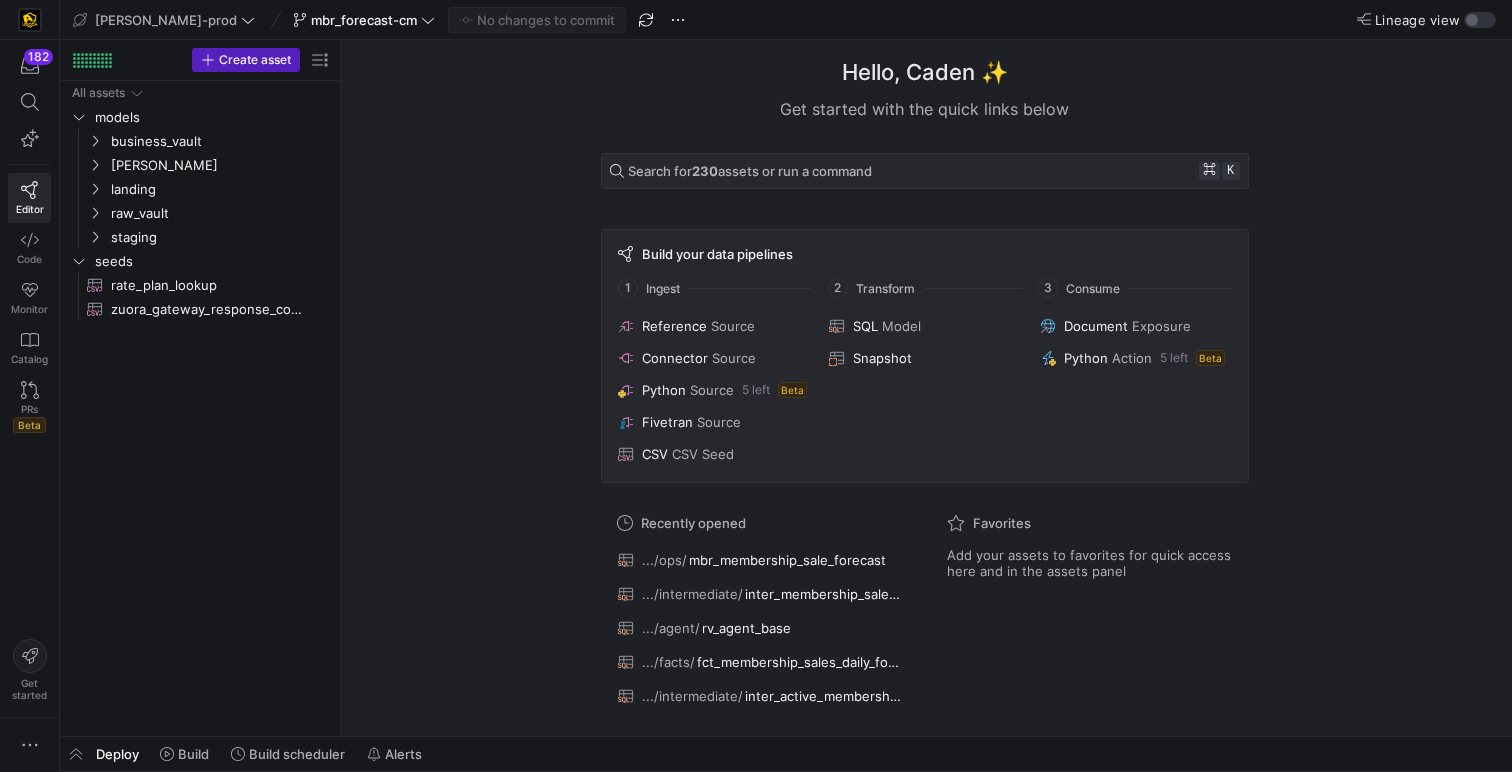 scroll, scrollTop: 0, scrollLeft: 0, axis: both 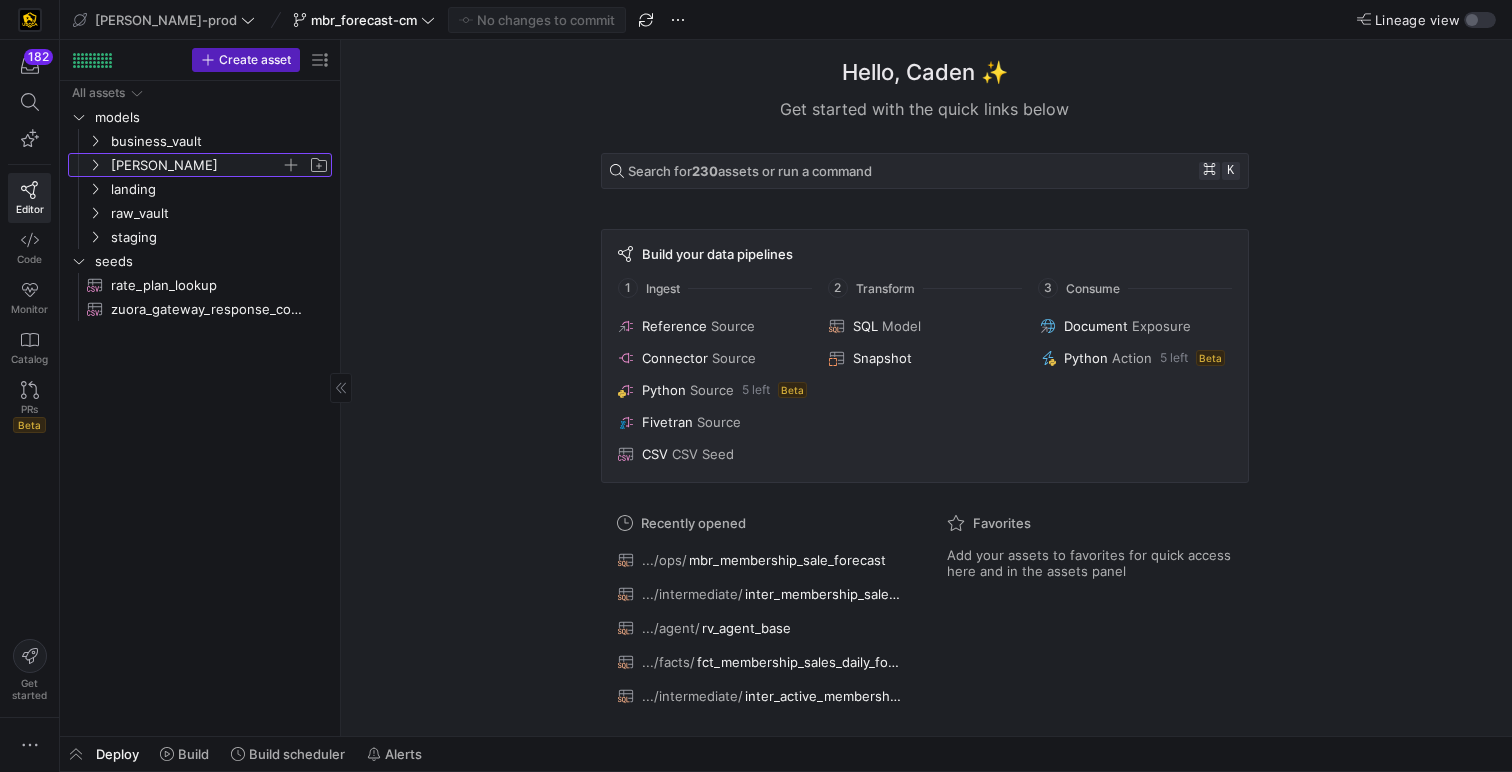 click on "[PERSON_NAME]" 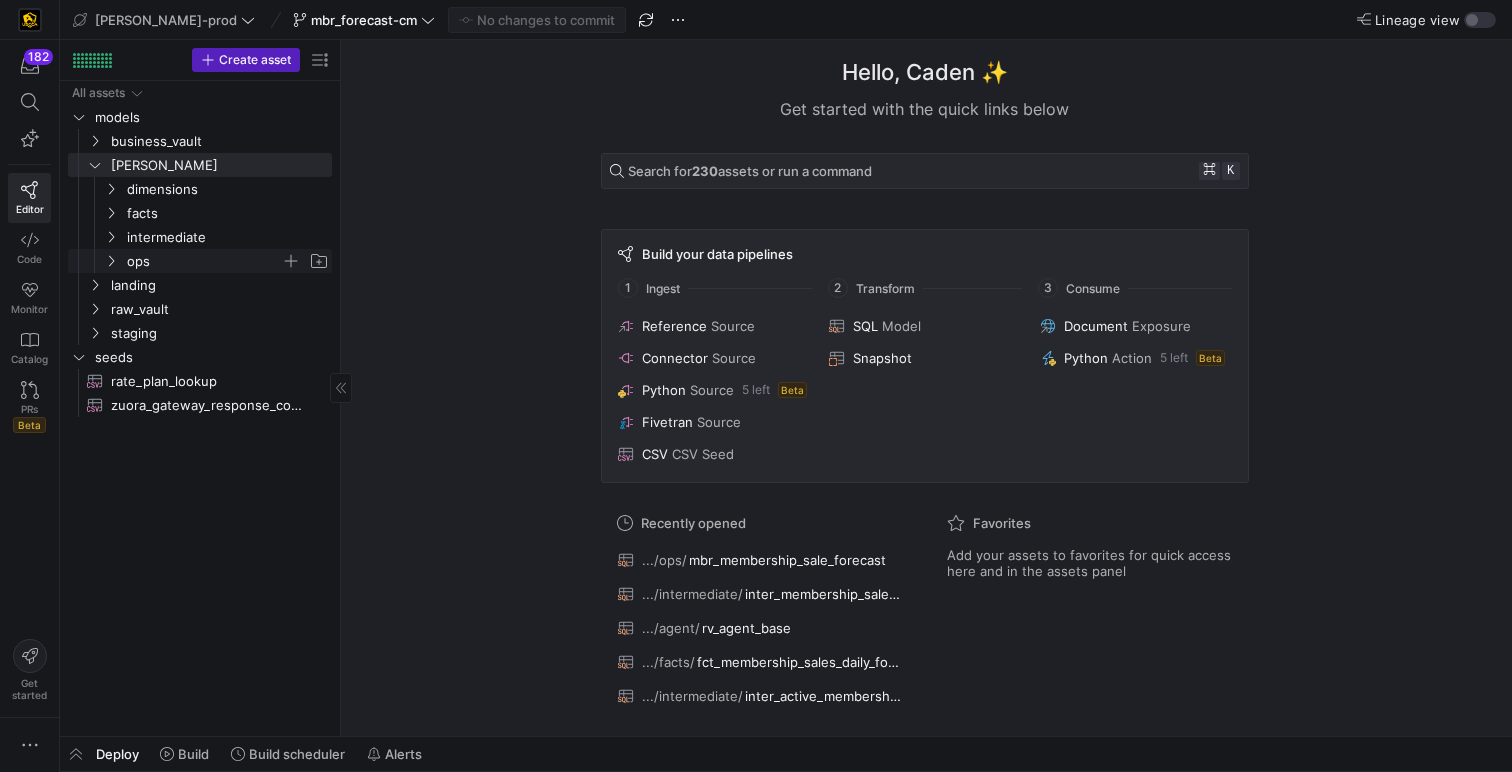 click on "ops" 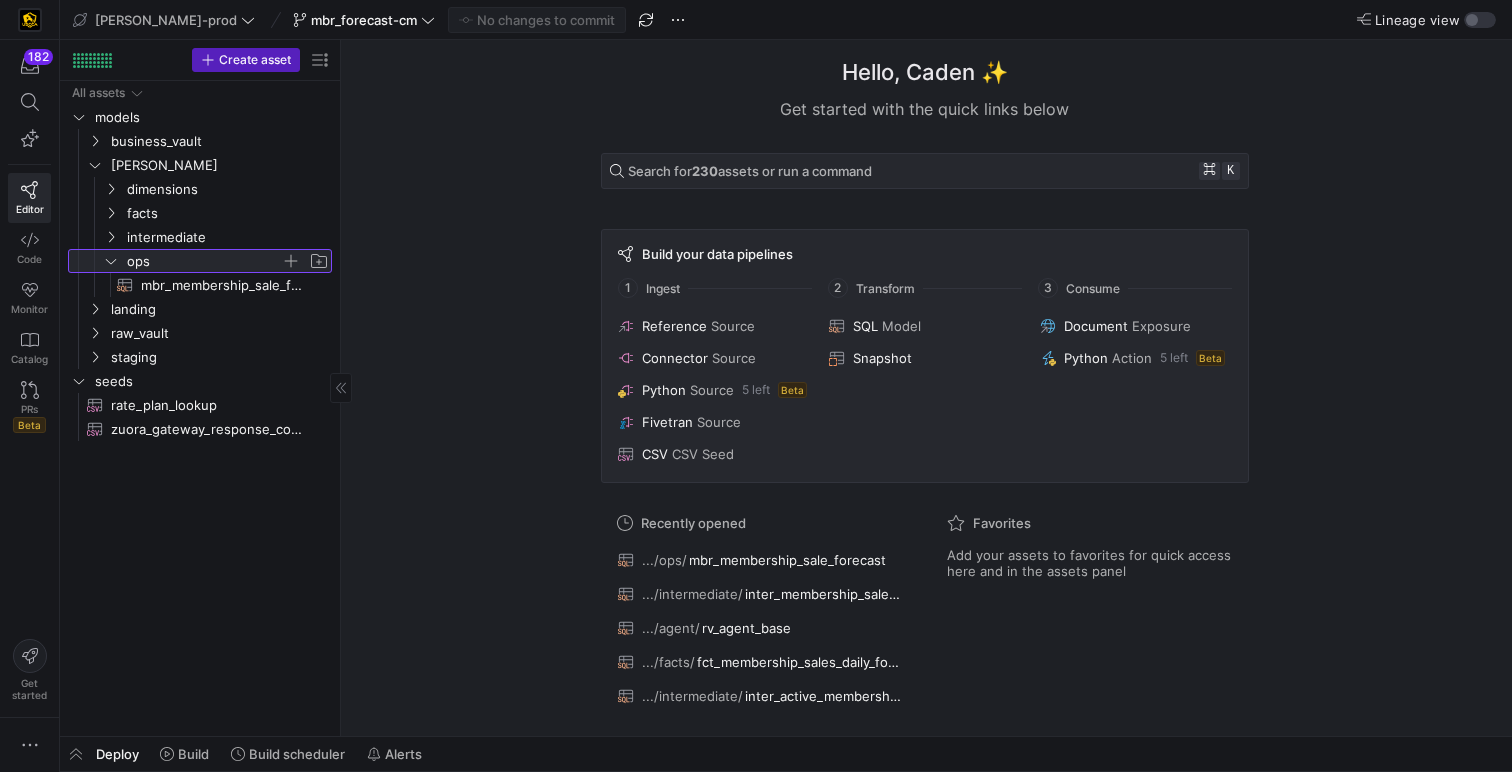 click on "ops" 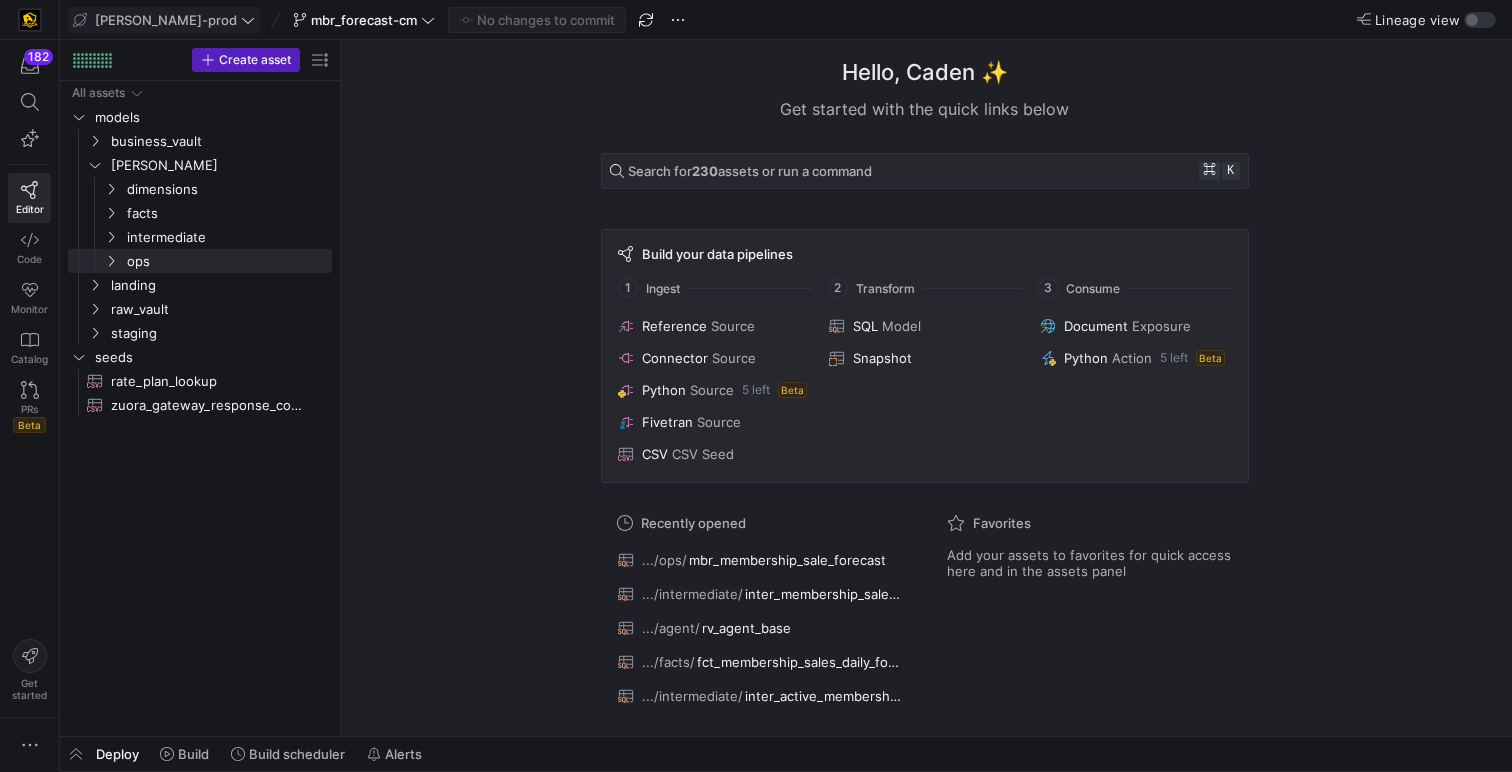 click 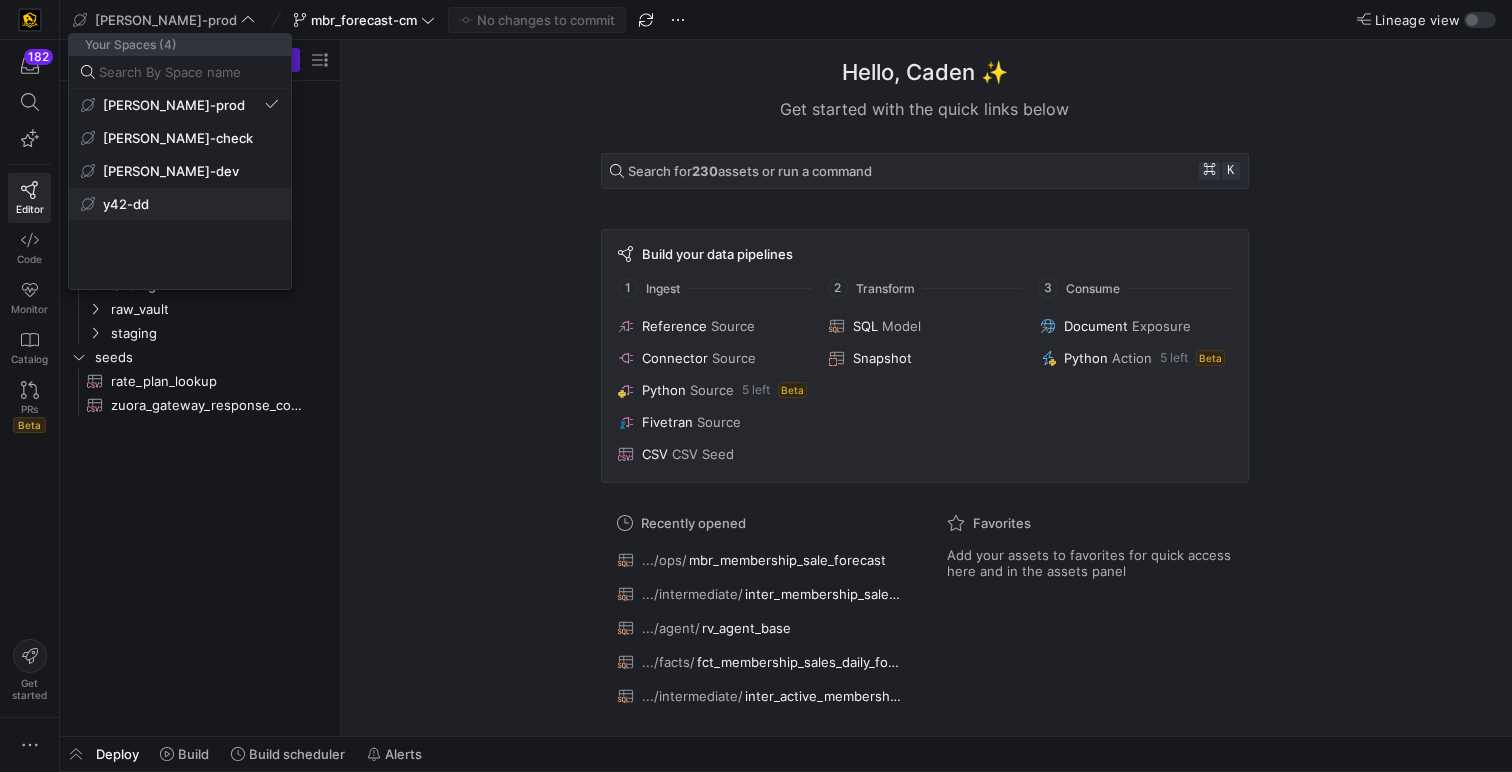 click on "y42-dd" at bounding box center [180, 204] 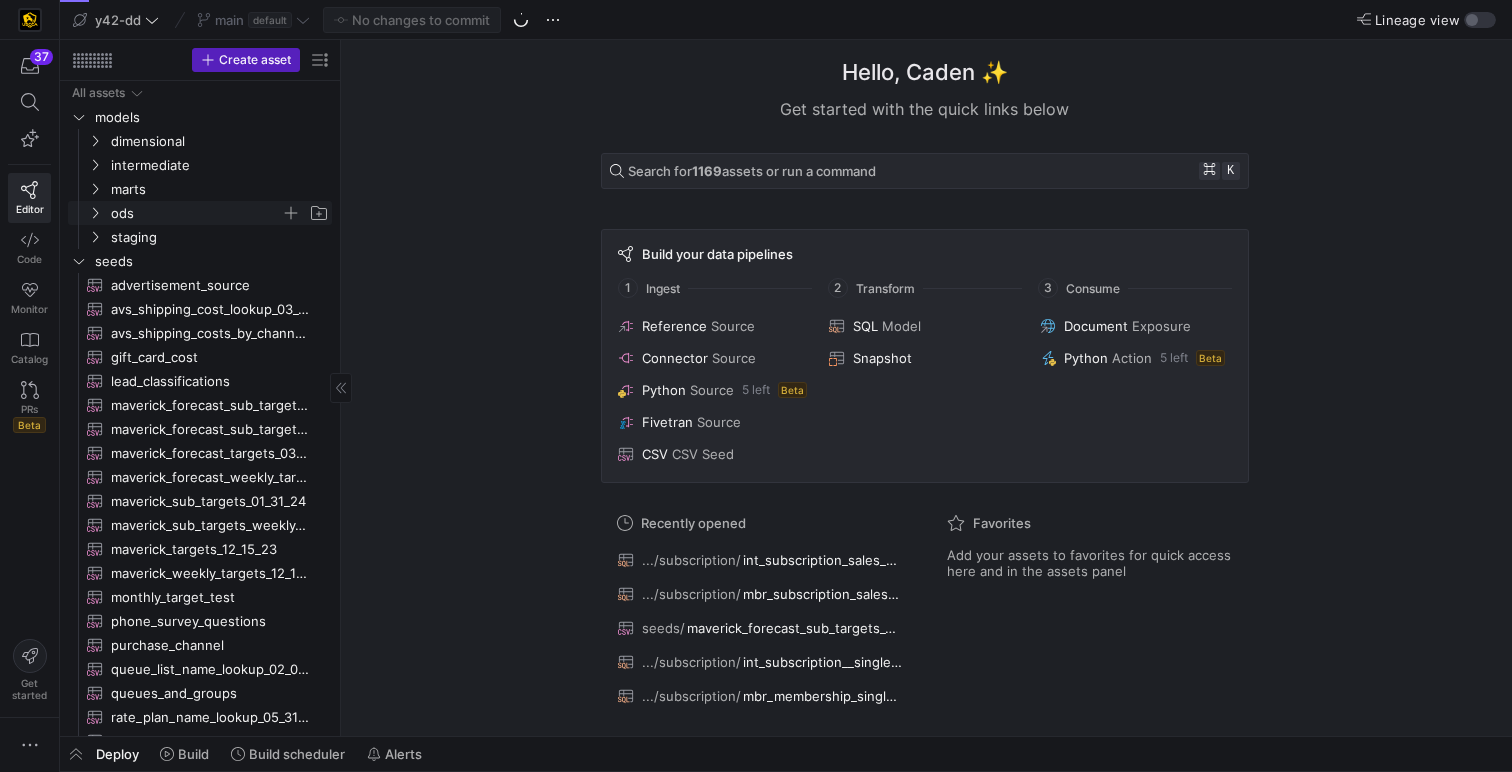 click on "ods" 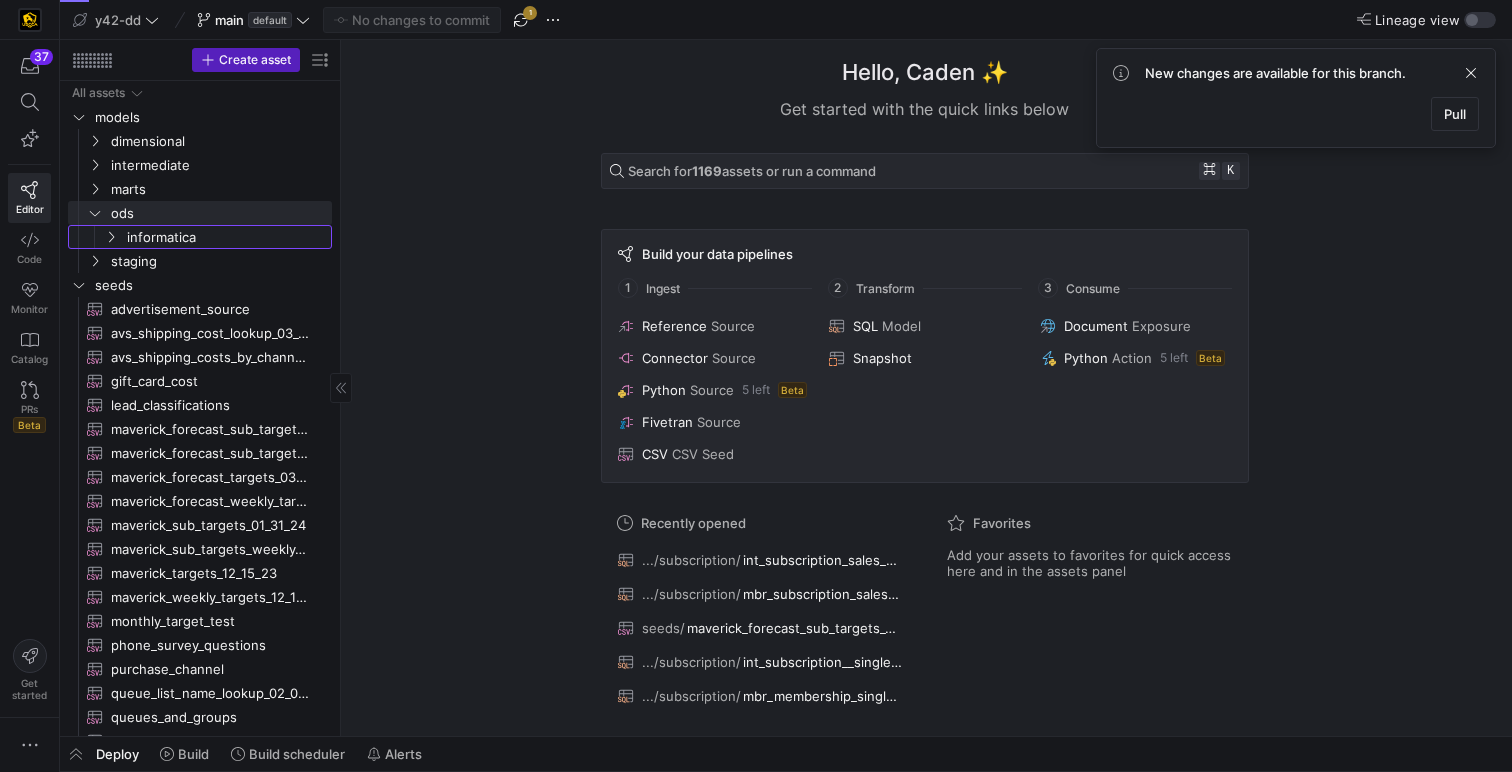 click on "informatica" 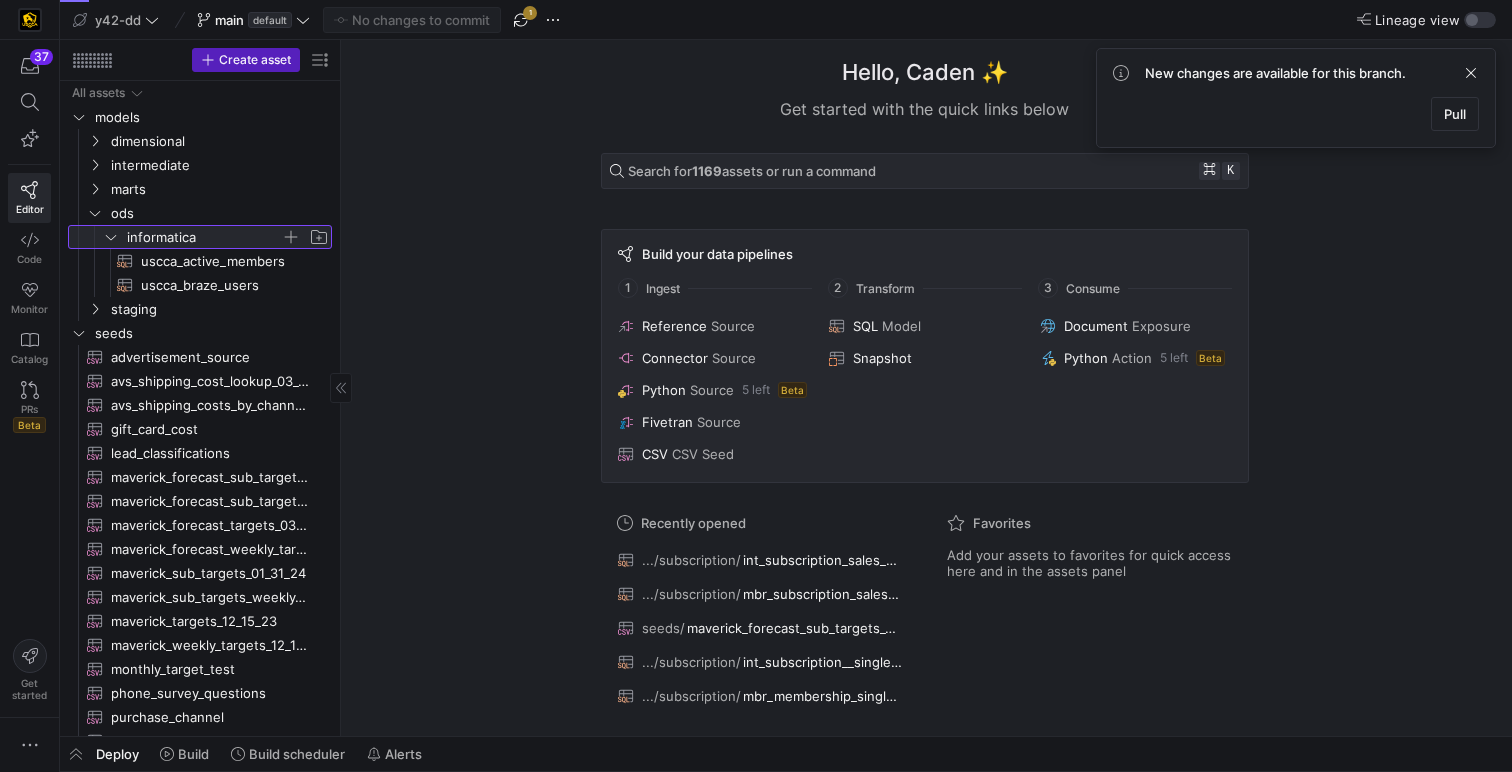 click on "informatica" 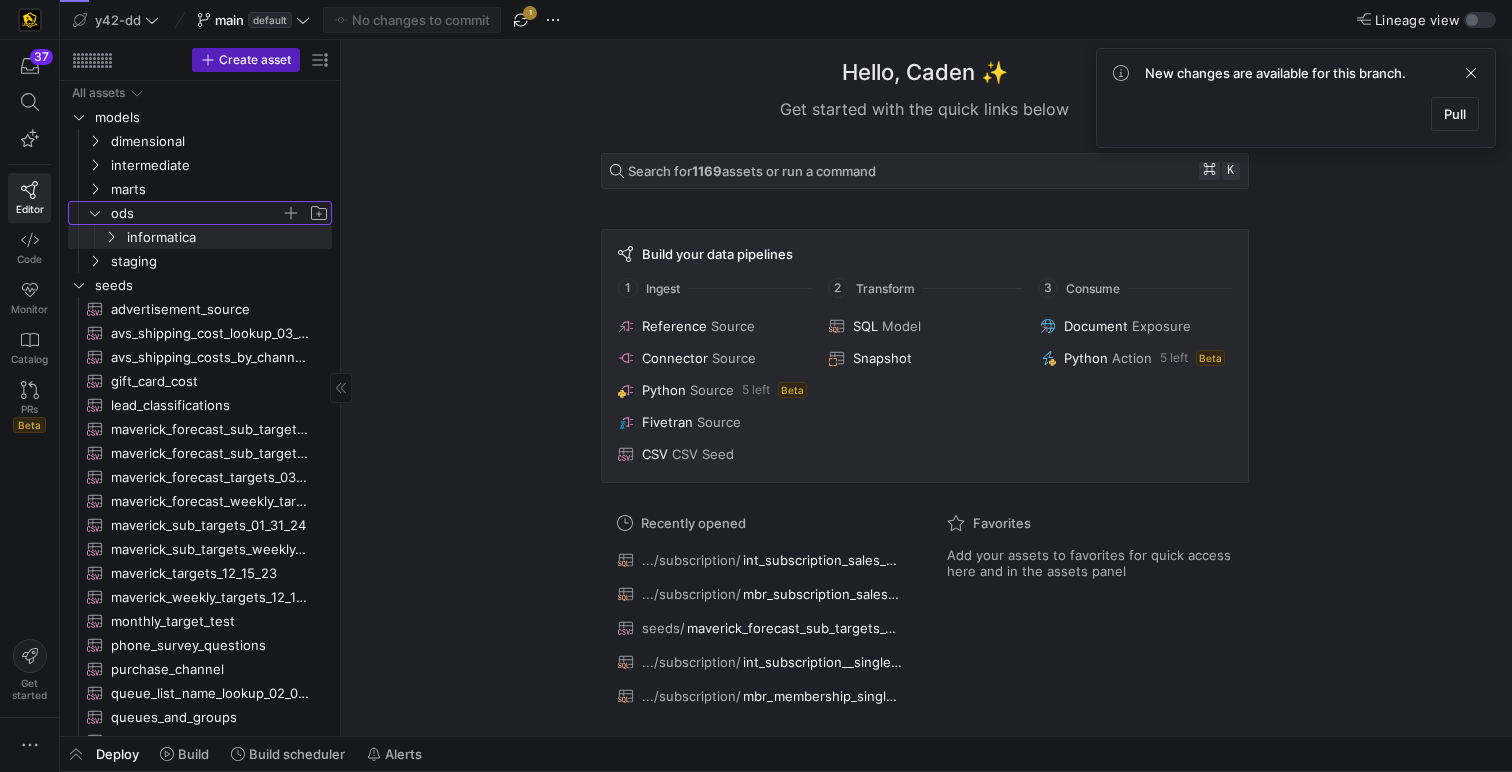 click on "ods" 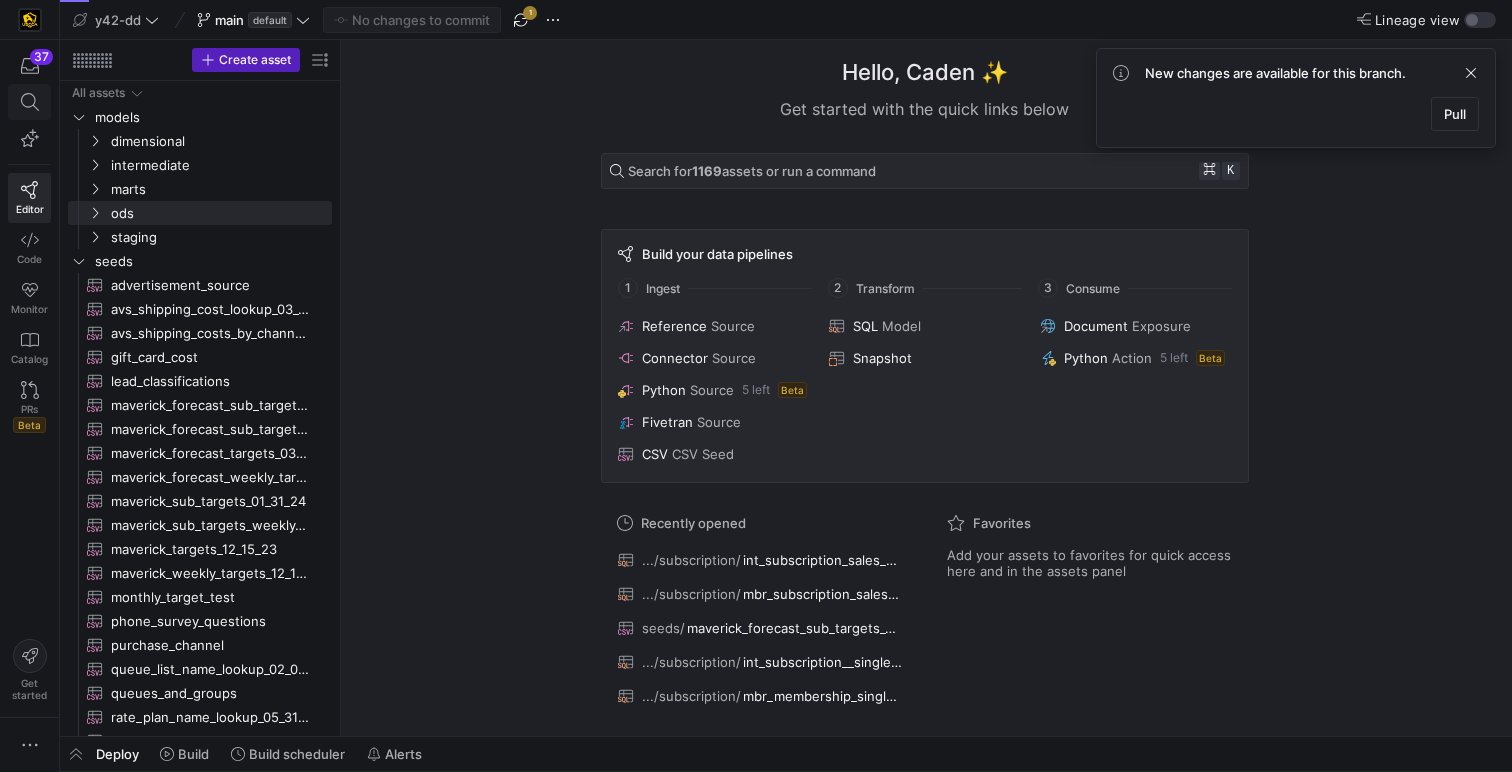 click 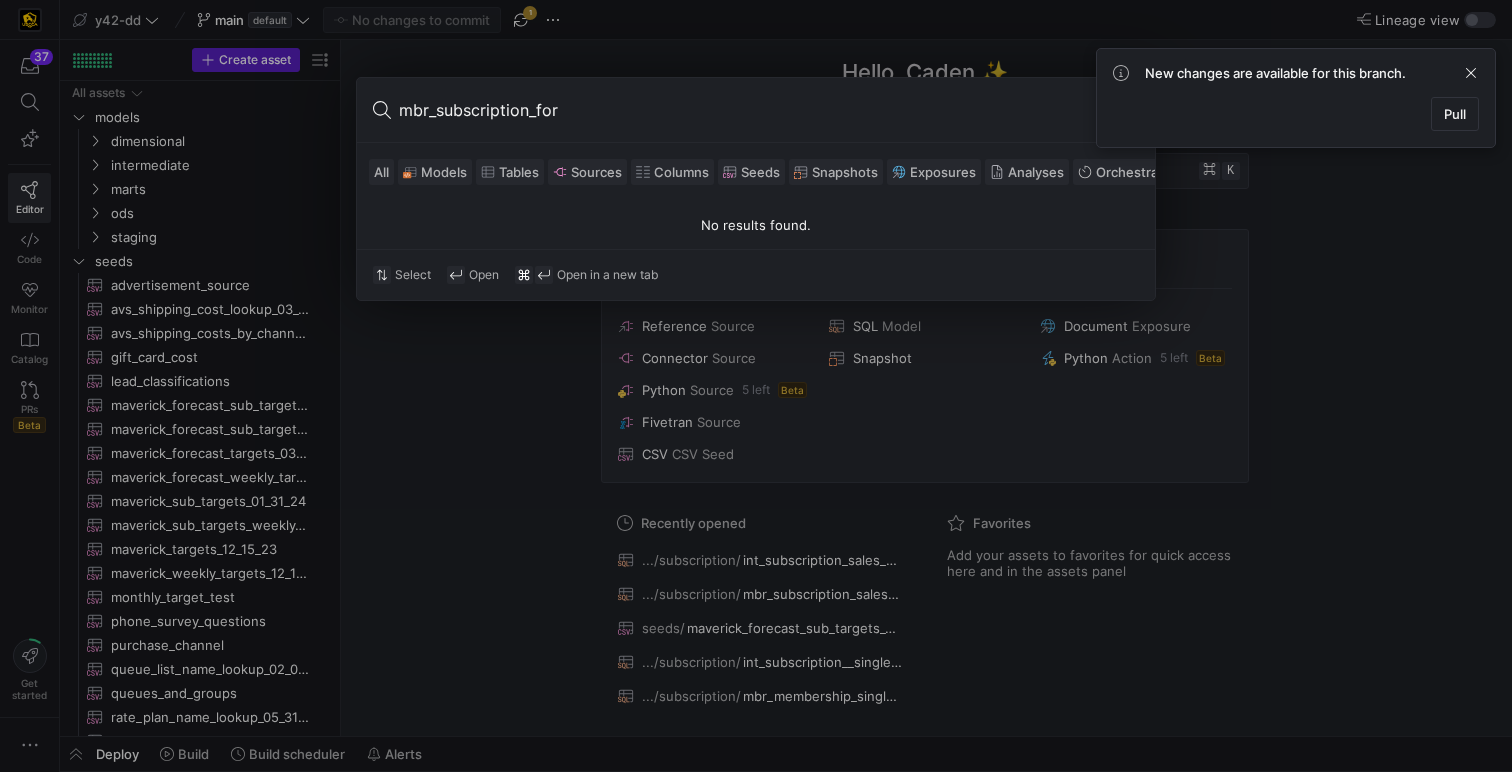 drag, startPoint x: 606, startPoint y: 107, endPoint x: 336, endPoint y: 109, distance: 270.00742 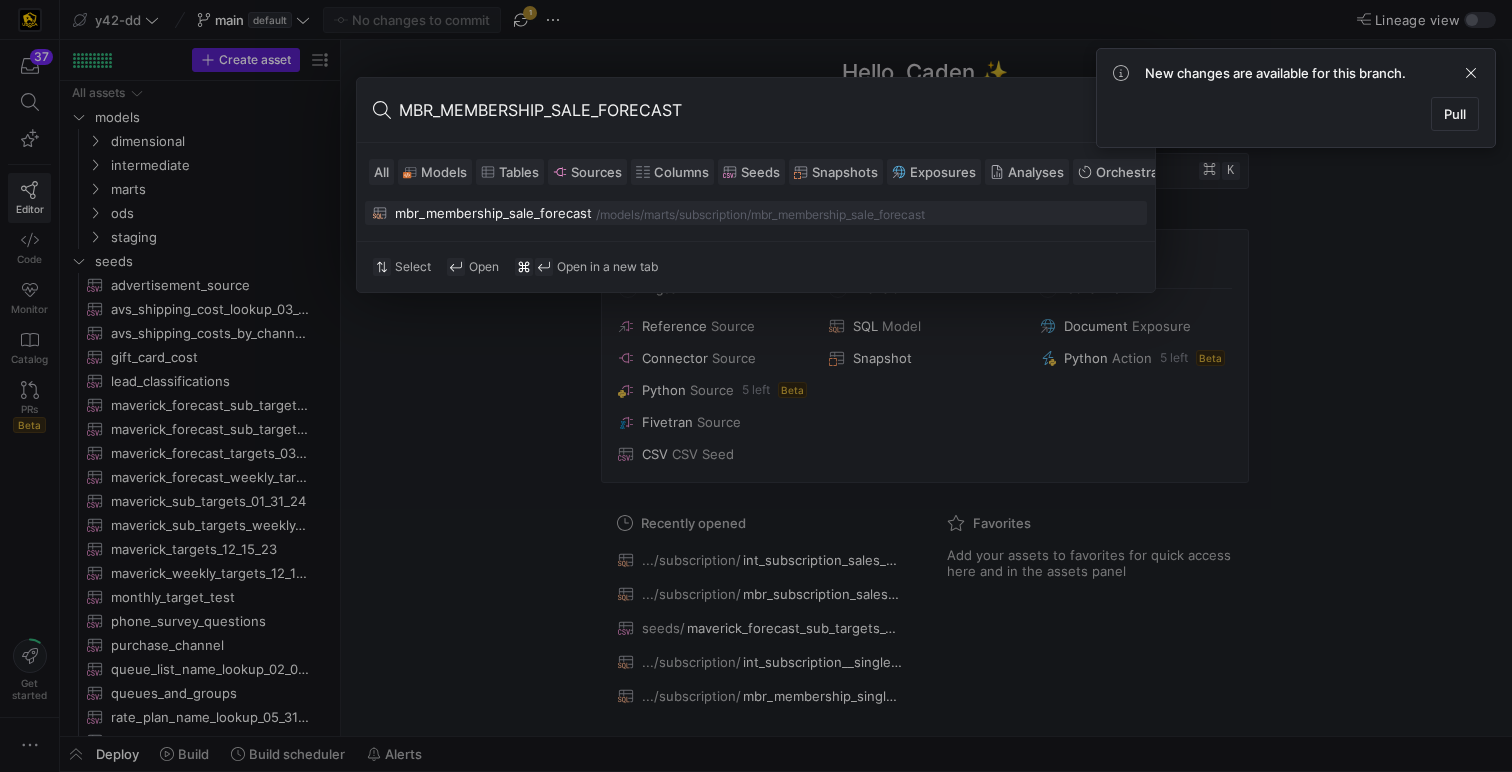 type on "MBR_MEMBERSHIP_SALE_FORECAST" 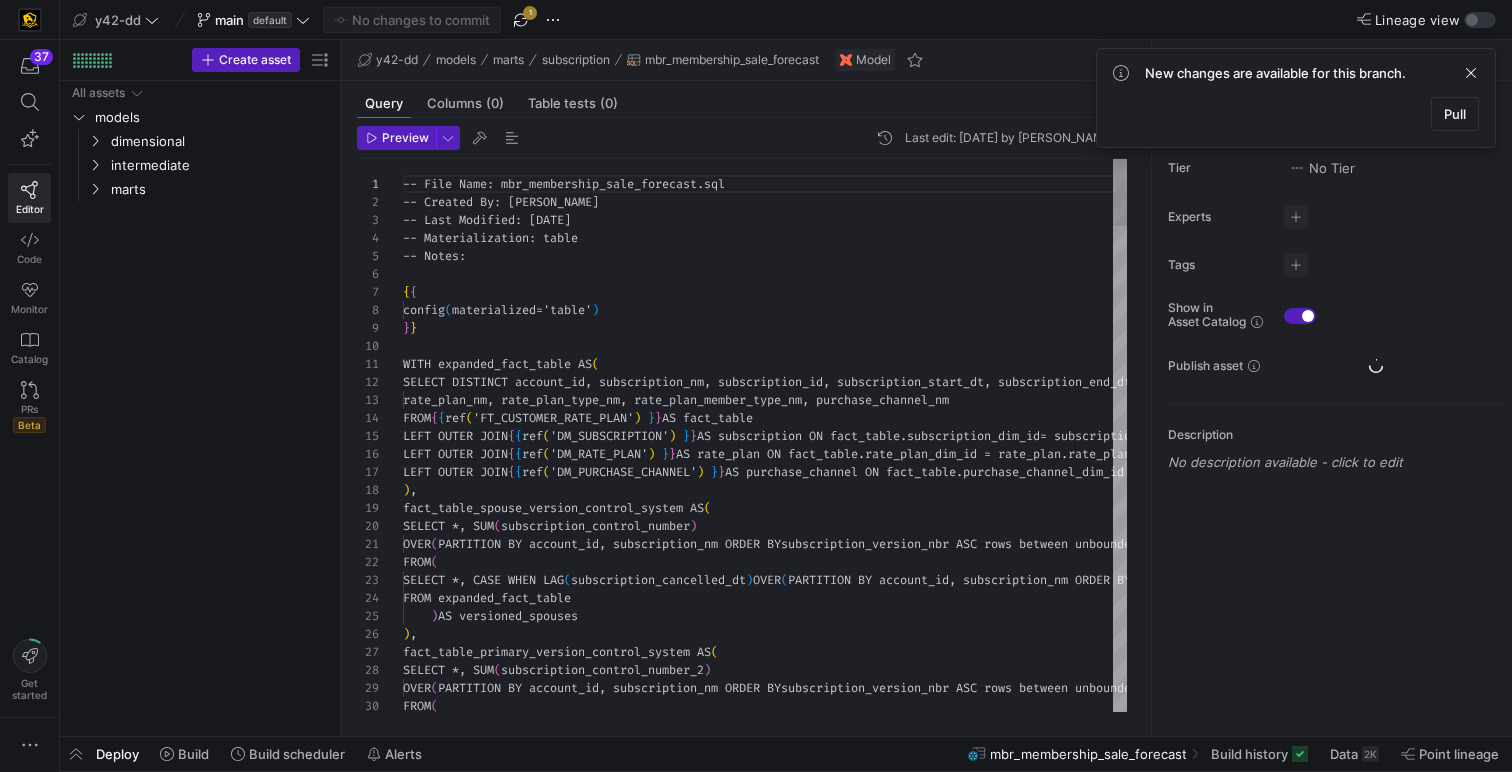 scroll, scrollTop: 180, scrollLeft: 0, axis: vertical 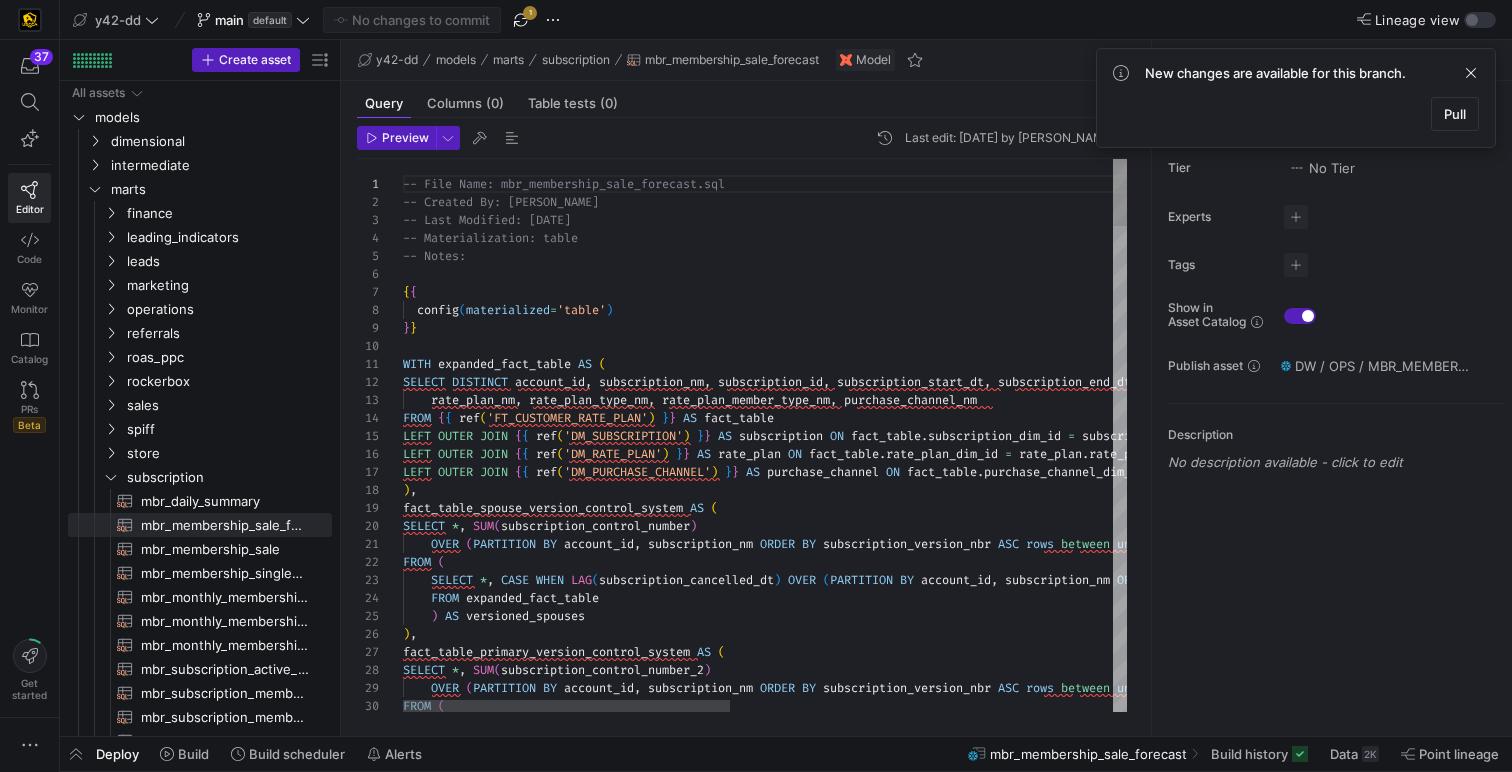 click on "OVER   ( PARTITION   BY   account_id ,   subscription_nm   ORDER   BY   subscription_version_nbr   ASC   rows   between   unbounded   preceding   and   current   row )   AS   subscription_control_version_2 FROM   ( ) , fact_table_primary_version_control_system   AS   ( SELECT   * ,   SUM ( subscription_control_number_2 )        SELECT   * ,   CASE   WHEN   LAG ( subscription_cancelled_dt )   OVER   ( PARTITION   BY   account_id ,   subscription_nm   ORDER   BY   subscription_version_nbr   ASC )   IS   NOT   NULL   THEN   1   ELSE   0   END   AS   subscription_control_number      FROM   expanded_fact_table      )   AS   versioned_spouses SELECT   * ,   SUM ( subscription_control_number )        OVER   ( PARTITION   BY   account_id ,   subscription_nm   ORDER   BY   subscription_version_nbr   ASC   rows   between   unbounded   preceding   and   current   row )   AS   subscription_control_version FROM   ( LEFT   OUTER" at bounding box center (1187, 2414) 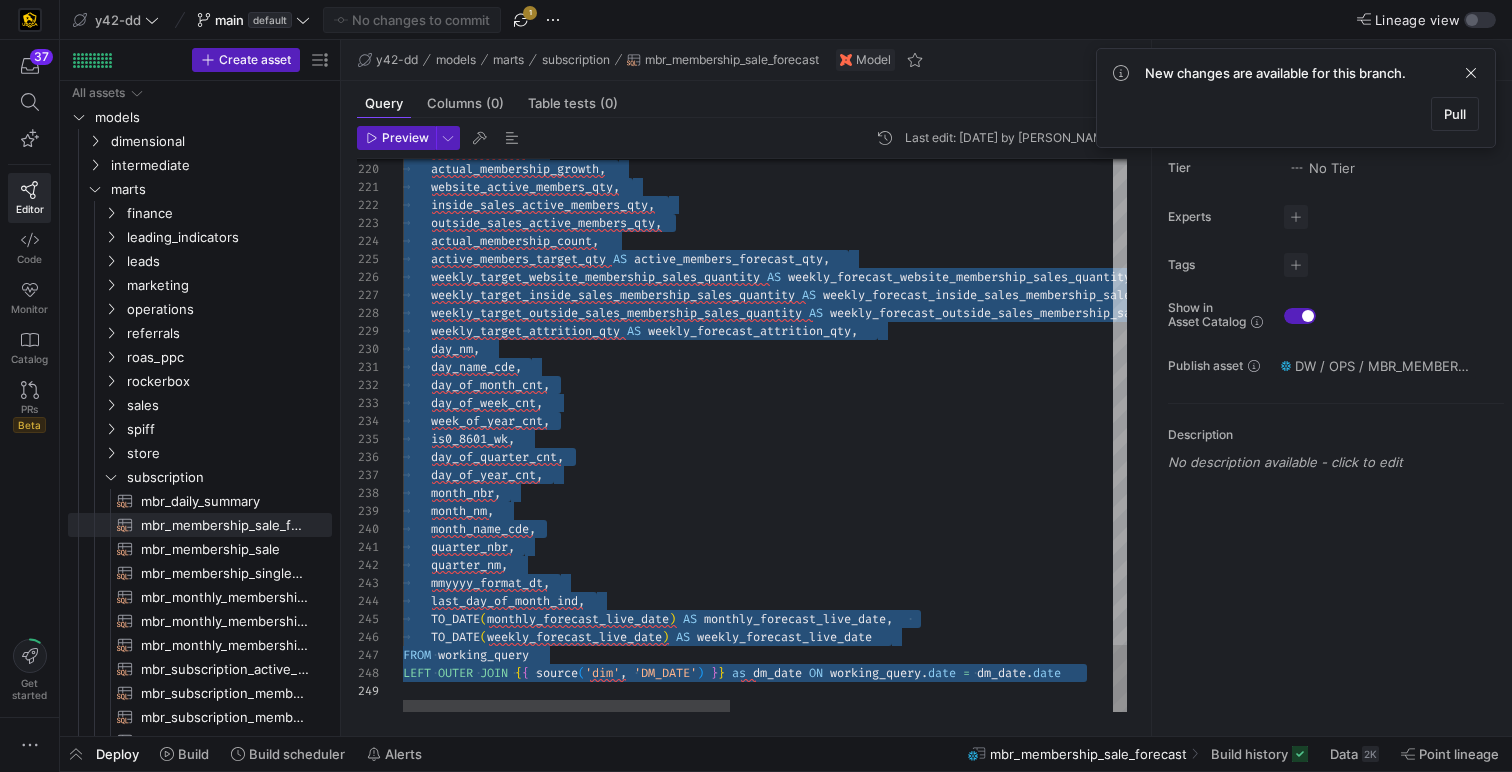 scroll, scrollTop: 0, scrollLeft: 0, axis: both 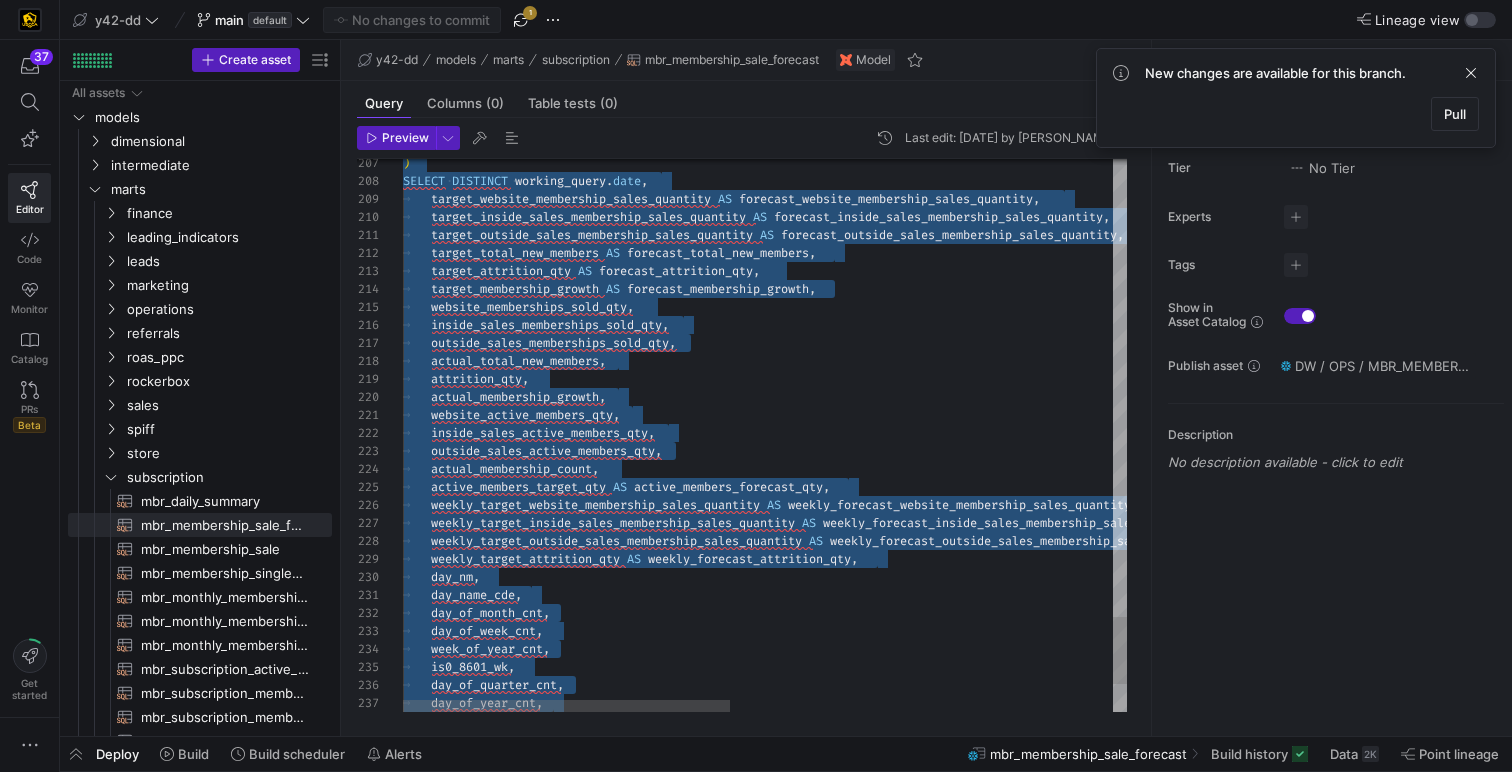type on "target_outside_sales_membership_sales_quantity AS forecast_outside_sales_membership_sales_quantity,
target_total_new_members AS forecast_total_new_members,
target_attrition_qty AS forecast_attrition_qty,
target_membership_growth AS forecast_membership_growth,
website_memberships_sold_qty,
inside_sales_memberships_sold_qty,
outside_sales_memberships_sold_qty,
actual_total_new_members,
attrition_qty,
actual_membership_growth," 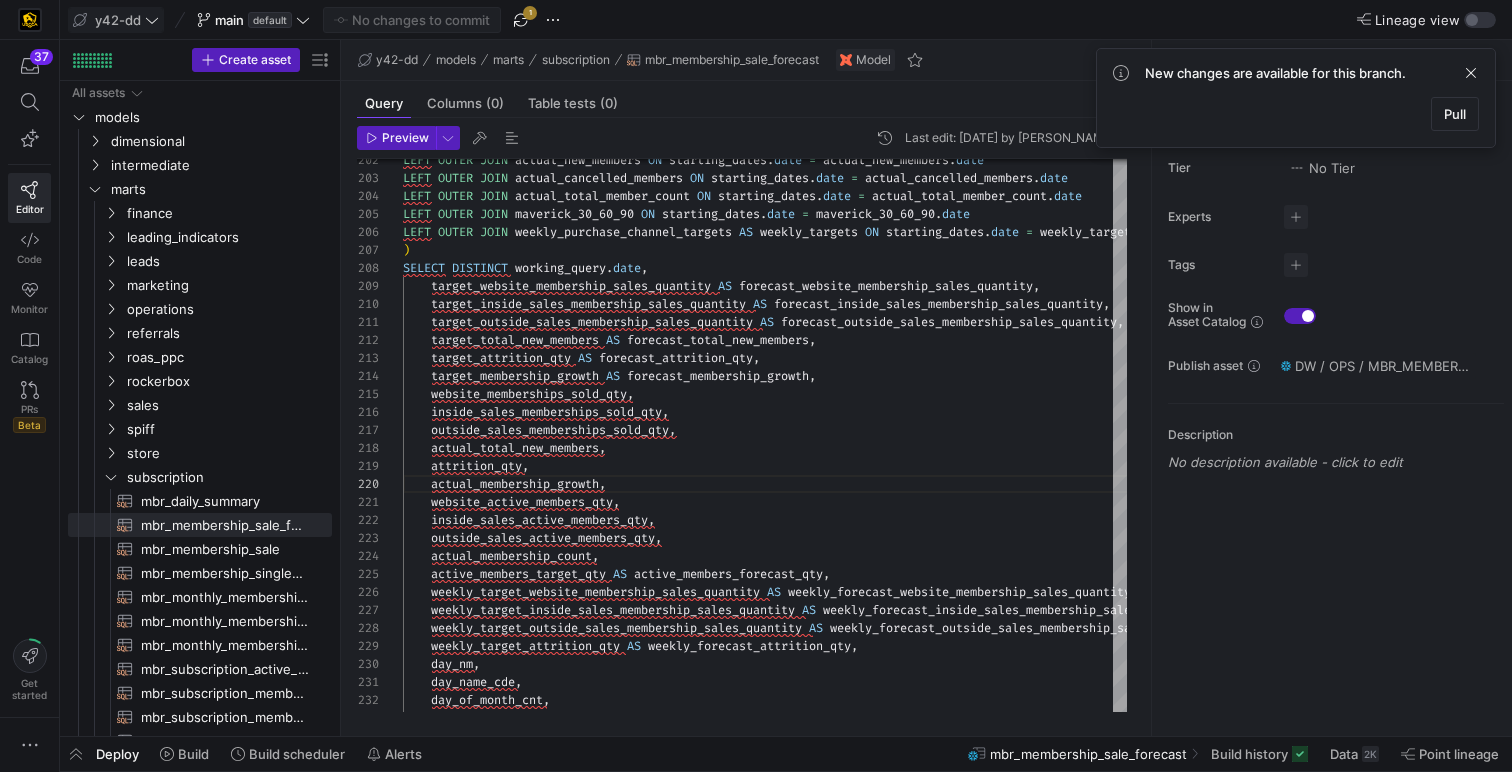 click 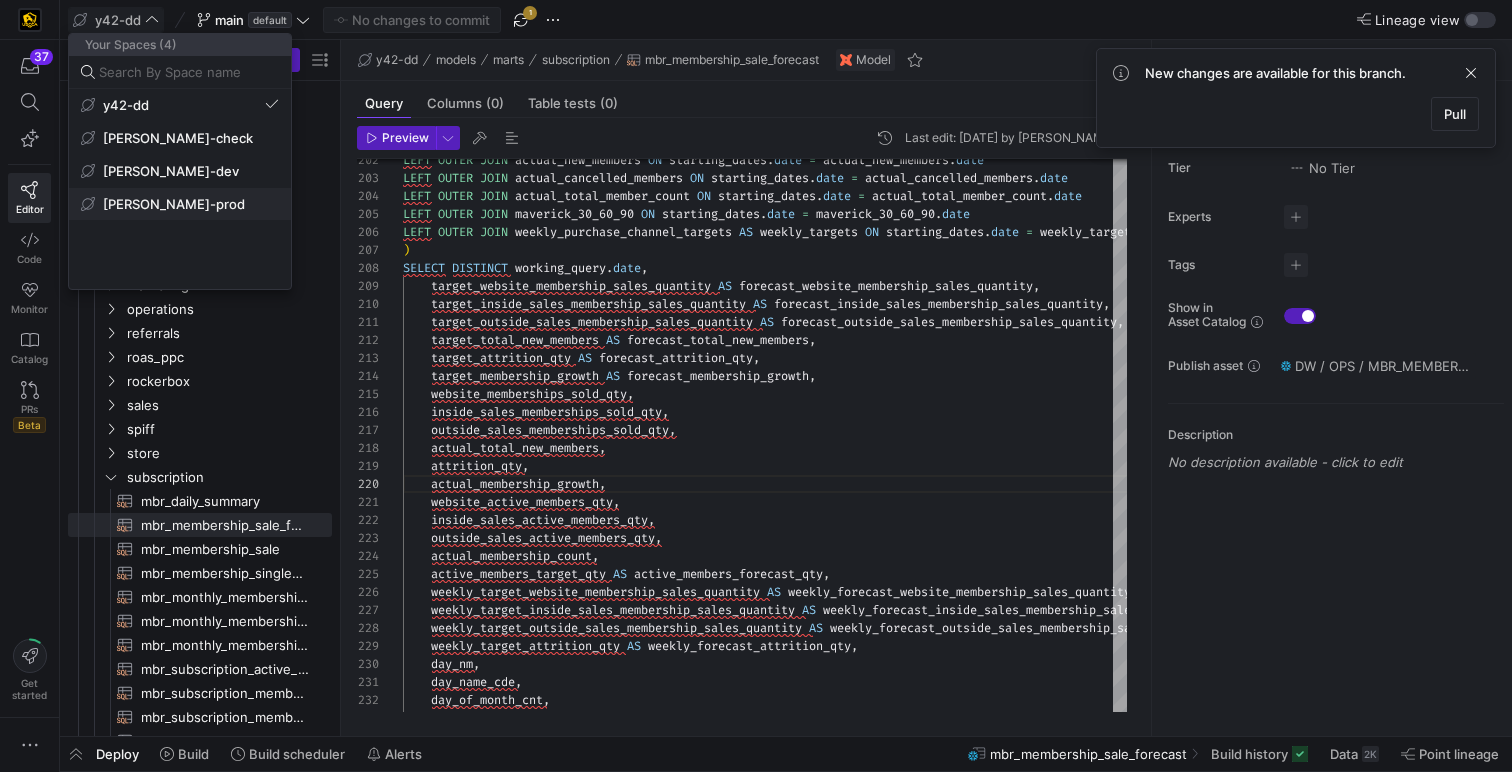 click on "[PERSON_NAME]-prod" at bounding box center [180, 204] 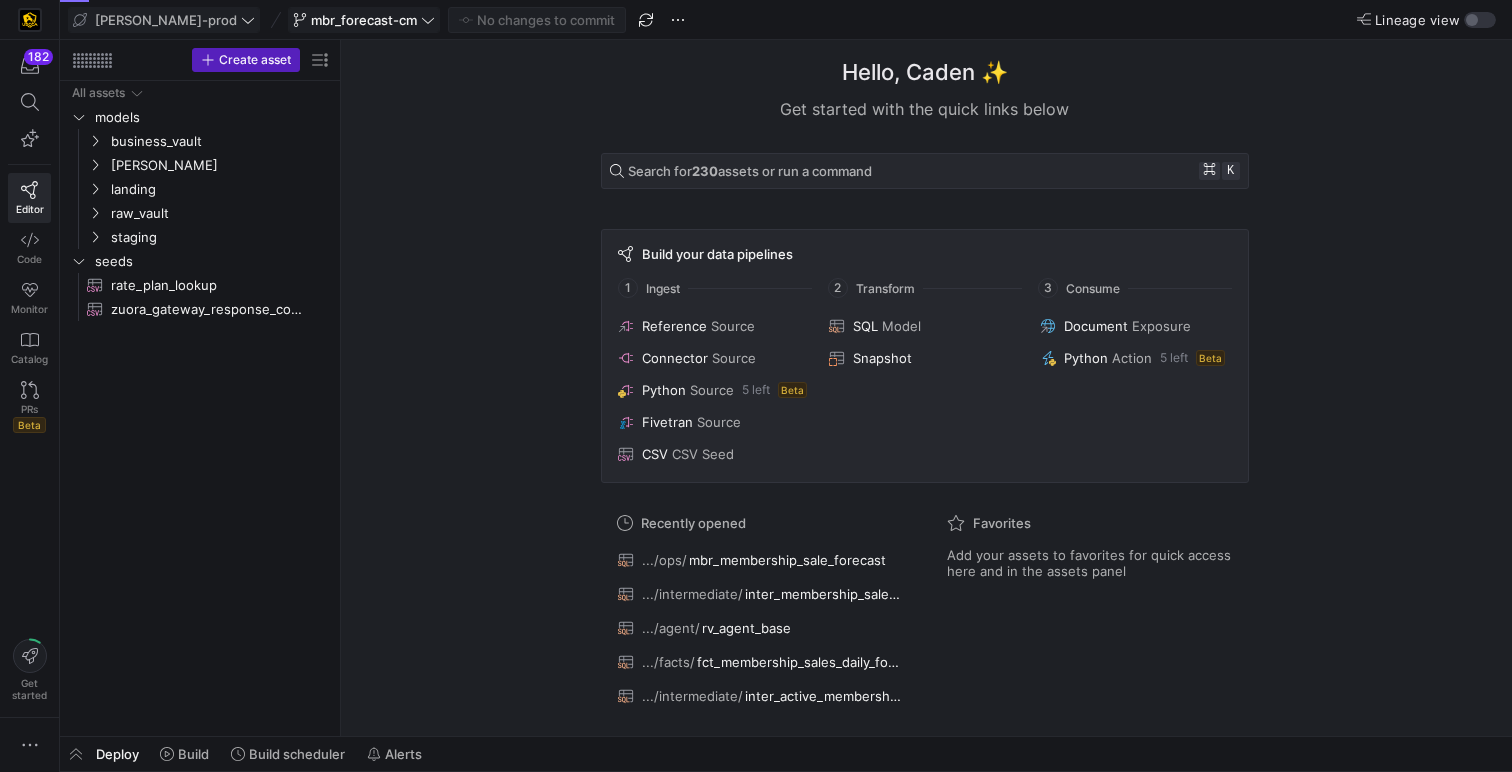 click on "mbr_forecast-cm" 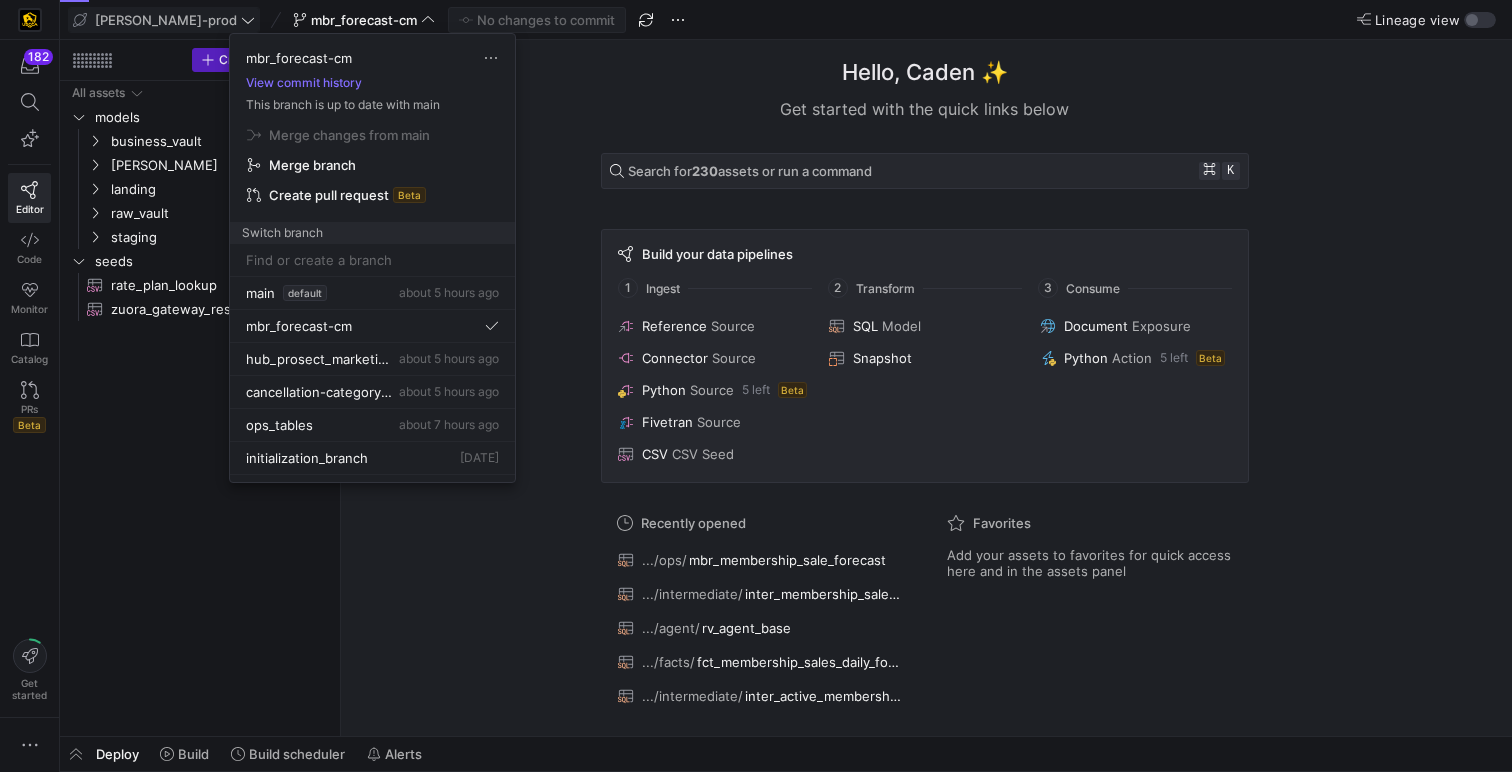 click at bounding box center (756, 386) 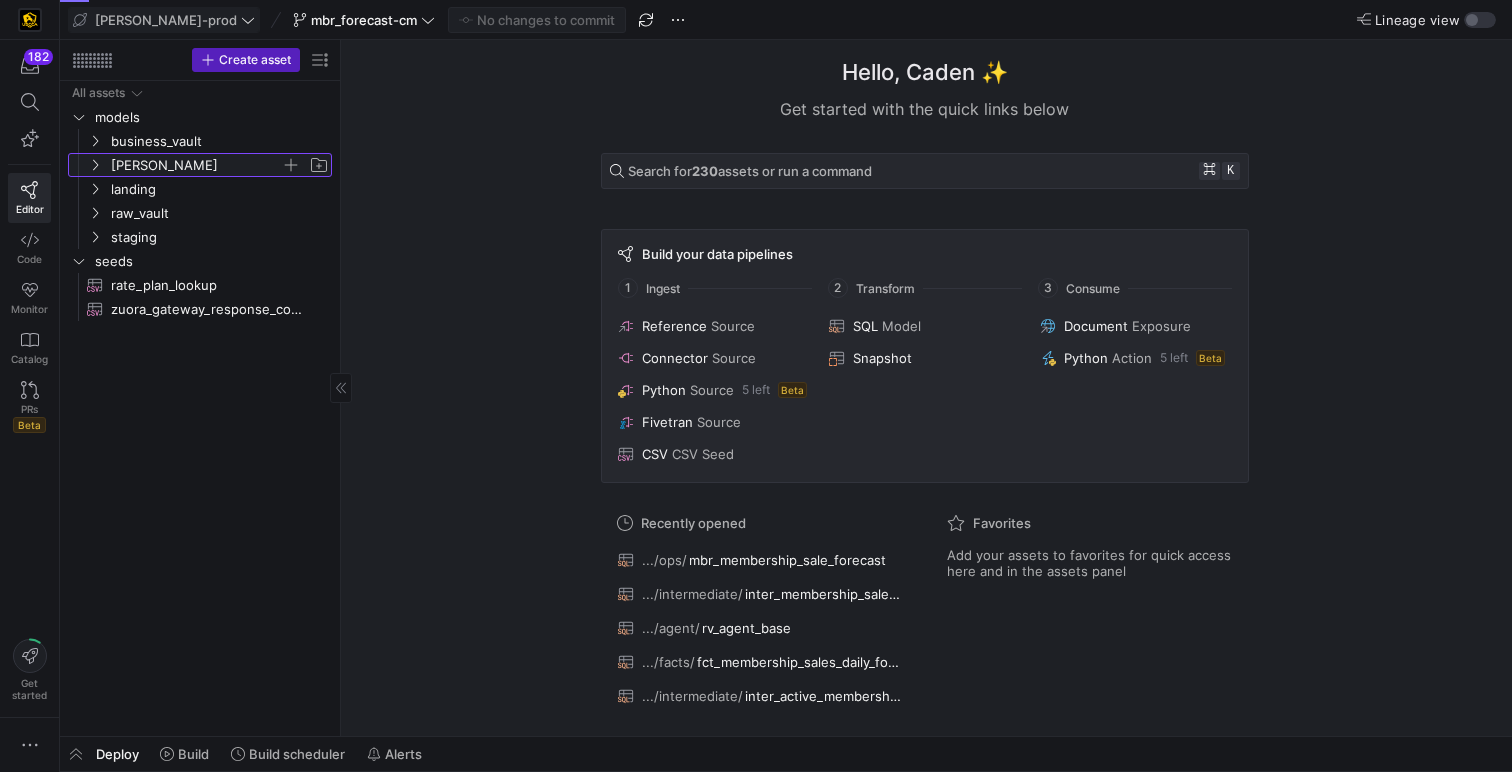 click on "[PERSON_NAME]" 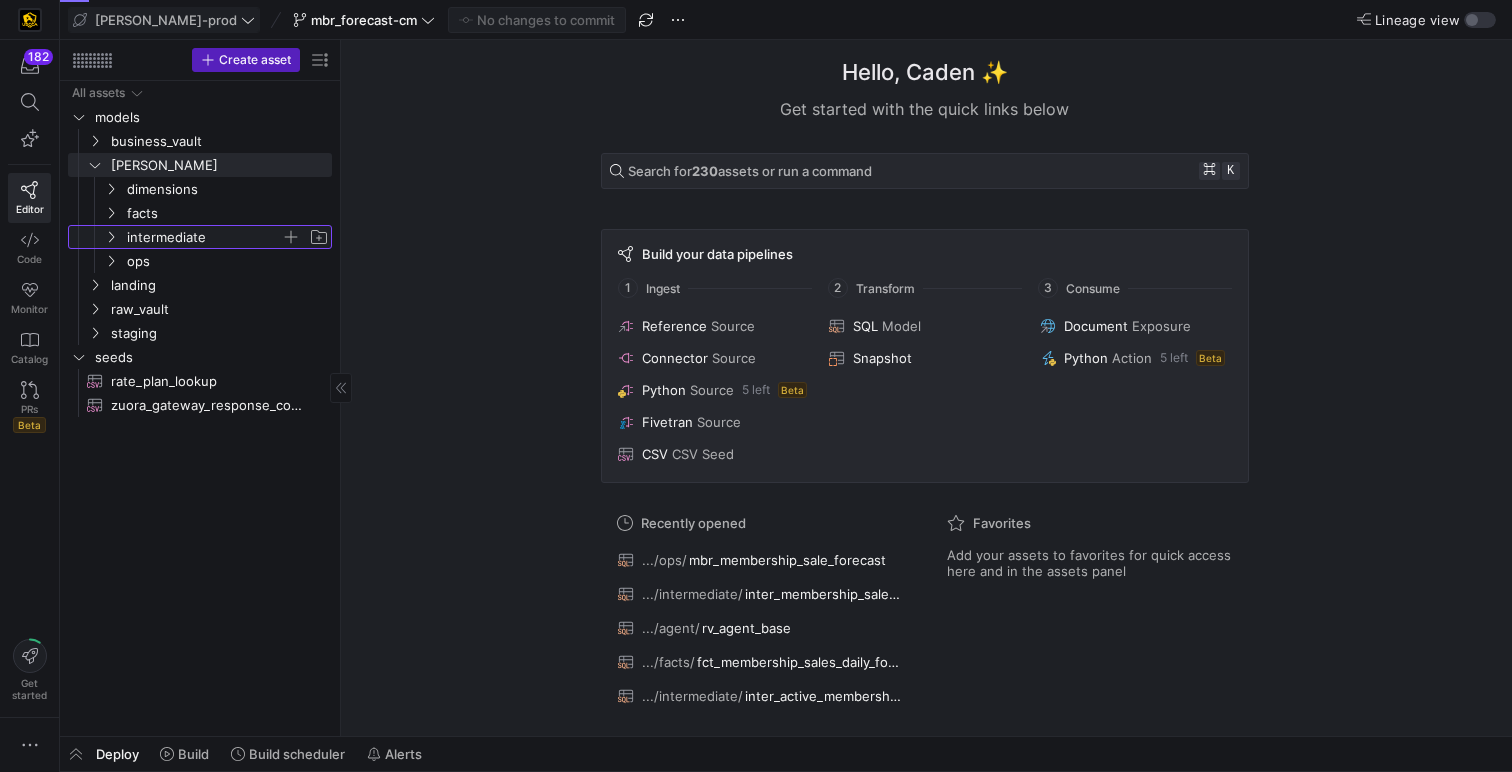 click on "intermediate" 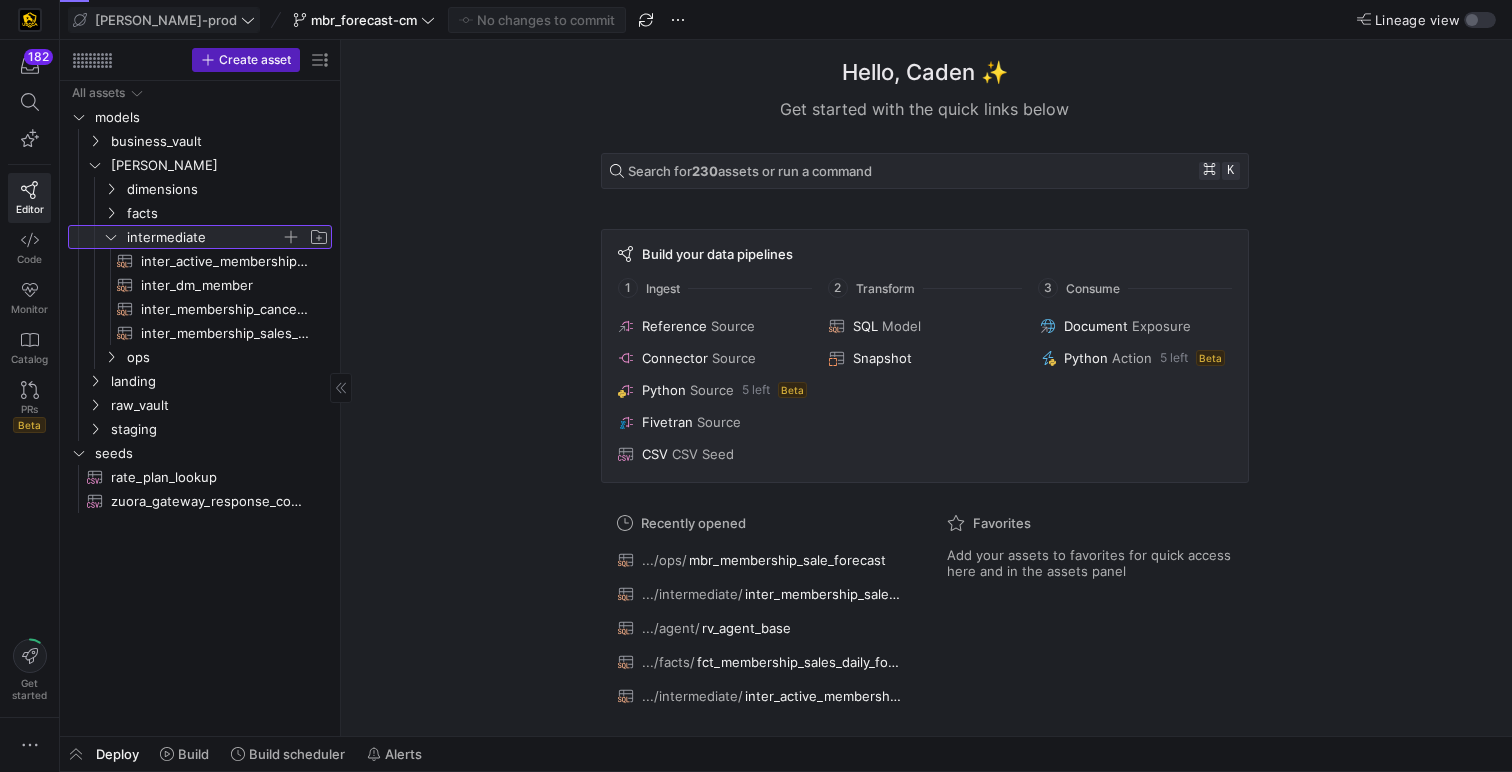 click on "intermediate" 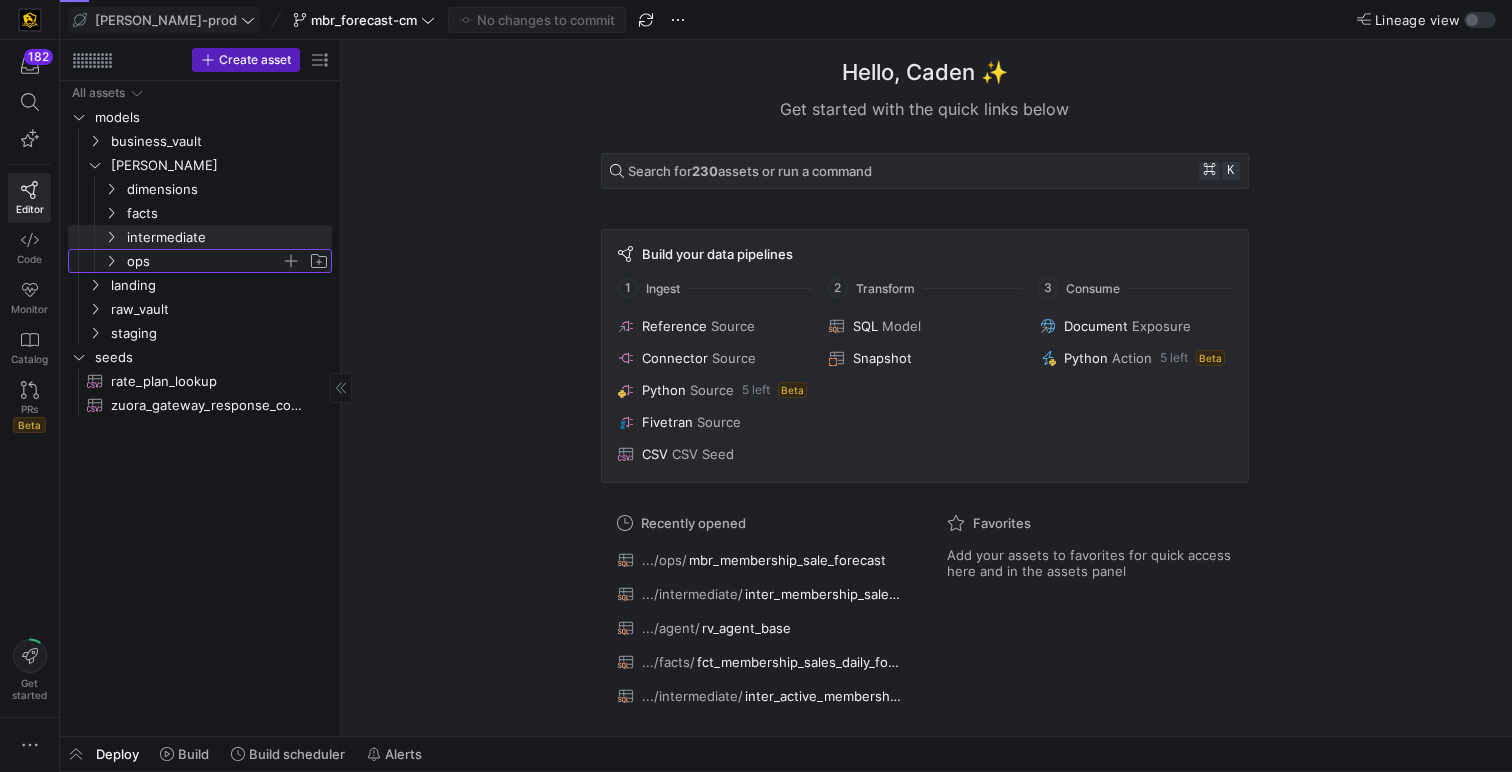 click on "ops" 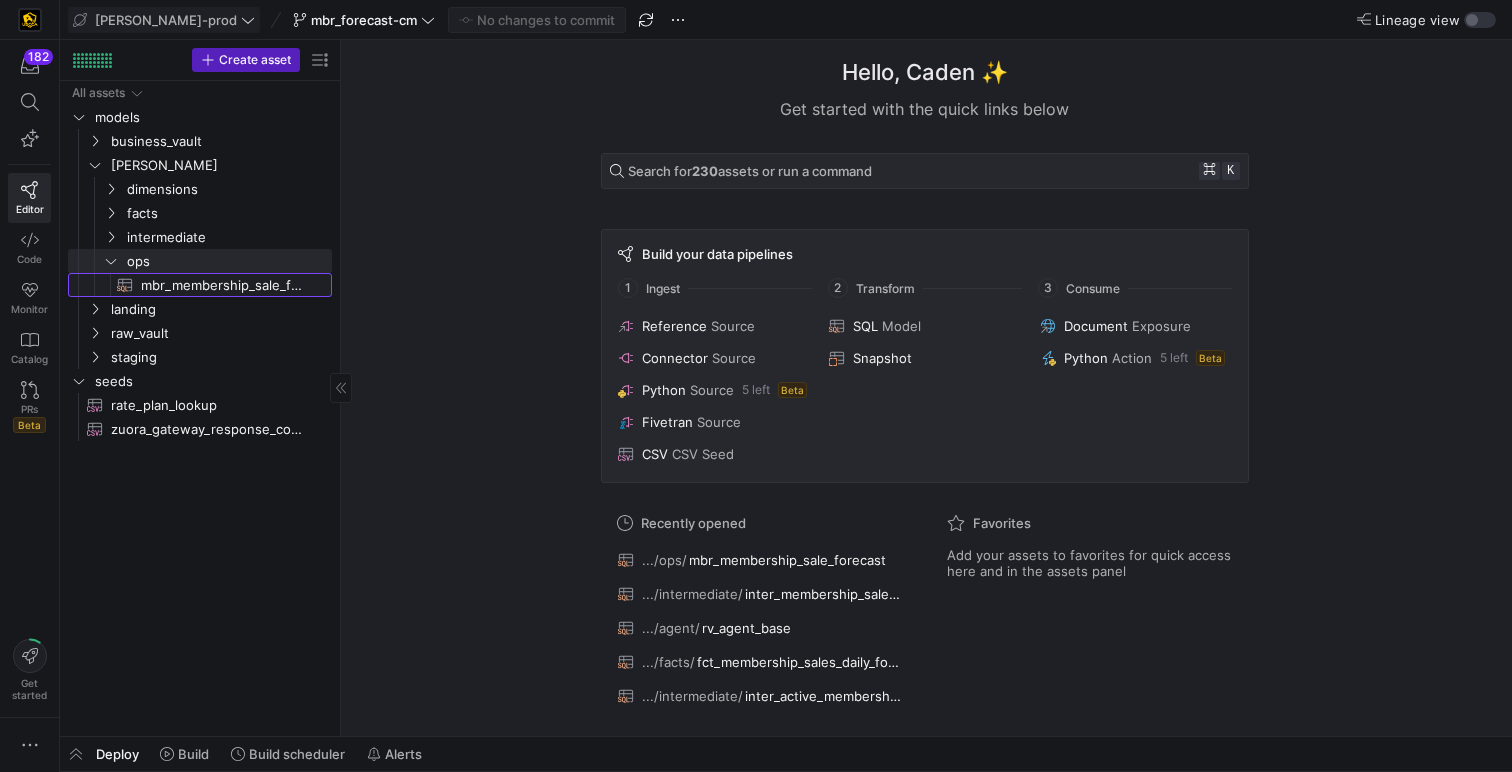 click on "mbr_membership_sale_forecast​​​​​​​​​​" 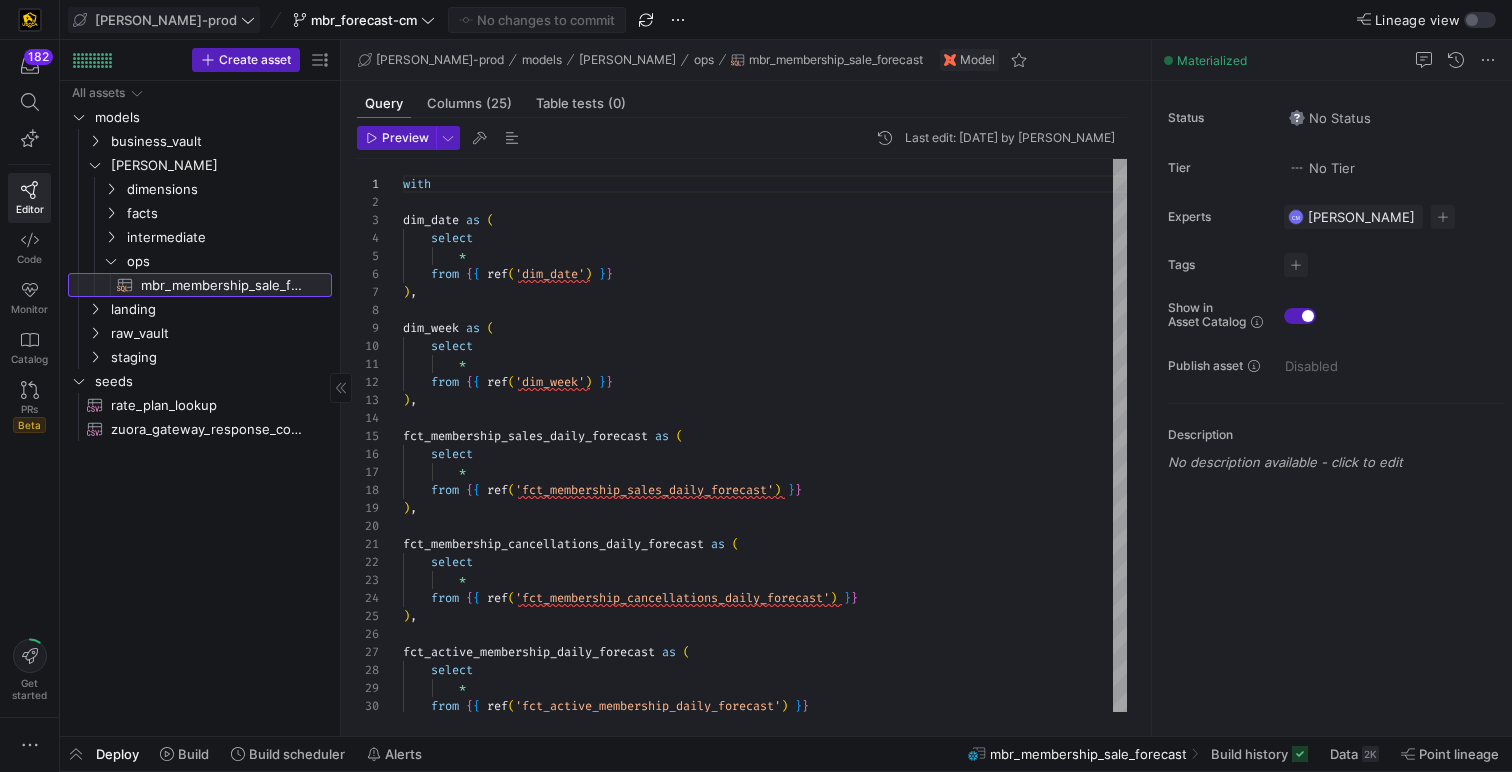 scroll, scrollTop: 180, scrollLeft: 0, axis: vertical 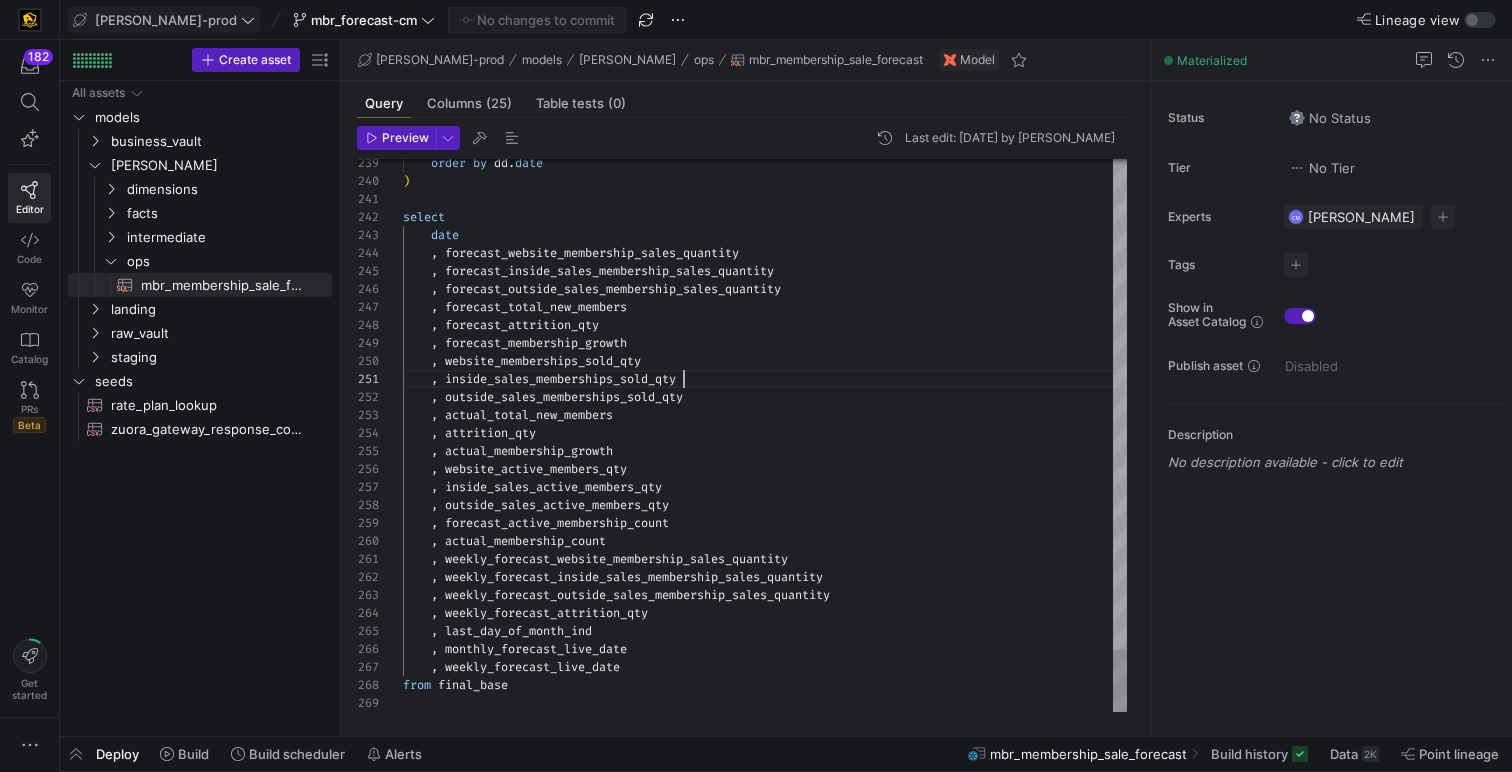 click on "order   by   dd . date ) select        date          ,   forecast_website_membership_sales_quantity      ,   forecast_inside_sales_membership_sales_quantity      ,   forecast_outside_sales_membership_sales_quantity      ,   forecast_total_new_members      ,   forecast_attrition_qty          ,   forecast_membership_growth      ,   website_memberships_sold_qty      ,   inside_sales_memberships_sold_qty      ,   outside_sales_memberships_sold_qty      ,   actual_total_new_members      ,   attrition_qty      ,   actual_membership_growth      ,   website_active_members_qty      ,   inside_sales_active_members_qty      ,   outside_sales_active_members_qty      ,   forecast_active_membership_count      ,   actual_membership_count      ,   weekly_forecast_website_membership_sales_quantity      ,   weekly_forecast_inside_sales_membership_sales_quan tity      ,   ntity      ,        ,   ," at bounding box center [765, -1717] 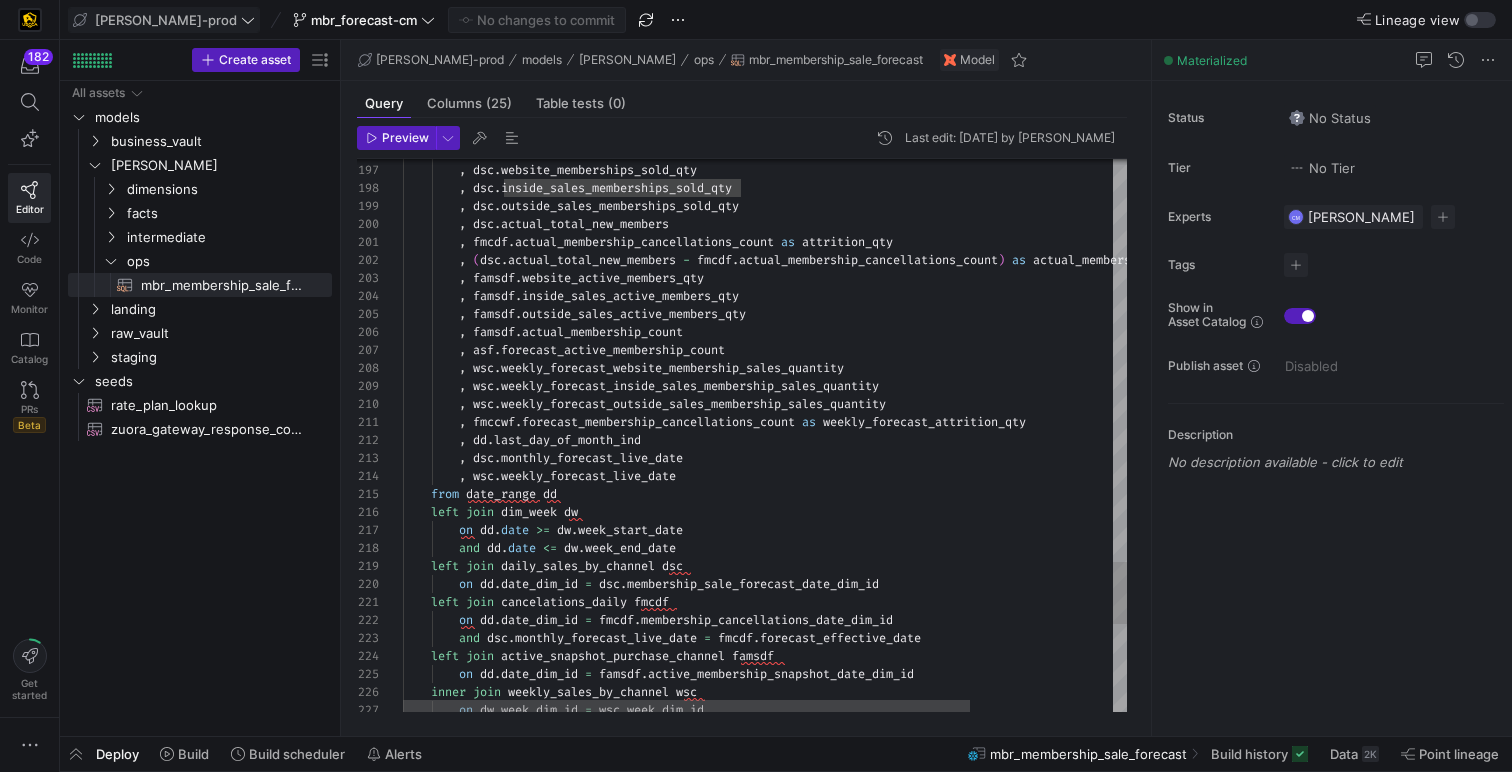 click on ",   asf . forecast_active_membership_count          ,   famsdf . actual_membership_count          ,   famsdf . outside_sales_active_members_qty          ,   famsdf . inside_sales_active_members_qty          ,   famsdf . website_active_members_qty          ,   ( dsc . actual_total_new_members   -   fmcdf . actual_membership_cancellations_count )   as   actual_membership_growth          ,   fmcdf . actual_membership_cancellations_count   as   attrition_qty          ,   dsc . actual_total_new_members          ,   dsc . outside_sales_memberships_sold_qty          ,   dsc . inside_sales_memberships_sold_qty          ,   dsc . website_memberships_sold_qty          ,   ( dsc . forecast_total_new_members   +   fmcdf . forecast_membership_cancellations_count )   as   forecast_membership_growth          ,   wsc . weekly_forecast_website_membership_sales_quantity          ,   ." at bounding box center [856, -948] 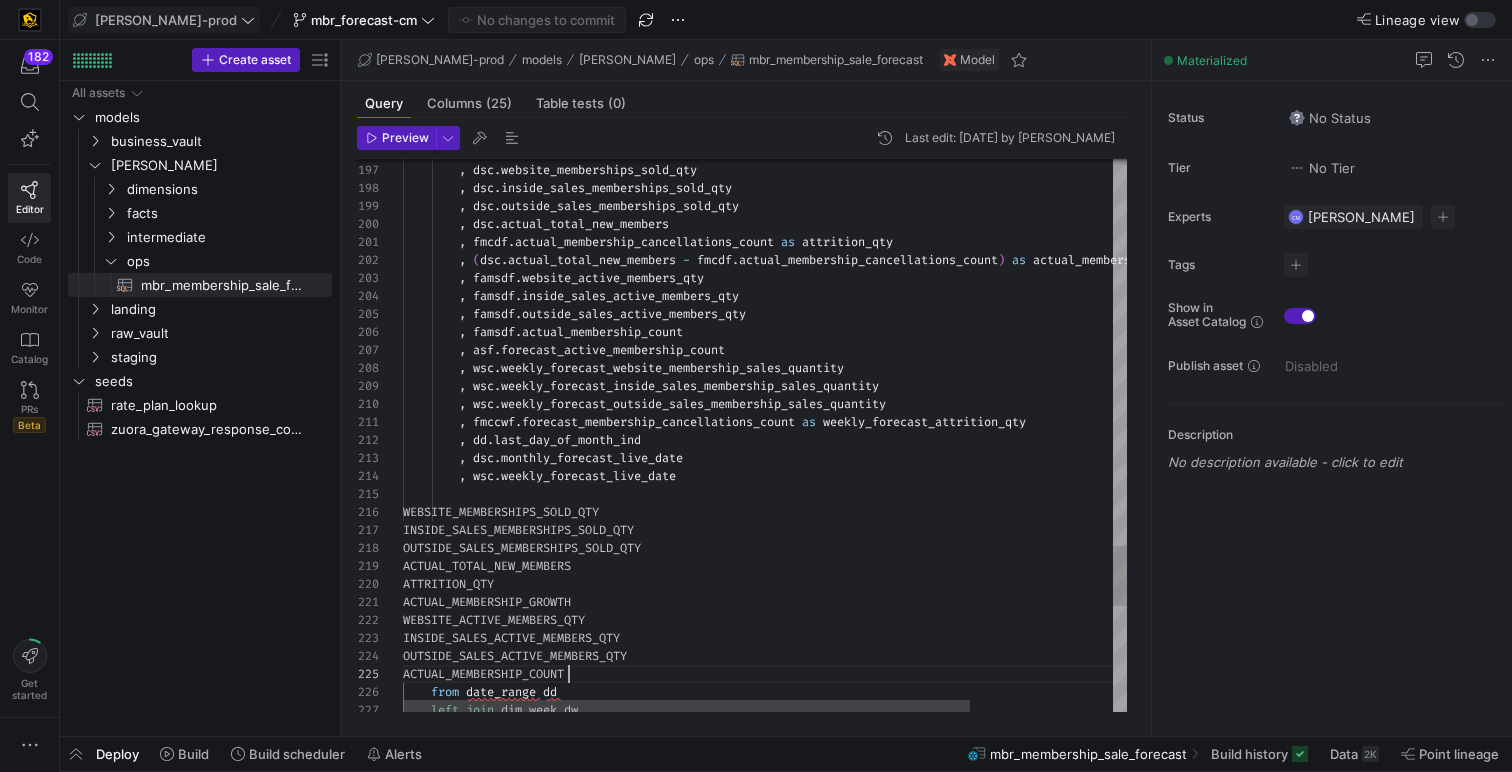 scroll, scrollTop: 72, scrollLeft: 166, axis: both 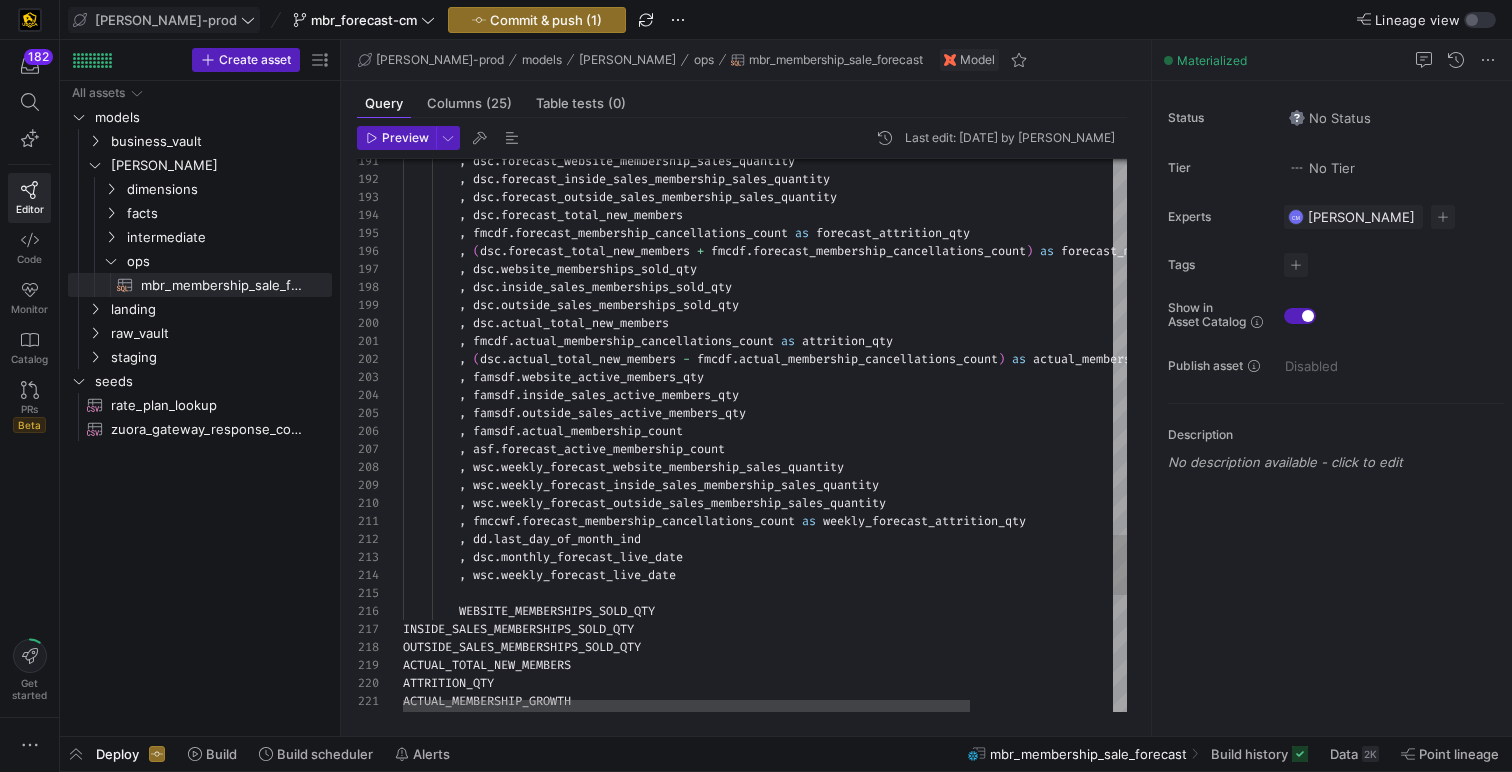 click on ",   asf . forecast_active_membership_count          ,   famsdf . actual_membership_count          ,   famsdf . outside_sales_active_members_qty          ,   famsdf . inside_sales_active_members_qty          ,   famsdf . website_active_members_qty          ,   ( dsc . actual_total_new_members   -   fmcdf . actual_membership_cancellations_count )   as   actual_membership_growth          ,   fmcdf . actual_membership_cancellations_count   as   attrition_qty          ,   dsc . actual_total_new_members          ,   dsc . outside_sales_memberships_sold_qty          ,   dsc . inside_sales_memberships_sold_qty          ,   dsc . website_memberships_sold_qty          ,   ( dsc . forecast_total_new_members   +   fmcdf . forecast_membership_cancellations_count )   as   forecast_membership_growth          ,   wsc . weekly_forecast_website_membership_sales_quantity          ,   ." at bounding box center (856, -750) 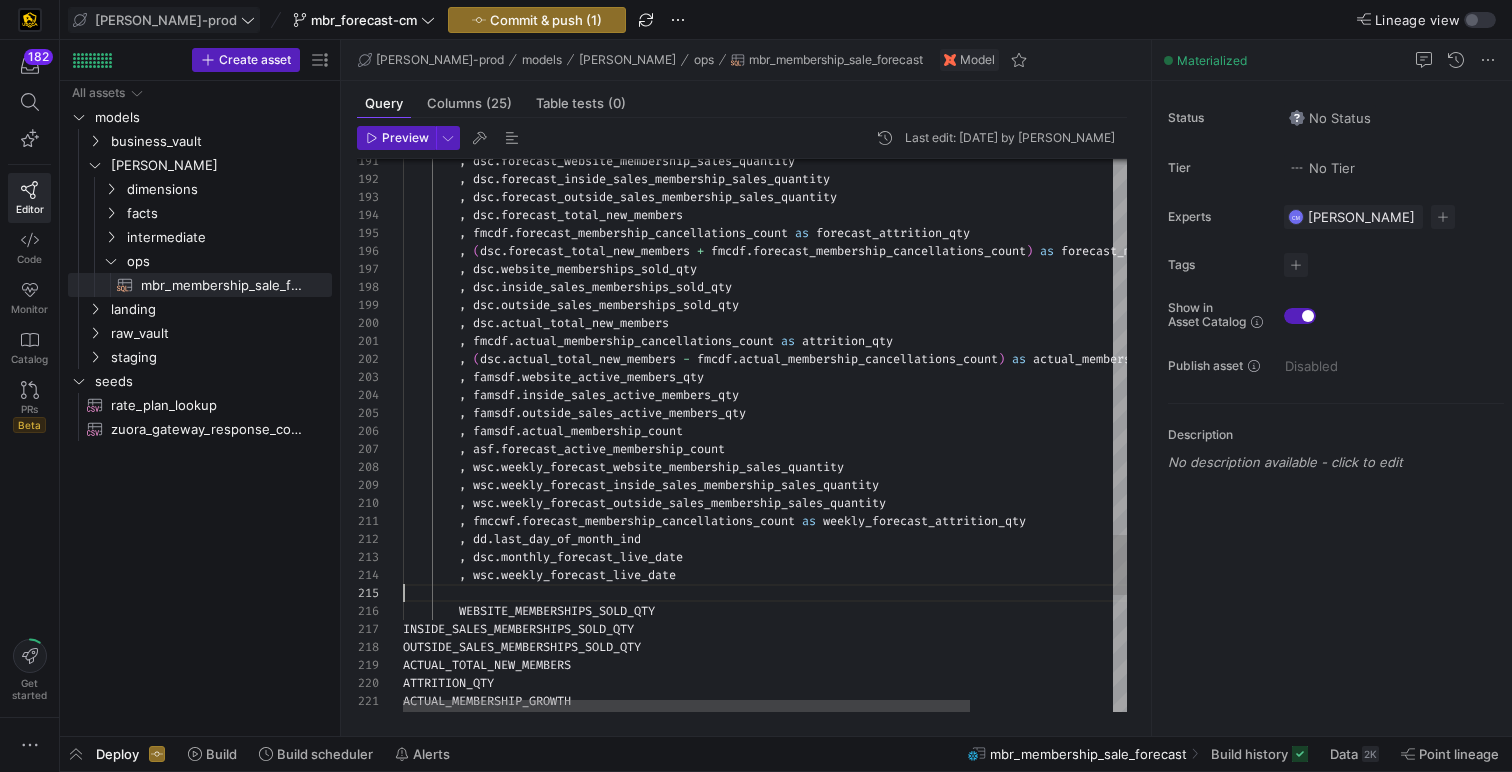click on ",   asf . forecast_active_membership_count          ,   famsdf . actual_membership_count          ,   famsdf . outside_sales_active_members_qty          ,   famsdf . inside_sales_active_members_qty          ,   famsdf . website_active_members_qty          ,   ( dsc . actual_total_new_members   -   fmcdf . actual_membership_cancellations_count )   as   actual_membership_growth          ,   fmcdf . actual_membership_cancellations_count   as   attrition_qty          ,   dsc . actual_total_new_members          ,   dsc . outside_sales_memberships_sold_qty          ,   dsc . inside_sales_memberships_sold_qty          ,   dsc . website_memberships_sold_qty          ,   ( dsc . forecast_total_new_members   +   fmcdf . forecast_membership_cancellations_count )   as   forecast_membership_growth          ,   wsc . weekly_forecast_website_membership_sales_quantity          ,   ." at bounding box center [856, -750] 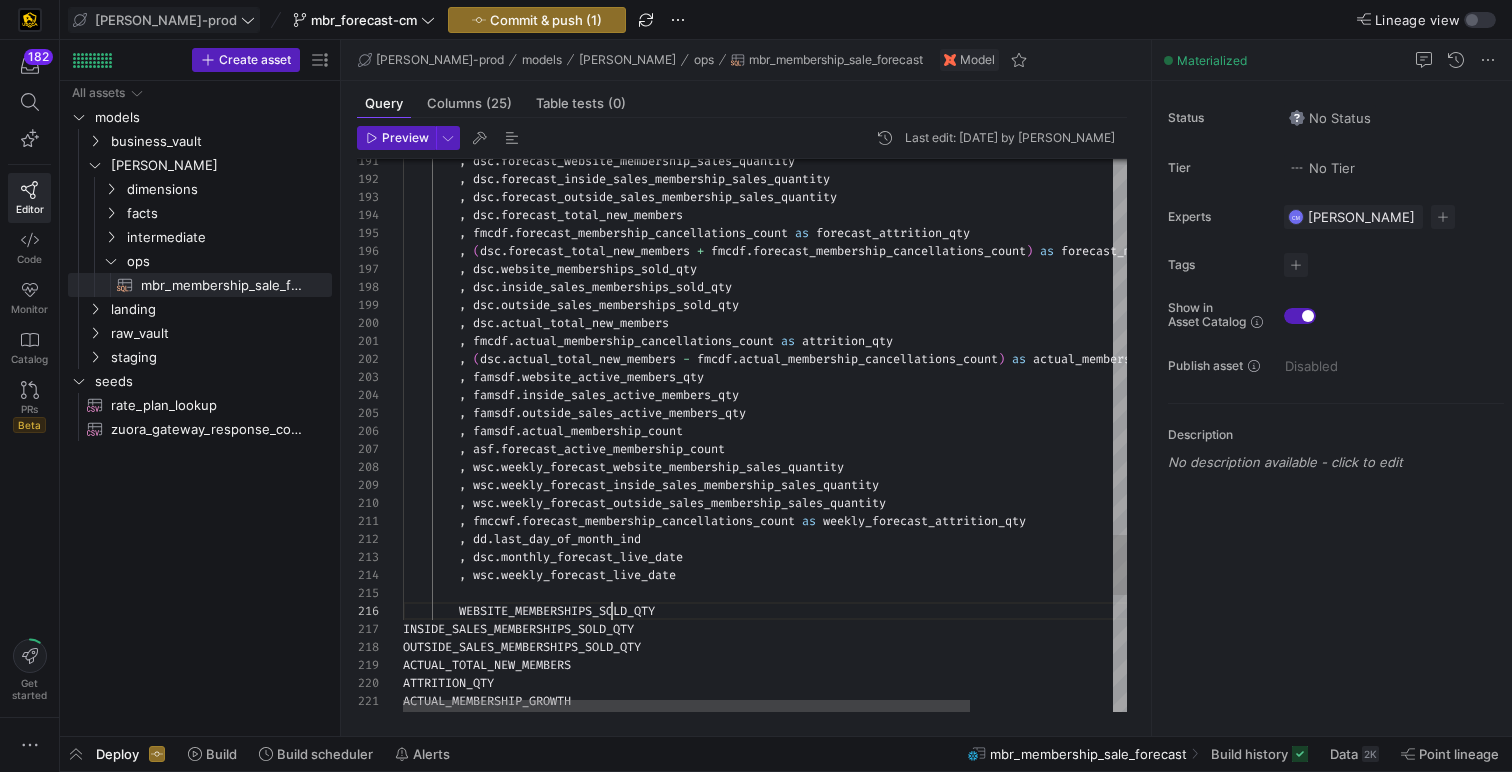 click on ",   asf . forecast_active_membership_count          ,   famsdf . actual_membership_count          ,   famsdf . outside_sales_active_members_qty          ,   famsdf . inside_sales_active_members_qty          ,   famsdf . website_active_members_qty          ,   ( dsc . actual_total_new_members   -   fmcdf . actual_membership_cancellations_count )   as   actual_membership_growth          ,   fmcdf . actual_membership_cancellations_count   as   attrition_qty          ,   dsc . actual_total_new_members          ,   dsc . outside_sales_memberships_sold_qty          ,   dsc . inside_sales_memberships_sold_qty          ,   dsc . website_memberships_sold_qty          ,   ( dsc . forecast_total_new_members   +   fmcdf . forecast_membership_cancellations_count )   as   forecast_membership_growth          ,   wsc . weekly_forecast_website_membership_sales_quantity          ,   ." at bounding box center [856, -750] 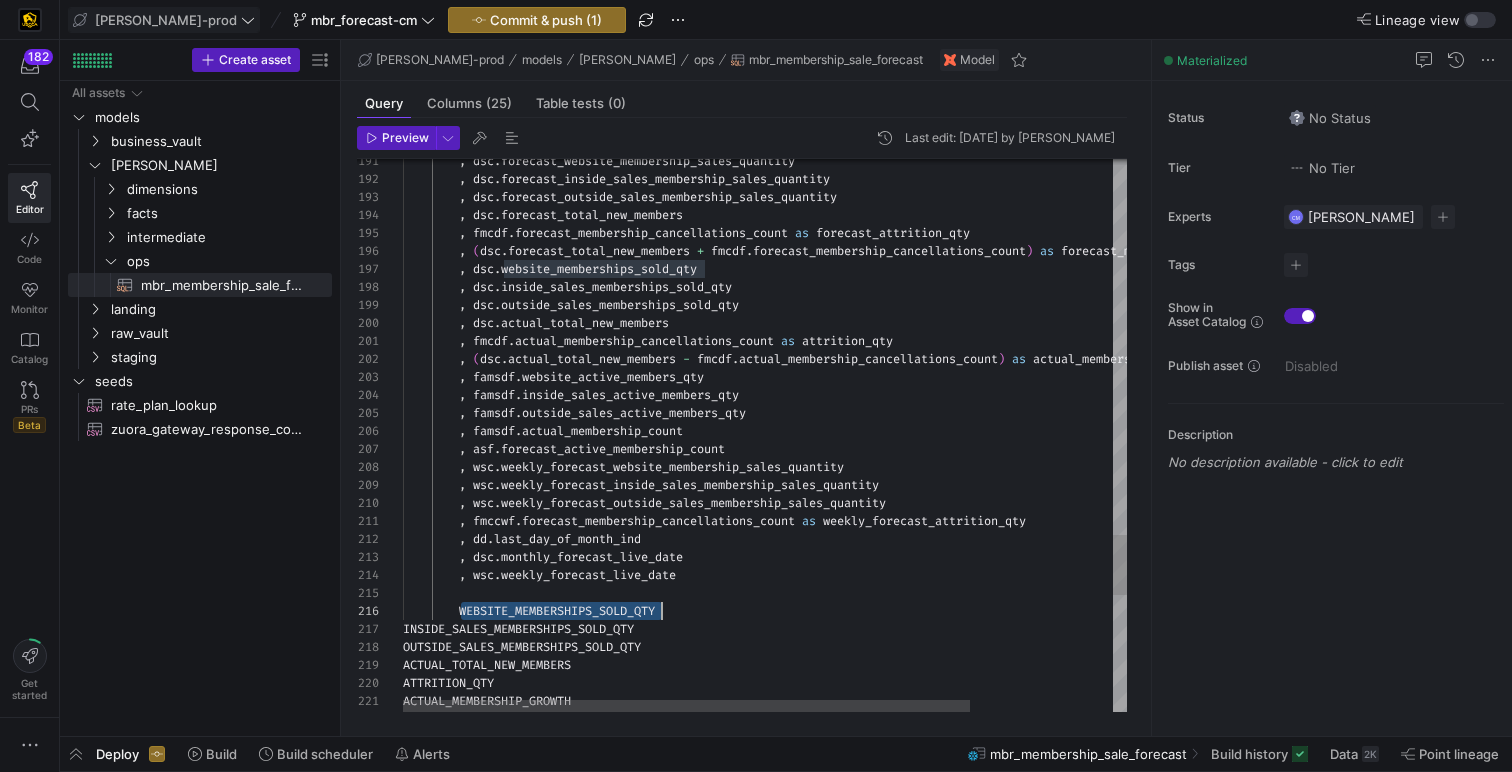 scroll, scrollTop: 90, scrollLeft: 259, axis: both 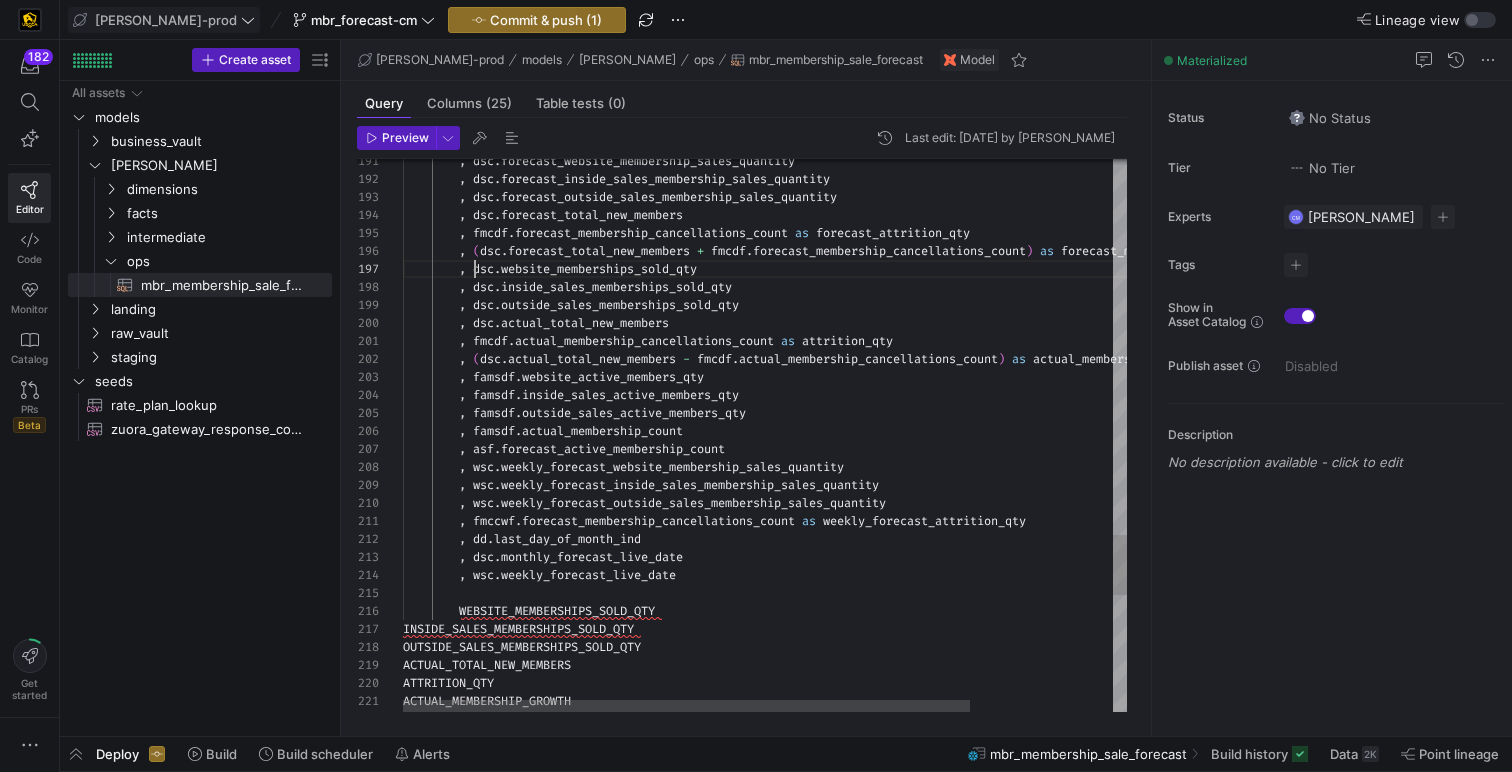 click on ",   asf . forecast_active_membership_count          ,   famsdf . actual_membership_count          ,   famsdf . outside_sales_active_members_qty          ,   famsdf . inside_sales_active_members_qty          ,   famsdf . website_active_members_qty          ,   ( dsc . actual_total_new_members   -   fmcdf . actual_membership_cancellations_count )   as   actual_membership_growth          ,   fmcdf . actual_membership_cancellations_count   as   attrition_qty          ,   dsc . actual_total_new_members          ,   dsc . outside_sales_memberships_sold_qty          ,   dsc . inside_sales_memberships_sold_qty          ,   dsc . website_memberships_sold_qty          ,   ( dsc . forecast_total_new_members   +   fmcdf . forecast_membership_cancellations_count )   as   forecast_membership_growth          ,   wsc . weekly_forecast_website_membership_sales_quantity          ,   ." at bounding box center (856, -750) 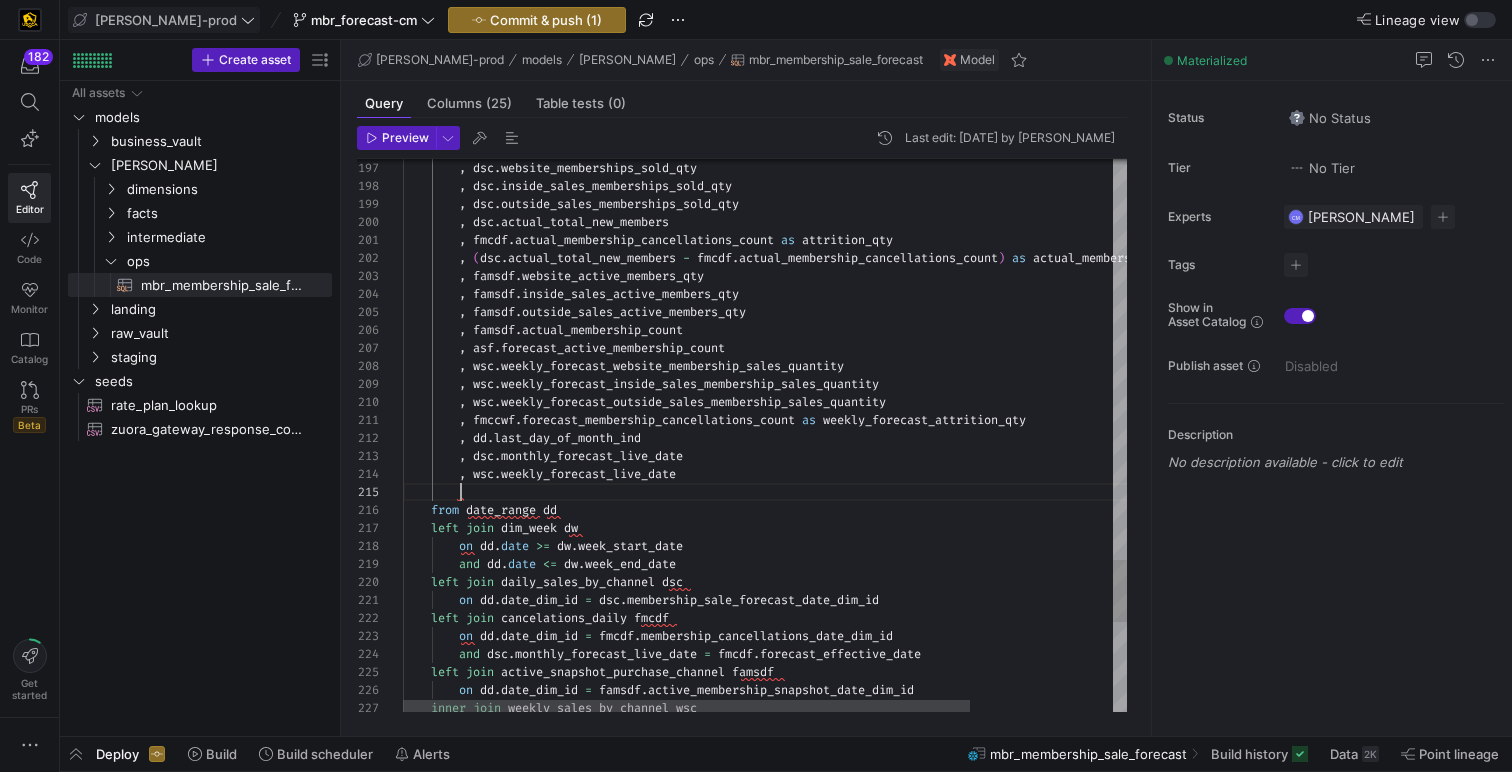 scroll, scrollTop: 54, scrollLeft: 281, axis: both 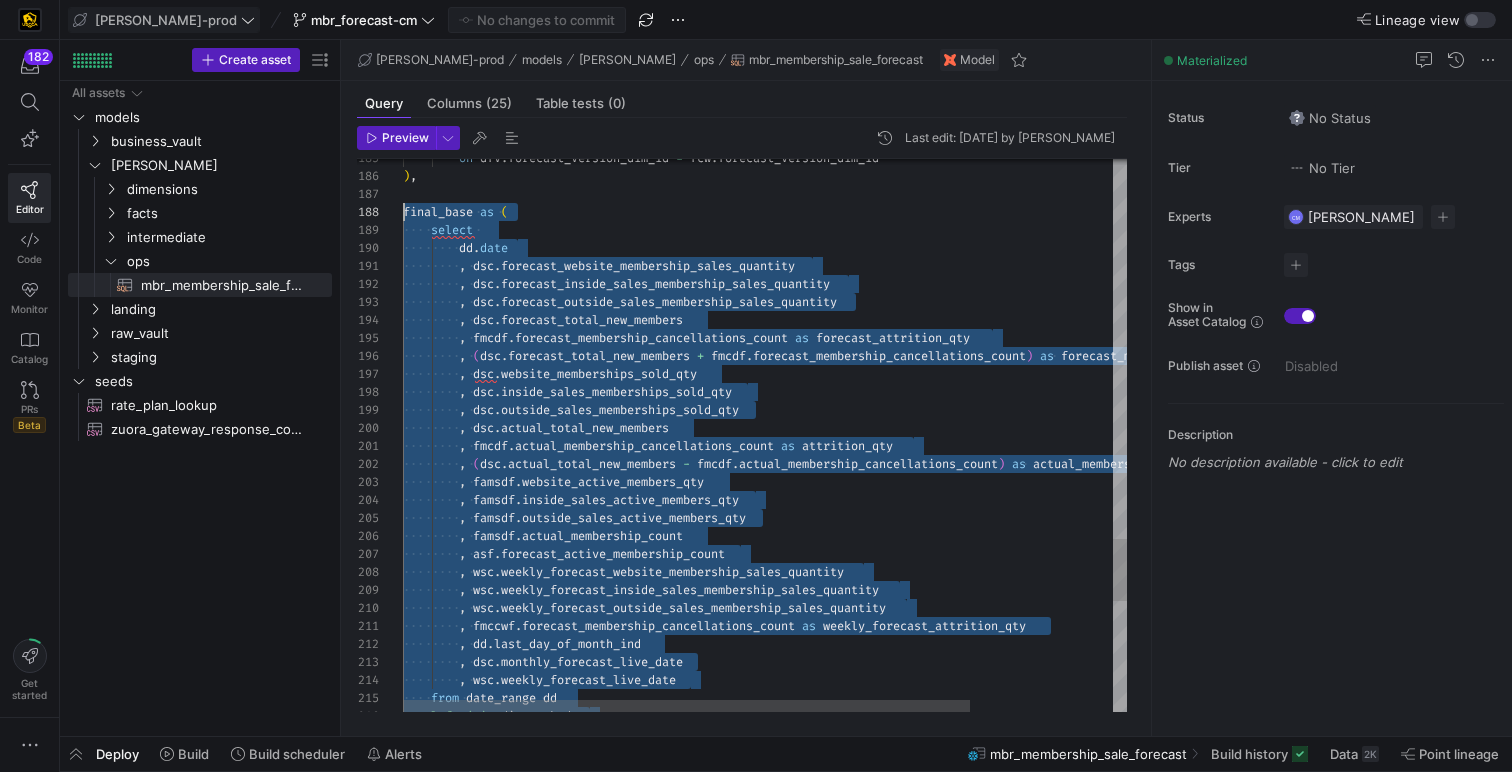 drag, startPoint x: 497, startPoint y: 552, endPoint x: 279, endPoint y: 213, distance: 403.04468 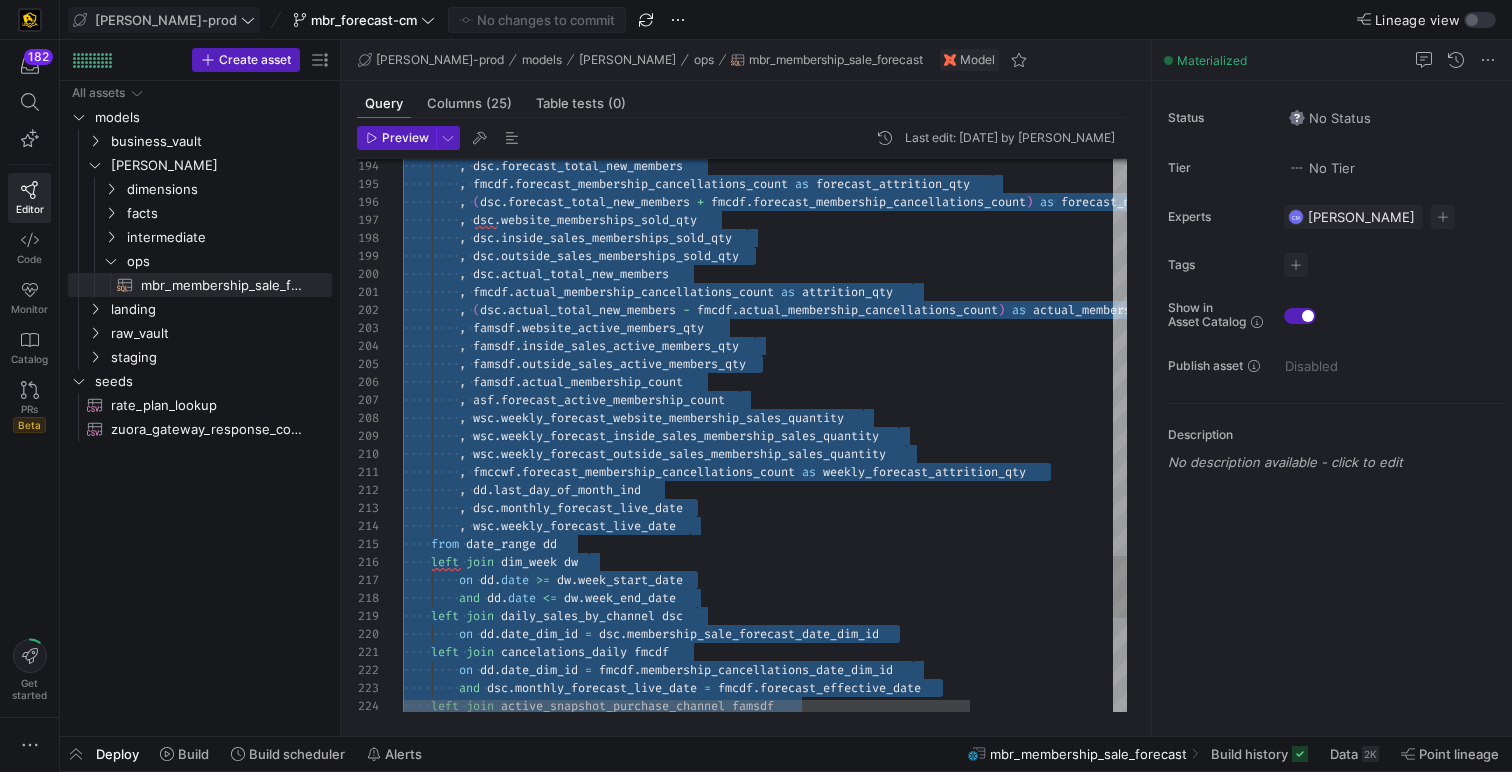 click on "left   join   dim_week   dw      from   date_range   dd          ,   wsc . weekly_forecast_live_date          ,   dsc . monthly_forecast_live_date          ,   dd . last_day_of_month_ind          ,   fmccwf . forecast_membership_cancellations_count   as   weekly_forecast_attrition_qty          ,   wsc . weekly_forecast_outside_sales_membership_sales_qua ntity          ,   wsc . weekly_forecast_inside_sales_membership_sales_quan tity          ,   wsc . weekly_forecast_website_membership_sales_quantity          ,   asf . forecast_active_membership_count          on   dd . date   >=   dw . week_start_date          and   dd . date   <=   dw . week_end_date      left   join   daily_sales_by_channel   dsc          on   dd . date_dim_id   =   dsc . membership_sale_forecast_date_dim_id      left   join   cancelations_daily   fmcdf          on   dd . date_dim_id   =   ." at bounding box center [856, -898] 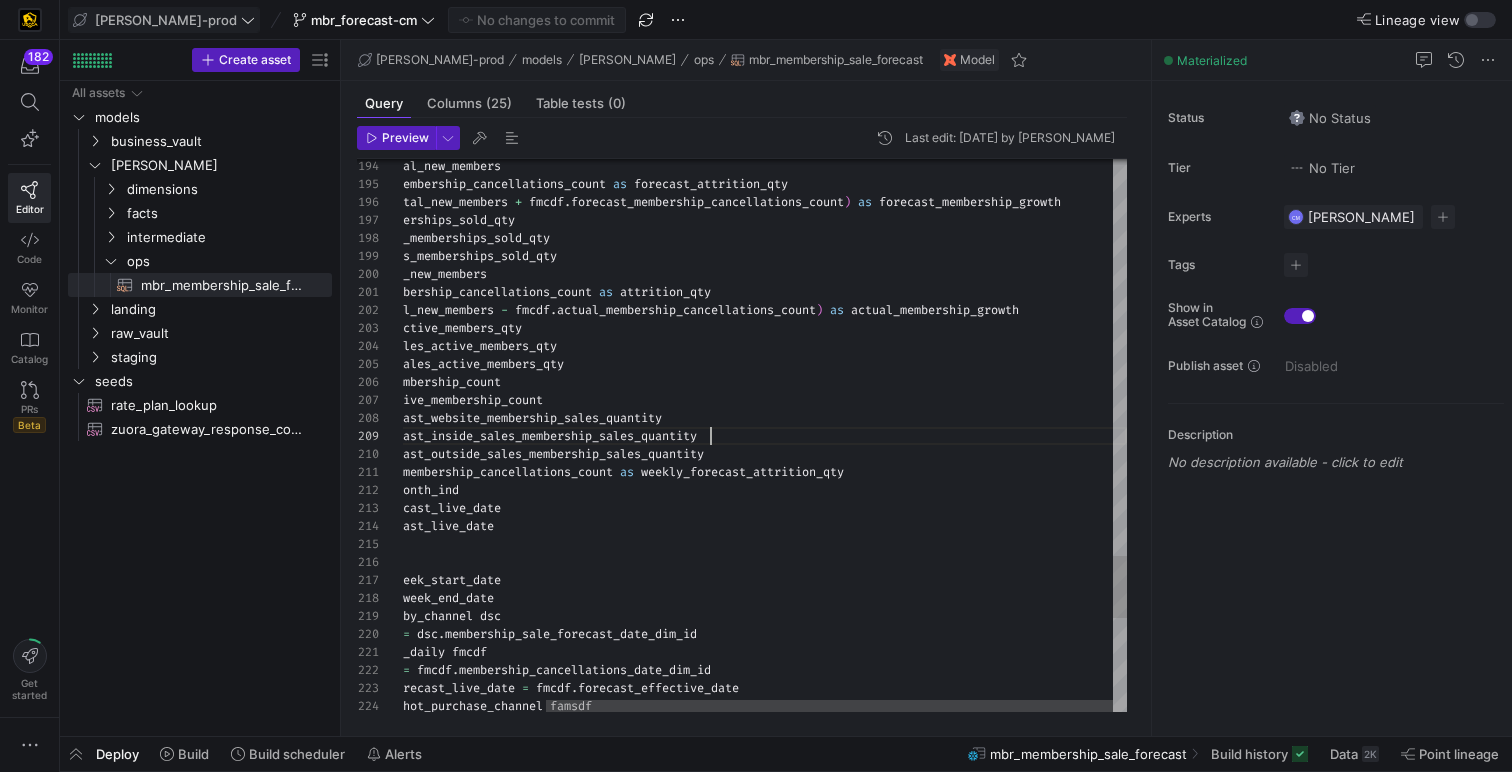 scroll, scrollTop: 144, scrollLeft: 490, axis: both 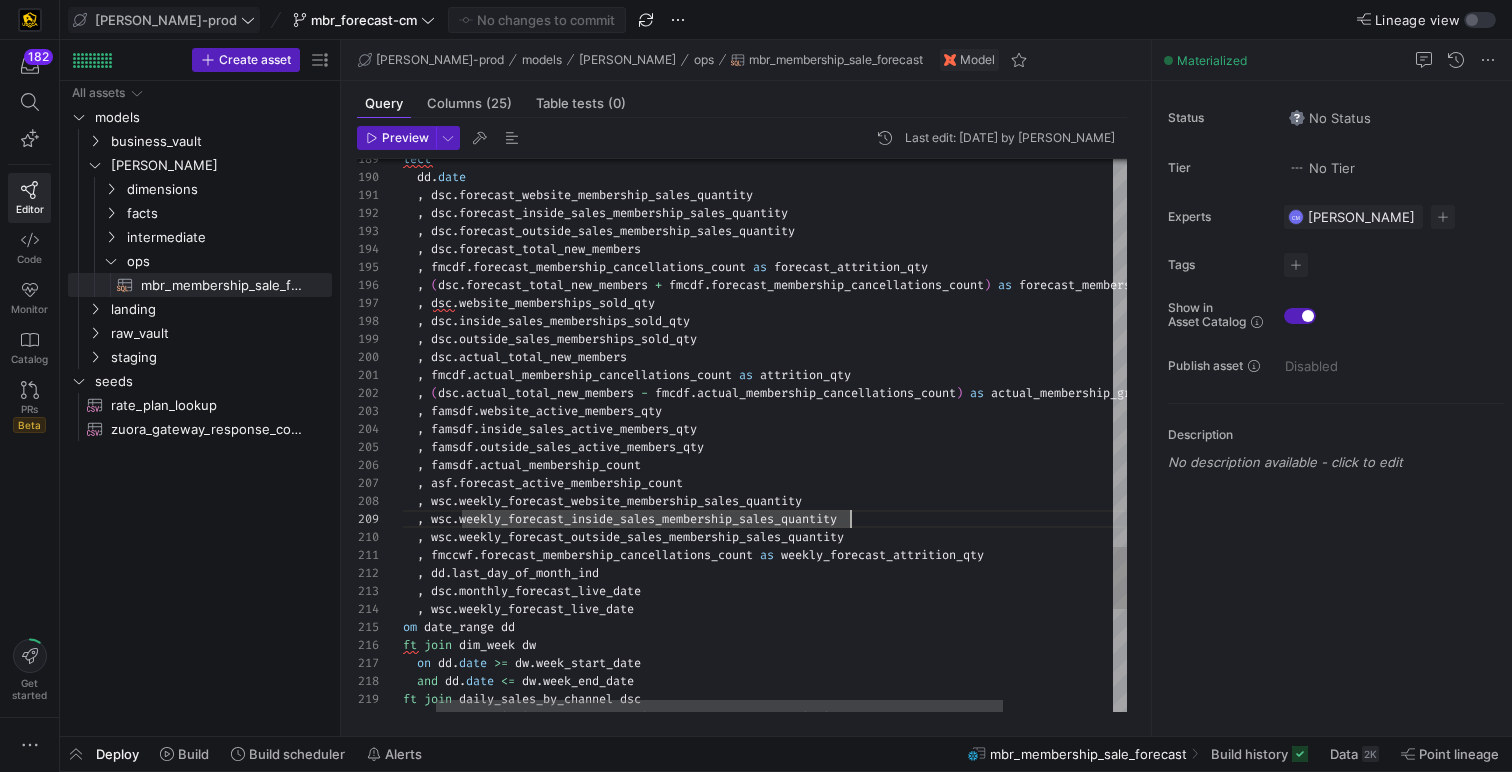 click on "left   join   dim_week   dw      from   date_range   dd          ,   wsc . weekly_forecast_live_date          ,   dsc . monthly_forecast_live_date          ,   dd . last_day_of_month_ind          ,   fmccwf . forecast_membership_cancellations_count   as   weekly_forecast_attrition_qty          ,   wsc . weekly_forecast_outside_sales_membership_sales_qua ntity          ,   wsc . weekly_forecast_inside_sales_membership_sales_quan tity          ,   wsc . weekly_forecast_website_membership_sales_quantity          ,   asf . forecast_active_membership_count          on   dd . date   >=   dw . week_start_date          and   dd . date   <=   dw . week_end_date      left   join   daily_sales_by_channel   dsc          on   dd . date_dim_id   =   dsc . membership_sale_forecast_date_dim_id          ,   famsdf . actual_membership_count          ,   famsdf ." at bounding box center [814, -815] 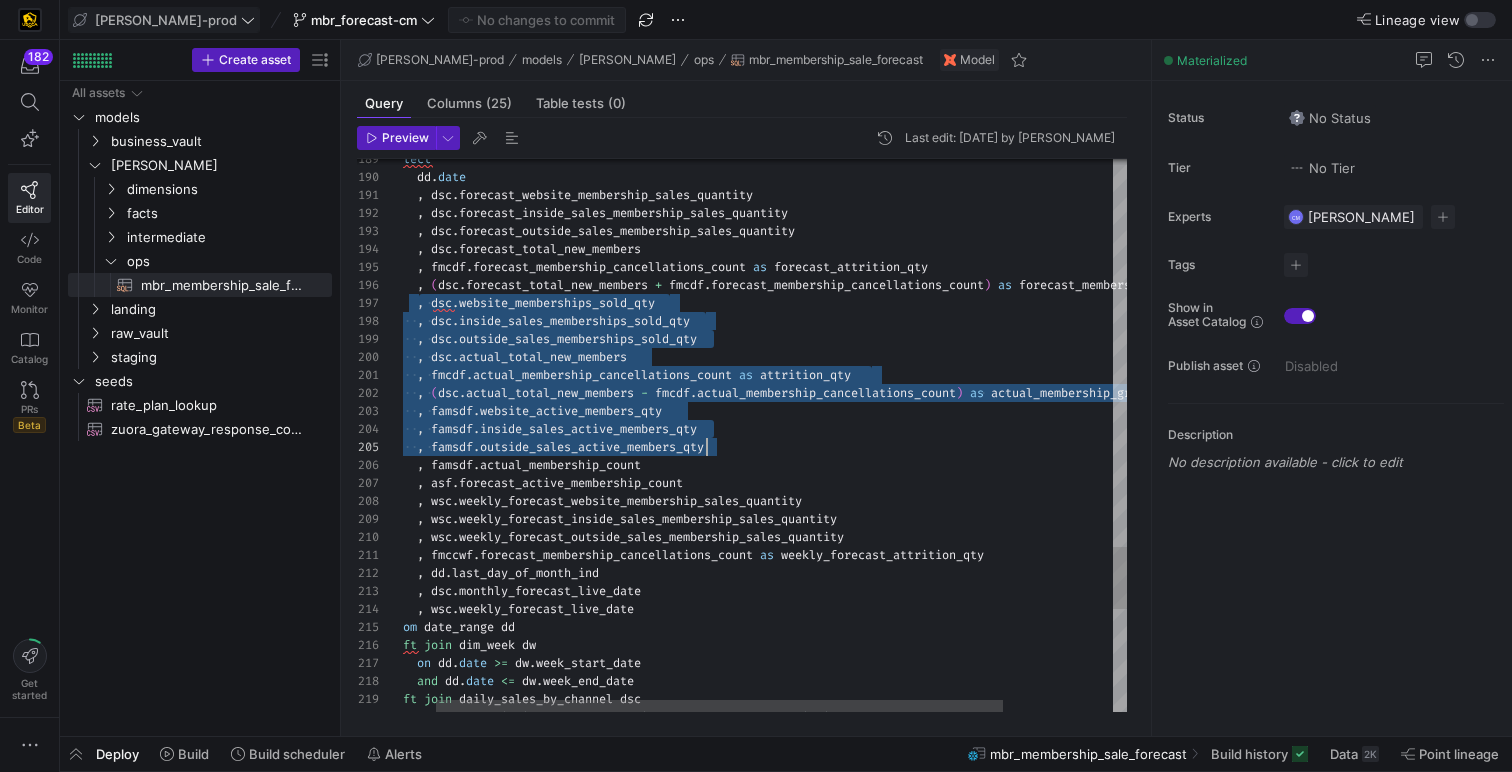 scroll, scrollTop: 108, scrollLeft: 288, axis: both 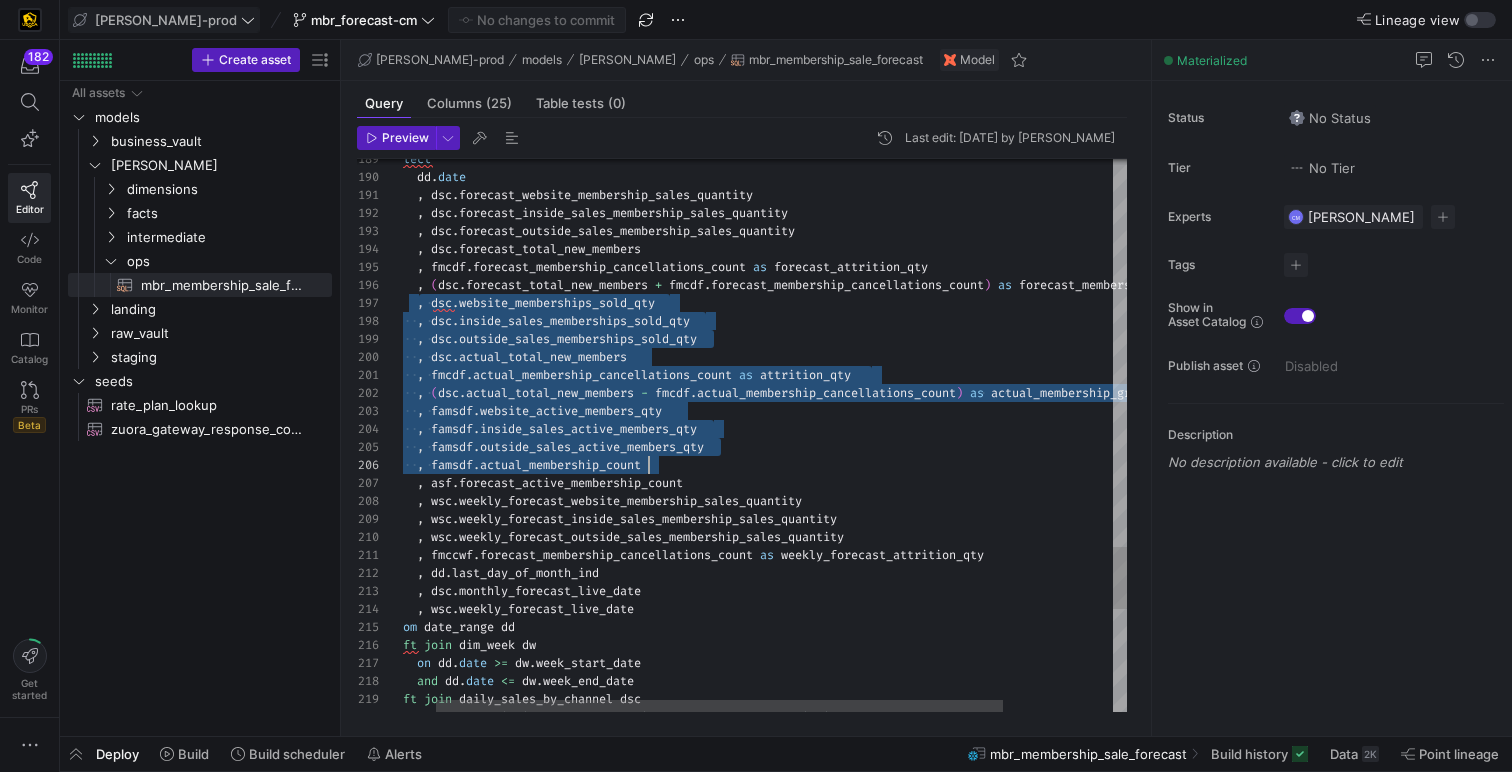 drag, startPoint x: 418, startPoint y: 304, endPoint x: 710, endPoint y: 460, distance: 331.0589 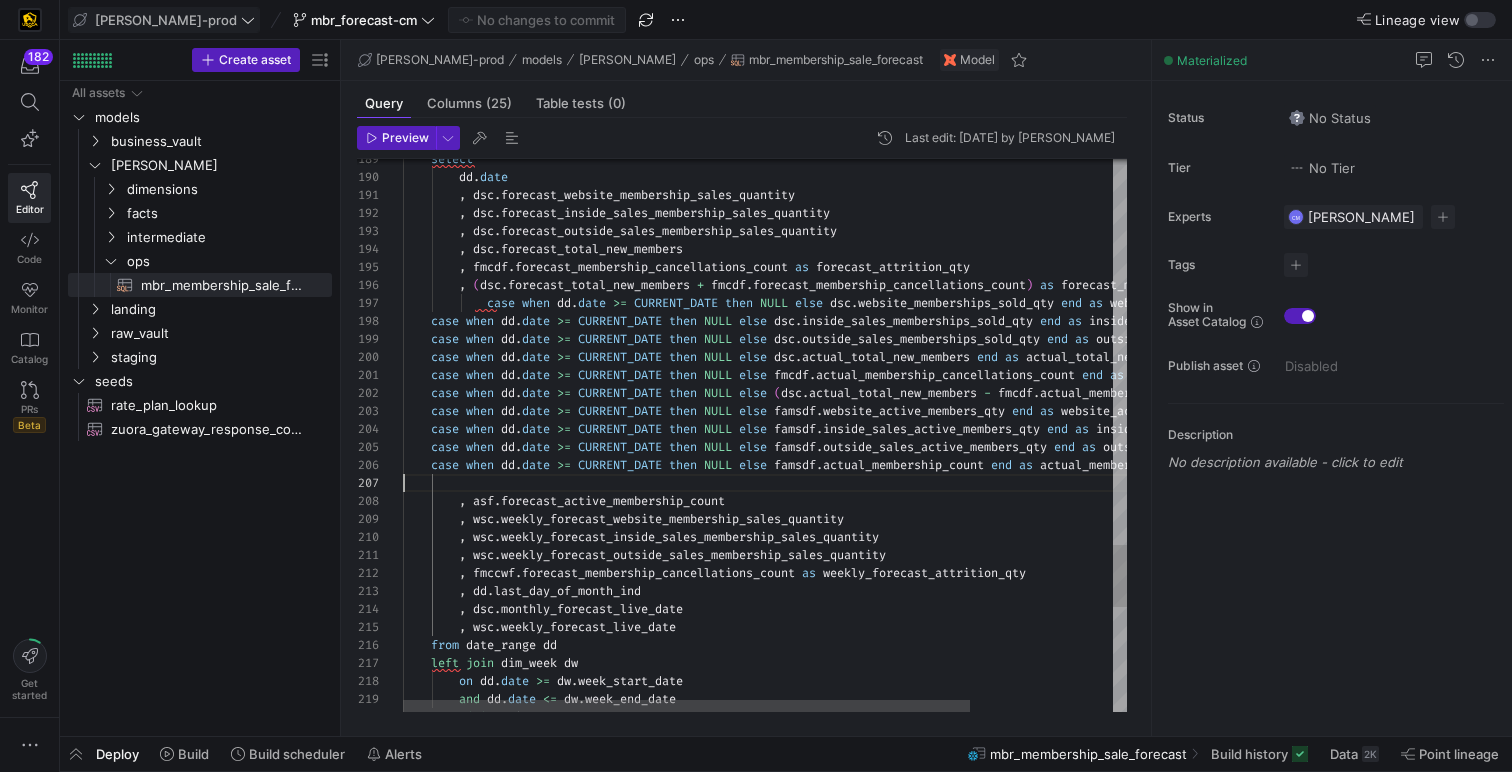 scroll, scrollTop: 72, scrollLeft: 0, axis: vertical 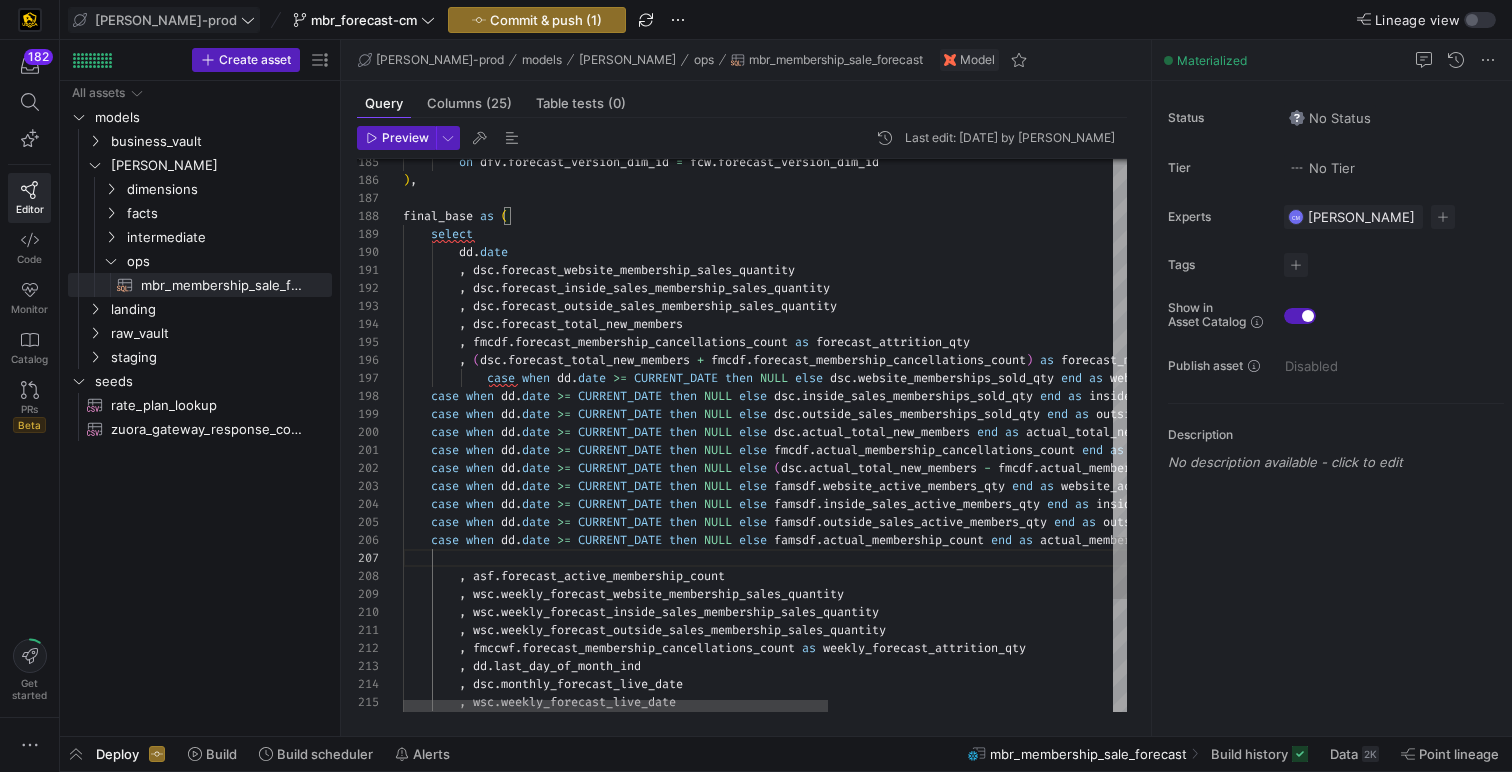 type on "case when [DOMAIN_NAME] >= CURRENT_DATE then NULL else [DOMAIN_NAME]_active_members_qty end as website_active_members_qty,
case when [DOMAIN_NAME] >= CURRENT_DATE then NULL else famsdf.inside_sales_active_members_qty end as inside_sales_active_members_qty,
case when [DOMAIN_NAME] >= CURRENT_DATE then NULL else famsdf.outside_sales_active_members_qty end as outside_sales_active_members_qty,
case when [DOMAIN_NAME] >= CURRENT_DATE then NULL else famsdf.actual_membership_count end as actual_membership_count,
, asf.forecast_active_membership_count
, wsc.weekly_forecast_website_membership_sales_quantity
, wsc.weekly_forecast_inside_sales_membership_sales_quantity
, wsc.weekly_forecast_outside_sales_membership_sales_quantity" 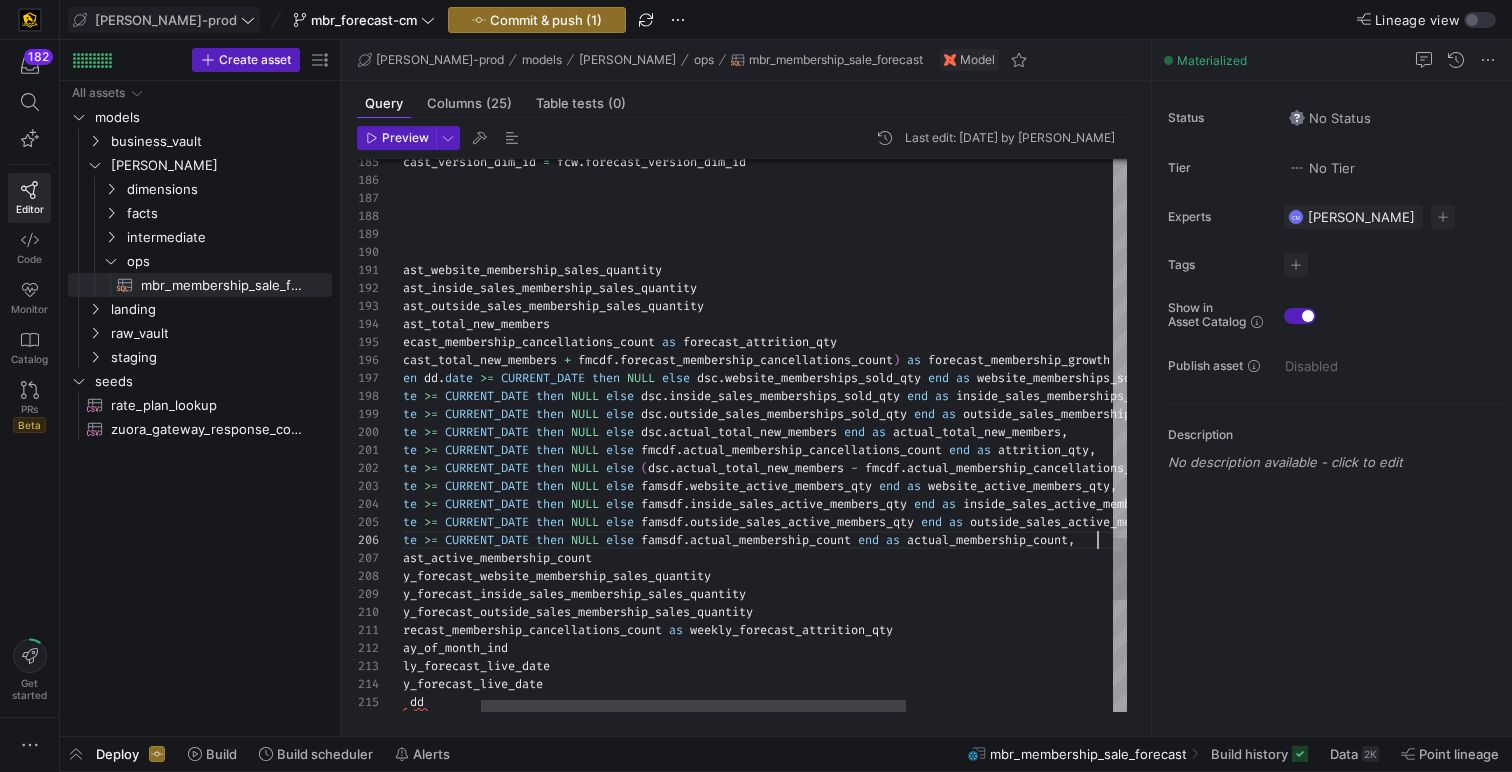 scroll, scrollTop: 54, scrollLeft: 828, axis: both 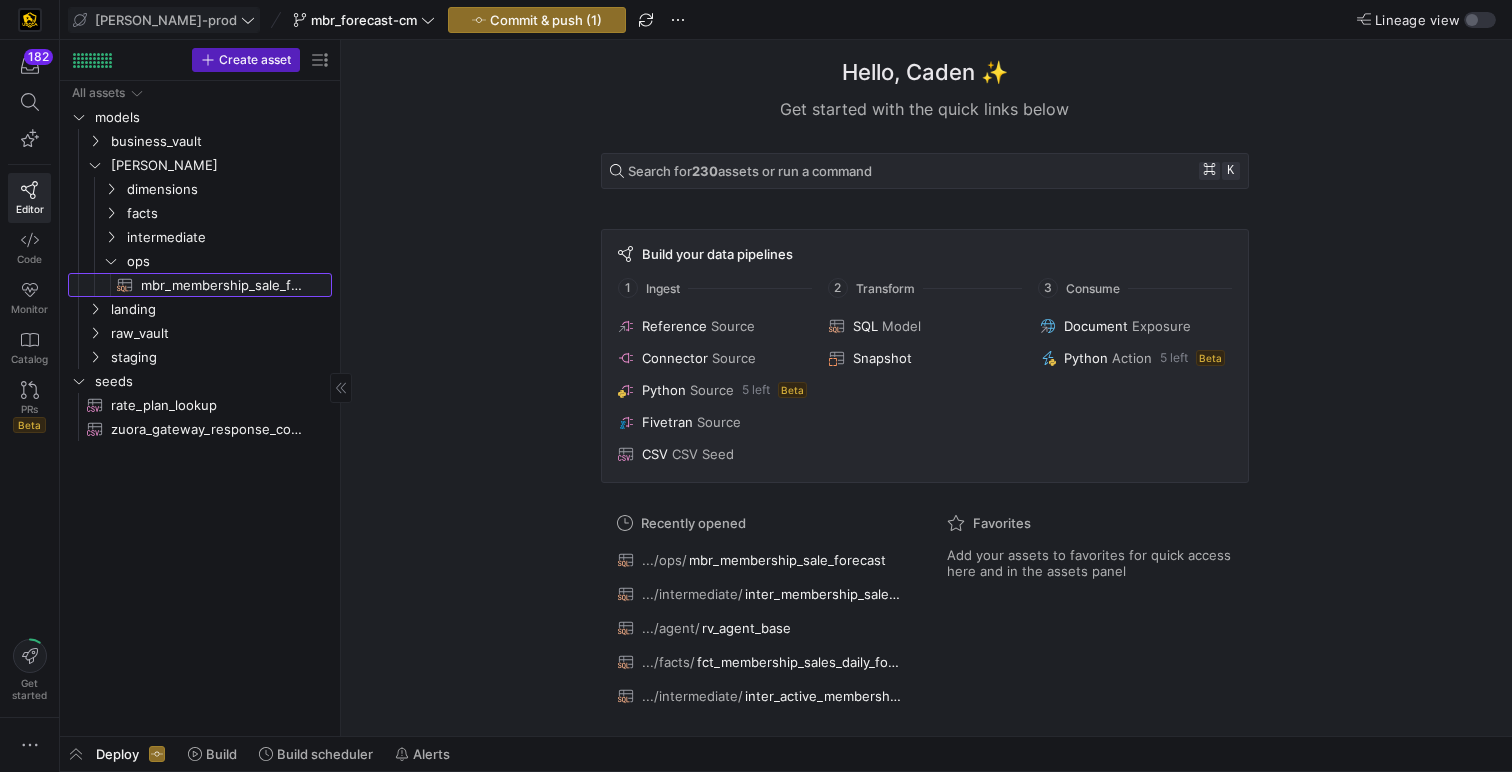 click on "mbr_membership_sale_forecast​​​​​​​​​​" 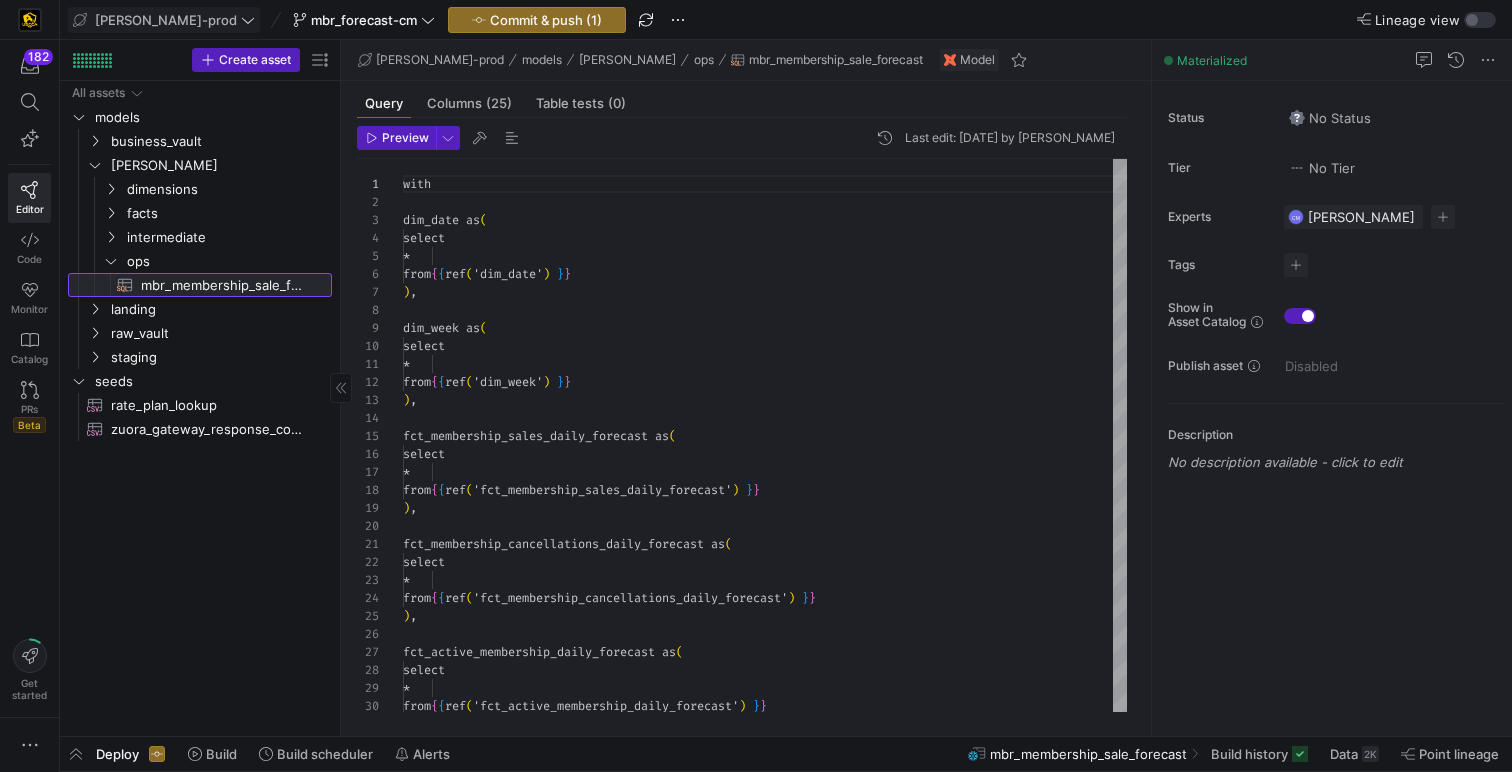 scroll, scrollTop: 180, scrollLeft: 0, axis: vertical 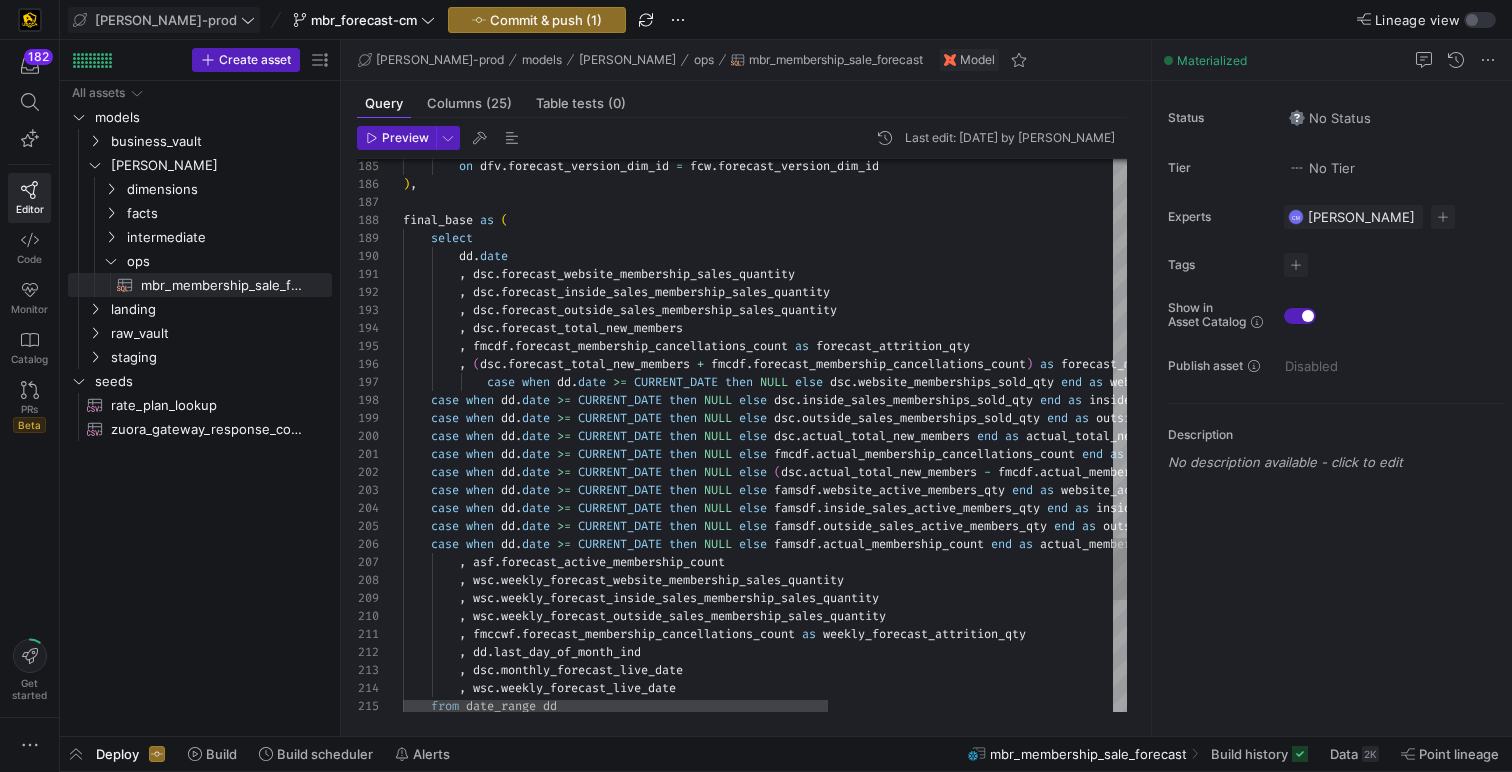 click on ",   wsc . weekly_forecast_website_membership_sales_quantity          ,   asf . forecast_active_membership_count      case   when   dd . date   >=   CURRENT_DATE   then   NULL   else   famsdf . outside_sales_active_members_qty   end   as   outside_sales_active_members_qty ,      case   when   dd . date   >=   CURRENT_DATE   then   NULL   else   famsdf . actual_membership_count   end   as   actual_membership_count ,      case   when   dd . date   >=   CURRENT_DATE   then   NULL   else   famsdf . inside_sales_active_members_qty   end   as   inside_sales_active_members_qty ,      case   when   dd . date   >=   CURRENT_DATE   then   NULL   else   famsdf . website_active_members_qty   end   as   website_active_members_qty ,      case   when   dd . date   >=   CURRENT_DATE   then   NULL   else   ( dsc . actual_total_new_members   -   fmcdf . actual_membership_cancellations_count )   end   as   ,      case   ." at bounding box center [1007, -736] 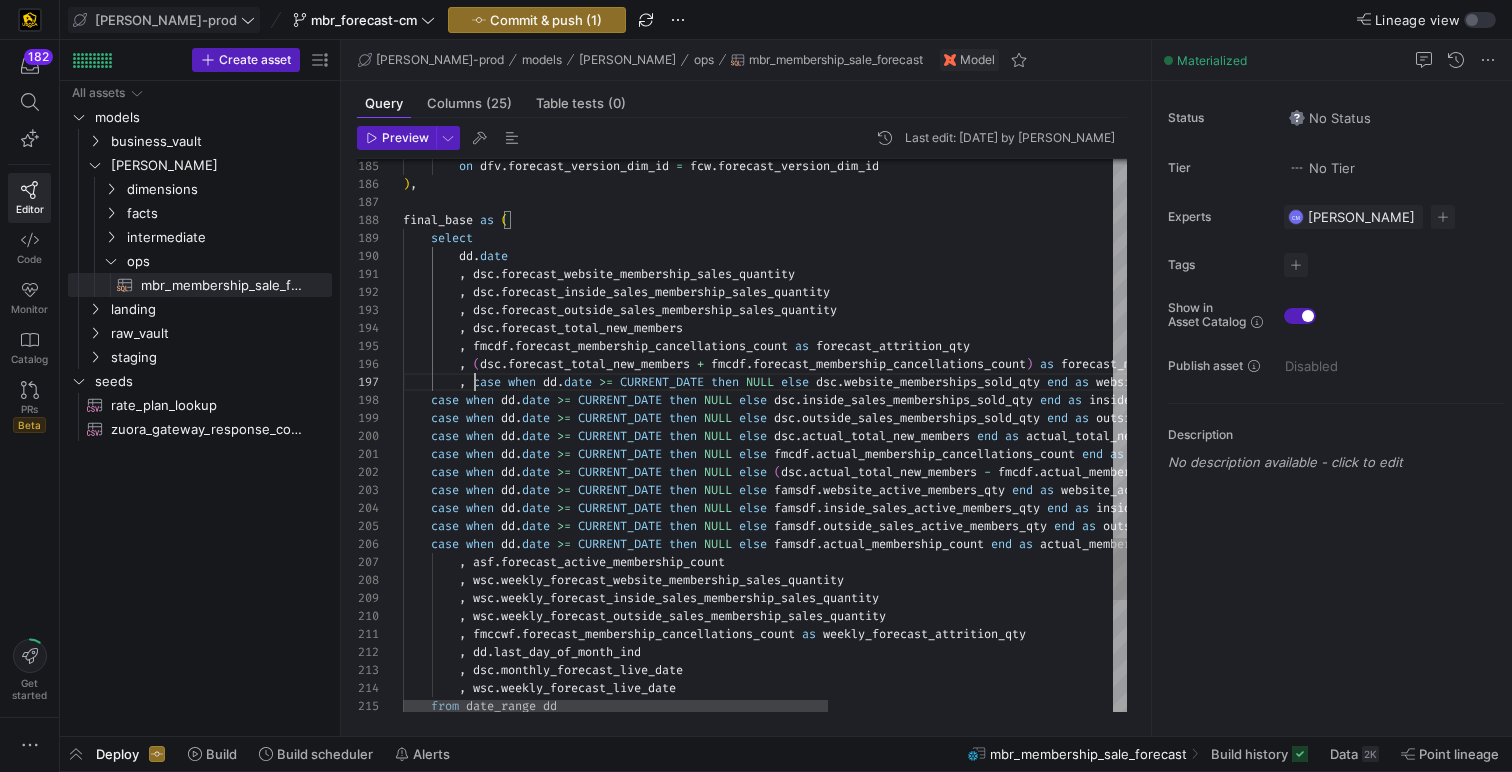 scroll, scrollTop: 108, scrollLeft: 72, axis: both 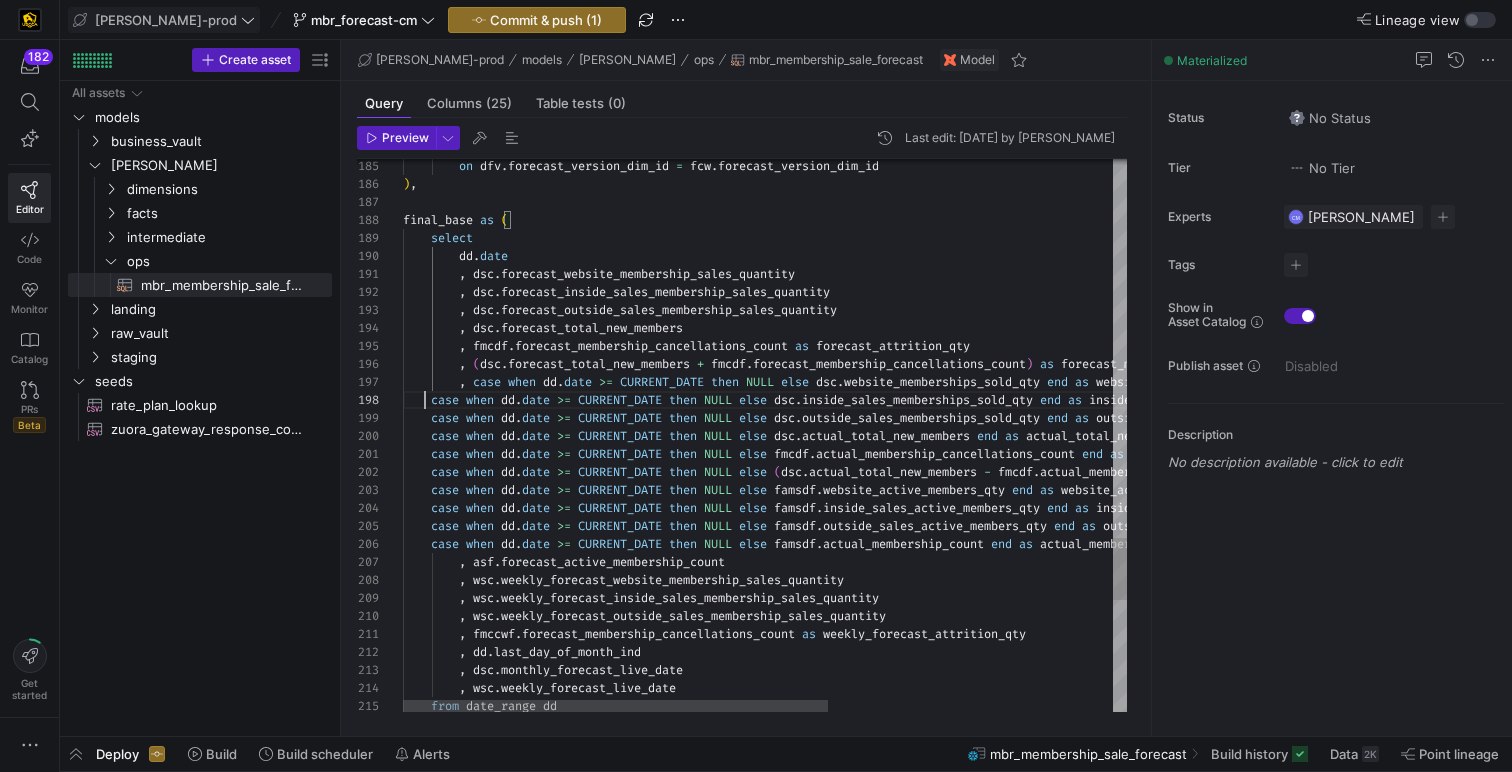 click on ",   wsc . weekly_forecast_website_membership_sales_quantity          ,   asf . forecast_active_membership_count      case   when   dd . date   >=   CURRENT_DATE   then   NULL   else   famsdf . outside_sales_active_members_qty   end   as   outside_sales_active_members_qty ,      case   when   dd . date   >=   CURRENT_DATE   then   NULL   else   famsdf . actual_membership_count   end   as   actual_membership_count ,      case   when   dd . date   >=   CURRENT_DATE   then   NULL   else   famsdf . inside_sales_active_members_qty   end   as   inside_sales_active_members_qty ,      case   when   dd . date   >=   CURRENT_DATE   then   NULL   else   famsdf . website_active_members_qty   end   as   website_active_members_qty ,      case   when   dd . date   >=   CURRENT_DATE   then   NULL   else   ( dsc . actual_total_new_members   -   fmcdf . actual_membership_cancellations_count )   end   as   ,      case   ." at bounding box center [1007, -736] 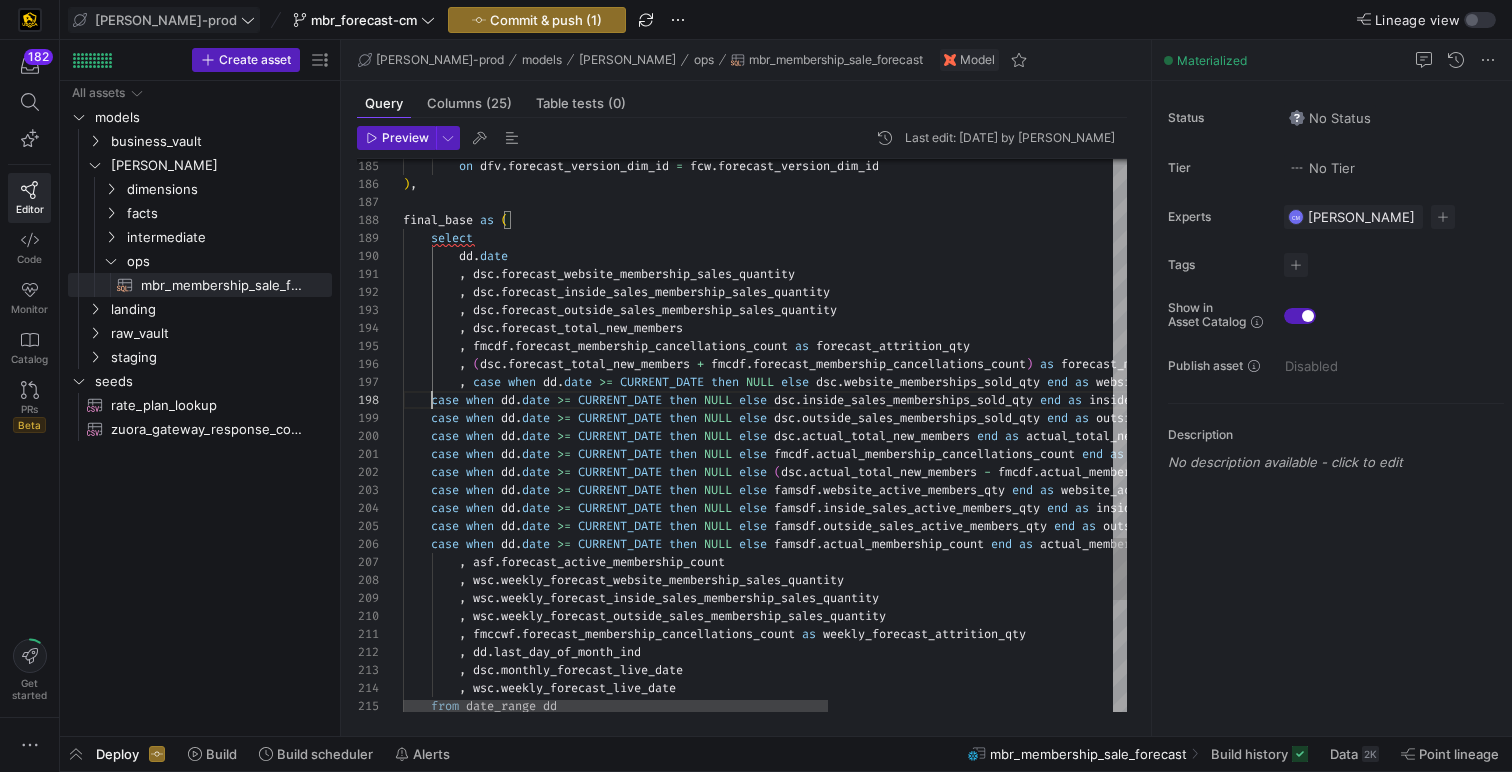 scroll, scrollTop: 108, scrollLeft: 29, axis: both 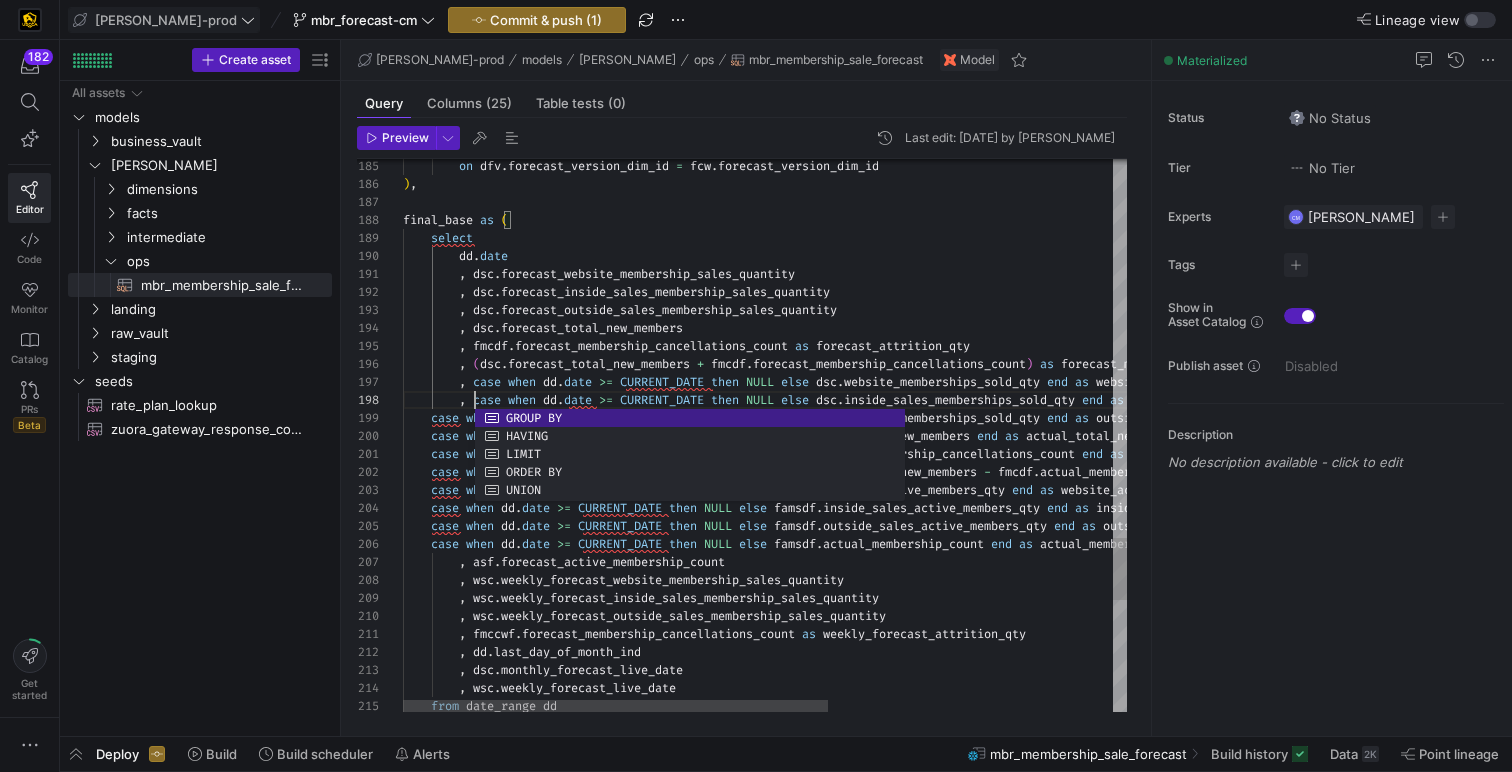 click on ",   wsc . weekly_forecast_website_membership_sales_quantity          ,   asf . forecast_active_membership_count      case   when   dd . date   >=   CURRENT_DATE   then   NULL   else   famsdf . outside_sales_active_members_qty   end   as   outside_sales_active_members_qty ,      case   when   dd . date   >=   CURRENT_DATE   then   NULL   else   famsdf . actual_membership_count   end   as   actual_membership_count ,      case   when   dd . date   >=   CURRENT_DATE   then   NULL   else   famsdf . inside_sales_active_members_qty   end   as   inside_sales_active_members_qty ,      case   when   dd . date   >=   CURRENT_DATE   then   NULL   else   famsdf . website_active_members_qty   end   as   website_active_members_qty ,      case   when   dd . date   >=   CURRENT_DATE   then   NULL   else   ( dsc . actual_total_new_members   -   fmcdf . actual_membership_cancellations_count )   end   as   ,      case   ." at bounding box center (1007, -736) 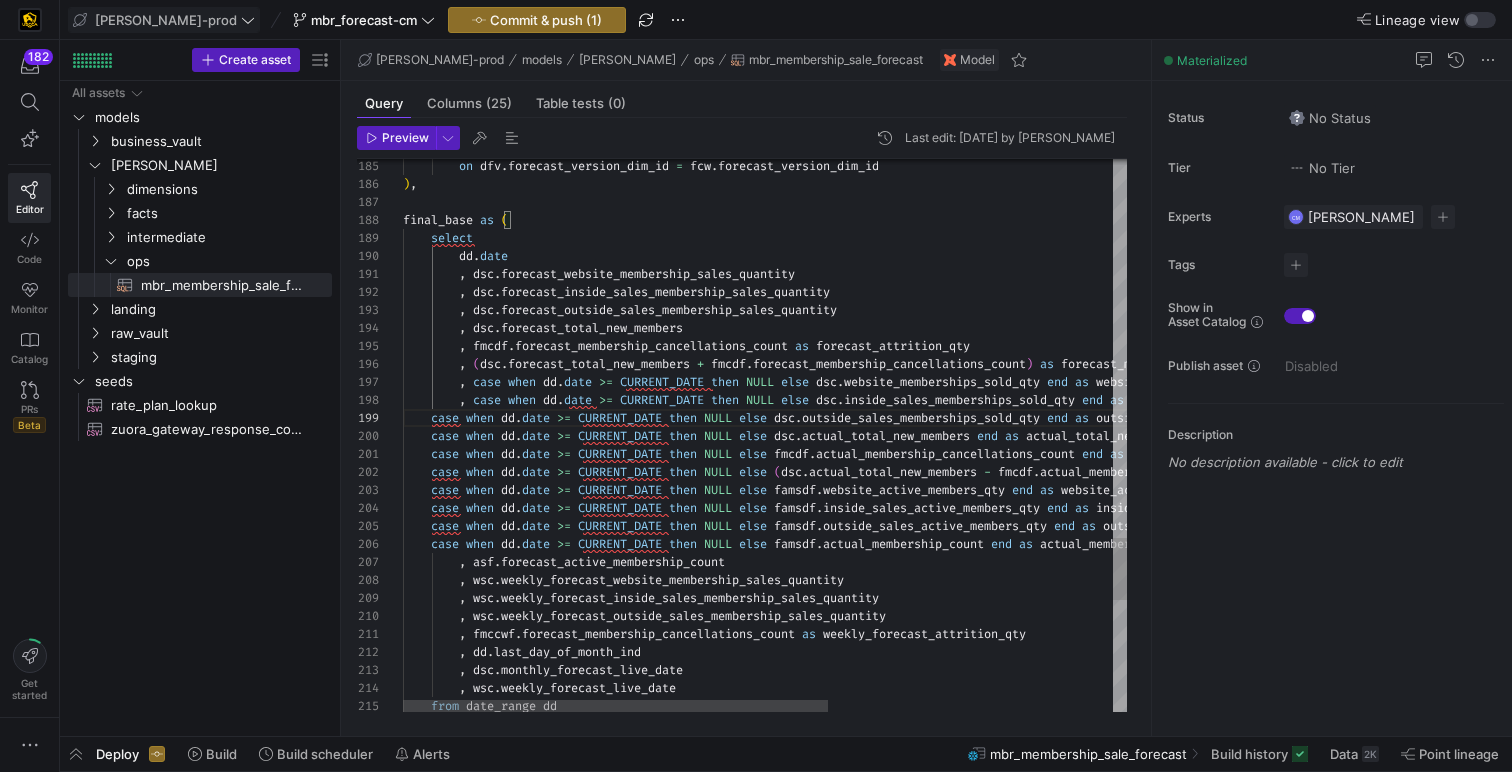 click on ",   wsc . weekly_forecast_website_membership_sales_quantity          ,   asf . forecast_active_membership_count      case   when   dd . date   >=   CURRENT_DATE   then   NULL   else   famsdf . outside_sales_active_members_qty   end   as   outside_sales_active_members_qty ,      case   when   dd . date   >=   CURRENT_DATE   then   NULL   else   famsdf . actual_membership_count   end   as   actual_membership_count ,      case   when   dd . date   >=   CURRENT_DATE   then   NULL   else   famsdf . inside_sales_active_members_qty   end   as   inside_sales_active_members_qty ,      case   when   dd . date   >=   CURRENT_DATE   then   NULL   else   famsdf . website_active_members_qty   end   as   website_active_members_qty ,      case   when   dd . date   >=   CURRENT_DATE   then   NULL   else   ( dsc . actual_total_new_members   -   fmcdf . actual_membership_cancellations_count )   end   as   ,      case   ." at bounding box center [1007, -736] 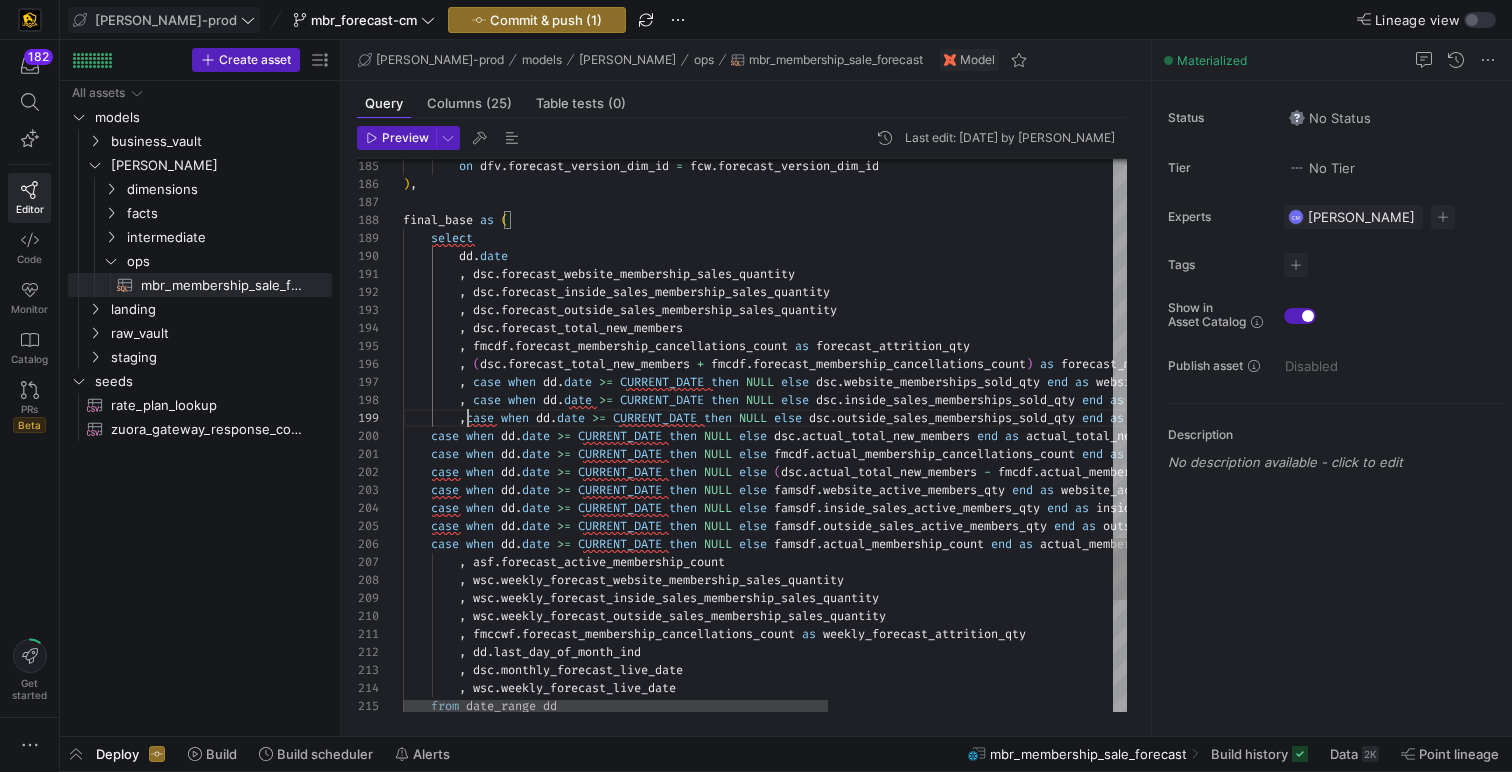 scroll, scrollTop: 90, scrollLeft: 72, axis: both 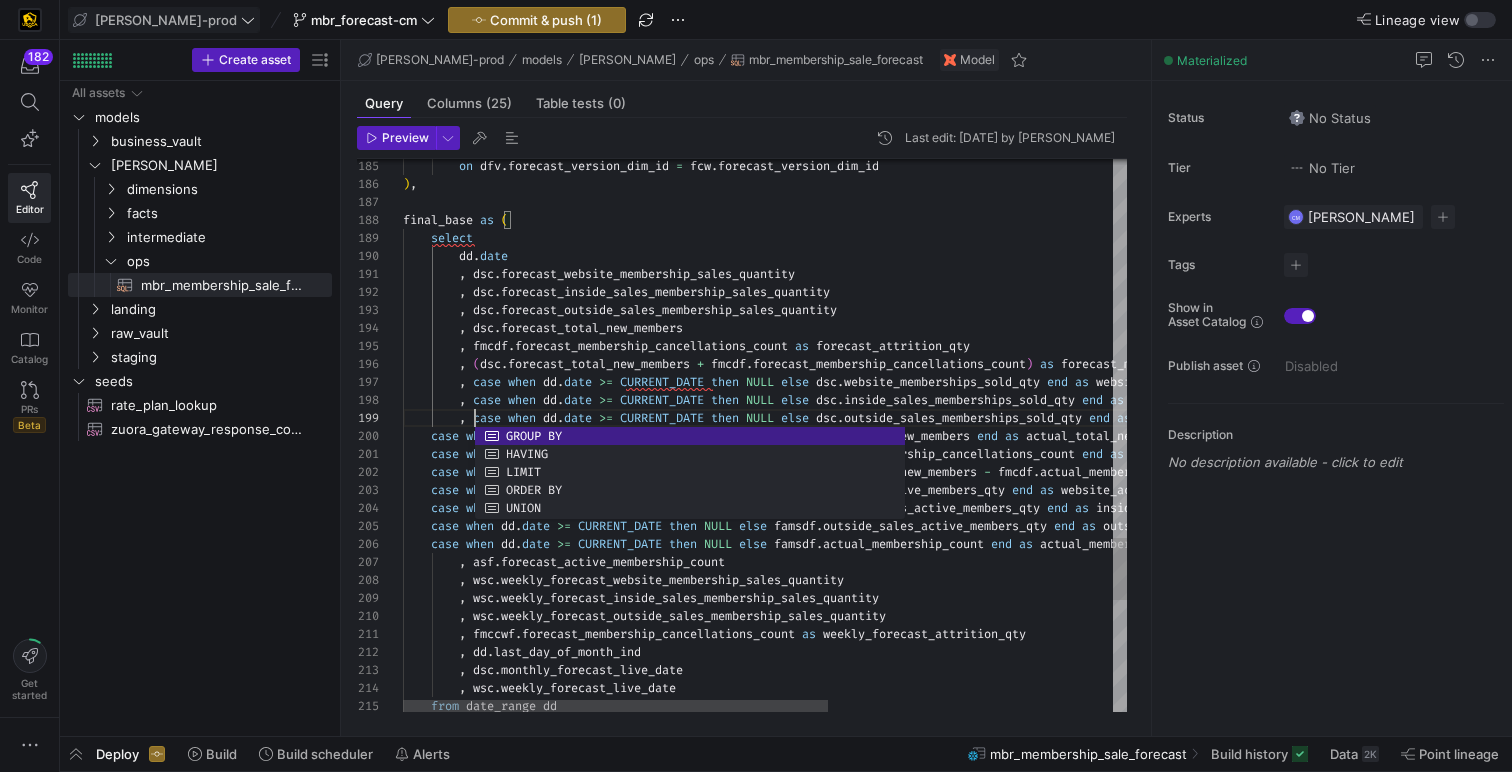 click on ",   wsc . weekly_forecast_website_membership_sales_quantity          ,   asf . forecast_active_membership_count      case   when   dd . date   >=   CURRENT_DATE   then   NULL   else   famsdf . outside_sales_active_members_qty   end   as   outside_sales_active_members_qty ,      case   when   dd . date   >=   CURRENT_DATE   then   NULL   else   famsdf . actual_membership_count   end   as   actual_membership_count ,      case   when   dd . date   >=   CURRENT_DATE   then   NULL   else   famsdf . inside_sales_active_members_qty   end   as   inside_sales_active_members_qty ,      case   when   dd . date   >=   CURRENT_DATE   then   NULL   else   famsdf . website_active_members_qty   end   as   website_active_members_qty ,      case   when   dd . date   >=   CURRENT_DATE   then   NULL   else   ( dsc . actual_total_new_members   -   fmcdf . actual_membership_cancellations_count )   end   as   ,      case   ." at bounding box center (1007, -736) 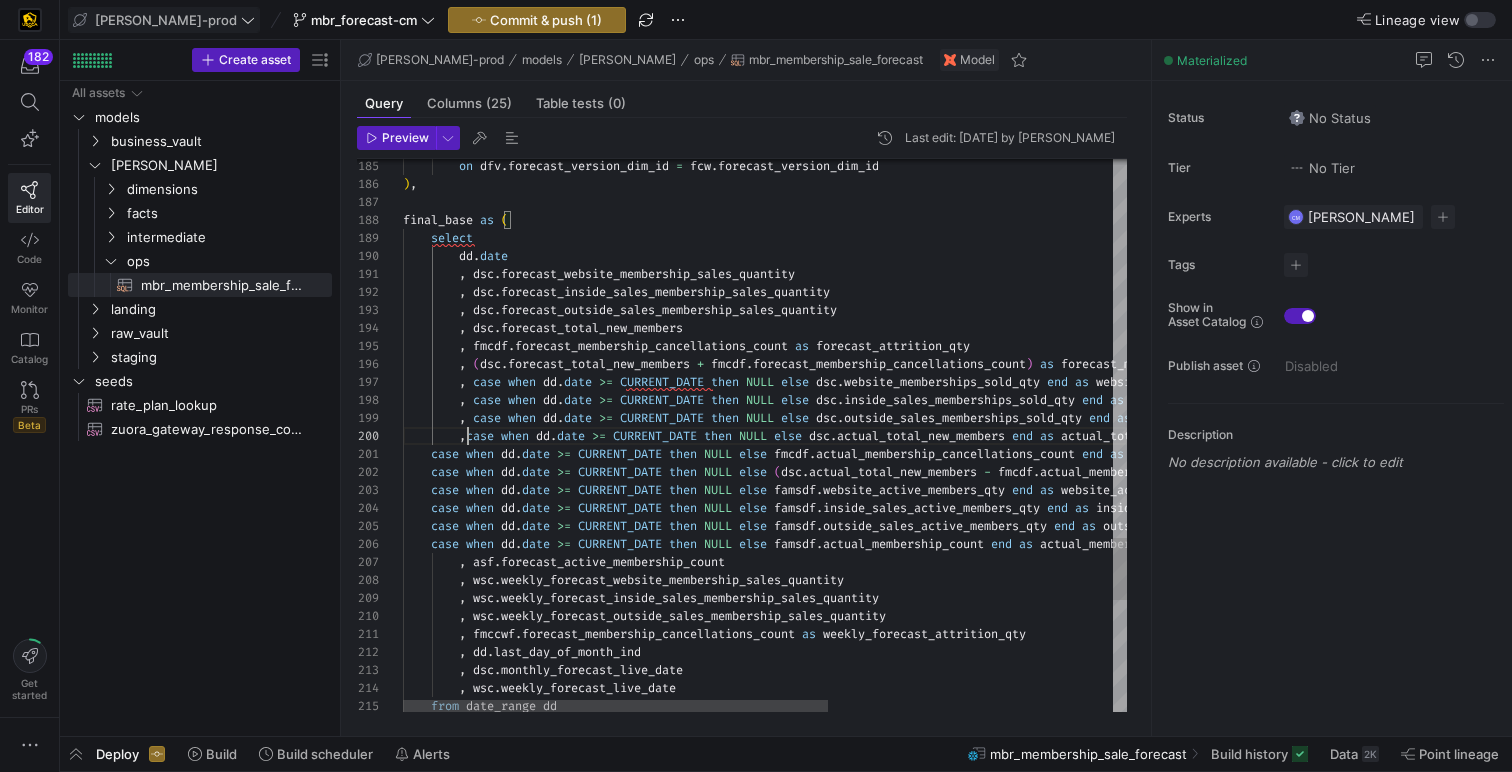 scroll, scrollTop: 72, scrollLeft: 72, axis: both 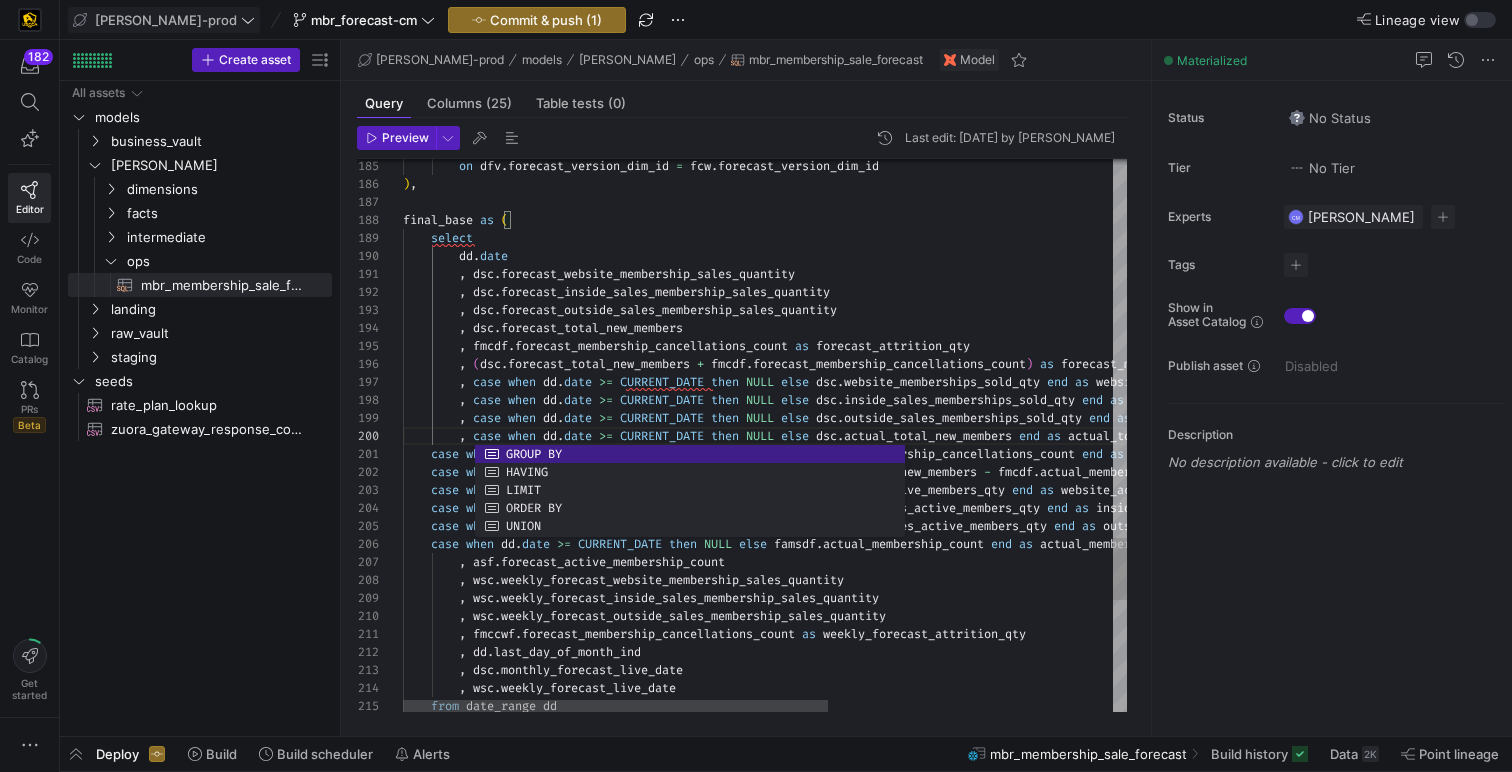 click on ",   wsc . weekly_forecast_website_membership_sales_quantity          ,   asf . forecast_active_membership_count      case   when   dd . date   >=   CURRENT_DATE   then   NULL   else   famsdf . outside_sales_active_members_qty   end   as   outside_sales_active_members_qty ,      case   when   dd . date   >=   CURRENT_DATE   then   NULL   else   famsdf . actual_membership_count   end   as   actual_membership_count ,      case   when   dd . date   >=   CURRENT_DATE   then   NULL   else   famsdf . inside_sales_active_members_qty   end   as   inside_sales_active_members_qty ,      case   when   dd . date   >=   CURRENT_DATE   then   NULL   else   famsdf . website_active_members_qty   end   as   website_active_members_qty ,      case   when   dd . date   >=   CURRENT_DATE   then   NULL   else   ( dsc . actual_total_new_members   -   fmcdf . actual_membership_cancellations_count )   end   as   ,      case   ." at bounding box center (1007, -736) 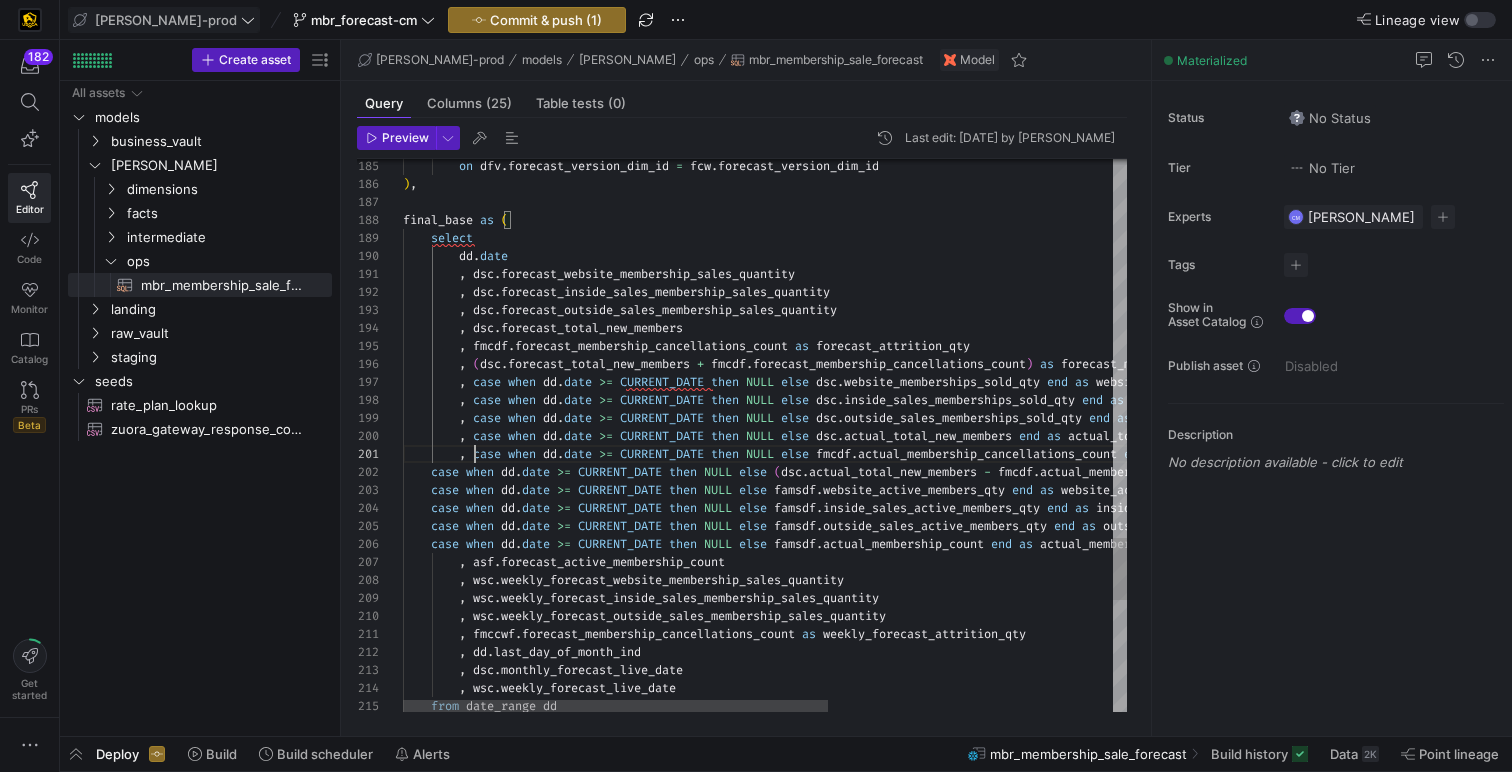 scroll, scrollTop: 0, scrollLeft: 72, axis: horizontal 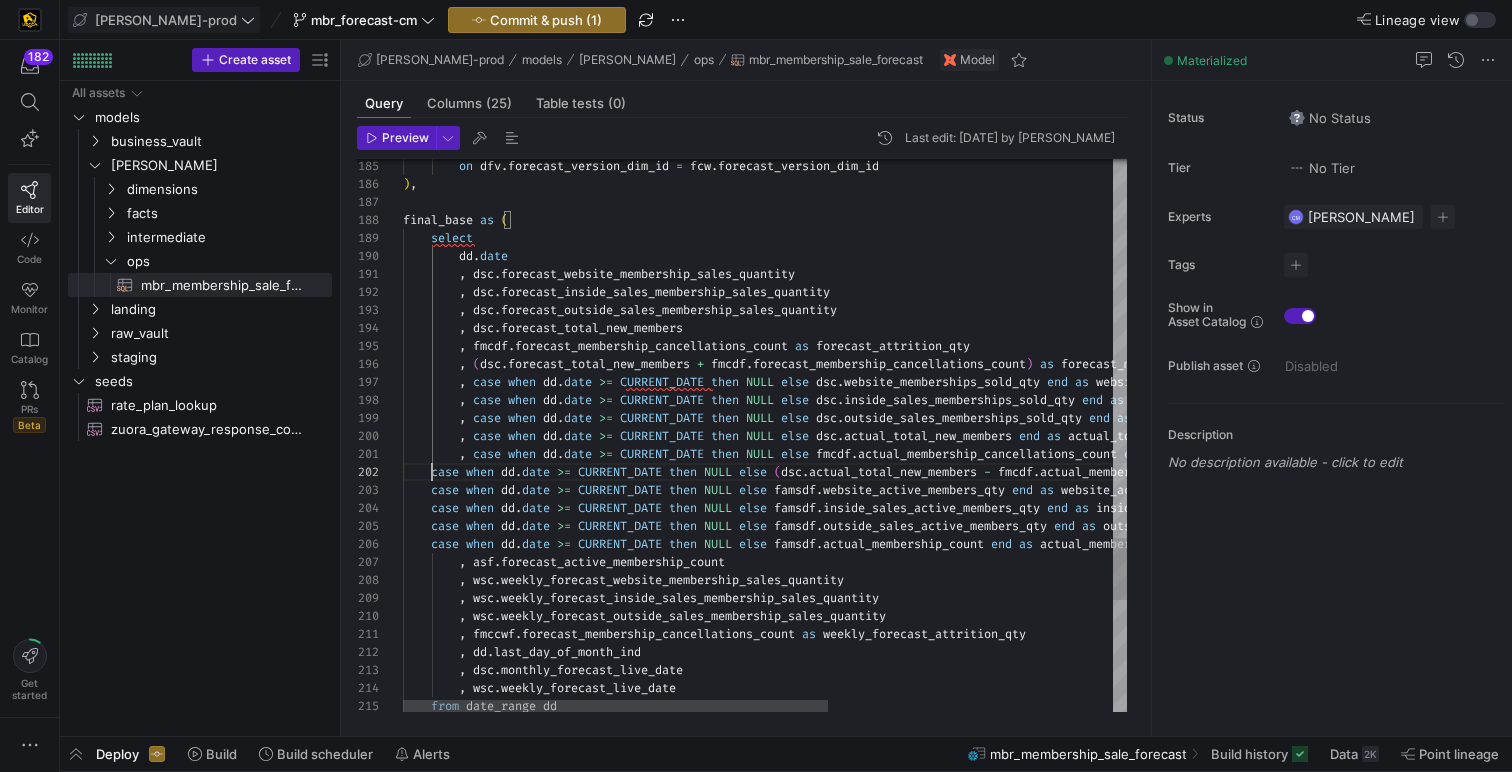 click on ",   wsc . weekly_forecast_website_membership_sales_quantity          ,   asf . forecast_active_membership_count      case   when   dd . date   >=   CURRENT_DATE   then   NULL   else   famsdf . outside_sales_active_members_qty   end   as   outside_sales_active_members_qty ,      case   when   dd . date   >=   CURRENT_DATE   then   NULL   else   famsdf . actual_membership_count   end   as   actual_membership_count ,      case   when   dd . date   >=   CURRENT_DATE   then   NULL   else   famsdf . inside_sales_active_members_qty   end   as   inside_sales_active_members_qty ,      case   when   dd . date   >=   CURRENT_DATE   then   NULL   else   famsdf . website_active_members_qty   end   as   website_active_members_qty ,      case   when   dd . date   >=   CURRENT_DATE   then   NULL   else   ( dsc . actual_total_new_members   -   fmcdf . actual_membership_cancellations_count )   end   as   ,          ," at bounding box center [1007, -736] 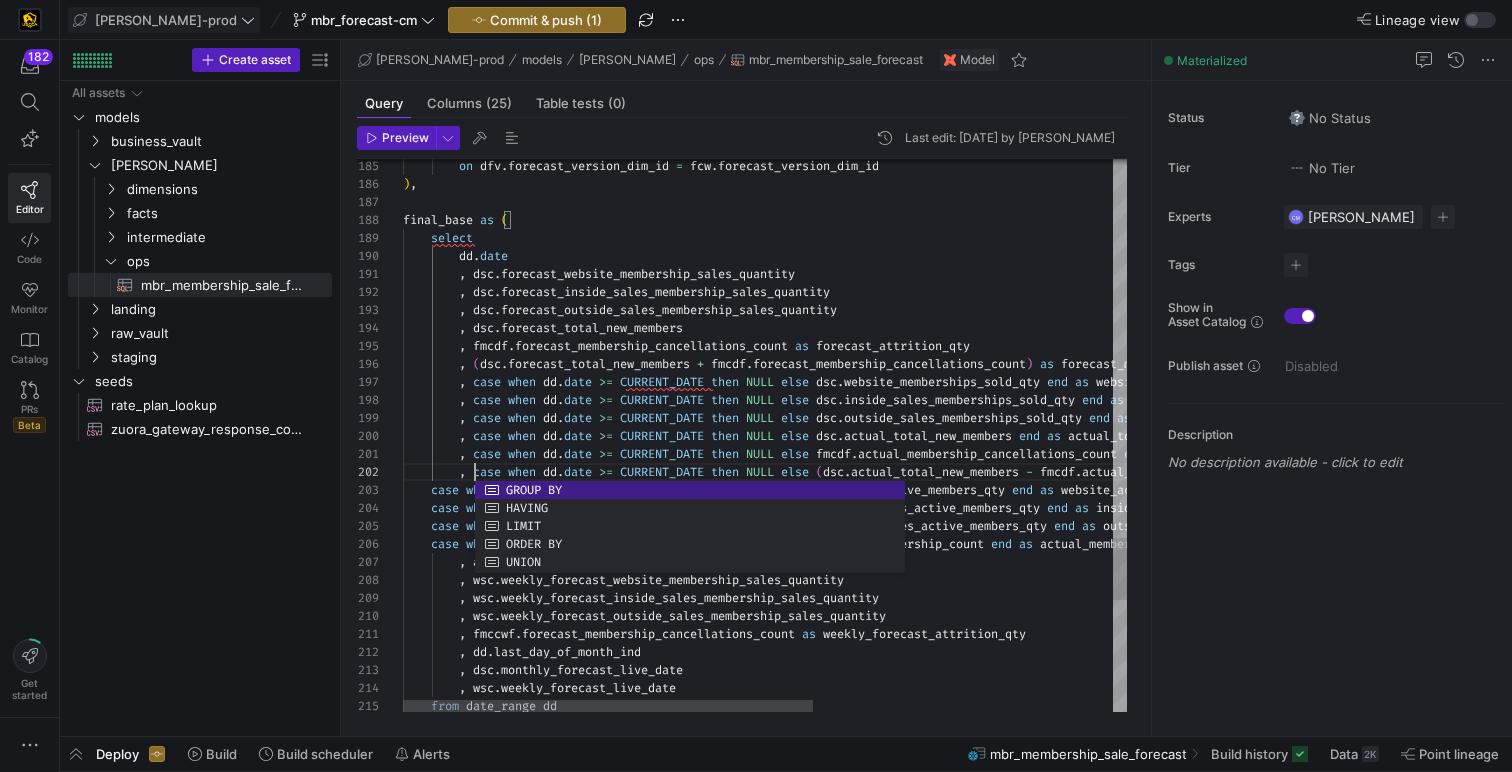 scroll, scrollTop: 18, scrollLeft: 72, axis: both 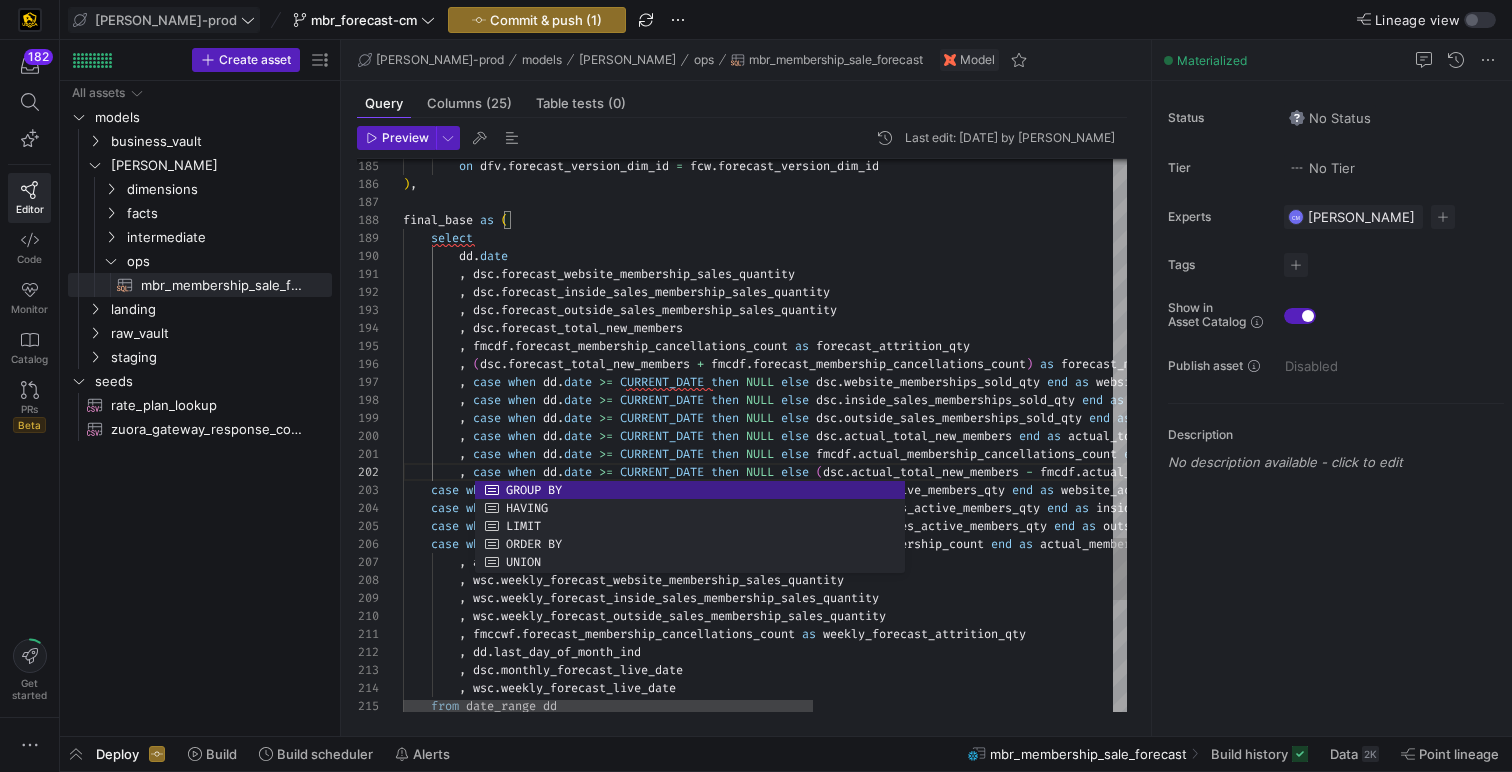 click on ",   wsc . weekly_forecast_website_membership_sales_quantity          ,   asf . forecast_active_membership_count      case   when   dd . date   >=   CURRENT_DATE   then   NULL   else   famsdf . outside_sales_active_members_qty   end   as   outside_sales_active_members_qty ,      case   when   dd . date   >=   CURRENT_DATE   then   NULL   else   famsdf . actual_membership_count   end   as   actual_membership_count ,      case   when   dd . date   >=   CURRENT_DATE   then   NULL   else   famsdf . inside_sales_active_members_qty   end   as   inside_sales_active_members_qty ,      case   when   dd . date   >=   CURRENT_DATE   then   NULL   else   famsdf . website_active_members_qty   end   as   website_active_members_qty ,          ,   case   when   dd . date   >=   CURRENT_DATE   then   NULL   else   ( dsc . actual_total_new_members   -   fmcdf . actual_membership_cancellations_count )   end   as   , ," at bounding box center (1029, -736) 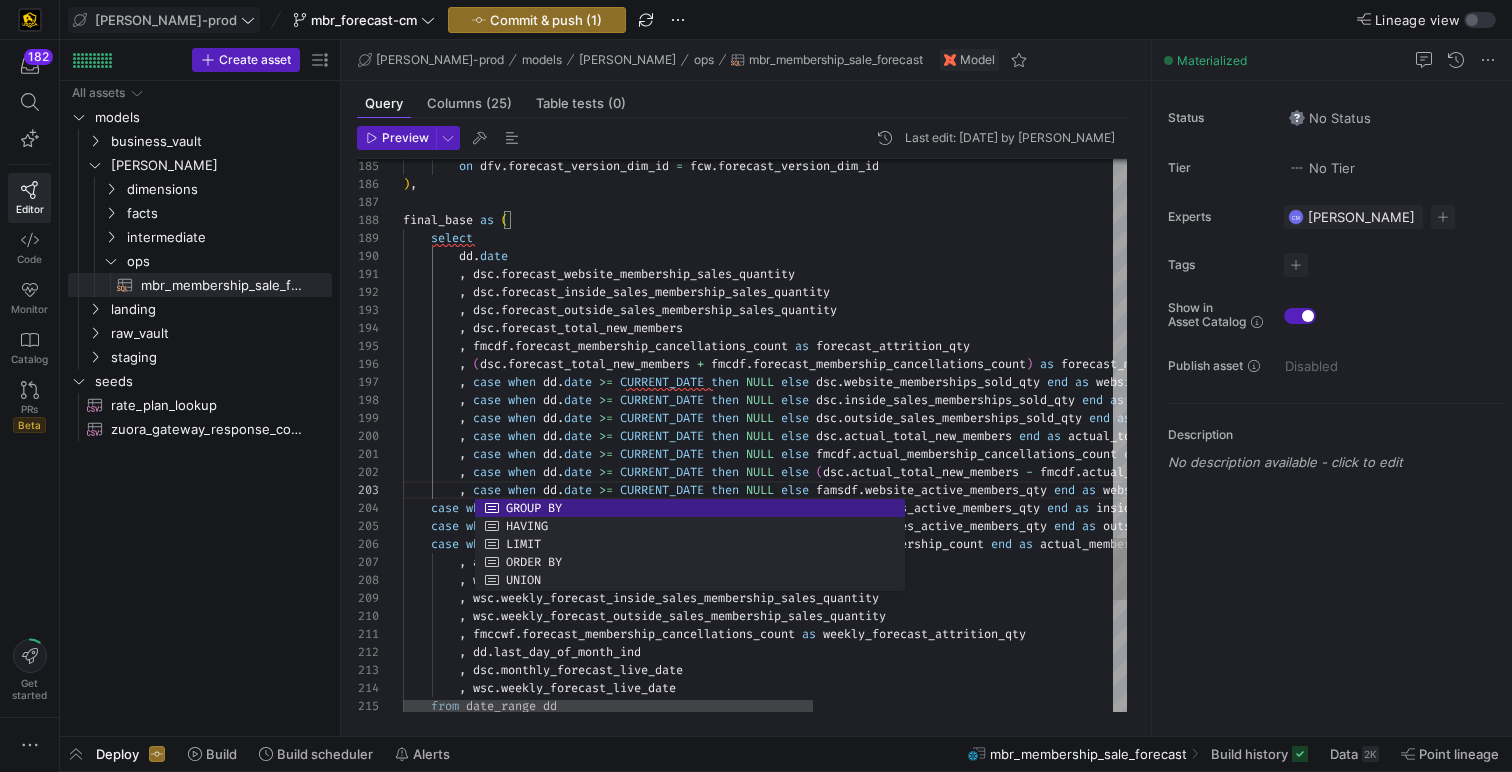click on ",   wsc . weekly_forecast_website_membership_sales_quantity          ,   asf . forecast_active_membership_count      case   when   dd . date   >=   CURRENT_DATE   then   NULL   else   famsdf . outside_sales_active_members_qty   end   as   outside_sales_active_members_qty ,      case   when   dd . date   >=   CURRENT_DATE   then   NULL   else   famsdf . actual_membership_count   end   as   actual_membership_count ,      case   when   dd . date   >=   CURRENT_DATE   then   NULL   else   famsdf . inside_sales_active_members_qty   end   as   inside_sales_active_members_qty ,          ,   case   when   dd . date   >=   CURRENT_DATE   then   NULL   else   famsdf . website_active_members_qty   end   as   website_active_members_qty ,          ,   case   when   dd . date   >=   CURRENT_DATE   then   NULL   else   ( dsc . actual_total_new_members   -   fmcdf . actual_membership_cancellations_count )   end" at bounding box center (1029, -736) 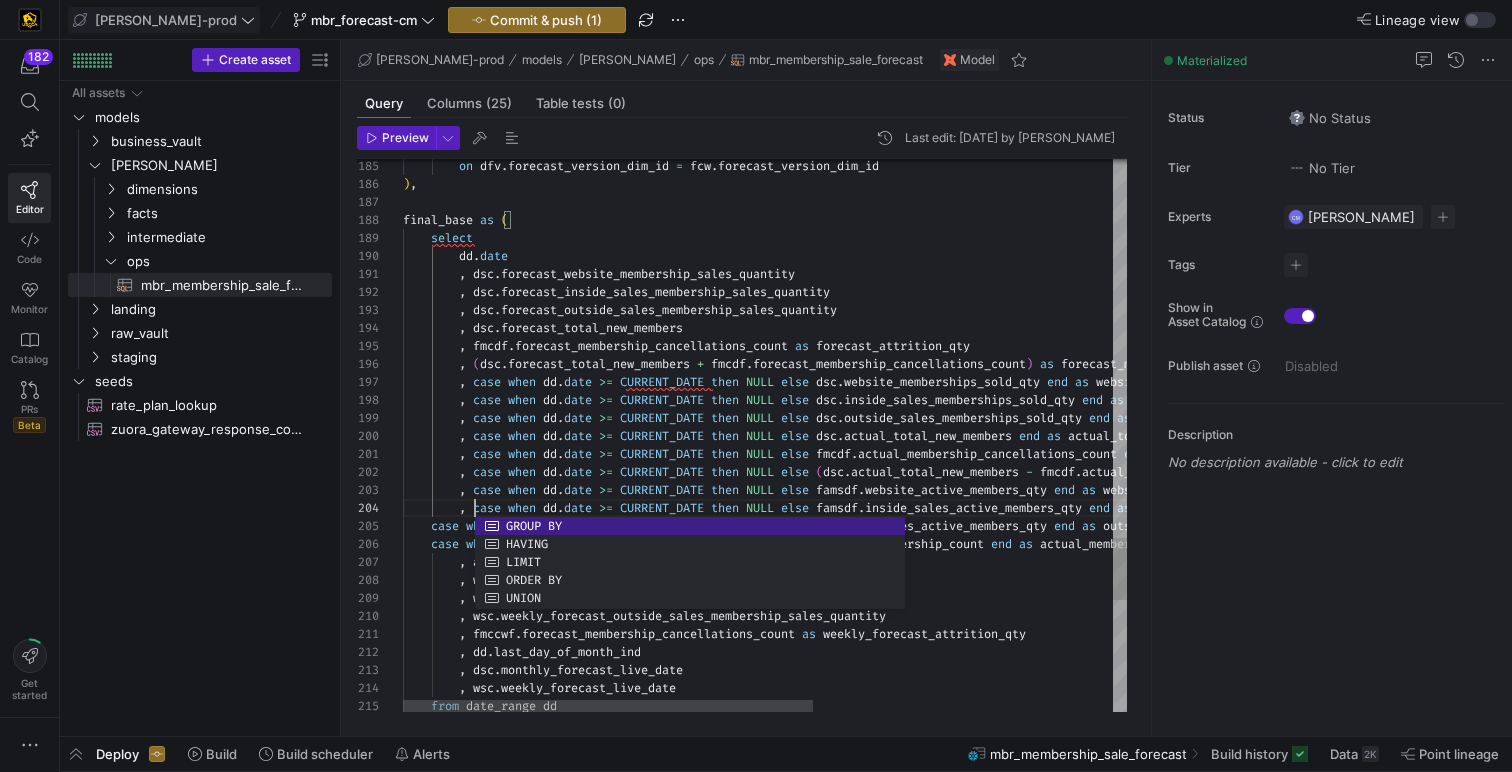 scroll, scrollTop: 54, scrollLeft: 72, axis: both 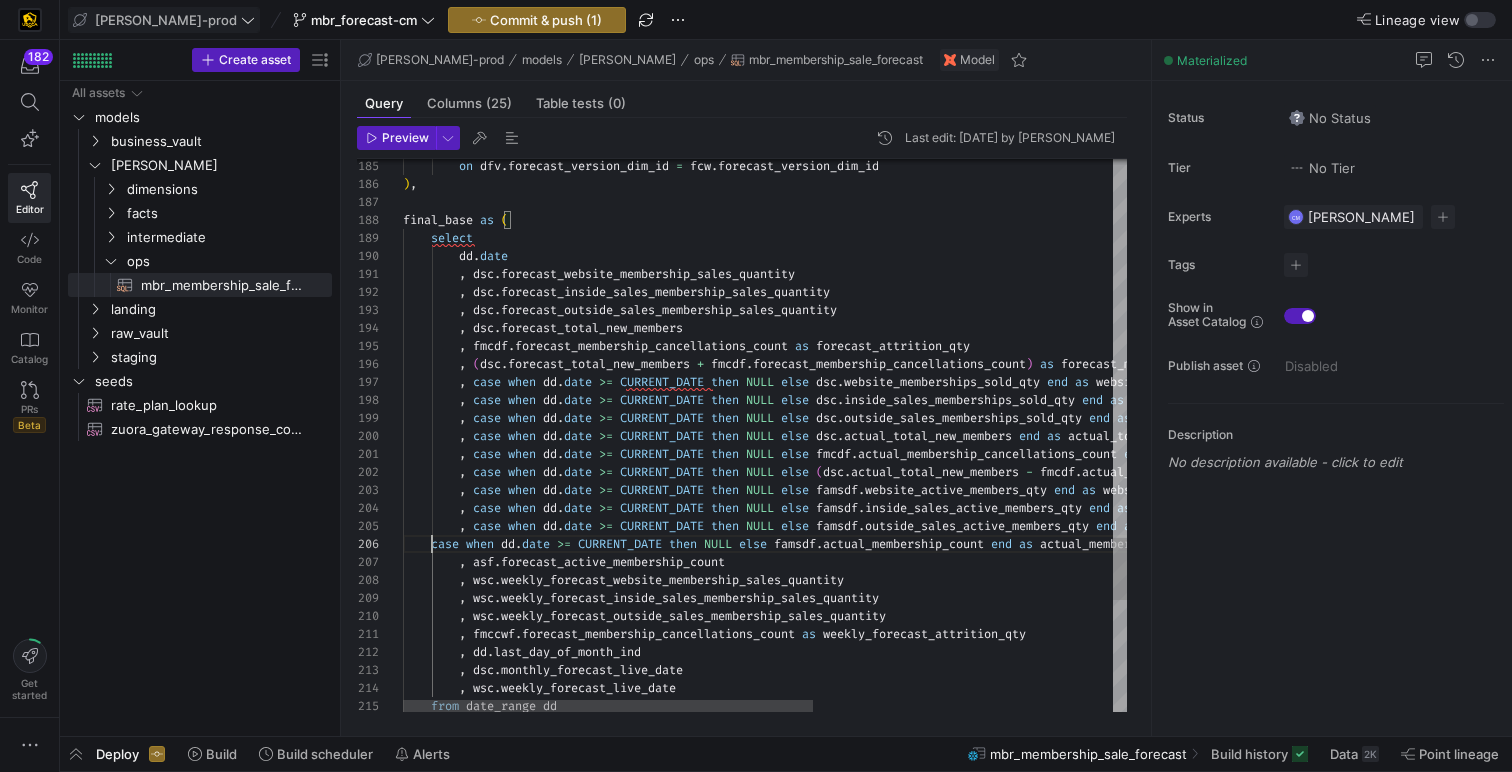 click on ",   wsc . weekly_forecast_website_membership_sales_quantity          ,   asf . forecast_active_membership_count          ,   case   when   dd . date   >=   CURRENT_DATE   then   NULL   else   famsdf . outside_sales_active_members_qty   end   as   outside_sales_active_members_qty ,      case   when   dd . date   >=   CURRENT_DATE   then   NULL   else   famsdf . actual_membership_count   end   as   actual_membership_count ,          ,   case   when   dd . date   >=   CURRENT_DATE   then   NULL   else   famsdf . inside_sales_active_members_qty   end   as   inside_sales_active_members_qty ,          ,   case   when   dd . date   >=   CURRENT_DATE   then   NULL   else   famsdf . website_active_members_qty   end   as   website_active_members_qty ,          ,   case   when   dd . date   >=   CURRENT_DATE   then   NULL   else   ( dsc . actual_total_new_members   -   fmcdf . )   end   as   , ," at bounding box center [1029, -736] 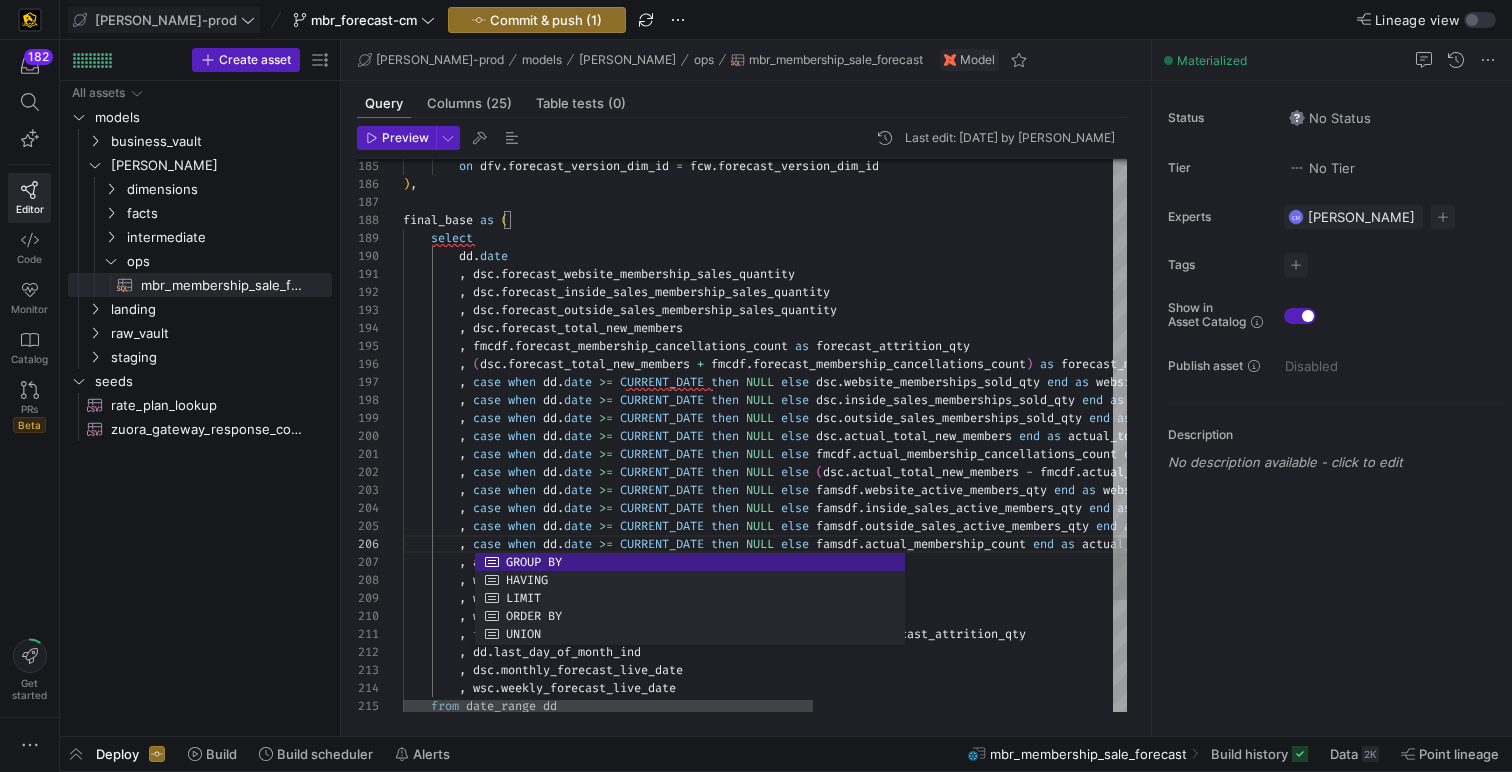 scroll, scrollTop: 72, scrollLeft: 223, axis: both 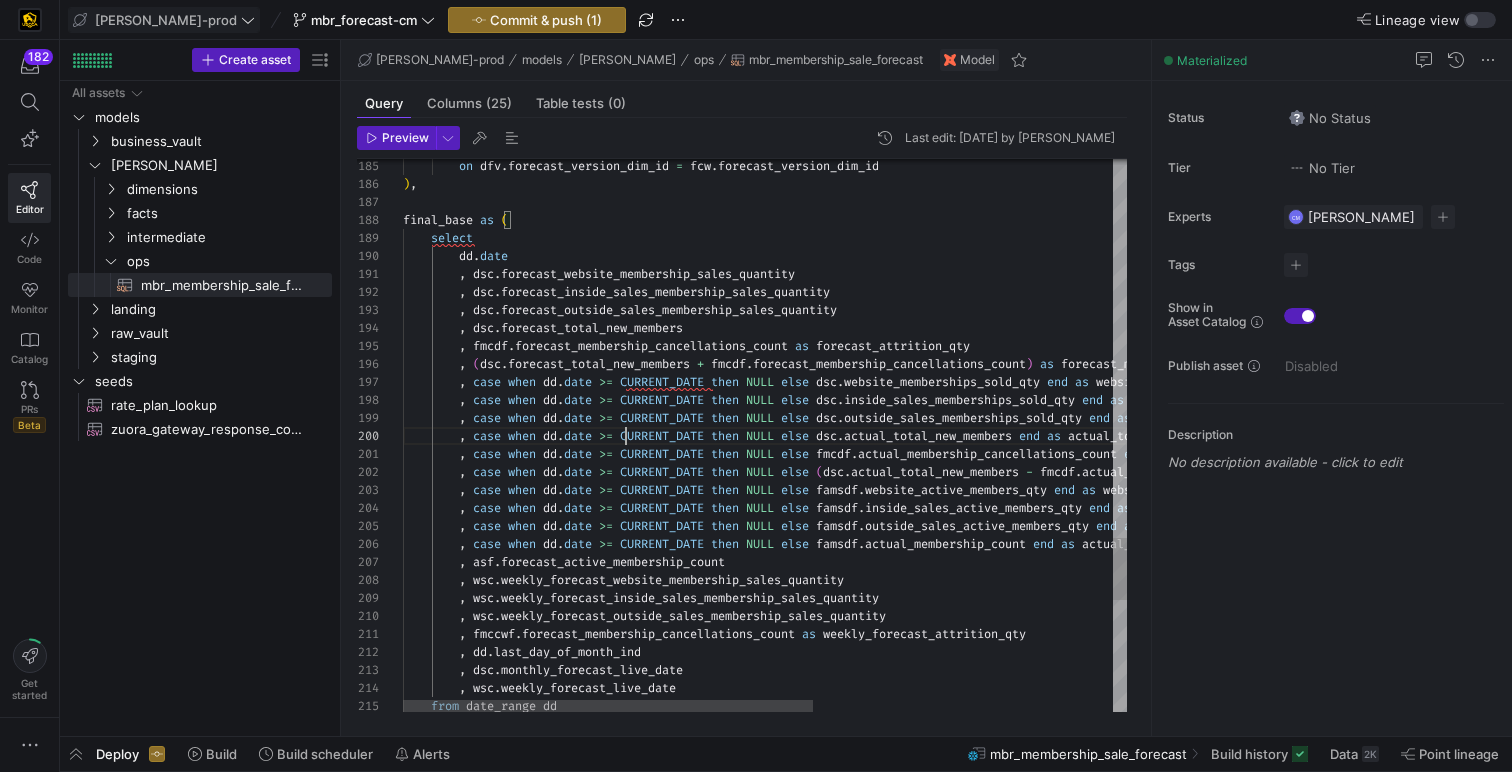 click on ",   wsc . weekly_forecast_website_membership_sales_quantity          ,   asf . forecast_active_membership_count          ,   case   when   dd . date   >=   CURRENT_DATE   then   NULL   else   famsdf . outside_sales_active_members_qty   end   as   outside_sales_active_members_qty ,          ,   case   when   dd . date   >=   CURRENT_DATE   then   NULL   else   famsdf . actual_membership_count   end   as   actual_membership_count ,          ,   case   when   dd . date   >=   CURRENT_DATE   then   NULL   else   famsdf . inside_sales_active_members_qty   end   as   inside_sales_active_members_qty ,          ,   case   when   dd . date   >=   CURRENT_DATE   then   NULL   else   famsdf . website_active_members_qty   end   as   website_active_members_qty ,          ,   case   when   dd . date   >=   CURRENT_DATE   then   NULL   else   ( dsc . actual_total_new_members   -   fmcdf . )   end" at bounding box center [1029, -736] 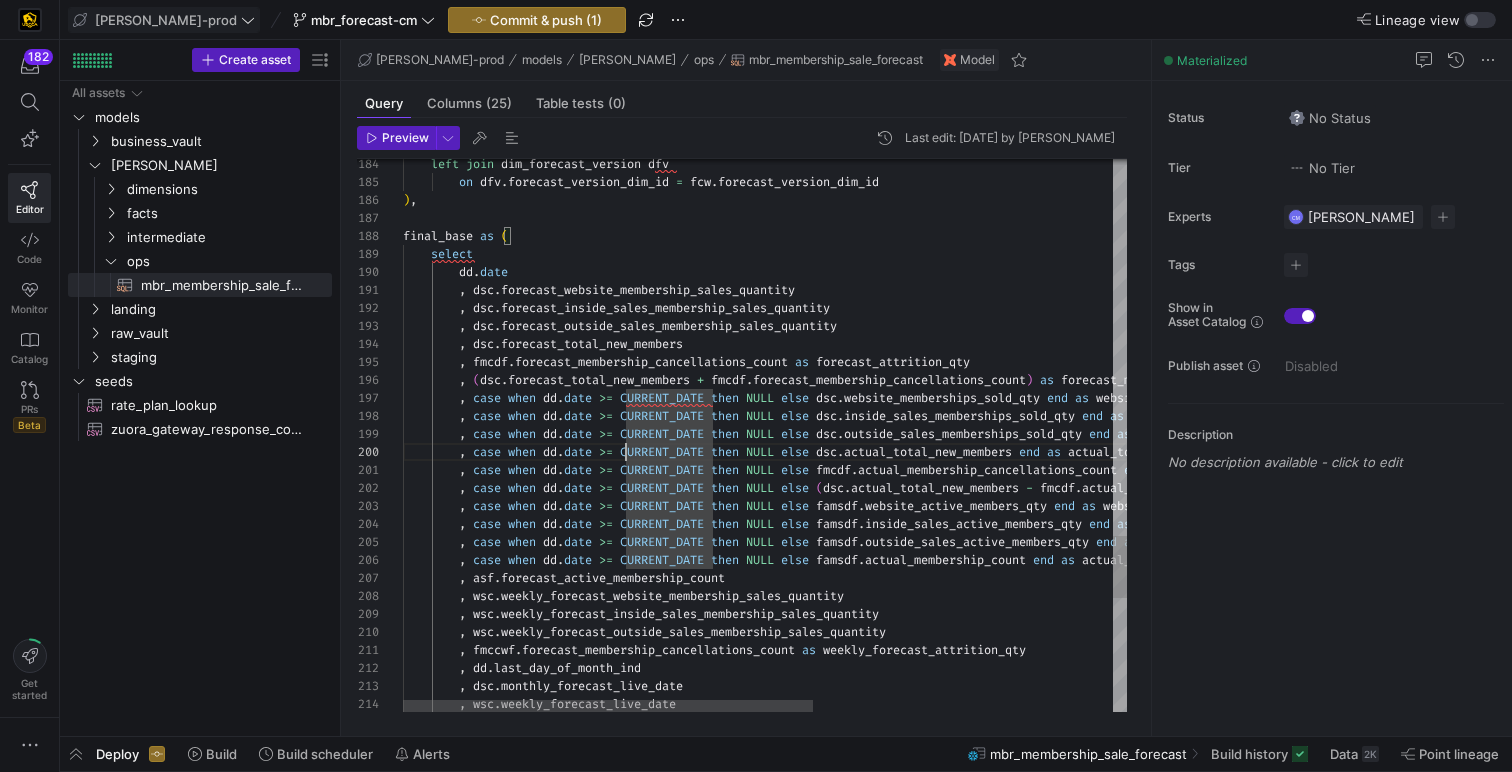click on ",   wsc . weekly_forecast_website_membership_sales_quantity          ,   asf . forecast_active_membership_count          ,   case   when   dd . date   >=   CURRENT_DATE   then   NULL   else   famsdf . outside_sales_active_members_qty   end   as   outside_sales_active_members_qty ,          ,   case   when   dd . date   >=   CURRENT_DATE   then   NULL   else   famsdf . actual_membership_count   end   as   actual_membership_count ,          ,   case   when   dd . date   >=   CURRENT_DATE   then   NULL   else   famsdf . inside_sales_active_members_qty   end   as   inside_sales_active_members_qty ,          ,   case   when   dd . date   >=   CURRENT_DATE   then   NULL   else   famsdf . website_active_members_qty   end   as   website_active_members_qty ,          ,   case   when   dd . date   >=   CURRENT_DATE   then   NULL   else   ( dsc . actual_total_new_members   -   fmcdf . )   end" at bounding box center (1029, -720) 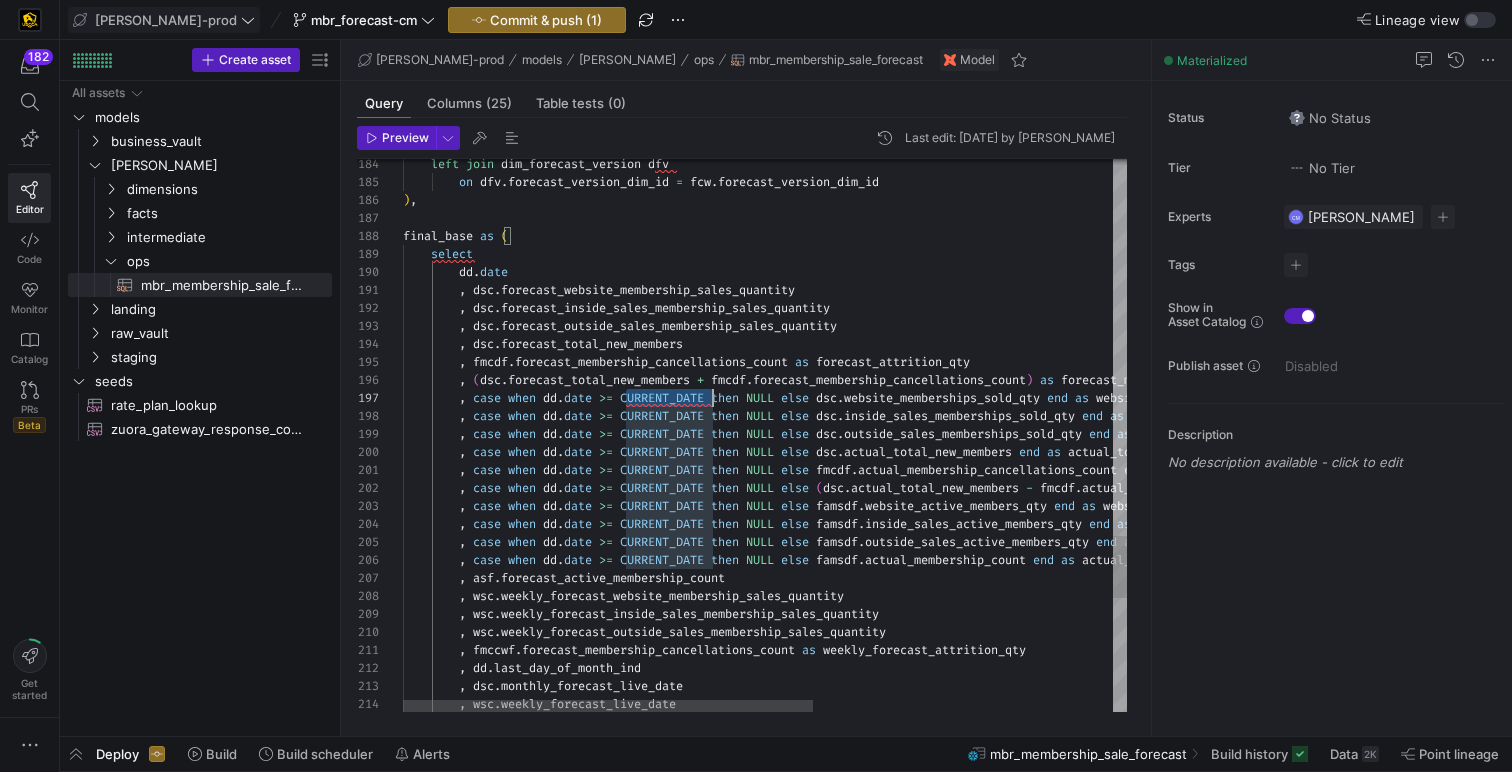 click on ",   wsc . weekly_forecast_website_membership_sales_quantity          ,   asf . forecast_active_membership_count          ,   case   when   dd . date   >=   CURRENT_DATE   then   NULL   else   famsdf . outside_sales_active_members_qty   end   as   outside_sales_active_members_qty ,          ,   case   when   dd . date   >=   CURRENT_DATE   then   NULL   else   famsdf . actual_membership_count   end   as   actual_membership_count ,          ,   case   when   dd . date   >=   CURRENT_DATE   then   NULL   else   famsdf . inside_sales_active_members_qty   end   as   inside_sales_active_members_qty ,          ,   case   when   dd . date   >=   CURRENT_DATE   then   NULL   else   famsdf . website_active_members_qty   end   as   website_active_members_qty ,          ,   case   when   dd . date   >=   CURRENT_DATE   then   NULL   else   ( dsc . actual_total_new_members   -   fmcdf . )   end" at bounding box center [1029, -720] 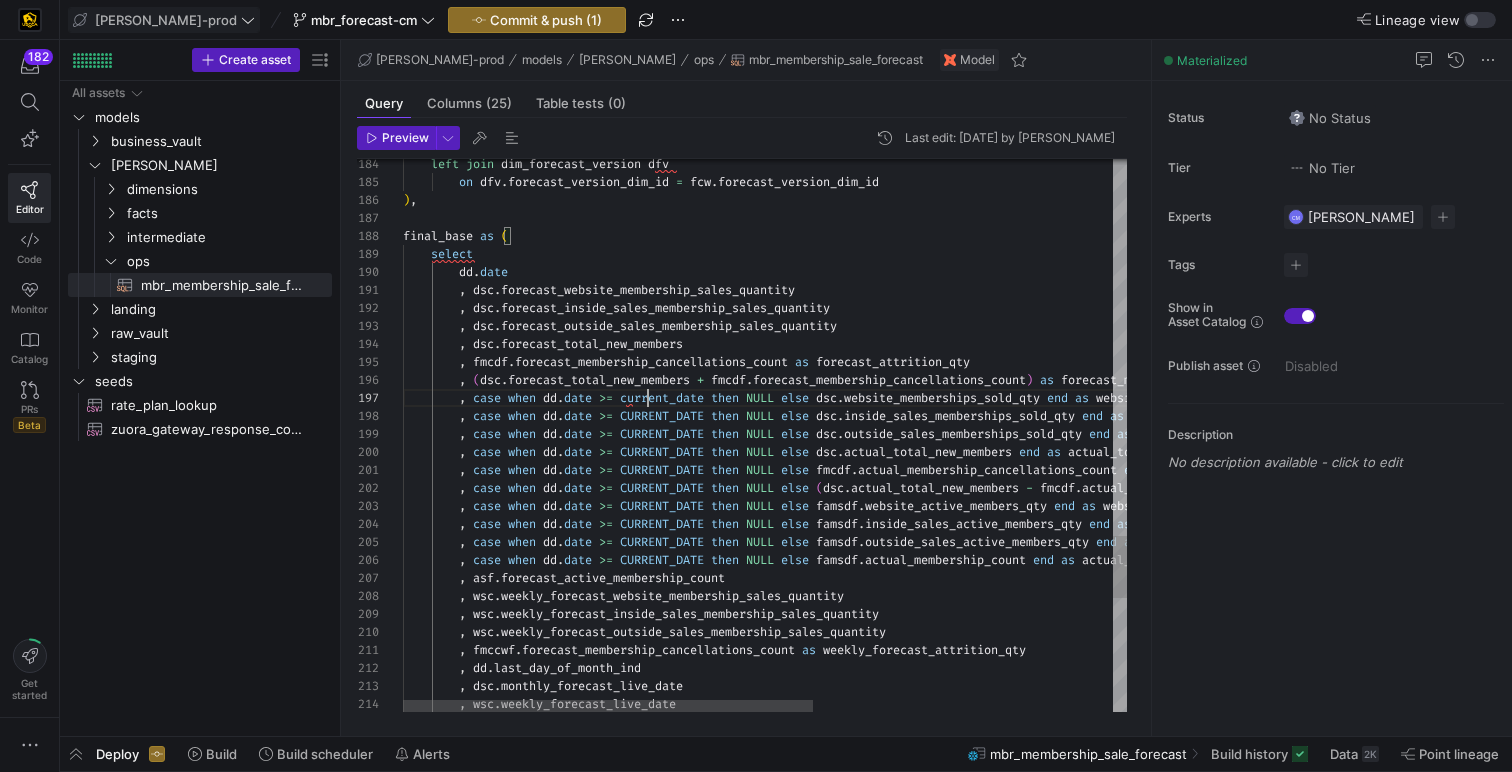 click on ",   wsc . weekly_forecast_website_membership_sales_quantity          ,   asf . forecast_active_membership_count          ,   case   when   dd . date   >=   CURRENT_DATE   then   NULL   else   famsdf . outside_sales_active_members_qty   end   as   outside_sales_active_members_qty ,          ,   case   when   dd . date   >=   CURRENT_DATE   then   NULL   else   famsdf . actual_membership_count   end   as   actual_membership_count ,          ,   case   when   dd . date   >=   CURRENT_DATE   then   NULL   else   famsdf . inside_sales_active_members_qty   end   as   inside_sales_active_members_qty ,          ,   case   when   dd . date   >=   CURRENT_DATE   then   NULL   else   famsdf . website_active_members_qty   end   as   website_active_members_qty ,          ,   case   when   dd . date   >=   CURRENT_DATE   then   NULL   else   ( dsc . actual_total_new_members   -   fmcdf . )   end" at bounding box center (1029, -720) 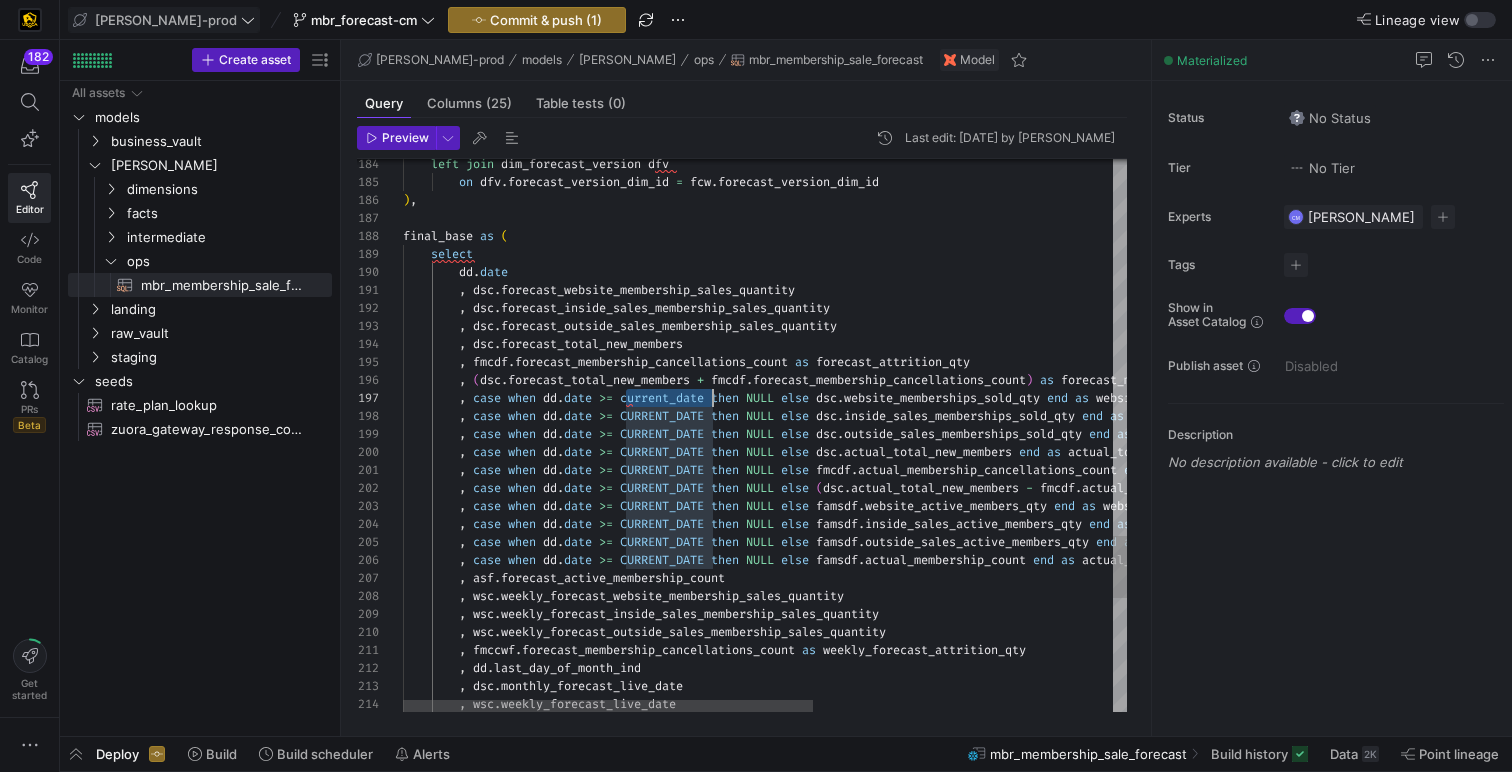 click on ",   wsc . weekly_forecast_website_membership_sales_quantity          ,   asf . forecast_active_membership_count          ,   case   when   dd . date   >=   CURRENT_DATE   then   NULL   else   famsdf . outside_sales_active_members_qty   end   as   outside_sales_active_members_qty ,          ,   case   when   dd . date   >=   CURRENT_DATE   then   NULL   else   famsdf . actual_membership_count   end   as   actual_membership_count ,          ,   case   when   dd . date   >=   CURRENT_DATE   then   NULL   else   famsdf . inside_sales_active_members_qty   end   as   inside_sales_active_members_qty ,          ,   case   when   dd . date   >=   CURRENT_DATE   then   NULL   else   famsdf . website_active_members_qty   end   as   website_active_members_qty ,          ,   case   when   dd . date   >=   CURRENT_DATE   then   NULL   else   ( dsc . actual_total_new_members   -   fmcdf . )   end" at bounding box center (1029, -720) 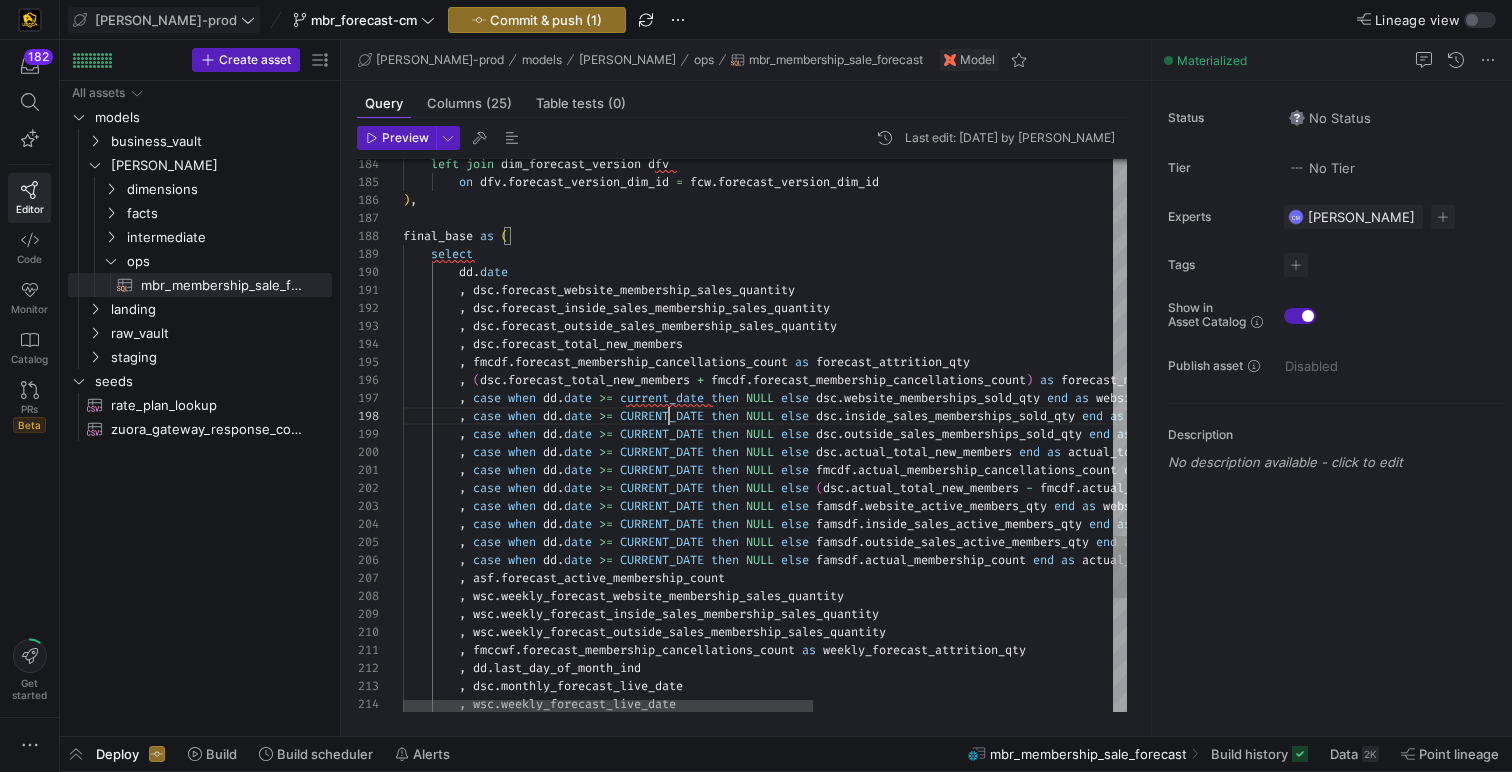 click on ",   wsc . weekly_forecast_website_membership_sales_quantity          ,   asf . forecast_active_membership_count          ,   case   when   dd . date   >=   CURRENT_DATE   then   NULL   else   famsdf . outside_sales_active_members_qty   end   as   outside_sales_active_members_qty ,          ,   case   when   dd . date   >=   CURRENT_DATE   then   NULL   else   famsdf . actual_membership_count   end   as   actual_membership_count ,          ,   case   when   dd . date   >=   CURRENT_DATE   then   NULL   else   famsdf . inside_sales_active_members_qty   end   as   inside_sales_active_members_qty ,          ,   case   when   dd . date   >=   CURRENT_DATE   then   NULL   else   famsdf . website_active_members_qty   end   as   website_active_members_qty ,          ,   case   when   dd . date   >=   CURRENT_DATE   then   NULL   else   ( dsc . actual_total_new_members   -   fmcdf . )   end" at bounding box center (1029, -720) 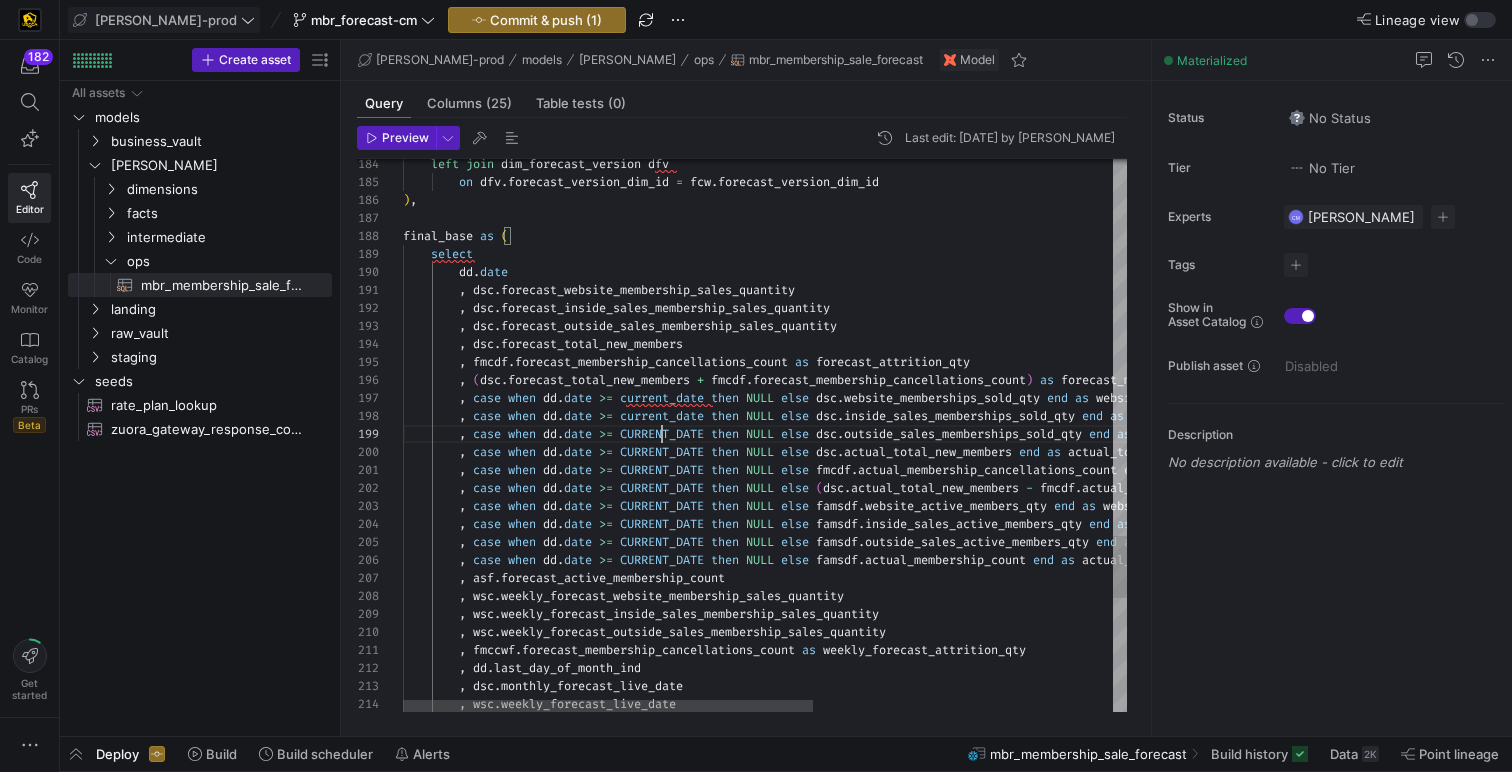 click on ",   wsc . weekly_forecast_website_membership_sales_quantity          ,   asf . forecast_active_membership_count          ,   case   when   dd . date   >=   CURRENT_DATE   then   NULL   else   famsdf . outside_sales_active_members_qty   end   as   outside_sales_active_members_qty ,          ,   case   when   dd . date   >=   CURRENT_DATE   then   NULL   else   famsdf . actual_membership_count   end   as   actual_membership_count ,          ,   case   when   dd . date   >=   CURRENT_DATE   then   NULL   else   famsdf . inside_sales_active_members_qty   end   as   inside_sales_active_members_qty ,          ,   case   when   dd . date   >=   CURRENT_DATE   then   NULL   else   famsdf . website_active_members_qty   end   as   website_active_members_qty ,          ,   case   when   dd . date   >=   CURRENT_DATE   then   NULL   else   ( dsc . actual_total_new_members   -   fmcdf . )   end" at bounding box center (1029, -720) 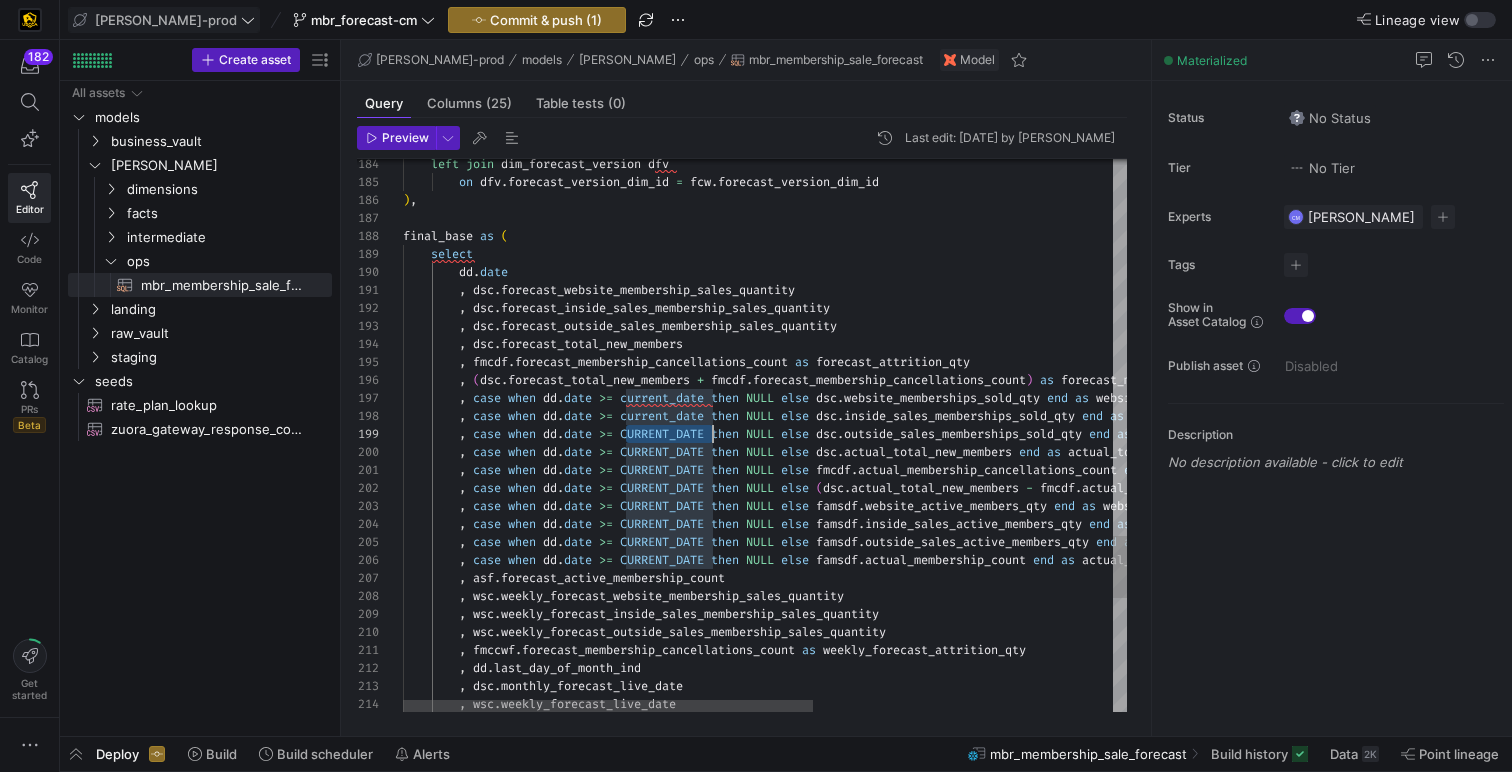 click on ",   wsc . weekly_forecast_website_membership_sales_quantity          ,   asf . forecast_active_membership_count          ,   case   when   dd . date   >=   CURRENT_DATE   then   NULL   else   famsdf . outside_sales_active_members_qty   end   as   outside_sales_active_members_qty ,          ,   case   when   dd . date   >=   CURRENT_DATE   then   NULL   else   famsdf . actual_membership_count   end   as   actual_membership_count ,          ,   case   when   dd . date   >=   CURRENT_DATE   then   NULL   else   famsdf . inside_sales_active_members_qty   end   as   inside_sales_active_members_qty ,          ,   case   when   dd . date   >=   CURRENT_DATE   then   NULL   else   famsdf . website_active_members_qty   end   as   website_active_members_qty ,          ,   case   when   dd . date   >=   CURRENT_DATE   then   NULL   else   ( dsc . actual_total_new_members   -   fmcdf . )   end" at bounding box center (1029, -720) 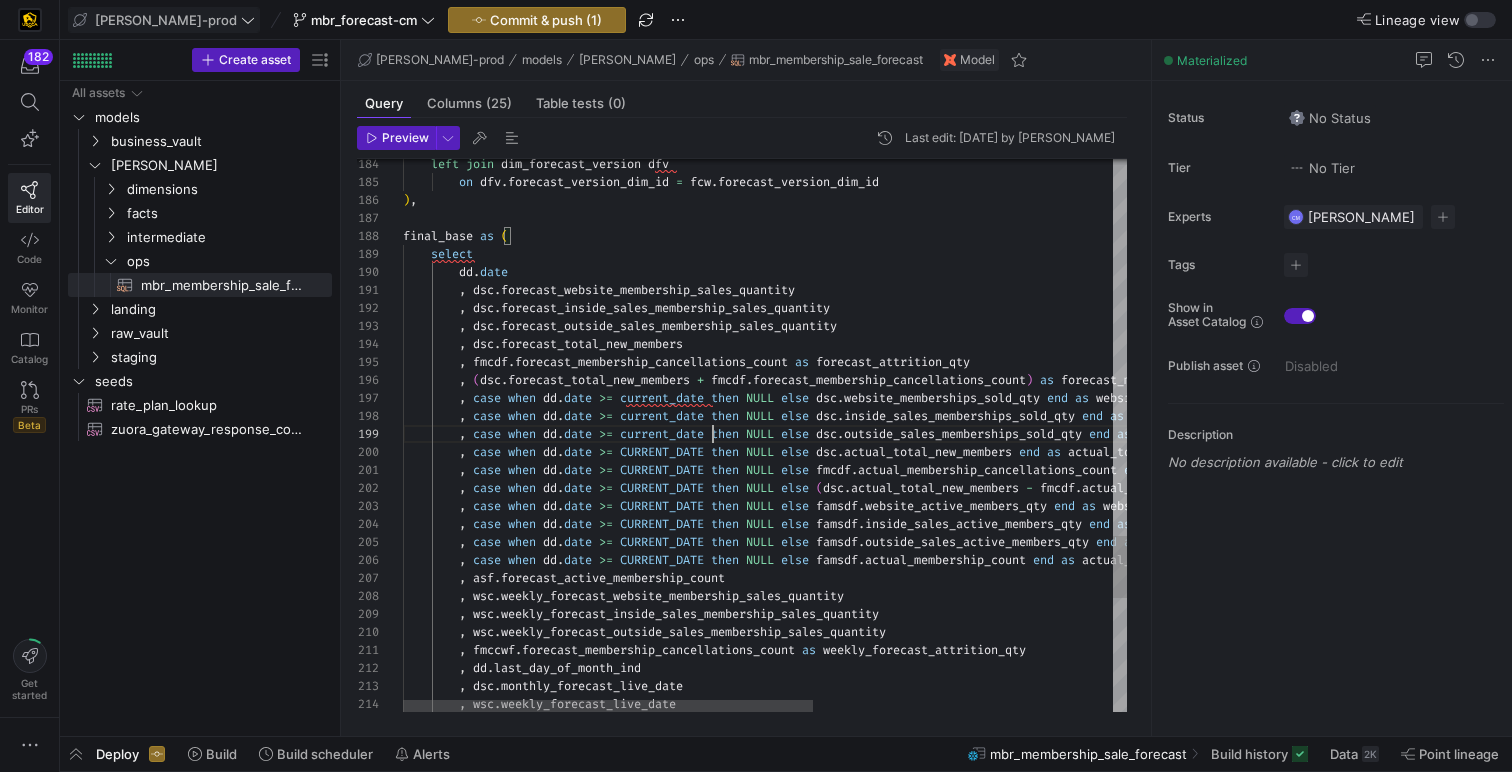 click on ",   wsc . weekly_forecast_website_membership_sales_quantity          ,   asf . forecast_active_membership_count          ,   case   when   dd . date   >=   CURRENT_DATE   then   NULL   else   famsdf . outside_sales_active_members_qty   end   as   outside_sales_active_members_qty ,          ,   case   when   dd . date   >=   CURRENT_DATE   then   NULL   else   famsdf . actual_membership_count   end   as   actual_membership_count ,          ,   case   when   dd . date   >=   CURRENT_DATE   then   NULL   else   famsdf . inside_sales_active_members_qty   end   as   inside_sales_active_members_qty ,          ,   case   when   dd . date   >=   CURRENT_DATE   then   NULL   else   famsdf . website_active_members_qty   end   as   website_active_members_qty ,          ,   case   when   dd . date   >=   CURRENT_DATE   then   NULL   else   ( dsc . actual_total_new_members   -   fmcdf . )   end" at bounding box center (1029, -720) 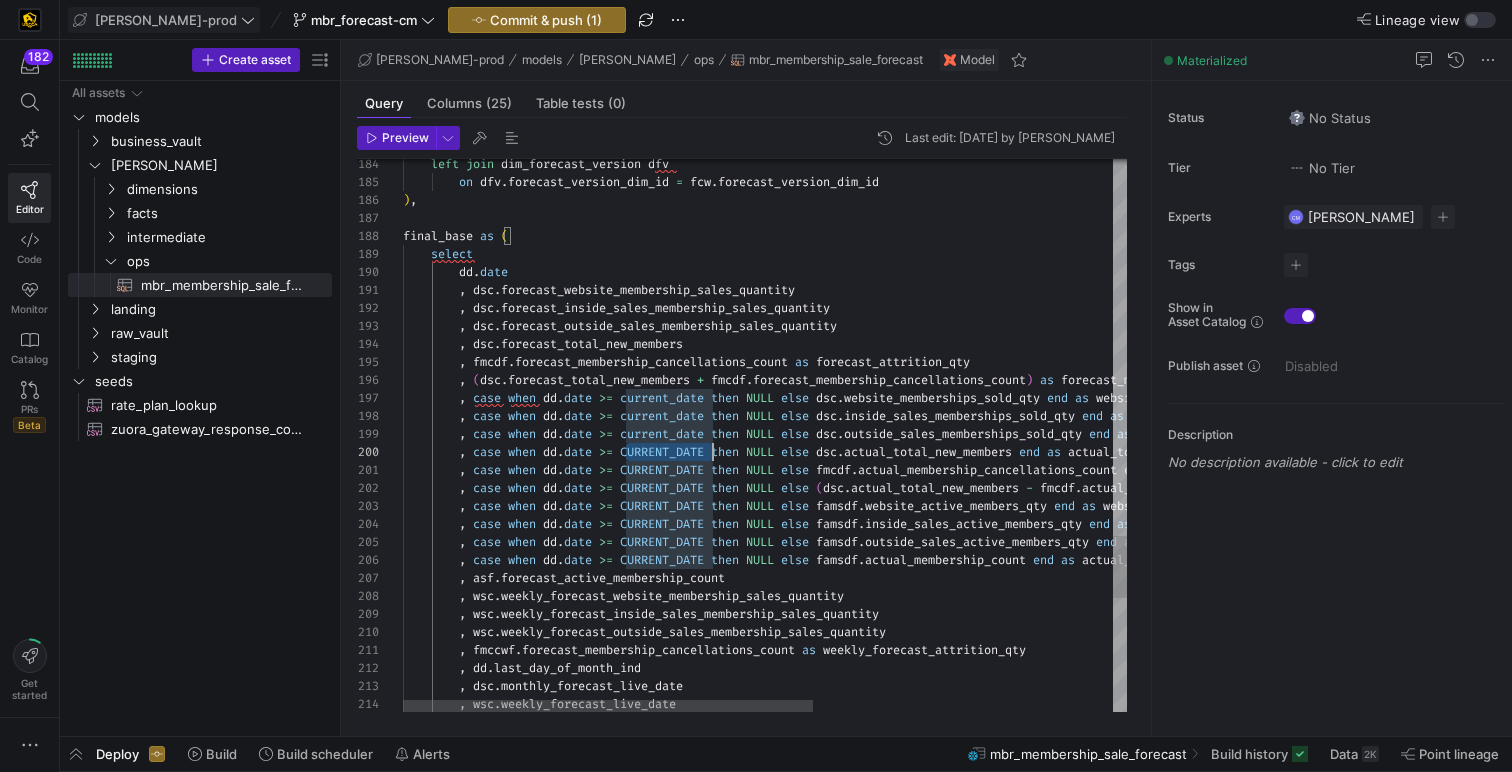 scroll, scrollTop: 72, scrollLeft: 310, axis: both 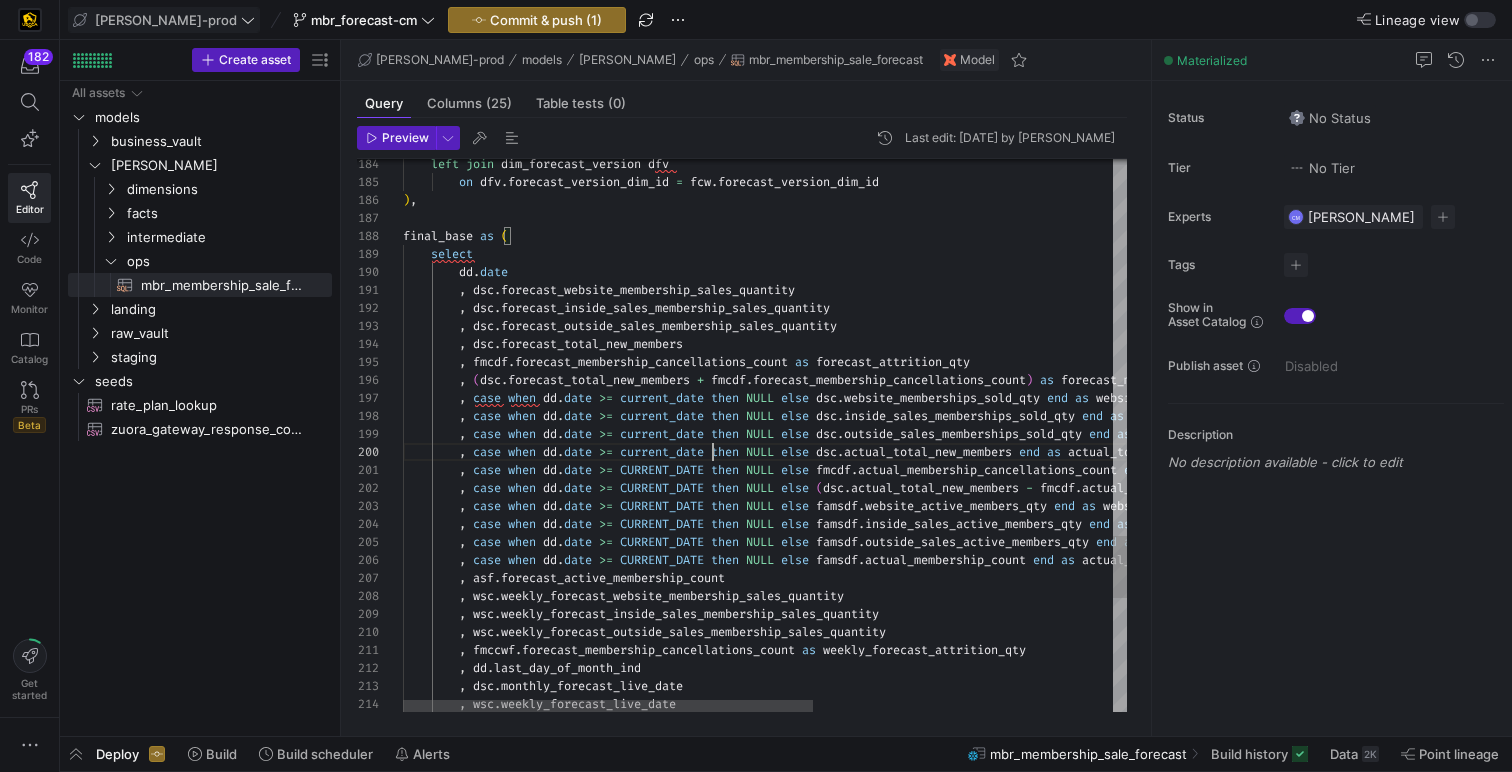 click on ",   wsc . weekly_forecast_website_membership_sales_quantity          ,   asf . forecast_active_membership_count          ,   case   when   dd . date   >=   CURRENT_DATE   then   NULL   else   famsdf . outside_sales_active_members_qty   end   as   outside_sales_active_members_qty ,          ,   case   when   dd . date   >=   CURRENT_DATE   then   NULL   else   famsdf . actual_membership_count   end   as   actual_membership_count ,          ,   case   when   dd . date   >=   CURRENT_DATE   then   NULL   else   famsdf . inside_sales_active_members_qty   end   as   inside_sales_active_members_qty ,          ,   case   when   dd . date   >=   CURRENT_DATE   then   NULL   else   famsdf . website_active_members_qty   end   as   website_active_members_qty ,          ,   case   when   dd . date   >=   CURRENT_DATE   then   NULL   else   ( dsc . actual_total_new_members   -   fmcdf . )   end" at bounding box center [1029, -720] 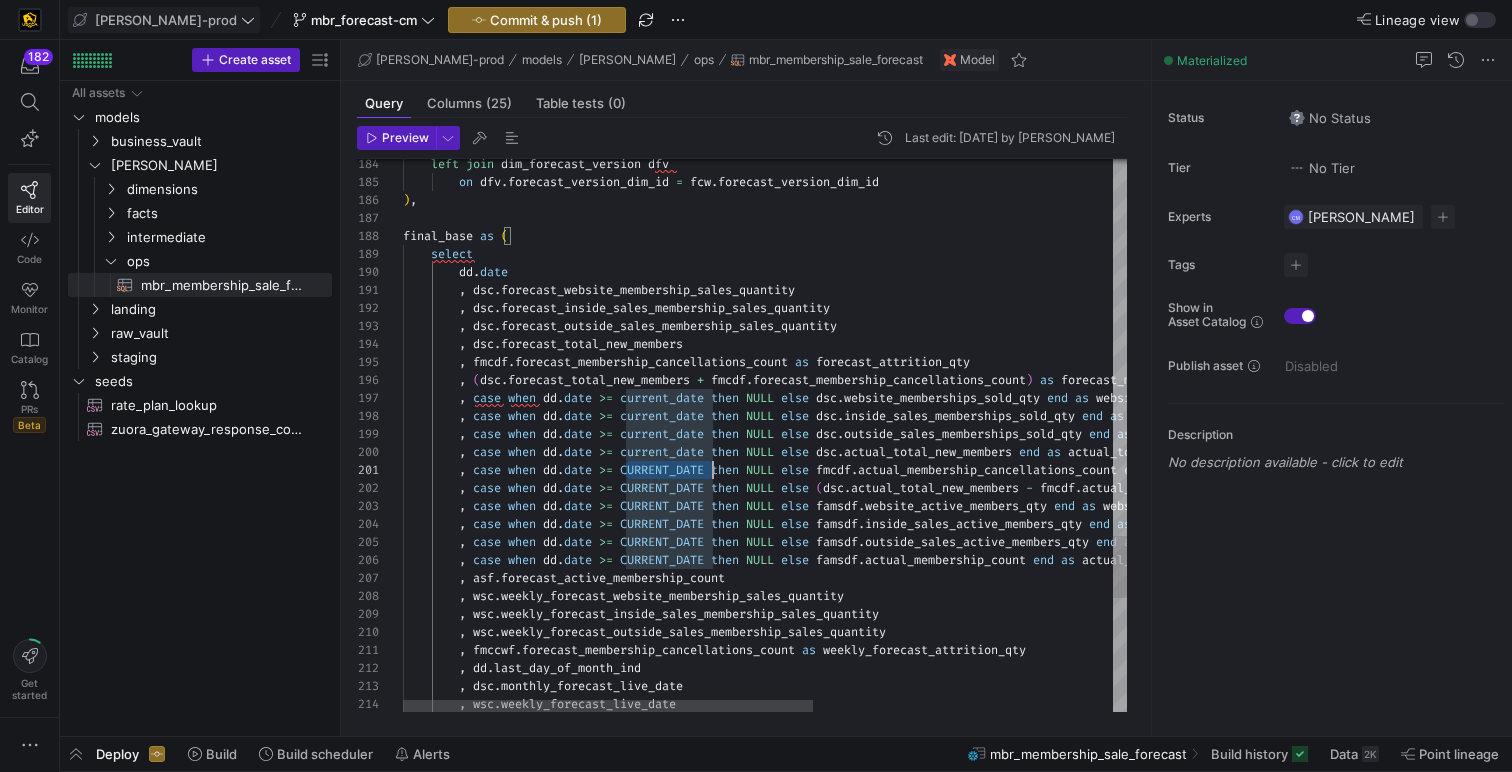 click on ",   wsc . weekly_forecast_website_membership_sales_quantity          ,   asf . forecast_active_membership_count          ,   case   when   dd . date   >=   CURRENT_DATE   then   NULL   else   famsdf . outside_sales_active_members_qty   end   as   outside_sales_active_members_qty ,          ,   case   when   dd . date   >=   CURRENT_DATE   then   NULL   else   famsdf . actual_membership_count   end   as   actual_membership_count ,          ,   case   when   dd . date   >=   CURRENT_DATE   then   NULL   else   famsdf . inside_sales_active_members_qty   end   as   inside_sales_active_members_qty ,          ,   case   when   dd . date   >=   CURRENT_DATE   then   NULL   else   famsdf . website_active_members_qty   end   as   website_active_members_qty ,          ,   case   when   dd . date   >=   CURRENT_DATE   then   NULL   else   ( dsc . actual_total_new_members   -   fmcdf . )   end" at bounding box center (1029, -720) 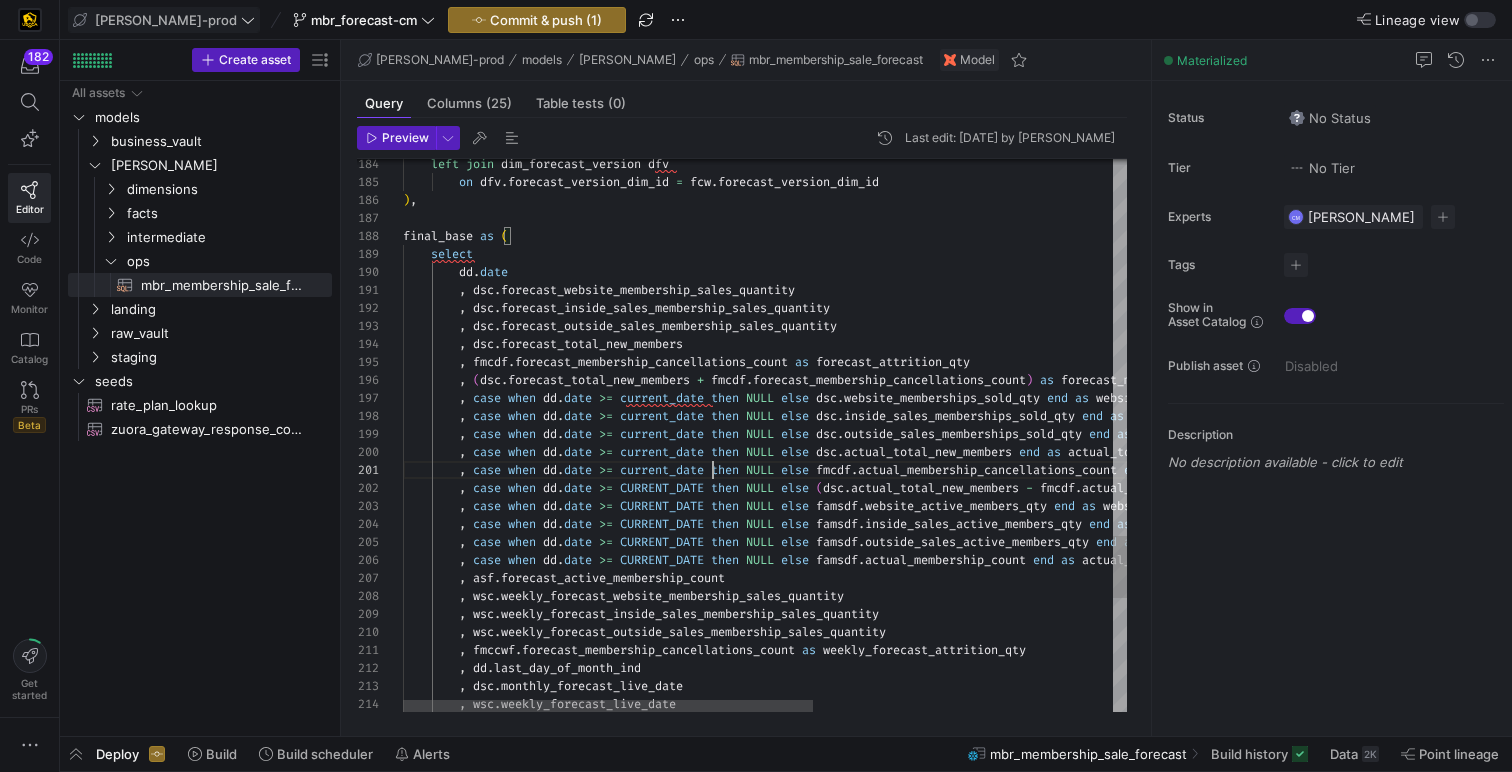 click on ",   wsc . weekly_forecast_website_membership_sales_quantity          ,   asf . forecast_active_membership_count          ,   case   when   dd . date   >=   CURRENT_DATE   then   NULL   else   famsdf . outside_sales_active_members_qty   end   as   outside_sales_active_members_qty ,          ,   case   when   dd . date   >=   CURRENT_DATE   then   NULL   else   famsdf . actual_membership_count   end   as   actual_membership_count ,          ,   case   when   dd . date   >=   CURRENT_DATE   then   NULL   else   famsdf . inside_sales_active_members_qty   end   as   inside_sales_active_members_qty ,          ,   case   when   dd . date   >=   CURRENT_DATE   then   NULL   else   famsdf . website_active_members_qty   end   as   website_active_members_qty ,          ,   case   when   dd . date   >=   CURRENT_DATE   then   NULL   else   ( dsc . actual_total_new_members   -   fmcdf . )   end" at bounding box center [1029, -720] 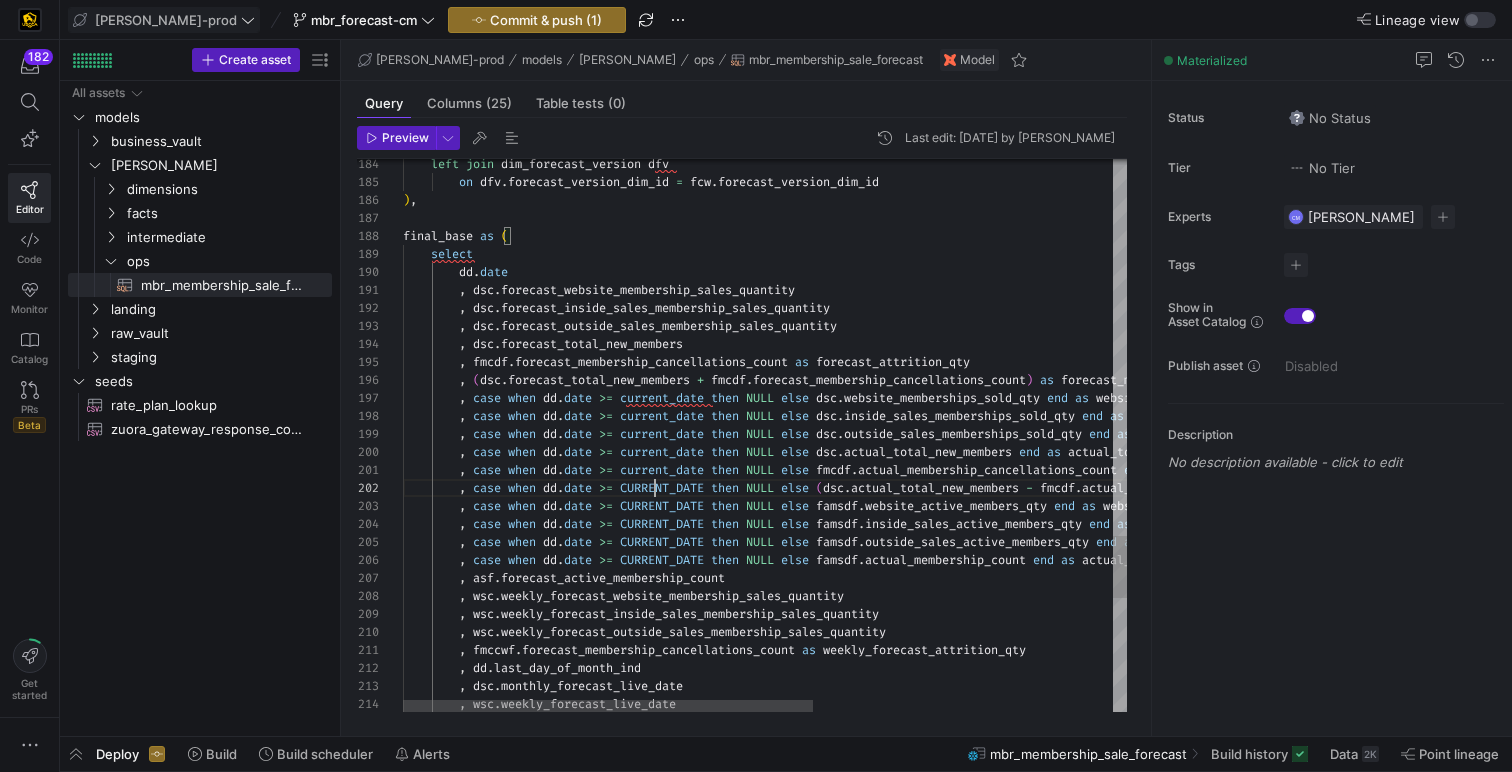 click on ",   wsc . weekly_forecast_website_membership_sales_quantity          ,   asf . forecast_active_membership_count          ,   case   when   dd . date   >=   CURRENT_DATE   then   NULL   else   famsdf . outside_sales_active_members_qty   end   as   outside_sales_active_members_qty ,          ,   case   when   dd . date   >=   CURRENT_DATE   then   NULL   else   famsdf . actual_membership_count   end   as   actual_membership_count ,          ,   case   when   dd . date   >=   CURRENT_DATE   then   NULL   else   famsdf . inside_sales_active_members_qty   end   as   inside_sales_active_members_qty ,          ,   case   when   dd . date   >=   CURRENT_DATE   then   NULL   else   famsdf . website_active_members_qty   end   as   website_active_members_qty ,          ,   case   when   dd . date   >=   CURRENT_DATE   then   NULL   else   ( dsc . actual_total_new_members   -   fmcdf . )   end" at bounding box center (1029, -720) 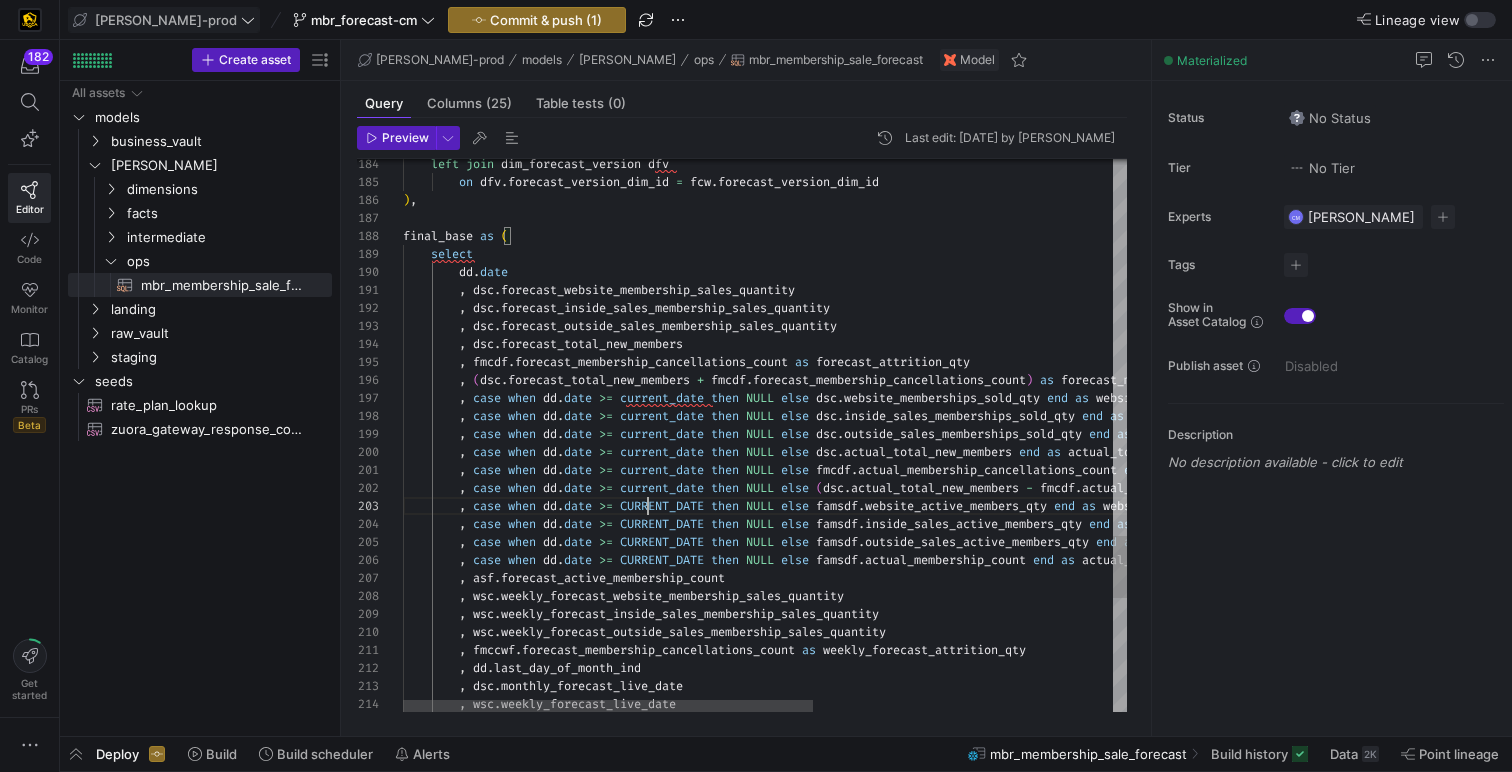 click on ",   wsc . weekly_forecast_website_membership_sales_quantity          ,   asf . forecast_active_membership_count          ,   case   when   dd . date   >=   CURRENT_DATE   then   NULL   else   famsdf . outside_sales_active_members_qty   end   as   outside_sales_active_members_qty ,          ,   case   when   dd . date   >=   CURRENT_DATE   then   NULL   else   famsdf . actual_membership_count   end   as   actual_membership_count ,          ,   case   when   dd . date   >=   CURRENT_DATE   then   NULL   else   famsdf . inside_sales_active_members_qty   end   as   inside_sales_active_members_qty ,          ,   case   when   dd . date   >=   CURRENT_DATE   then   NULL   else   famsdf . website_active_members_qty   end   as   website_active_members_qty ,          ,   case   when   dd . date   >=   current_date   then   NULL   else   ( dsc . actual_total_new_members   -   fmcdf . )   end" at bounding box center (1029, -720) 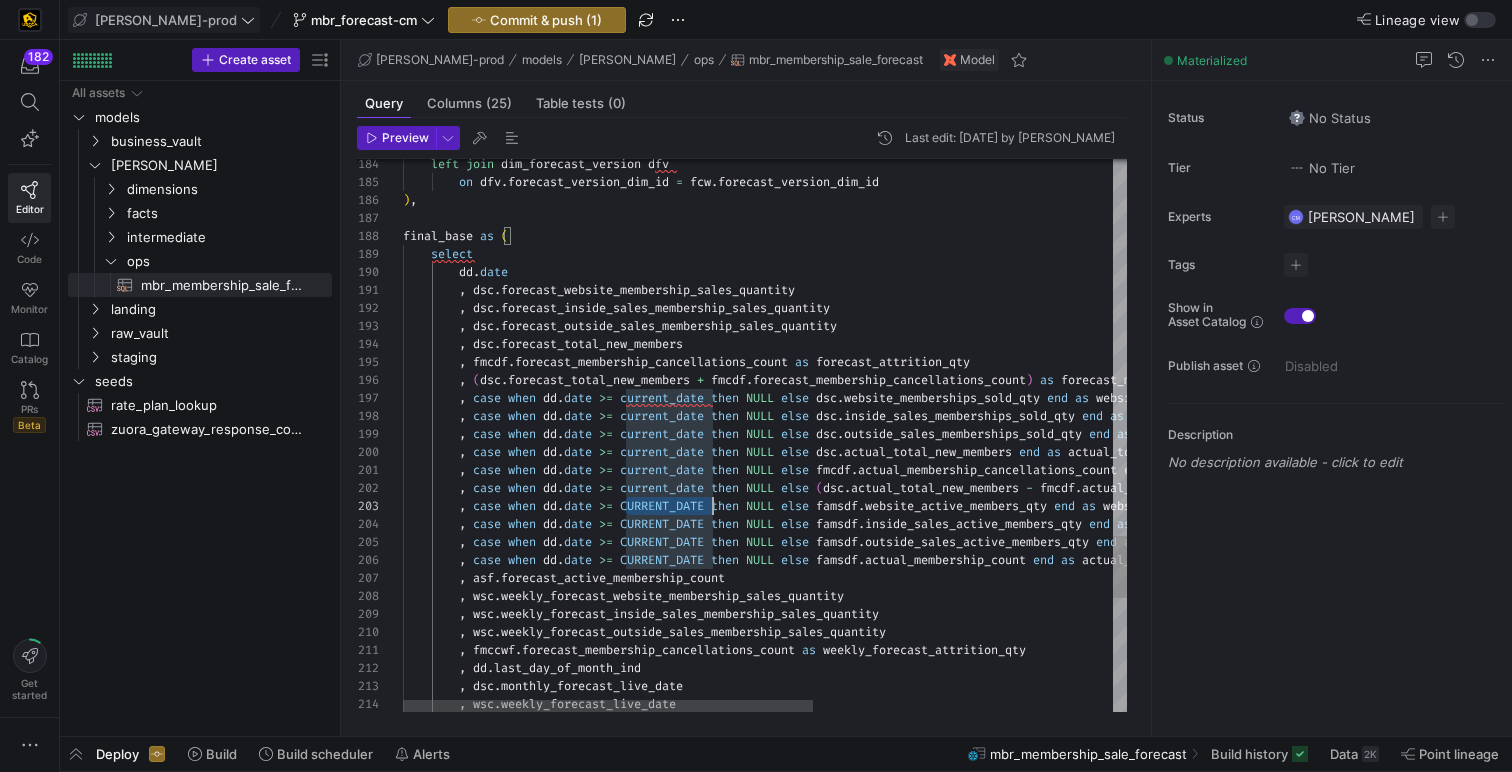 click on ",   wsc . weekly_forecast_website_membership_sales_quantity          ,   asf . forecast_active_membership_count          ,   case   when   dd . date   >=   CURRENT_DATE   then   NULL   else   famsdf . outside_sales_active_members_qty   end   as   outside_sales_active_members_qty ,          ,   case   when   dd . date   >=   CURRENT_DATE   then   NULL   else   famsdf . actual_membership_count   end   as   actual_membership_count ,          ,   case   when   dd . date   >=   CURRENT_DATE   then   NULL   else   famsdf . inside_sales_active_members_qty   end   as   inside_sales_active_members_qty ,          ,   case   when   dd . date   >=   CURRENT_DATE   then   NULL   else   famsdf . website_active_members_qty   end   as   website_active_members_qty ,          ,   case   when   dd . date   >=   current_date   then   NULL   else   ( dsc . actual_total_new_members   -   fmcdf . )   end" at bounding box center (1029, -720) 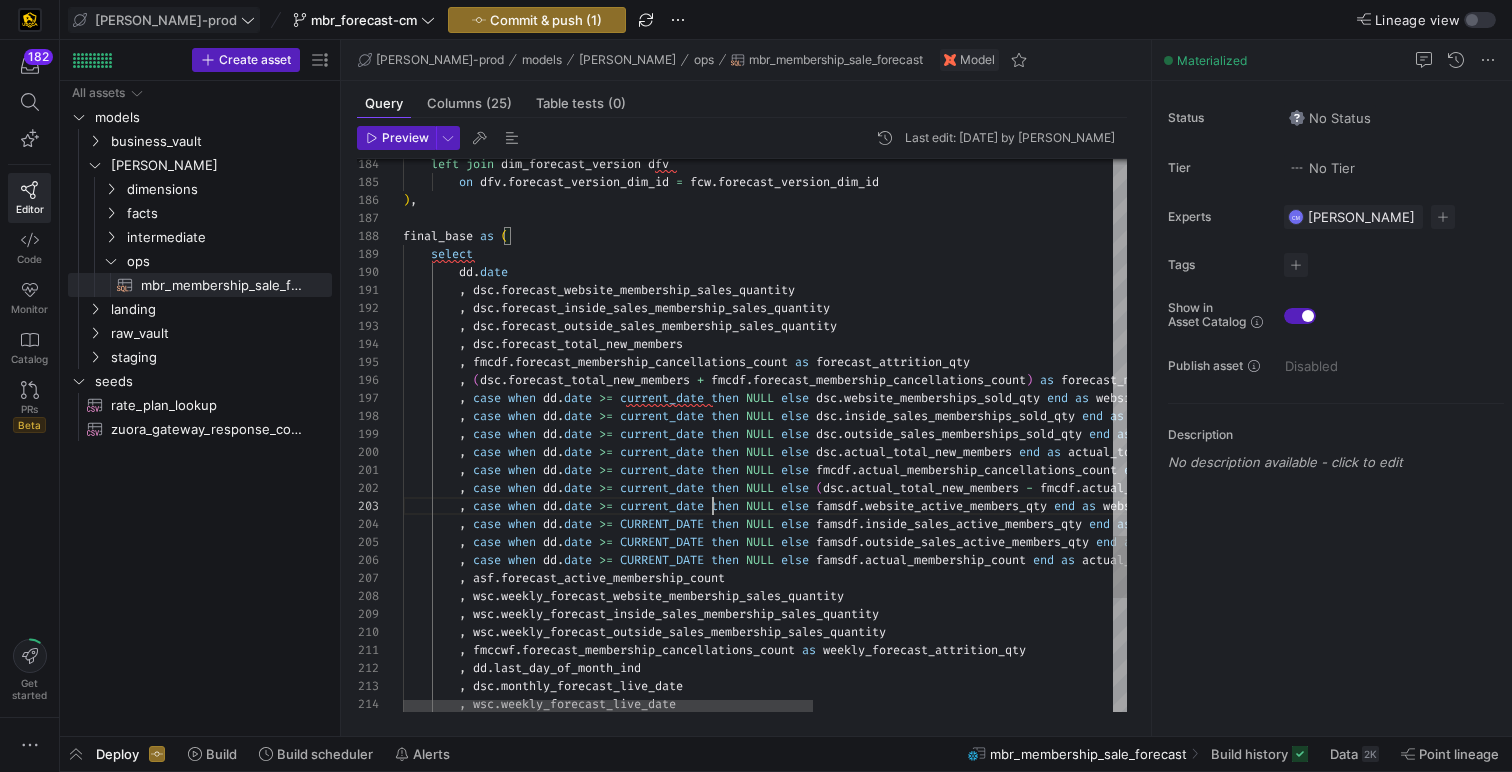 click on ",   wsc . weekly_forecast_website_membership_sales_quantity          ,   asf . forecast_active_membership_count          ,   case   when   dd . date   >=   CURRENT_DATE   then   NULL   else   famsdf . outside_sales_active_members_qty   end   as   outside_sales_active_members_qty ,          ,   case   when   dd . date   >=   CURRENT_DATE   then   NULL   else   famsdf . actual_membership_count   end   as   actual_membership_count ,          ,   case   when   dd . date   >=   CURRENT_DATE   then   NULL   else   famsdf . inside_sales_active_members_qty   end   as   inside_sales_active_members_qty ,          ,   case   when   dd . date   >=   current_date   then   NULL   else   famsdf . website_active_members_qty   end   as   website_active_members_qty ,          ,   case   when   dd . date   >=   current_date   then   NULL   else   ( dsc . actual_total_new_members   -   fmcdf . )   end" at bounding box center (1029, -720) 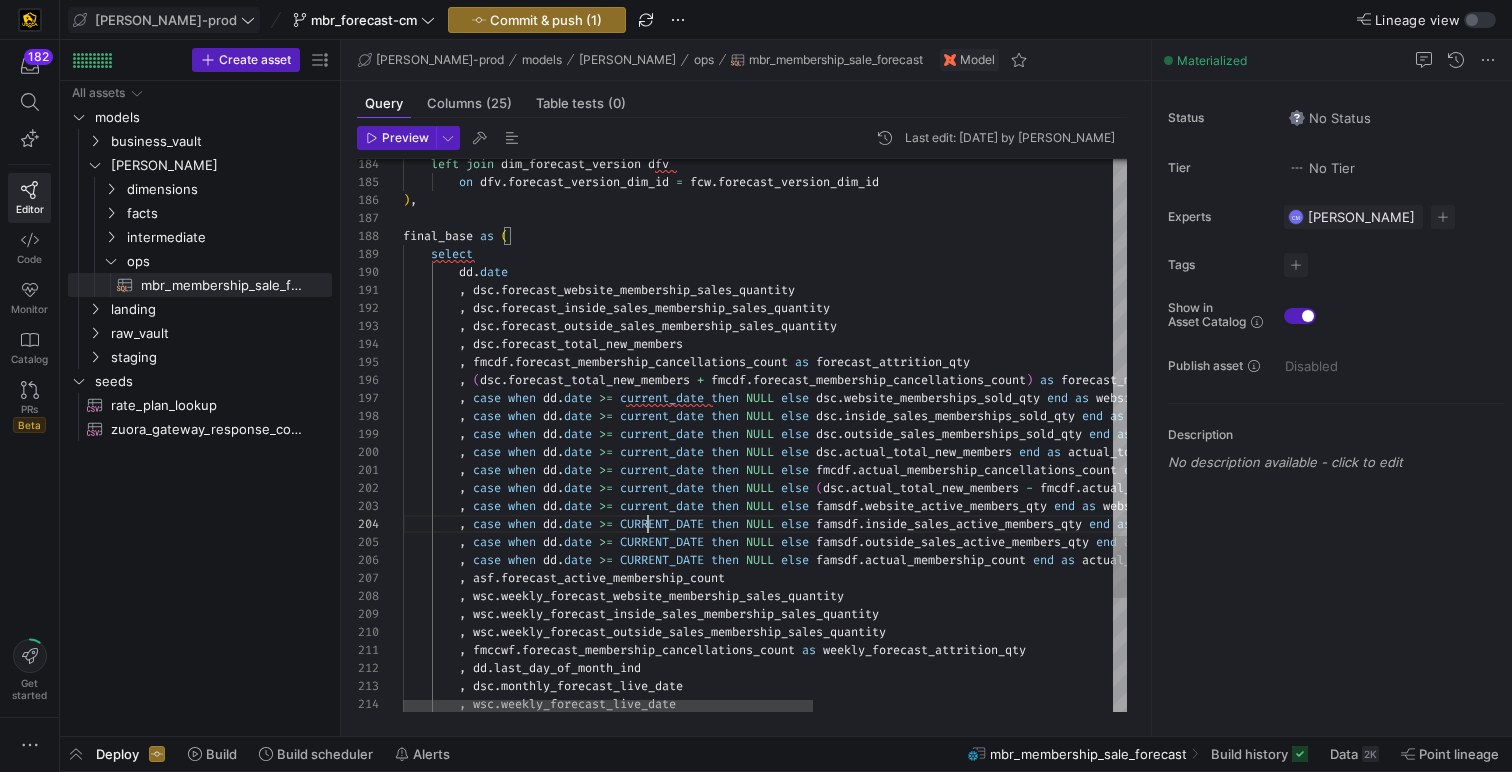 click on ",   wsc . weekly_forecast_website_membership_sales_quantity          ,   asf . forecast_active_membership_count          ,   case   when   dd . date   >=   CURRENT_DATE   then   NULL   else   famsdf . outside_sales_active_members_qty   end   as   outside_sales_active_members_qty ,          ,   case   when   dd . date   >=   CURRENT_DATE   then   NULL   else   famsdf . actual_membership_count   end   as   actual_membership_count ,          ,   case   when   dd . date   >=   CURRENT_DATE   then   NULL   else   famsdf . inside_sales_active_members_qty   end   as   inside_sales_active_members_qty ,          ,   case   when   dd . date   >=   current_date   then   NULL   else   famsdf . website_active_members_qty   end   as   website_active_members_qty ,          ,   case   when   dd . date   >=   current_date   then   NULL   else   ( dsc . actual_total_new_members   -   fmcdf . )   end" at bounding box center [1029, -720] 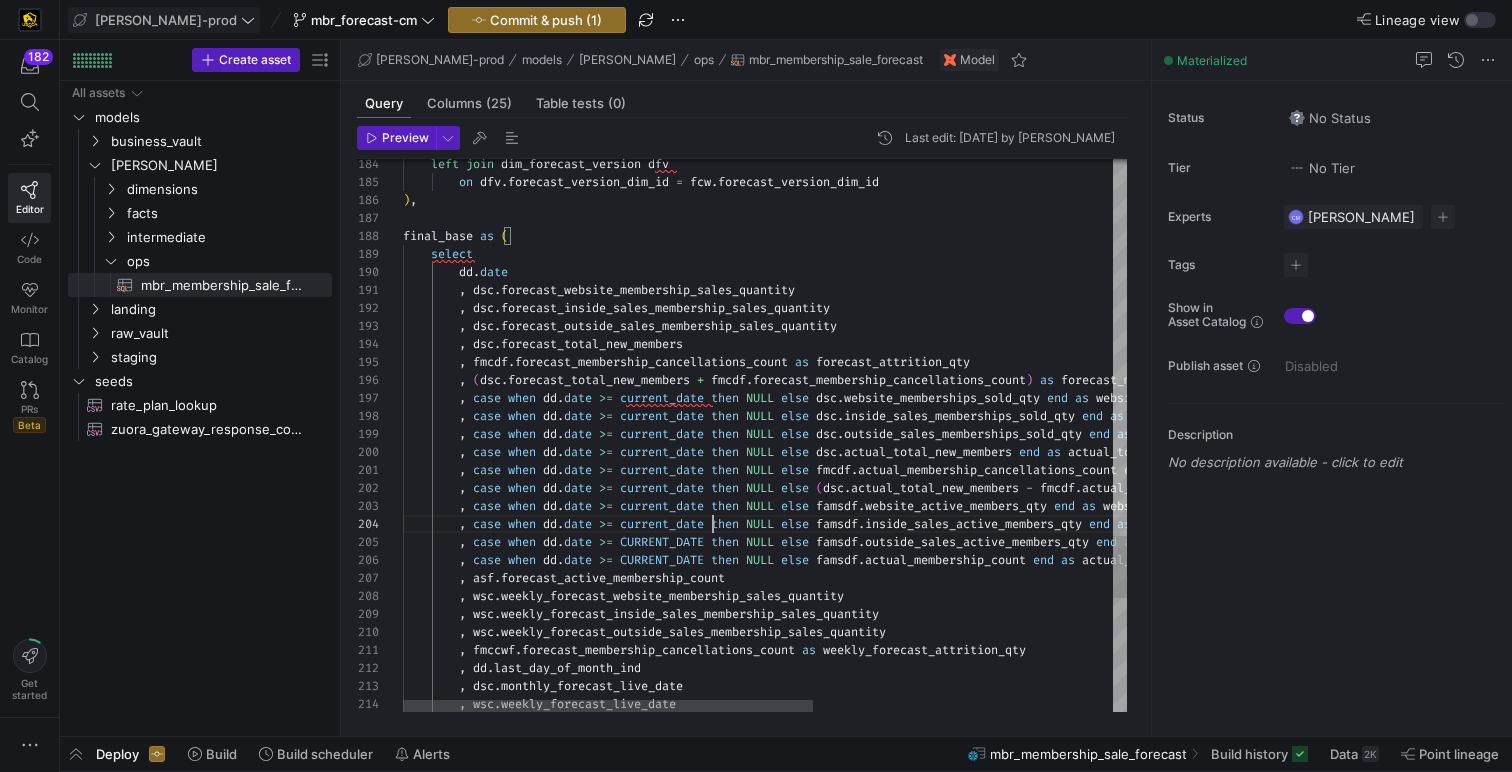 click on ",   wsc . weekly_forecast_website_membership_sales_quantity          ,   asf . forecast_active_membership_count          ,   case   when   dd . date   >=   CURRENT_DATE   then   NULL   else   famsdf . outside_sales_active_members_qty   end   as   outside_sales_active_members_qty ,          ,   case   when   dd . date   >=   CURRENT_DATE   then   NULL   else   famsdf . actual_membership_count   end   as   actual_membership_count ,          ,   case   when   dd . date   >=   current_date   then   NULL   else   famsdf . inside_sales_active_members_qty   end   as   inside_sales_active_members_qty ,          ,   case   when   dd . date   >=   current_date   then   NULL   else   famsdf . website_active_members_qty   end   as   website_active_members_qty ,          ,   case   when   dd . date   >=   current_date   then   NULL   else   ( dsc . actual_total_new_members   -   fmcdf . )   end" at bounding box center (1029, -720) 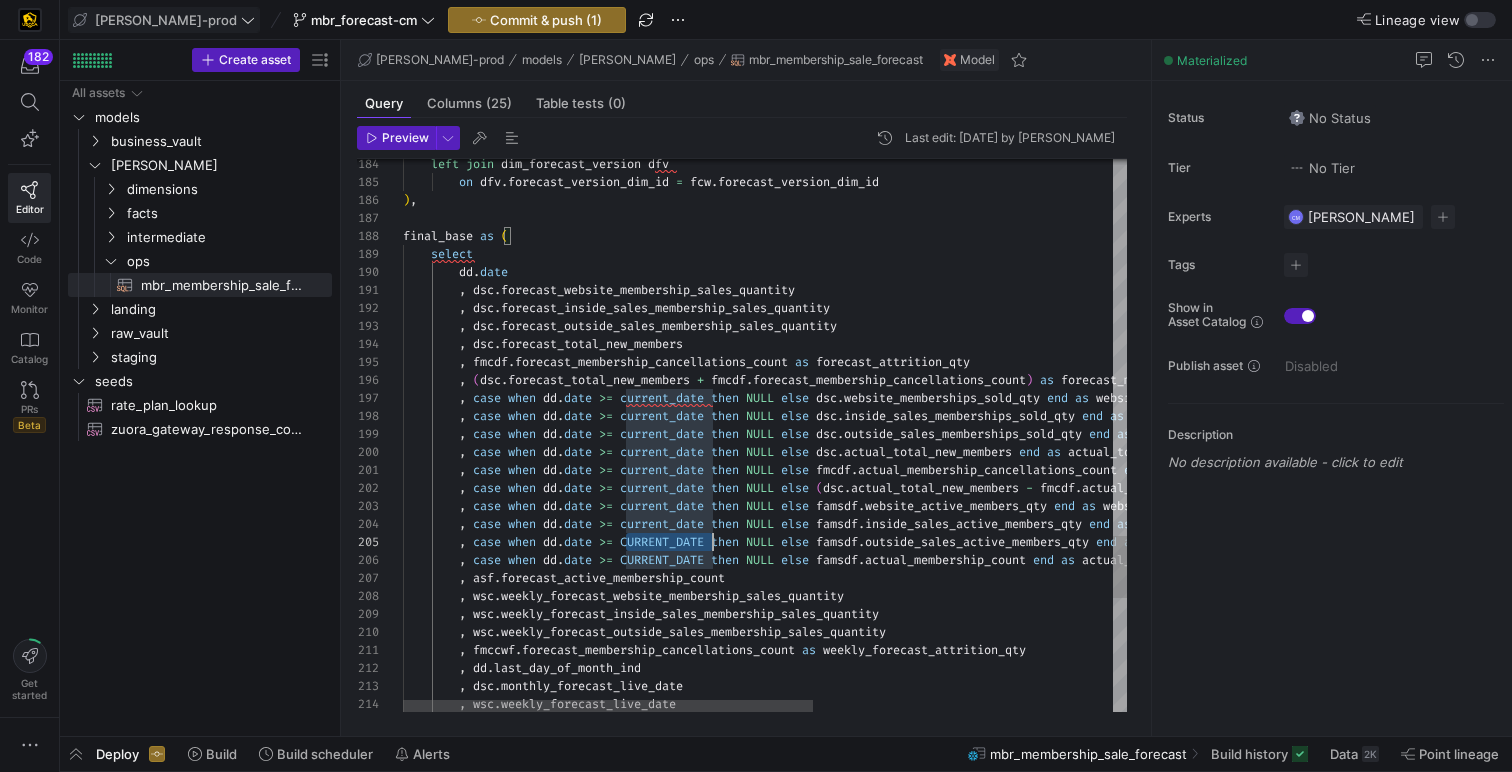 click on ",   wsc . weekly_forecast_website_membership_sales_quantity          ,   asf . forecast_active_membership_count          ,   case   when   dd . date   >=   CURRENT_DATE   then   NULL   else   famsdf . outside_sales_active_members_qty   end   as   outside_sales_active_members_qty ,          ,   case   when   dd . date   >=   CURRENT_DATE   then   NULL   else   famsdf . actual_membership_count   end   as   actual_membership_count ,          ,   case   when   dd . date   >=   current_date   then   NULL   else   famsdf . inside_sales_active_members_qty   end   as   inside_sales_active_members_qty ,          ,   case   when   dd . date   >=   current_date   then   NULL   else   famsdf . website_active_members_qty   end   as   website_active_members_qty ,          ,   case   when   dd . date   >=   current_date   then   NULL   else   ( dsc . actual_total_new_members   -   fmcdf . )   end" at bounding box center [1029, -720] 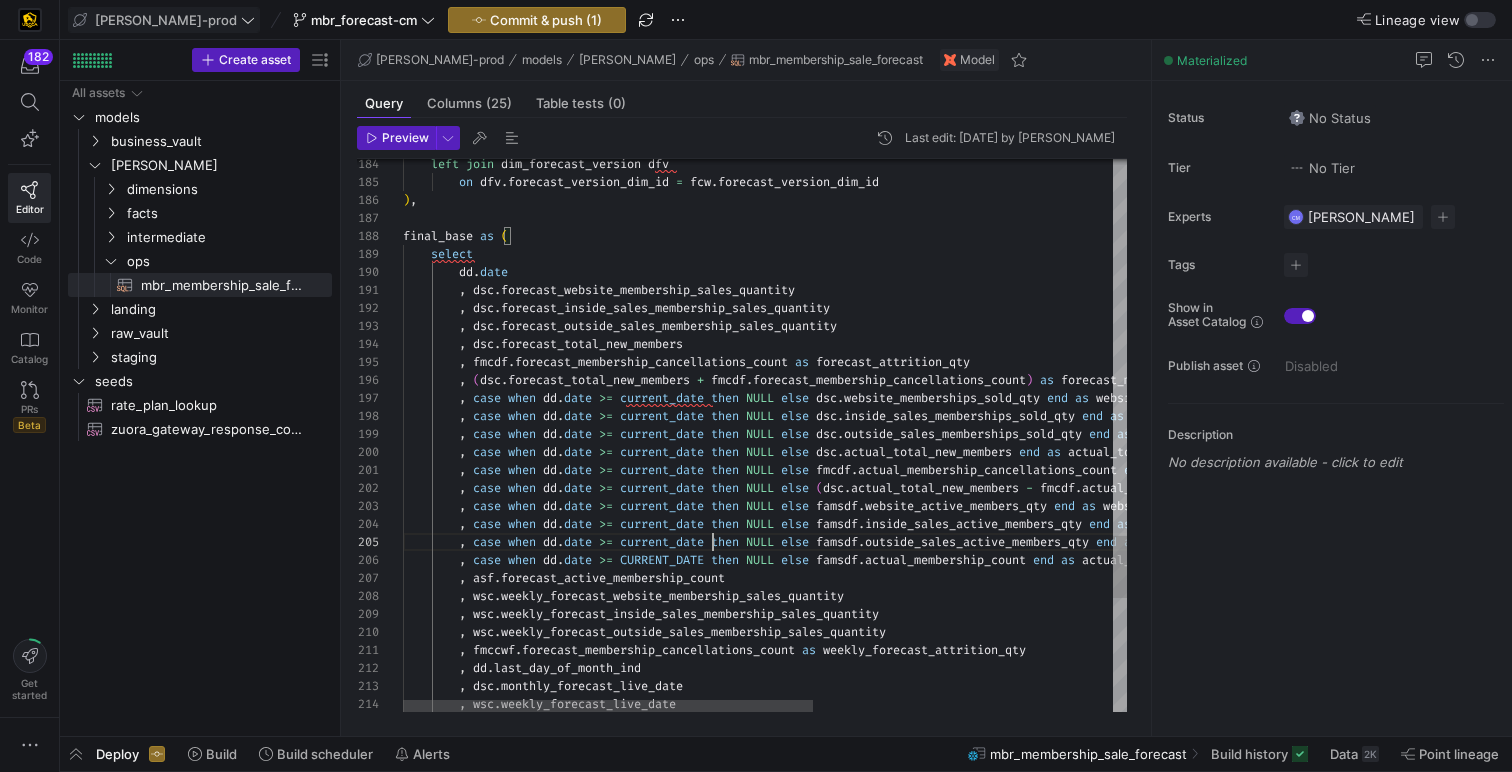 click on ",   wsc . weekly_forecast_website_membership_sales_quantity          ,   asf . forecast_active_membership_count          ,   case   when   dd . date   >=   current_date   then   NULL   else   famsdf . outside_sales_active_members_qty   end   as   outside_sales_active_members_qty ,          ,   case   when   dd . date   >=   CURRENT_DATE   then   NULL   else   famsdf . actual_membership_count   end   as   actual_membership_count ,          ,   case   when   dd . date   >=   current_date   then   NULL   else   famsdf . inside_sales_active_members_qty   end   as   inside_sales_active_members_qty ,          ,   case   when   dd . date   >=   current_date   then   NULL   else   famsdf . website_active_members_qty   end   as   website_active_members_qty ,          ,   case   when   dd . date   >=   current_date   then   NULL   else   ( dsc . actual_total_new_members   -   fmcdf . )   end" at bounding box center (1029, -720) 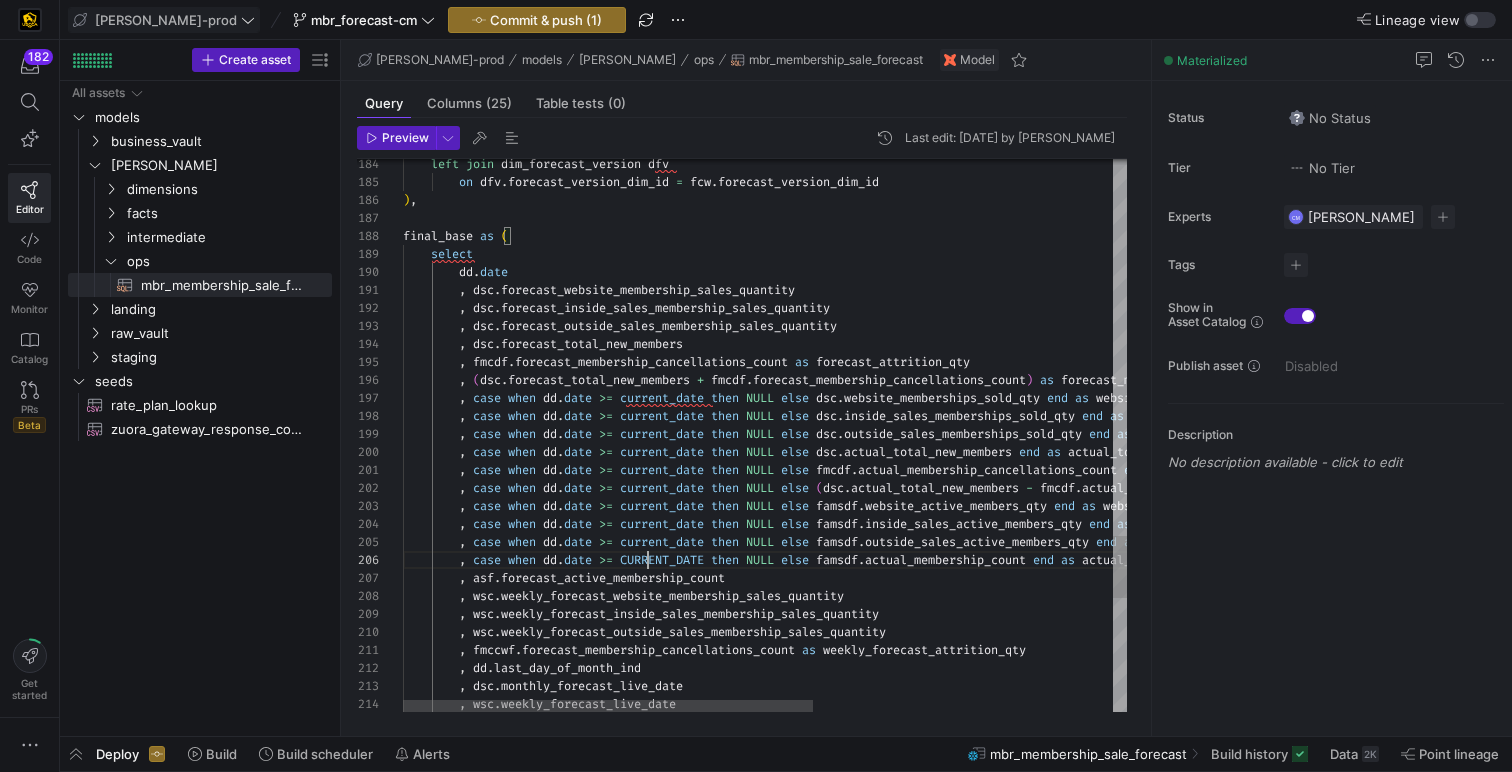 scroll, scrollTop: 72, scrollLeft: 310, axis: both 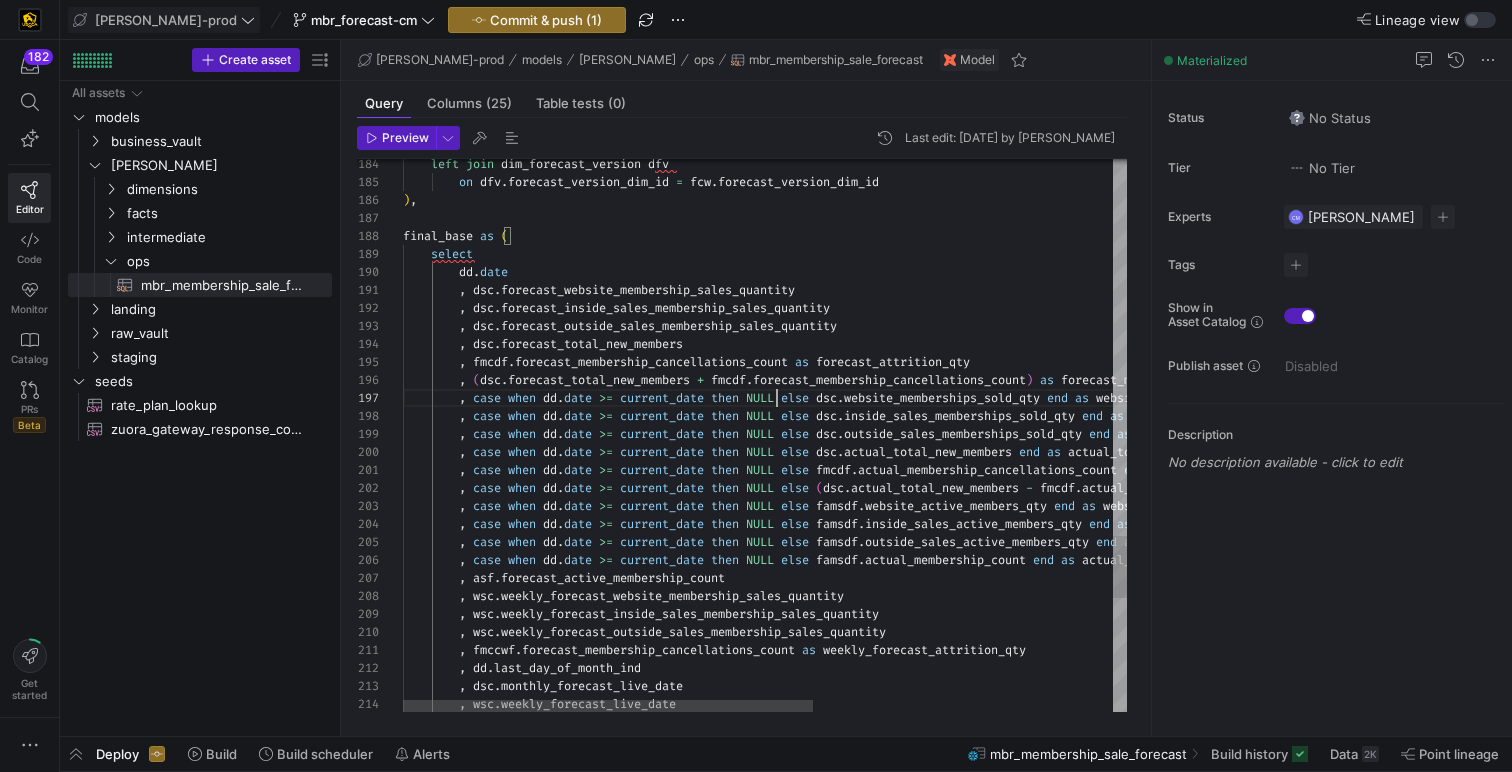 click on ",   wsc . weekly_forecast_website_membership_sales_quantity          ,   asf . forecast_active_membership_count          ,   case   when   dd . date   >=   current_date   then   NULL   else   famsdf . outside_sales_active_members_qty   end   as   outside_sales_active_members_qty ,          ,   case   when   dd . date   >=   current_date   then   NULL   else   famsdf . actual_membership_count   end   as   actual_membership_count ,          ,   case   when   dd . date   >=   current_date   then   NULL   else   famsdf . inside_sales_active_members_qty   end   as   inside_sales_active_members_qty ,          ,   case   when   dd . date   >=   current_date   then   NULL   else   famsdf . website_active_members_qty   end   as   website_active_members_qty ,          ,   case   when   dd . date   >=   current_date   then   NULL   else   ( dsc . actual_total_new_members   -   fmcdf . )   end" at bounding box center [1029, -720] 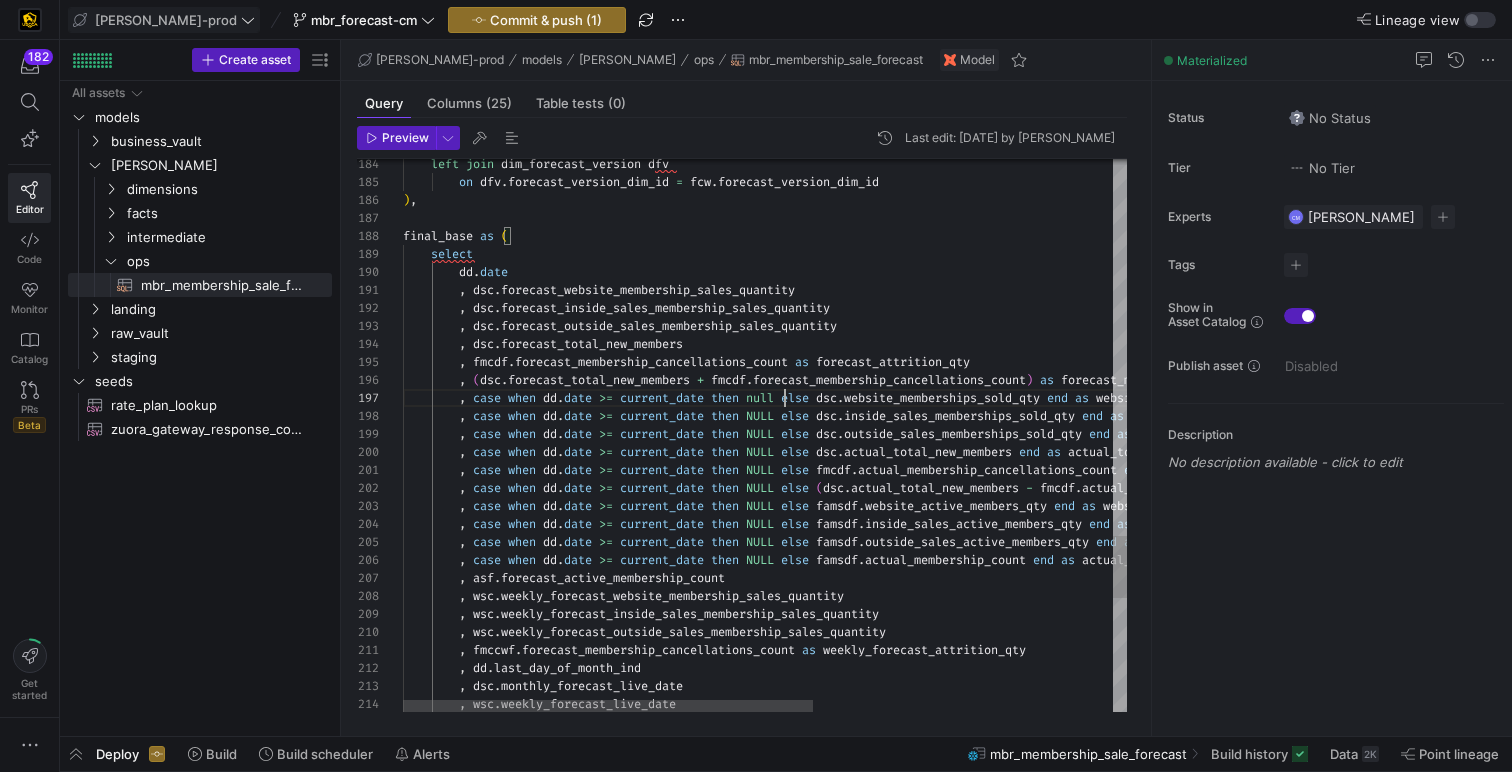 click on ",   wsc . weekly_forecast_website_membership_sales_quantity          ,   asf . forecast_active_membership_count          ,   case   when   dd . date   >=   current_date   then   NULL   else   famsdf . outside_sales_active_members_qty   end   as   outside_sales_active_members_qty ,          ,   case   when   dd . date   >=   current_date   then   NULL   else   famsdf . actual_membership_count   end   as   actual_membership_count ,          ,   case   when   dd . date   >=   current_date   then   NULL   else   famsdf . inside_sales_active_members_qty   end   as   inside_sales_active_members_qty ,          ,   case   when   dd . date   >=   current_date   then   NULL   else   famsdf . website_active_members_qty   end   as   website_active_members_qty ,          ,   case   when   dd . date   >=   current_date   then   NULL   else   ( dsc . actual_total_new_members   -   fmcdf . )   end" at bounding box center (1029, -720) 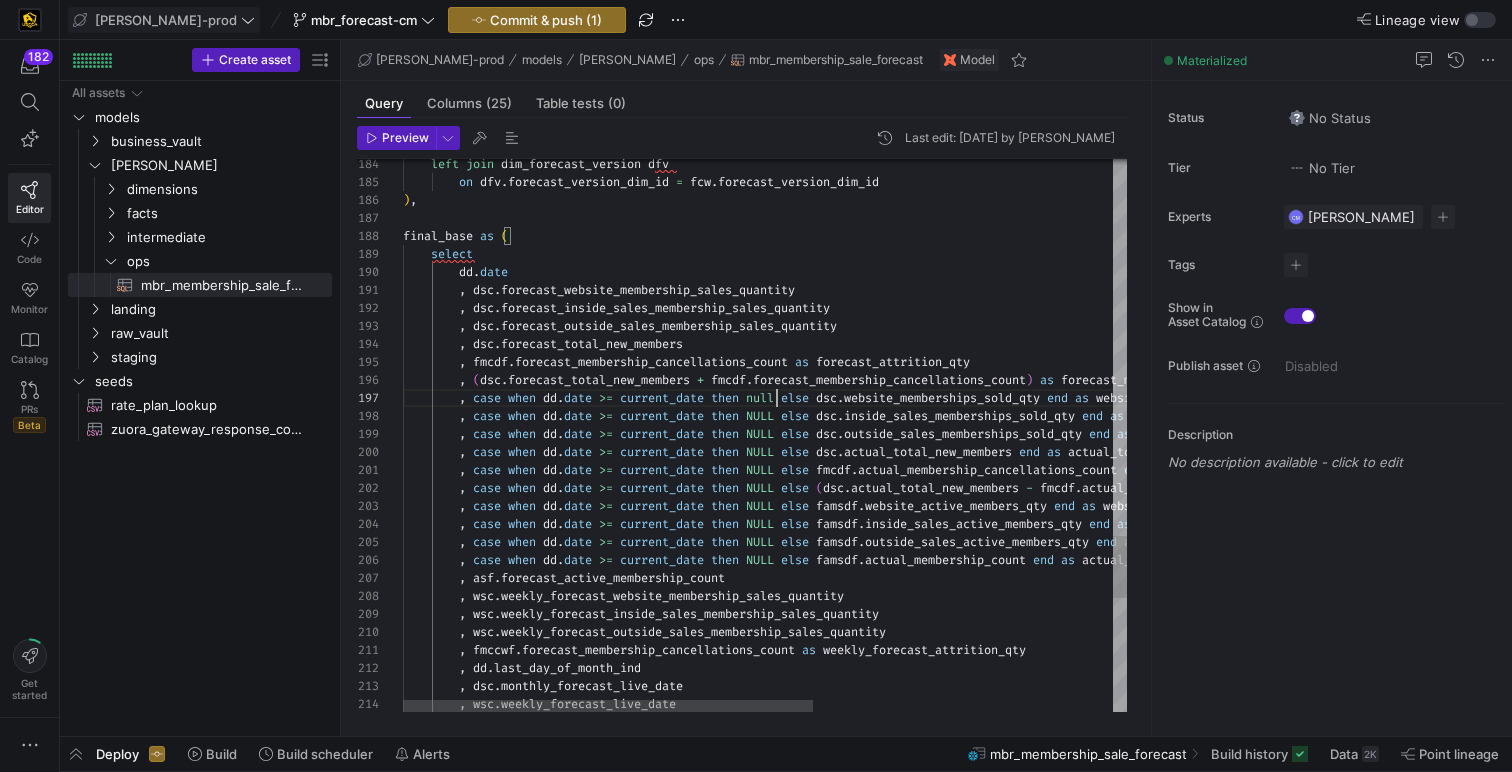 click on ",   wsc . weekly_forecast_website_membership_sales_quantity          ,   asf . forecast_active_membership_count          ,   case   when   dd . date   >=   current_date   then   NULL   else   famsdf . outside_sales_active_members_qty   end   as   outside_sales_active_members_qty ,          ,   case   when   dd . date   >=   current_date   then   NULL   else   famsdf . actual_membership_count   end   as   actual_membership_count ,          ,   case   when   dd . date   >=   current_date   then   NULL   else   famsdf . inside_sales_active_members_qty   end   as   inside_sales_active_members_qty ,          ,   case   when   dd . date   >=   current_date   then   NULL   else   famsdf . website_active_members_qty   end   as   website_active_members_qty ,          ,   case   when   dd . date   >=   current_date   then   NULL   else   ( dsc . actual_total_new_members   -   fmcdf . )   end" at bounding box center (1029, -720) 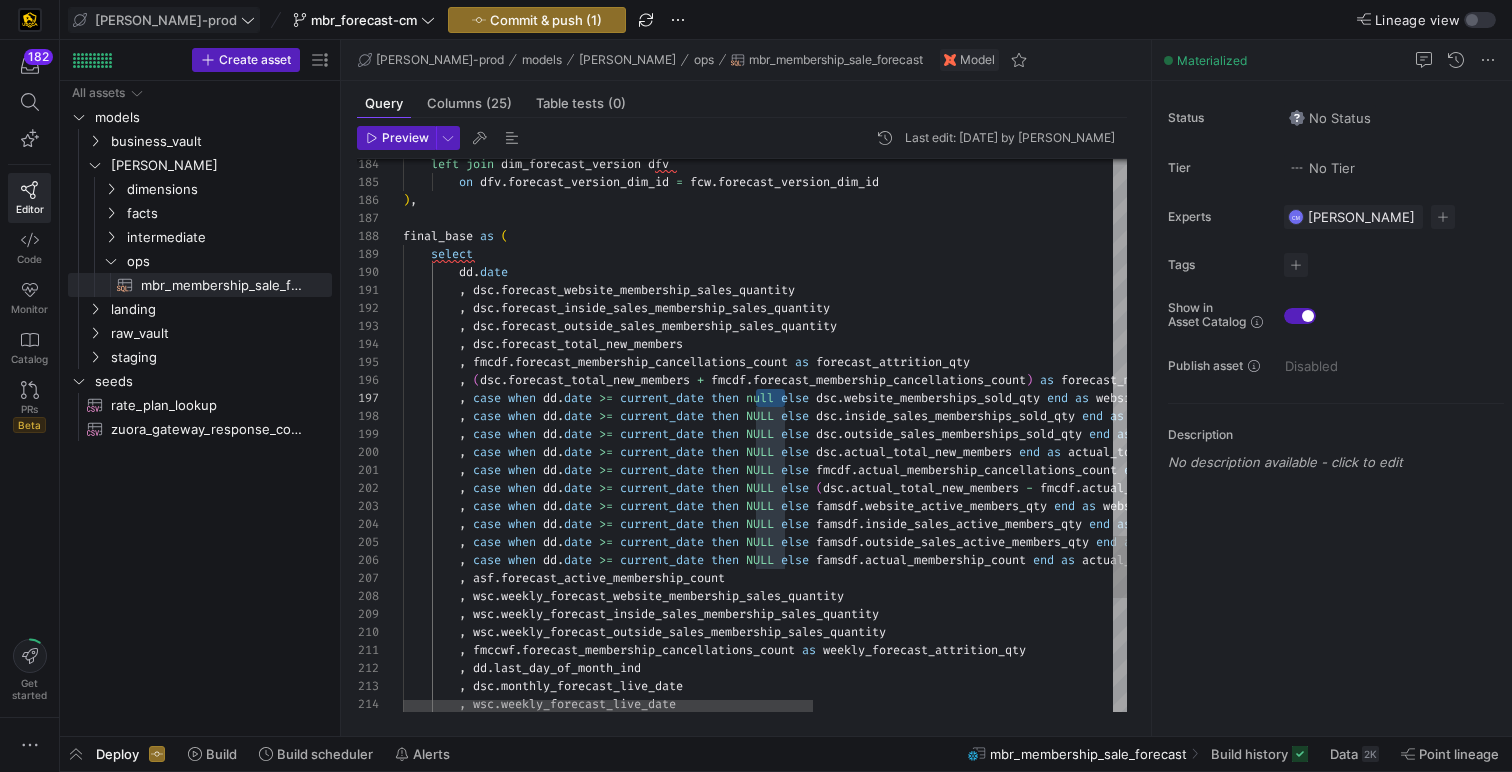 click on ",   wsc . weekly_forecast_website_membership_sales_quantity          ,   asf . forecast_active_membership_count          ,   case   when   dd . date   >=   current_date   then   NULL   else   famsdf . outside_sales_active_members_qty   end   as   outside_sales_active_members_qty ,          ,   case   when   dd . date   >=   current_date   then   NULL   else   famsdf . actual_membership_count   end   as   actual_membership_count ,          ,   case   when   dd . date   >=   current_date   then   NULL   else   famsdf . inside_sales_active_members_qty   end   as   inside_sales_active_members_qty ,          ,   case   when   dd . date   >=   current_date   then   NULL   else   famsdf . website_active_members_qty   end   as   website_active_members_qty ,          ,   case   when   dd . date   >=   current_date   then   NULL   else   ( dsc . actual_total_new_members   -   fmcdf . )   end" at bounding box center (1029, -720) 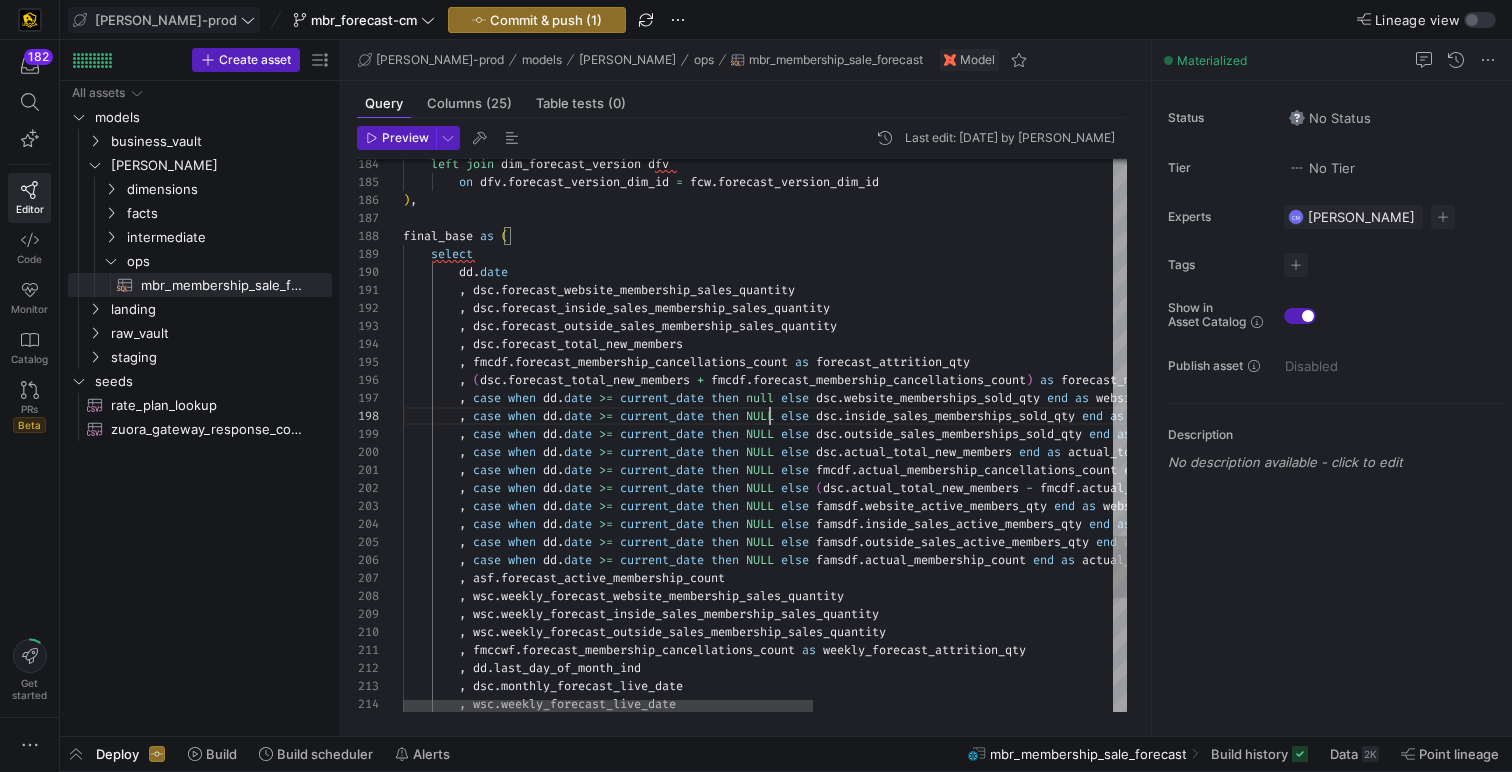 click on ",   wsc . weekly_forecast_website_membership_sales_quantity          ,   asf . forecast_active_membership_count          ,   case   when   dd . date   >=   current_date   then   NULL   else   famsdf . outside_sales_active_members_qty   end   as   outside_sales_active_members_qty ,          ,   case   when   dd . date   >=   current_date   then   NULL   else   famsdf . actual_membership_count   end   as   actual_membership_count ,          ,   case   when   dd . date   >=   current_date   then   NULL   else   famsdf . inside_sales_active_members_qty   end   as   inside_sales_active_members_qty ,          ,   case   when   dd . date   >=   current_date   then   NULL   else   famsdf . website_active_members_qty   end   as   website_active_members_qty ,          ,   case   when   dd . date   >=   current_date   then   NULL   else   ( dsc . actual_total_new_members   -   fmcdf . )   end" at bounding box center (1029, -720) 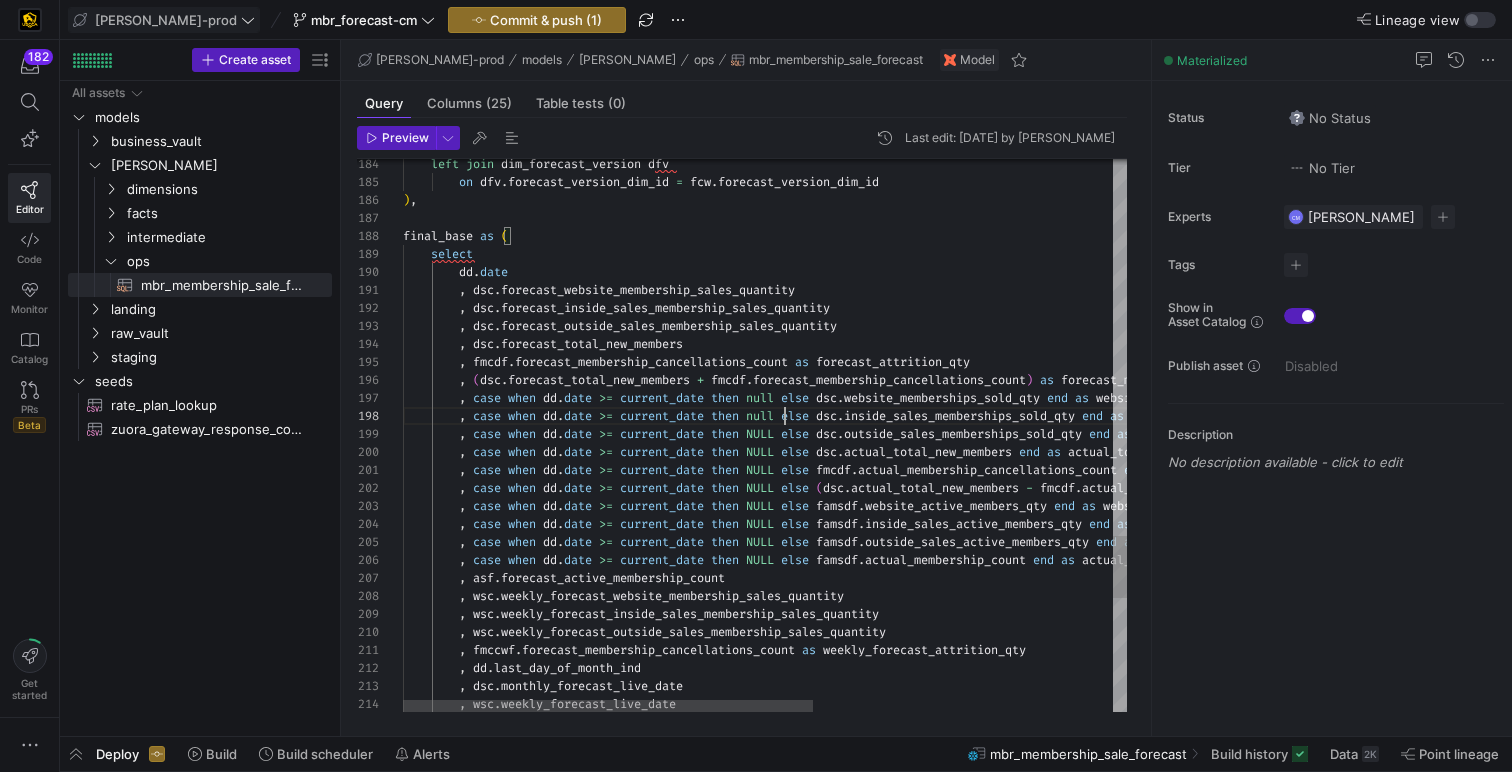 click on ",   wsc . weekly_forecast_website_membership_sales_quantity          ,   asf . forecast_active_membership_count          ,   case   when   dd . date   >=   current_date   then   NULL   else   famsdf . outside_sales_active_members_qty   end   as   outside_sales_active_members_qty ,          ,   case   when   dd . date   >=   current_date   then   NULL   else   famsdf . actual_membership_count   end   as   actual_membership_count ,          ,   case   when   dd . date   >=   current_date   then   NULL   else   famsdf . inside_sales_active_members_qty   end   as   inside_sales_active_members_qty ,          ,   case   when   dd . date   >=   current_date   then   NULL   else   famsdf . website_active_members_qty   end   as   website_active_members_qty ,          ,   case   when   dd . date   >=   current_date   then   NULL   else   ( dsc . actual_total_new_members   -   fmcdf . )   end" at bounding box center [1029, -720] 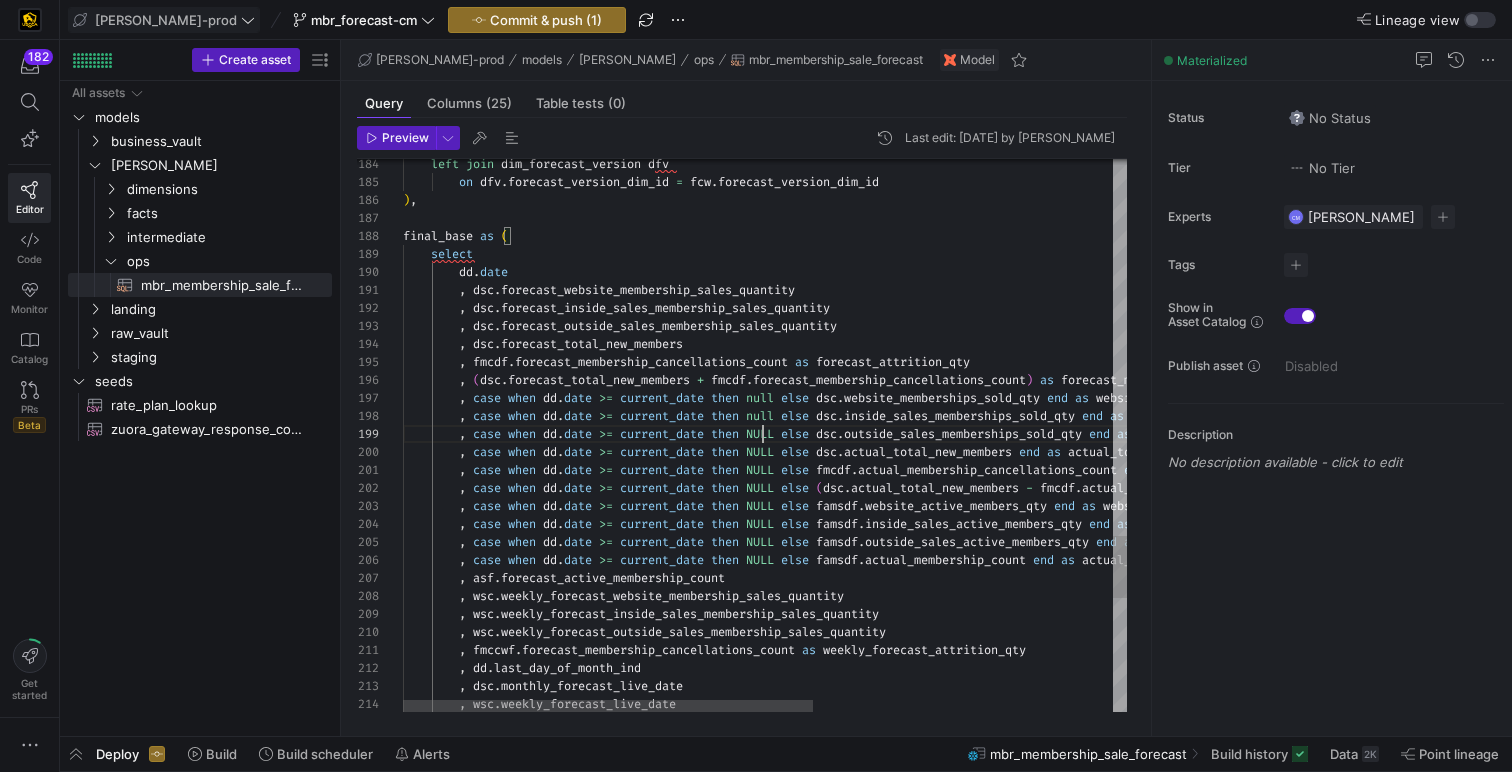 click on ",   wsc . weekly_forecast_website_membership_sales_quantity          ,   asf . forecast_active_membership_count          ,   case   when   dd . date   >=   current_date   then   NULL   else   famsdf . outside_sales_active_members_qty   end   as   outside_sales_active_members_qty ,          ,   case   when   dd . date   >=   current_date   then   NULL   else   famsdf . actual_membership_count   end   as   actual_membership_count ,          ,   case   when   dd . date   >=   current_date   then   NULL   else   famsdf . inside_sales_active_members_qty   end   as   inside_sales_active_members_qty ,          ,   case   when   dd . date   >=   current_date   then   NULL   else   famsdf . website_active_members_qty   end   as   website_active_members_qty ,          ,   case   when   dd . date   >=   current_date   then   NULL   else   ( dsc . actual_total_new_members   -   fmcdf . )   end" at bounding box center (1029, -720) 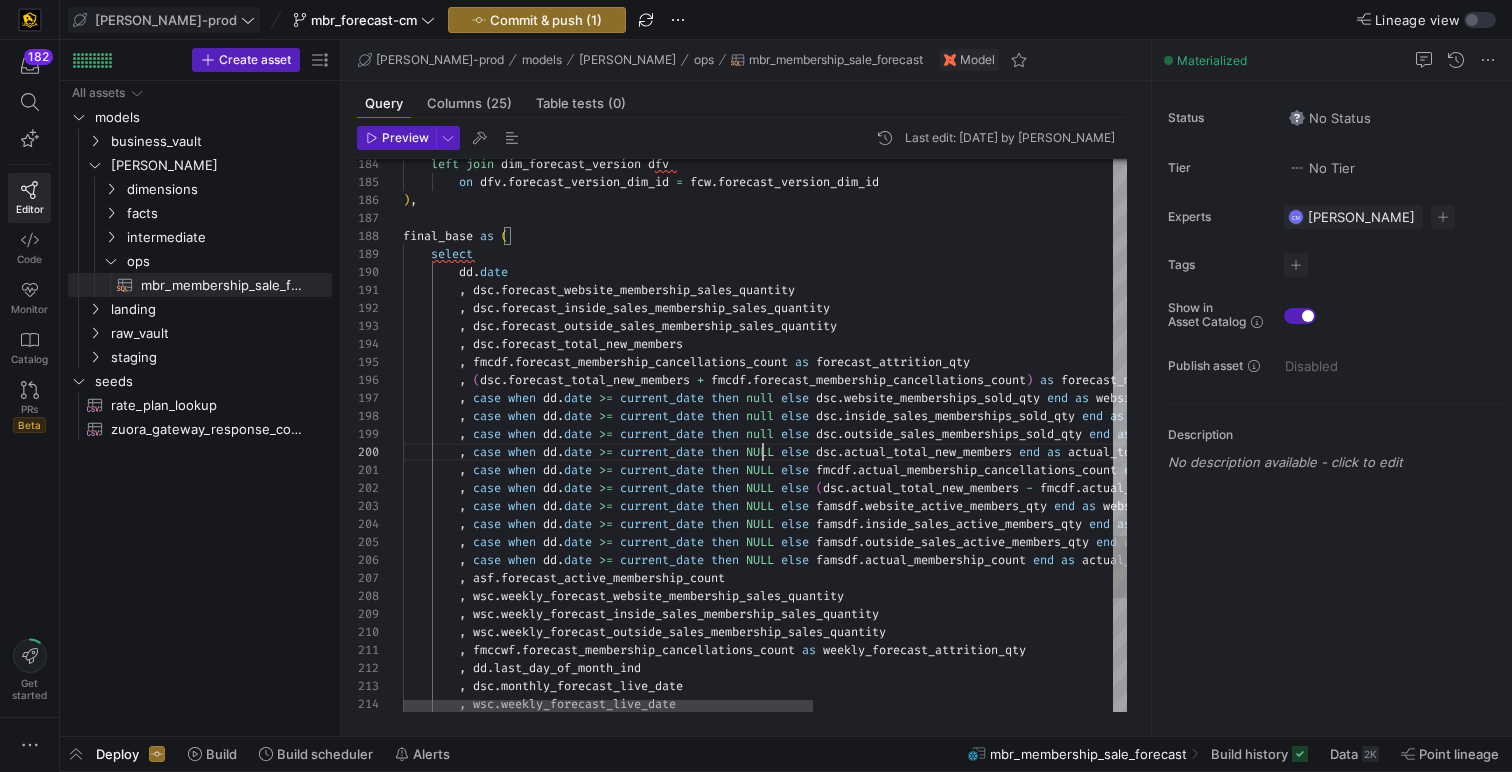 click on ",   wsc . weekly_forecast_website_membership_sales_quantity          ,   asf . forecast_active_membership_count          ,   case   when   dd . date   >=   current_date   then   NULL   else   famsdf . outside_sales_active_members_qty   end   as   outside_sales_active_members_qty ,          ,   case   when   dd . date   >=   current_date   then   NULL   else   famsdf . actual_membership_count   end   as   actual_membership_count ,          ,   case   when   dd . date   >=   current_date   then   NULL   else   famsdf . inside_sales_active_members_qty   end   as   inside_sales_active_members_qty ,          ,   case   when   dd . date   >=   current_date   then   NULL   else   famsdf . website_active_members_qty   end   as   website_active_members_qty ,          ,   case   when   dd . date   >=   current_date   then   NULL   else   ( dsc . actual_total_new_members   -   fmcdf . )   end" at bounding box center [1029, -720] 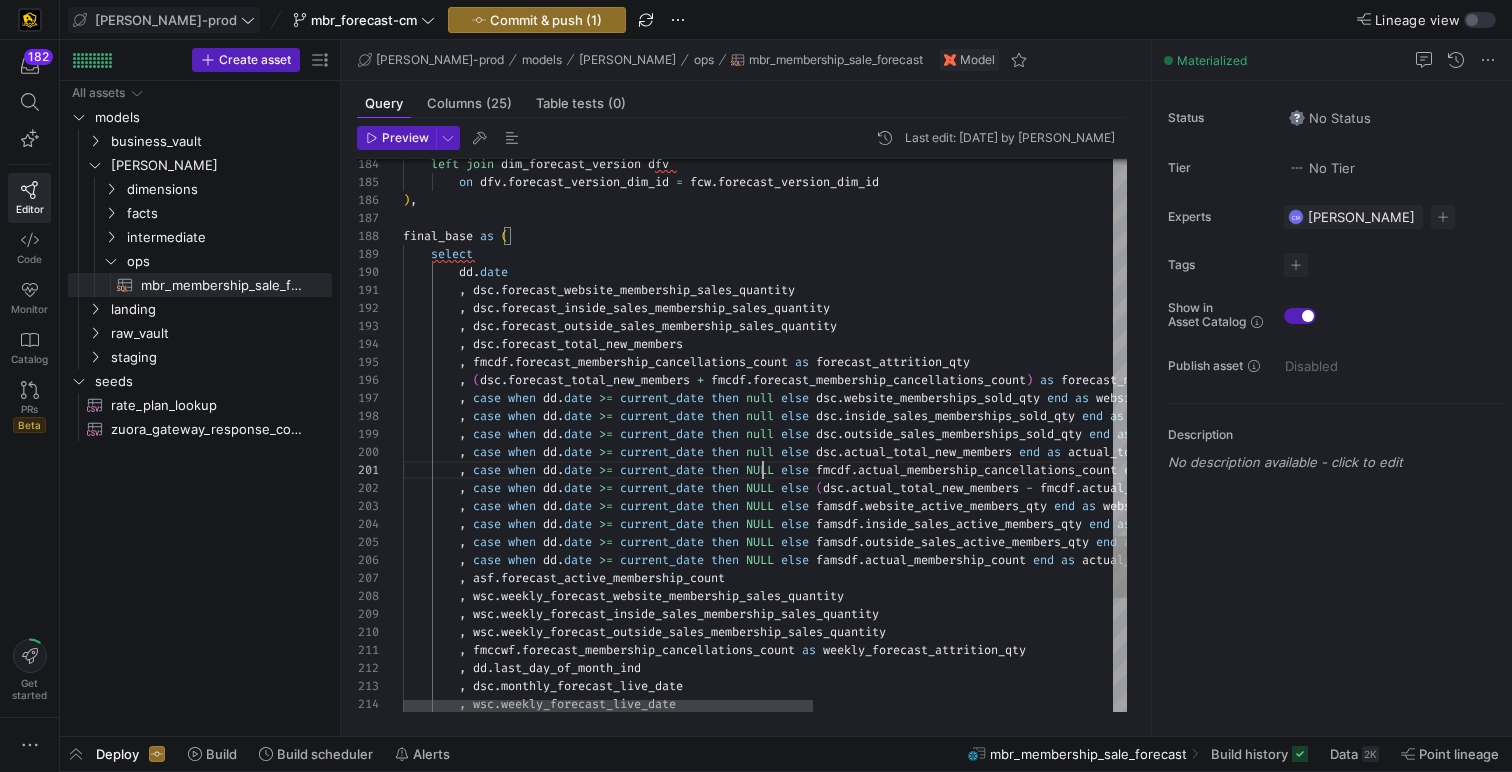 click on ",   wsc . weekly_forecast_website_membership_sales_quantity          ,   asf . forecast_active_membership_count          ,   case   when   dd . date   >=   current_date   then   NULL   else   famsdf . outside_sales_active_members_qty   end   as   outside_sales_active_members_qty ,          ,   case   when   dd . date   >=   current_date   then   NULL   else   famsdf . actual_membership_count   end   as   actual_membership_count ,          ,   case   when   dd . date   >=   current_date   then   NULL   else   famsdf . inside_sales_active_members_qty   end   as   inside_sales_active_members_qty ,          ,   case   when   dd . date   >=   current_date   then   NULL   else   famsdf . website_active_members_qty   end   as   website_active_members_qty ,          ,   case   when   dd . date   >=   current_date   then   NULL   else   ( dsc . actual_total_new_members   -   fmcdf . )   end" at bounding box center [1029, -720] 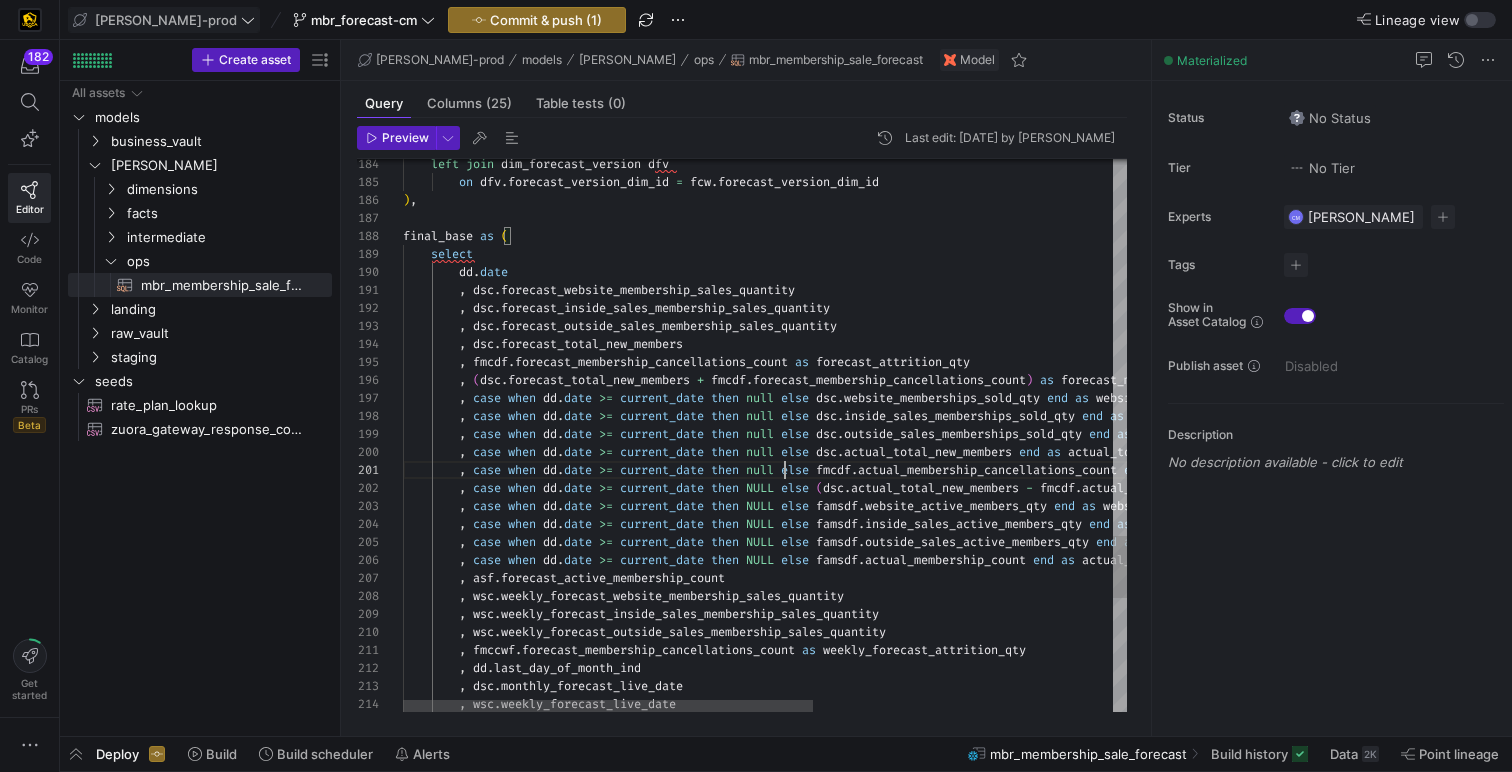 click on ",   wsc . weekly_forecast_website_membership_sales_quantity          ,   asf . forecast_active_membership_count          ,   case   when   dd . date   >=   current_date   then   NULL   else   famsdf . outside_sales_active_members_qty   end   as   outside_sales_active_members_qty ,          ,   case   when   dd . date   >=   current_date   then   NULL   else   famsdf . actual_membership_count   end   as   actual_membership_count ,          ,   case   when   dd . date   >=   current_date   then   NULL   else   famsdf . inside_sales_active_members_qty   end   as   inside_sales_active_members_qty ,          ,   case   when   dd . date   >=   current_date   then   NULL   else   famsdf . website_active_members_qty   end   as   website_active_members_qty ,          ,   case   when   dd . date   >=   current_date   then   NULL   else   ( dsc . actual_total_new_members   -   fmcdf . )   end" at bounding box center [1029, -720] 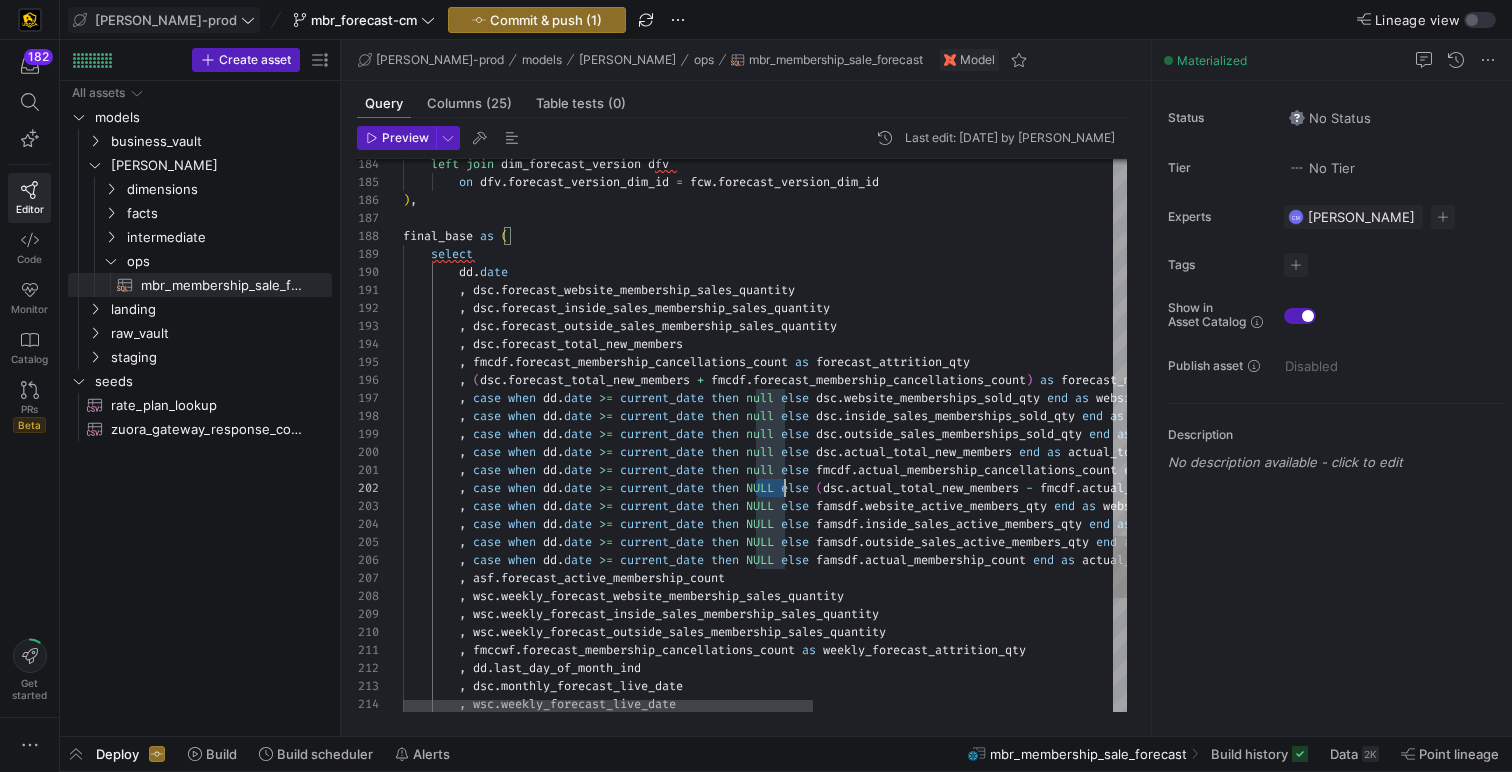 click on ",   wsc . weekly_forecast_website_membership_sales_quantity          ,   asf . forecast_active_membership_count          ,   case   when   dd . date   >=   current_date   then   NULL   else   famsdf . outside_sales_active_members_qty   end   as   outside_sales_active_members_qty ,          ,   case   when   dd . date   >=   current_date   then   NULL   else   famsdf . actual_membership_count   end   as   actual_membership_count ,          ,   case   when   dd . date   >=   current_date   then   NULL   else   famsdf . inside_sales_active_members_qty   end   as   inside_sales_active_members_qty ,          ,   case   when   dd . date   >=   current_date   then   NULL   else   famsdf . website_active_members_qty   end   as   website_active_members_qty ,          ,   case   when   dd . date   >=   current_date   then   NULL   else   ( dsc . actual_total_new_members   -   fmcdf . )   end" at bounding box center (1029, -720) 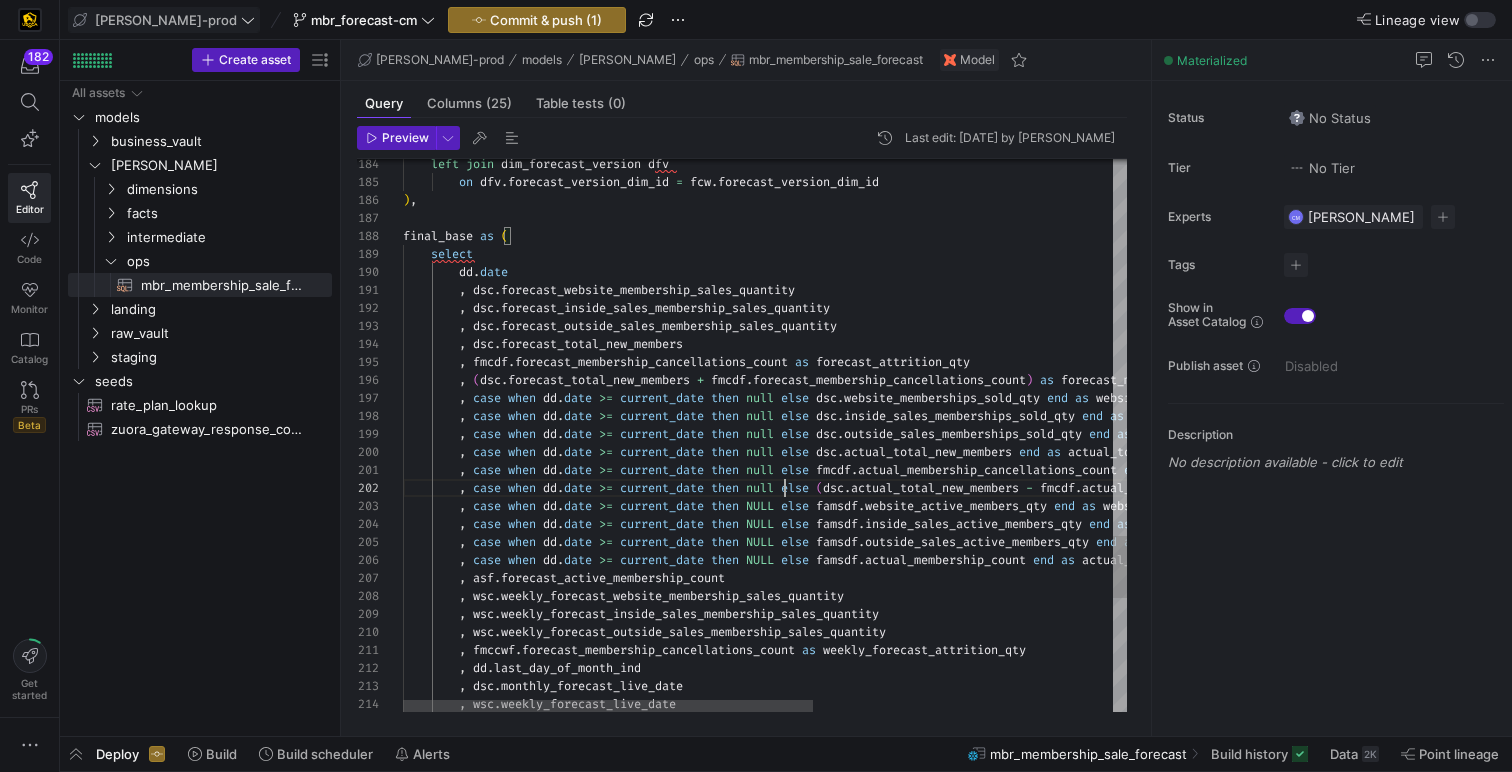 click on ",   wsc . weekly_forecast_website_membership_sales_quantity          ,   asf . forecast_active_membership_count          ,   case   when   dd . date   >=   current_date   then   NULL   else   famsdf . outside_sales_active_members_qty   end   as   outside_sales_active_members_qty ,          ,   case   when   dd . date   >=   current_date   then   NULL   else   famsdf . actual_membership_count   end   as   actual_membership_count ,          ,   case   when   dd . date   >=   current_date   then   NULL   else   famsdf . inside_sales_active_members_qty   end   as   inside_sales_active_members_qty ,          ,   case   when   dd . date   >=   current_date   then   NULL   else   famsdf . website_active_members_qty   end   as   website_active_members_qty ,          ,   case   when   dd . date   >=   current_date   then   null   else   ( dsc . actual_total_new_members   -   fmcdf . )   end" at bounding box center [1029, -720] 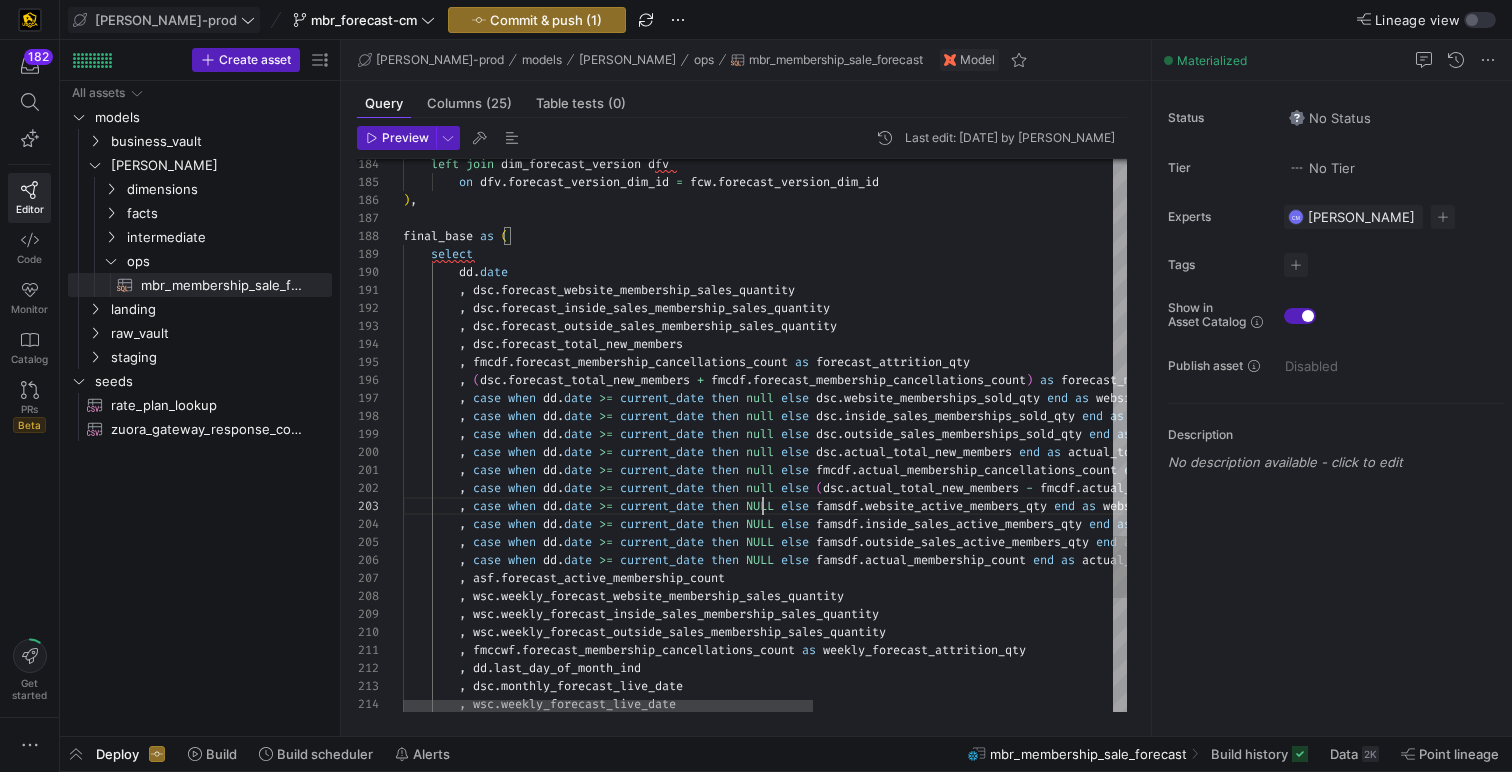 click on ",   wsc . weekly_forecast_website_membership_sales_quantity          ,   asf . forecast_active_membership_count          ,   case   when   dd . date   >=   current_date   then   NULL   else   famsdf . outside_sales_active_members_qty   end   as   outside_sales_active_members_qty ,          ,   case   when   dd . date   >=   current_date   then   NULL   else   famsdf . actual_membership_count   end   as   actual_membership_count ,          ,   case   when   dd . date   >=   current_date   then   NULL   else   famsdf . inside_sales_active_members_qty   end   as   inside_sales_active_members_qty ,          ,   case   when   dd . date   >=   current_date   then   NULL   else   famsdf . website_active_members_qty   end   as   website_active_members_qty ,          ,   case   when   dd . date   >=   current_date   then   null   else   ( dsc . actual_total_new_members   -   fmcdf . )   end" at bounding box center [1029, -720] 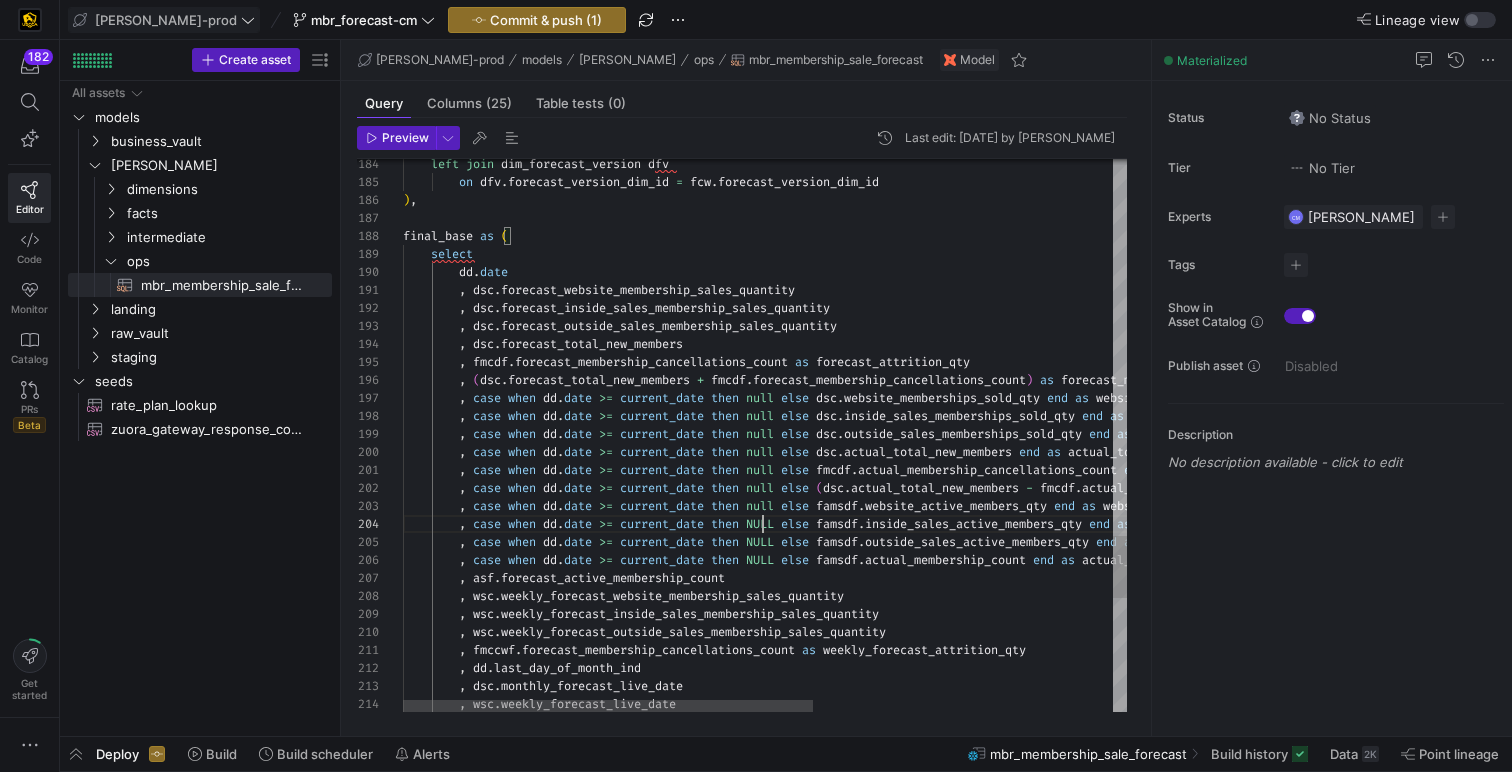 click on ",   wsc . weekly_forecast_website_membership_sales_quantity          ,   asf . forecast_active_membership_count          ,   case   when   dd . date   >=   current_date   then   NULL   else   famsdf . outside_sales_active_members_qty   end   as   outside_sales_active_members_qty ,          ,   case   when   dd . date   >=   current_date   then   NULL   else   famsdf . actual_membership_count   end   as   actual_membership_count ,          ,   case   when   dd . date   >=   current_date   then   NULL   else   famsdf . inside_sales_active_members_qty   end   as   inside_sales_active_members_qty ,          ,   case   when   dd . date   >=   current_date   then   null   else   famsdf . website_active_members_qty   end   as   website_active_members_qty ,          ,   case   when   dd . date   >=   current_date   then   null   else   ( dsc . actual_total_new_members   -   fmcdf . )   end" at bounding box center [1029, -720] 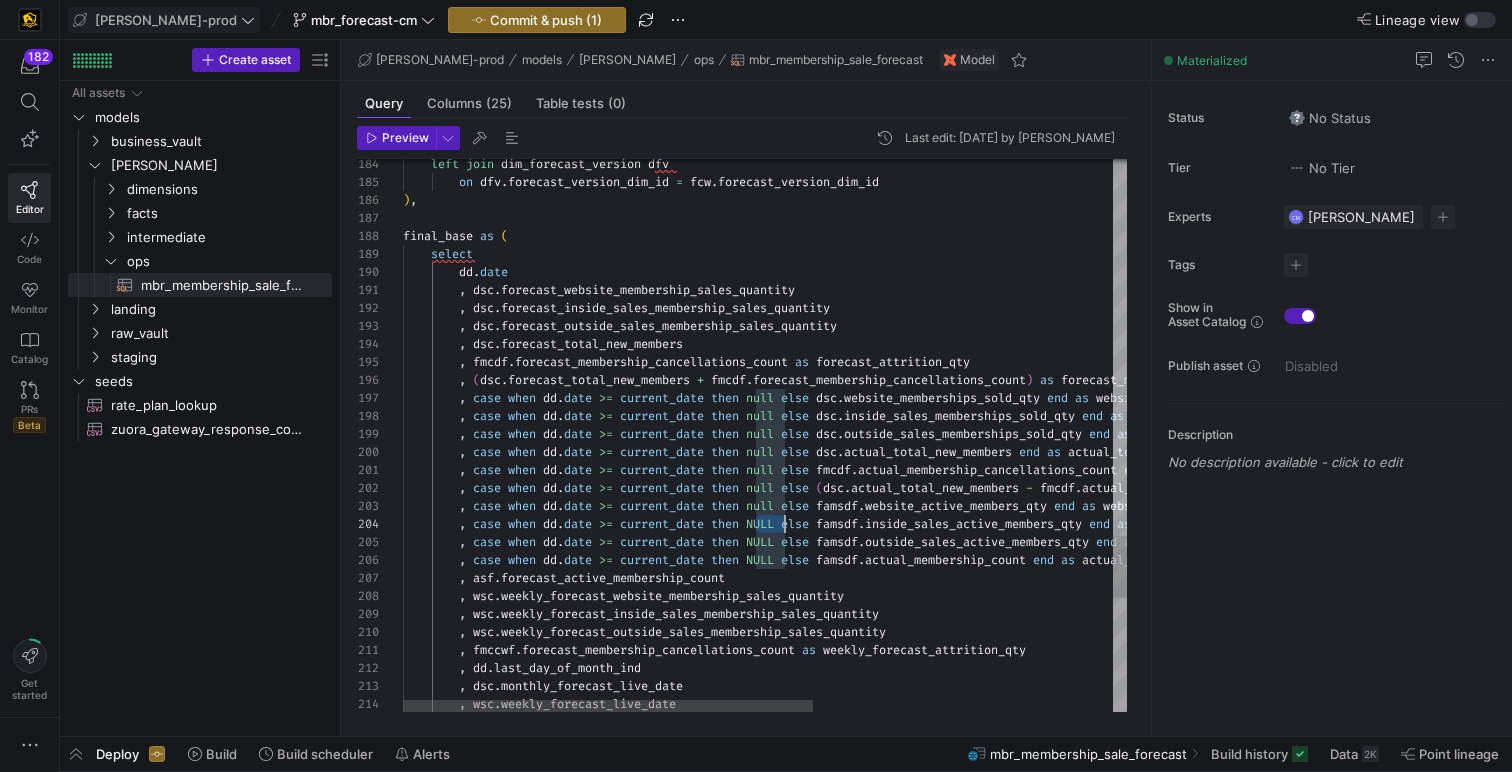 click on ",   wsc . weekly_forecast_website_membership_sales_quantity          ,   asf . forecast_active_membership_count          ,   case   when   dd . date   >=   current_date   then   NULL   else   famsdf . outside_sales_active_members_qty   end   as   outside_sales_active_members_qty ,          ,   case   when   dd . date   >=   current_date   then   NULL   else   famsdf . actual_membership_count   end   as   actual_membership_count ,          ,   case   when   dd . date   >=   current_date   then   NULL   else   famsdf . inside_sales_active_members_qty   end   as   inside_sales_active_members_qty ,          ,   case   when   dd . date   >=   current_date   then   null   else   famsdf . website_active_members_qty   end   as   website_active_members_qty ,          ,   case   when   dd . date   >=   current_date   then   null   else   ( dsc . actual_total_new_members   -   fmcdf . )   end" at bounding box center [1029, -720] 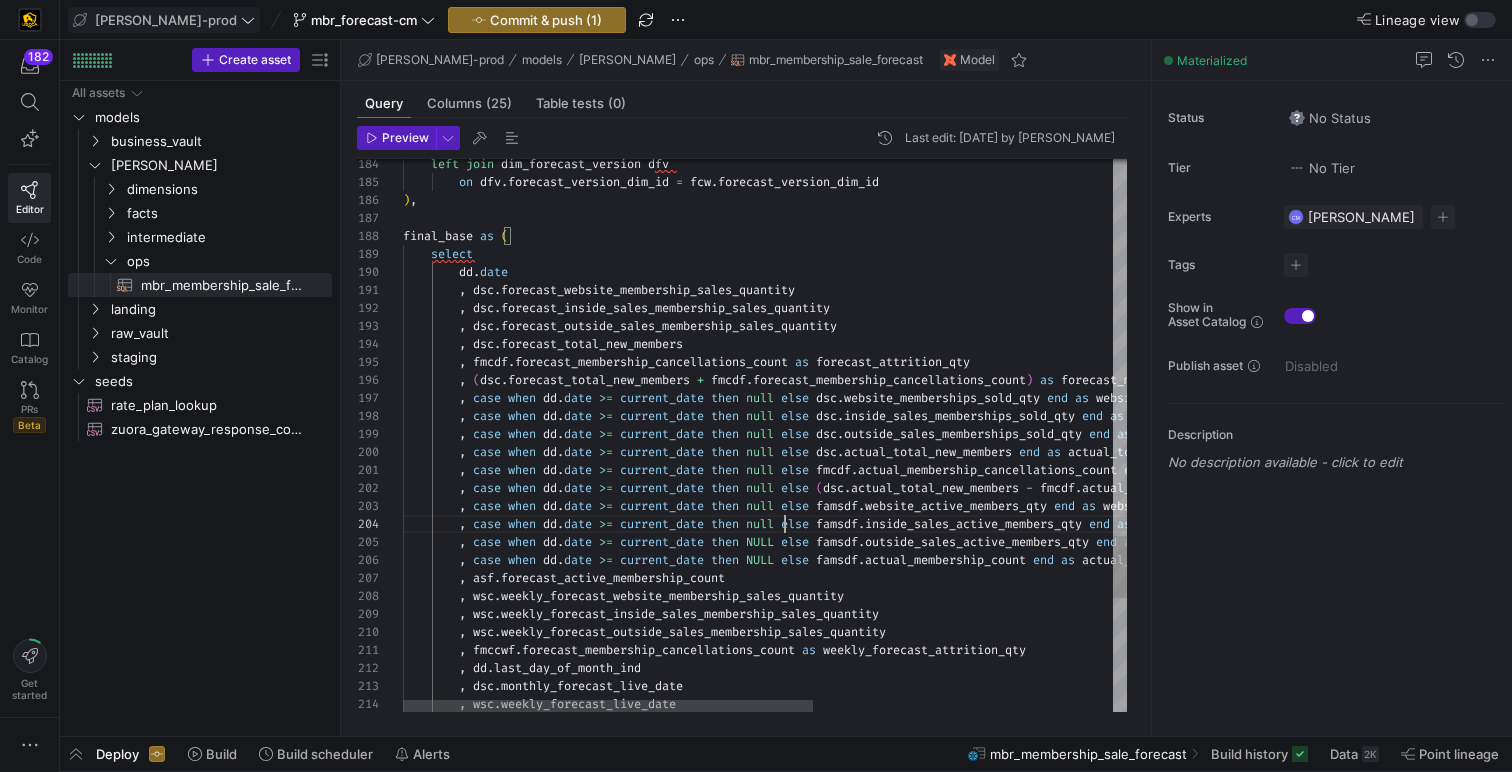 click on ",   wsc . weekly_forecast_website_membership_sales_quantity          ,   asf . forecast_active_membership_count          ,   case   when   dd . date   >=   current_date   then   NULL   else   famsdf . outside_sales_active_members_qty   end   as   outside_sales_active_members_qty ,          ,   case   when   dd . date   >=   current_date   then   NULL   else   famsdf . actual_membership_count   end   as   actual_membership_count ,          ,   case   when   dd . date   >=   current_date   then   null   else   famsdf . inside_sales_active_members_qty   end   as   inside_sales_active_members_qty ,          ,   case   when   dd . date   >=   current_date   then   null   else   famsdf . website_active_members_qty   end   as   website_active_members_qty ,          ,   case   when   dd . date   >=   current_date   then   null   else   ( dsc . actual_total_new_members   -   fmcdf . )   end" at bounding box center (1029, -720) 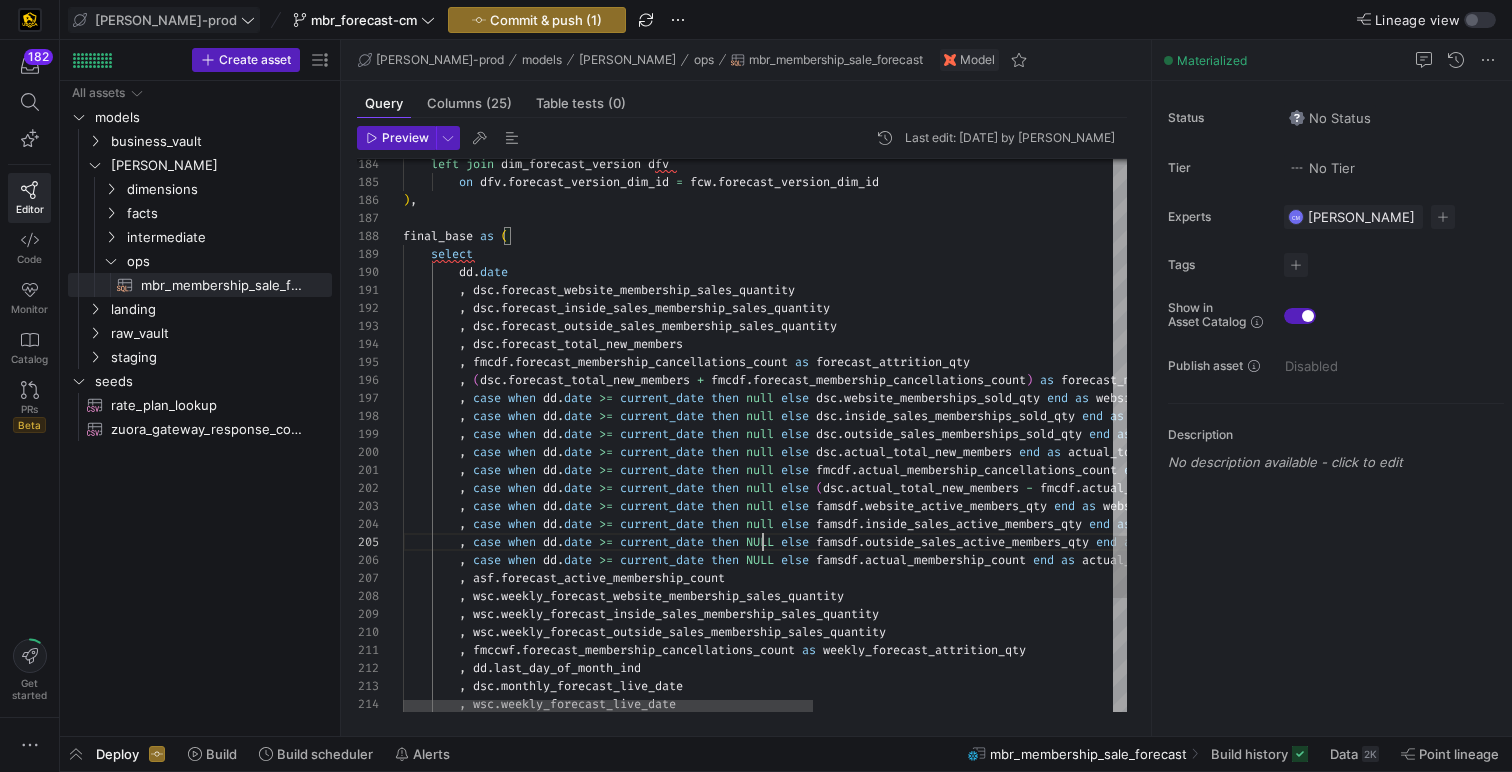 click on ",   wsc . weekly_forecast_website_membership_sales_quantity          ,   asf . forecast_active_membership_count          ,   case   when   dd . date   >=   current_date   then   NULL   else   famsdf . outside_sales_active_members_qty   end   as   outside_sales_active_members_qty ,          ,   case   when   dd . date   >=   current_date   then   NULL   else   famsdf . actual_membership_count   end   as   actual_membership_count ,          ,   case   when   dd . date   >=   current_date   then   null   else   famsdf . inside_sales_active_members_qty   end   as   inside_sales_active_members_qty ,          ,   case   when   dd . date   >=   current_date   then   null   else   famsdf . website_active_members_qty   end   as   website_active_members_qty ,          ,   case   when   dd . date   >=   current_date   then   null   else   ( dsc . actual_total_new_members   -   fmcdf . )   end" at bounding box center [1029, -720] 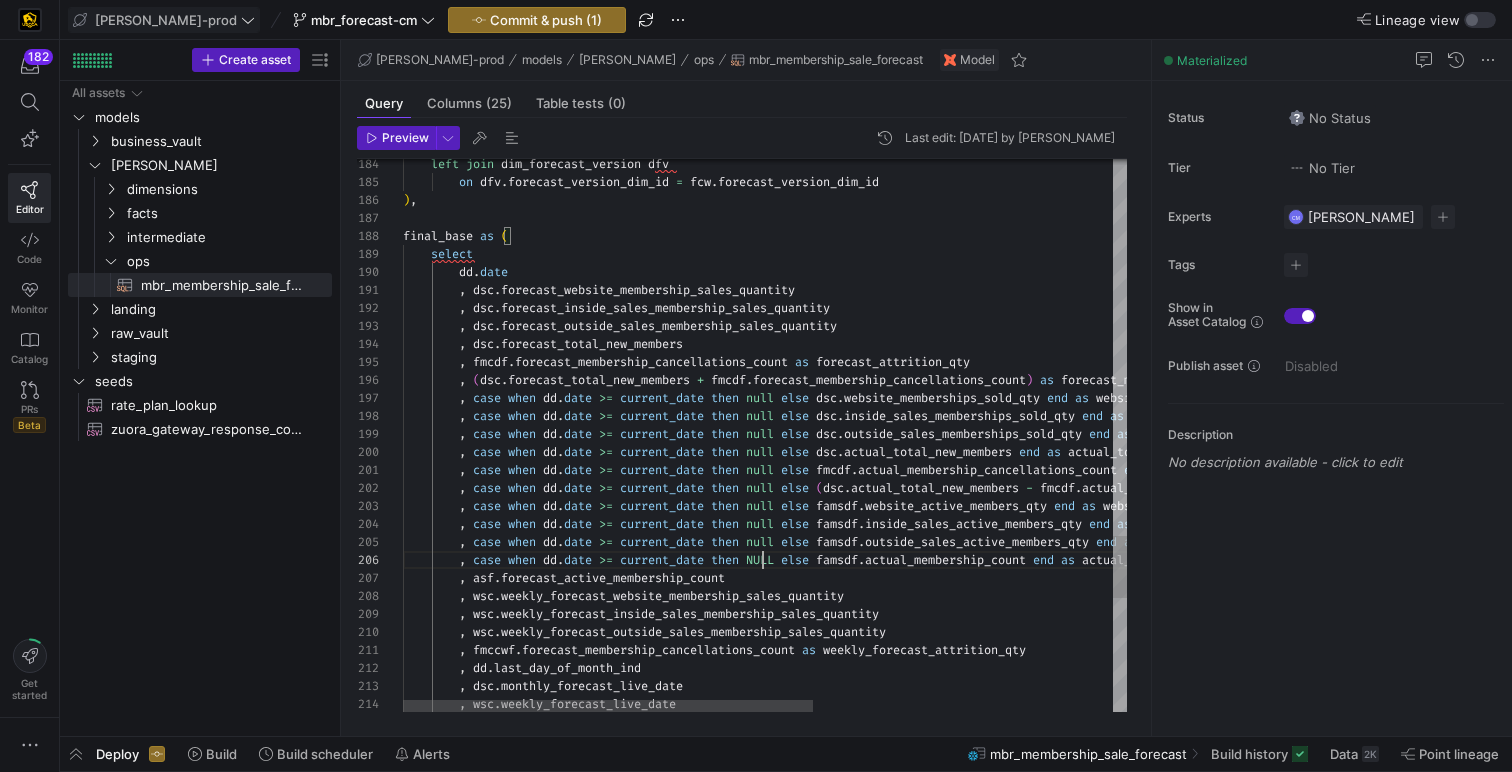 click on ",   wsc . weekly_forecast_website_membership_sales_quantity          ,   asf . forecast_active_membership_count          ,   case   when   dd . date   >=   current_date   then   null   else   famsdf . outside_sales_active_members_qty   end   as   outside_sales_active_members_qty ,          ,   case   when   dd . date   >=   current_date   then   NULL   else   famsdf . actual_membership_count   end   as   actual_membership_count ,          ,   case   when   dd . date   >=   current_date   then   null   else   famsdf . inside_sales_active_members_qty   end   as   inside_sales_active_members_qty ,          ,   case   when   dd . date   >=   current_date   then   null   else   famsdf . website_active_members_qty   end   as   website_active_members_qty ,          ,   case   when   dd . date   >=   current_date   then   null   else   ( dsc . actual_total_new_members   -   fmcdf . )   end" at bounding box center (1029, -720) 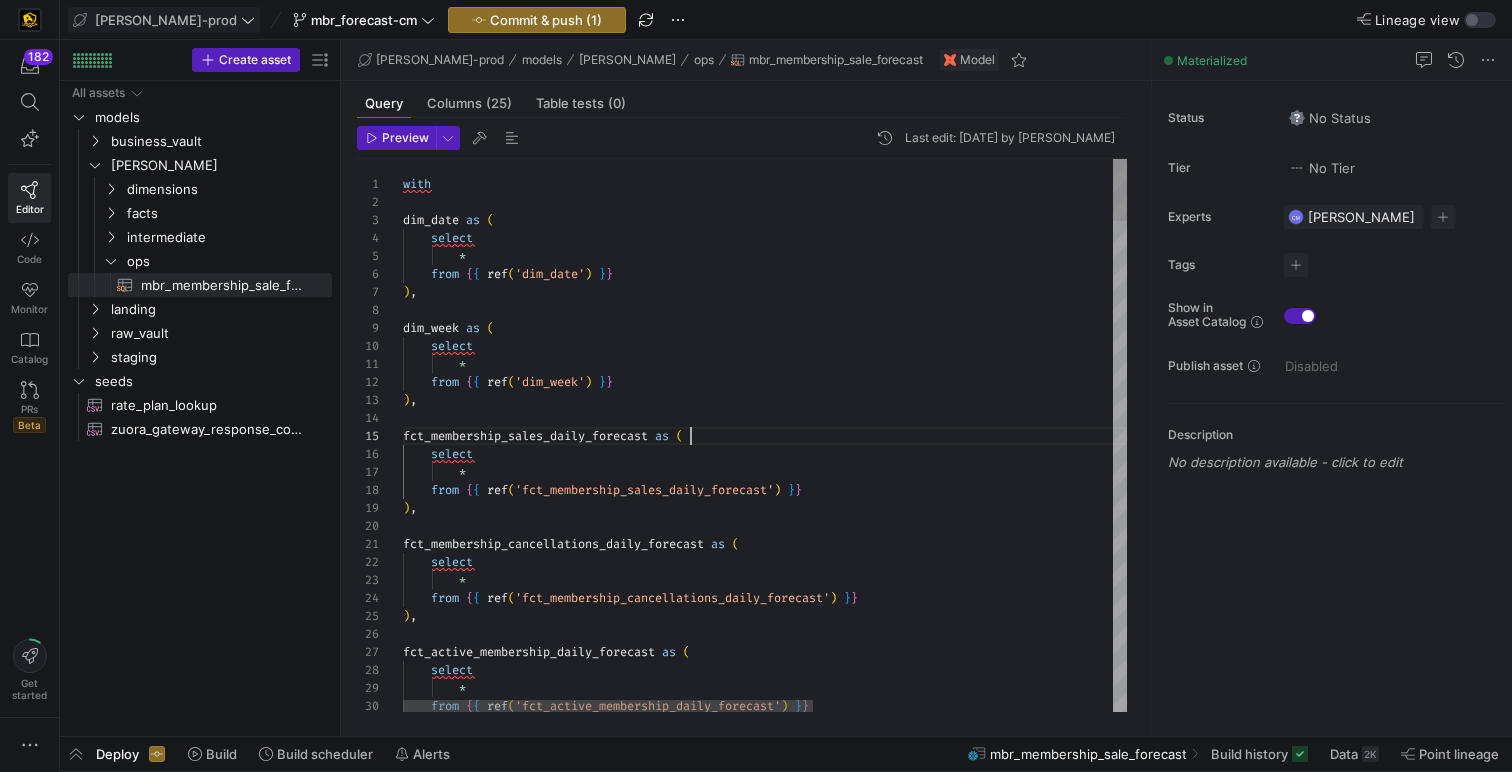 scroll, scrollTop: 72, scrollLeft: 288, axis: both 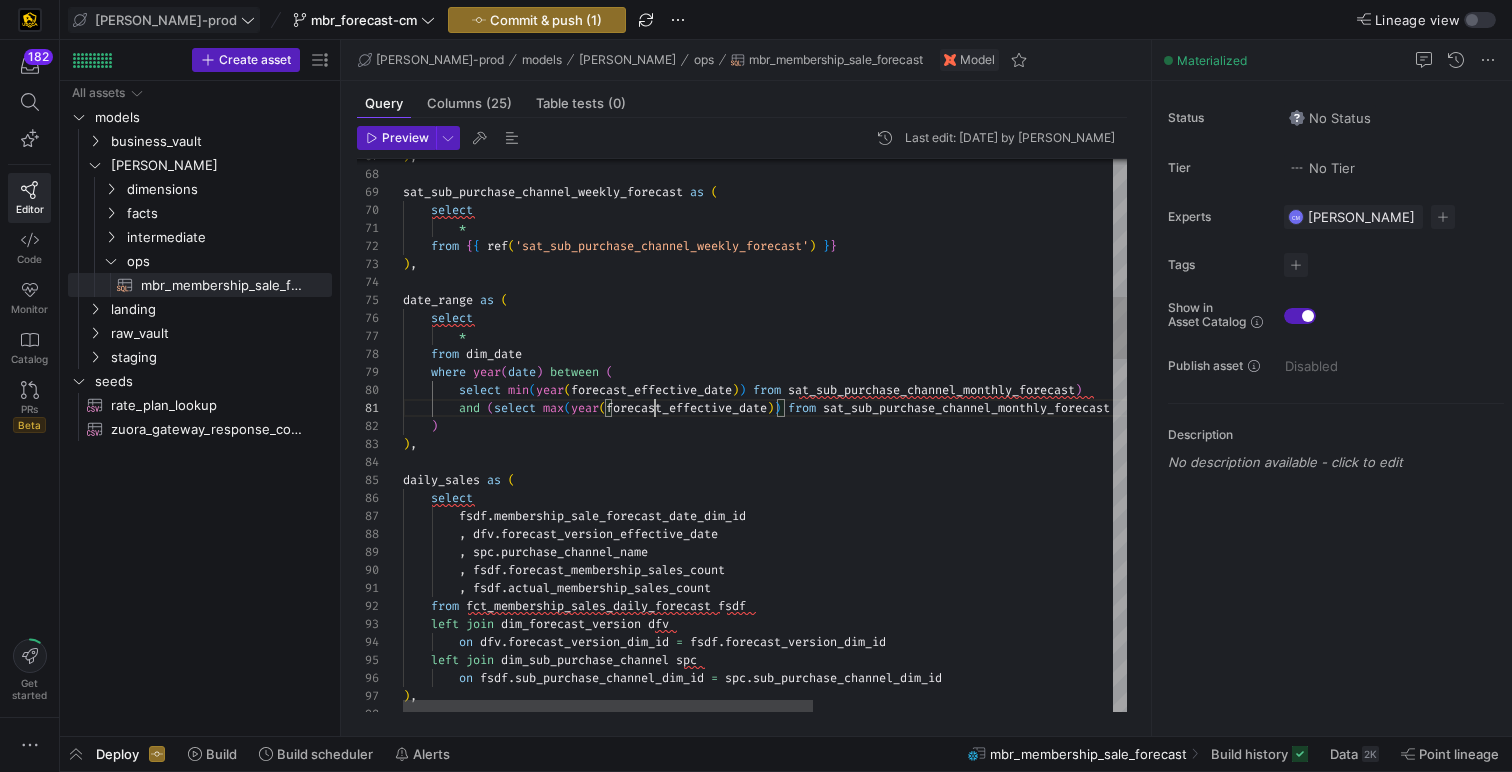 click on ") , sat_sub_purchase_channel_weekly_forecast   as   (      select            *      from   { {   ref ( 'sat_sub_purchase_channel_weekly_forecast' )   } } ) , date_range   as   (      select          *      from   dim_date      where   year ( date )   between   (          select   min ( year ( forecast_effective_date ) )   from   sat_sub_purchase_channel_monthly_forecast )            and   ( select   max ( year ( forecast_effective_date ) )   from   sat_sub_purchase_channel_monthly_forecast      ) ) , daily_sales   as   (      select            fsdf . membership_sale_forecast_date_dim_id          ,   dfv . forecast_version_effective_date          ,   spc . purchase_channel_name          ,   fsdf . forecast_membership_sales_count          ,   fsdf . actual_membership_sales_count      from   fct_membership_sales_daily_forecast   fsdf      left   join   dim_forecast_version" at bounding box center (1029, 1378) 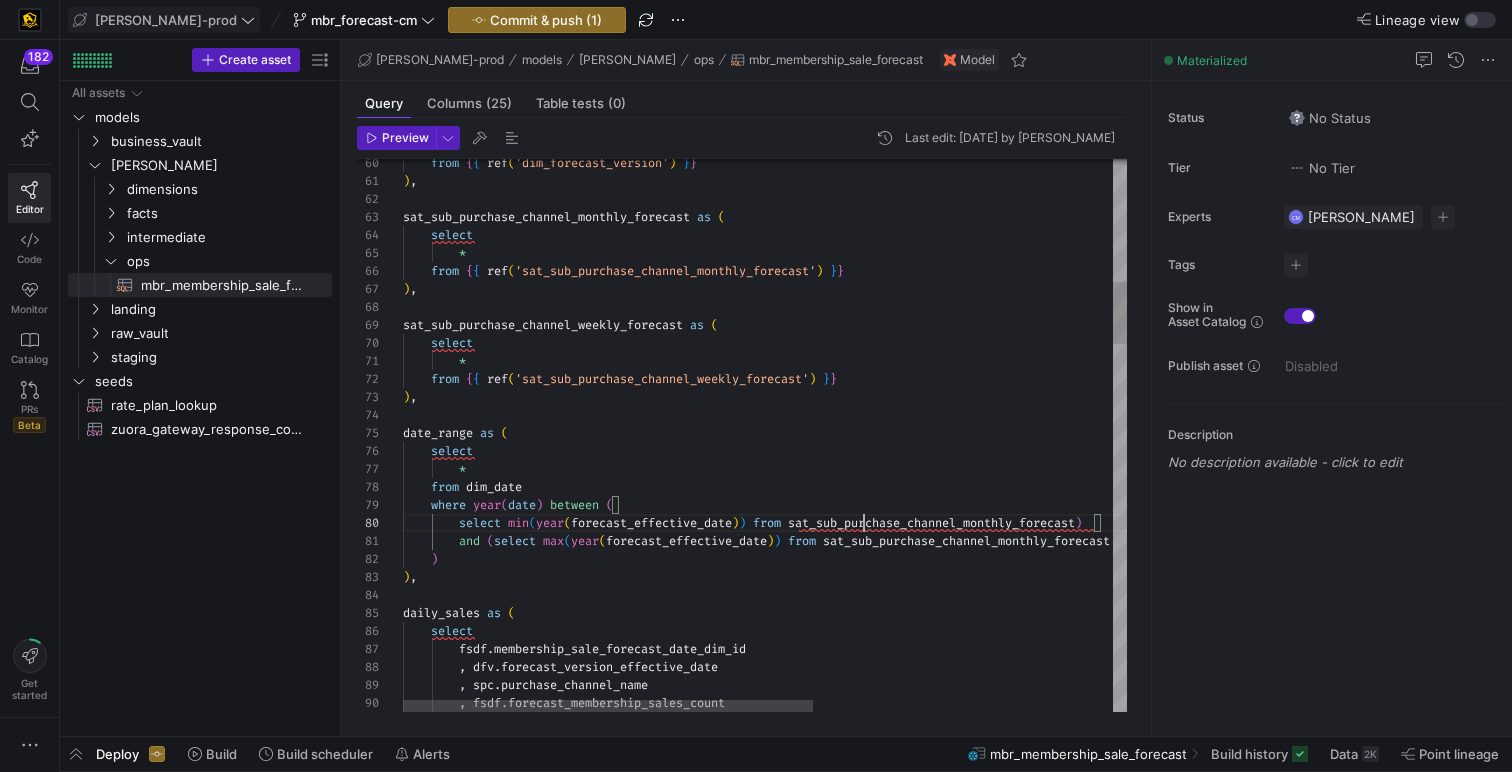 click on "select            *      from   { {   ref ( 'sat_sub_purchase_channel_weekly_forecast' )   } } ) , date_range   as   (      select          *      from   dim_date      where   year ( date )   between   (          select   min ( year ( forecast_effective_date ) )   from   sat_sub_purchase_channel_monthly_forecast )            and   ( select   max ( year ( forecast_effective_date ) )   from   sat_sub_purchase_channel_monthly_forecast      ) ) , daily_sales   as   (      select            fsdf . membership_sale_forecast_date_dim_id          ,   dfv . forecast_version_effective_date          ,   spc . purchase_channel_name          ,   fsdf . forecast_membership_sales_count sat_sub_purchase_channel_weekly_forecast   as   ( ) ,      from   { {   ref ( 'sat_sub_purchase_channel_monthly_forecast' )   } }          *      select   sat_sub_purchase_channel_monthly_forecast   as" at bounding box center [1029, 1511] 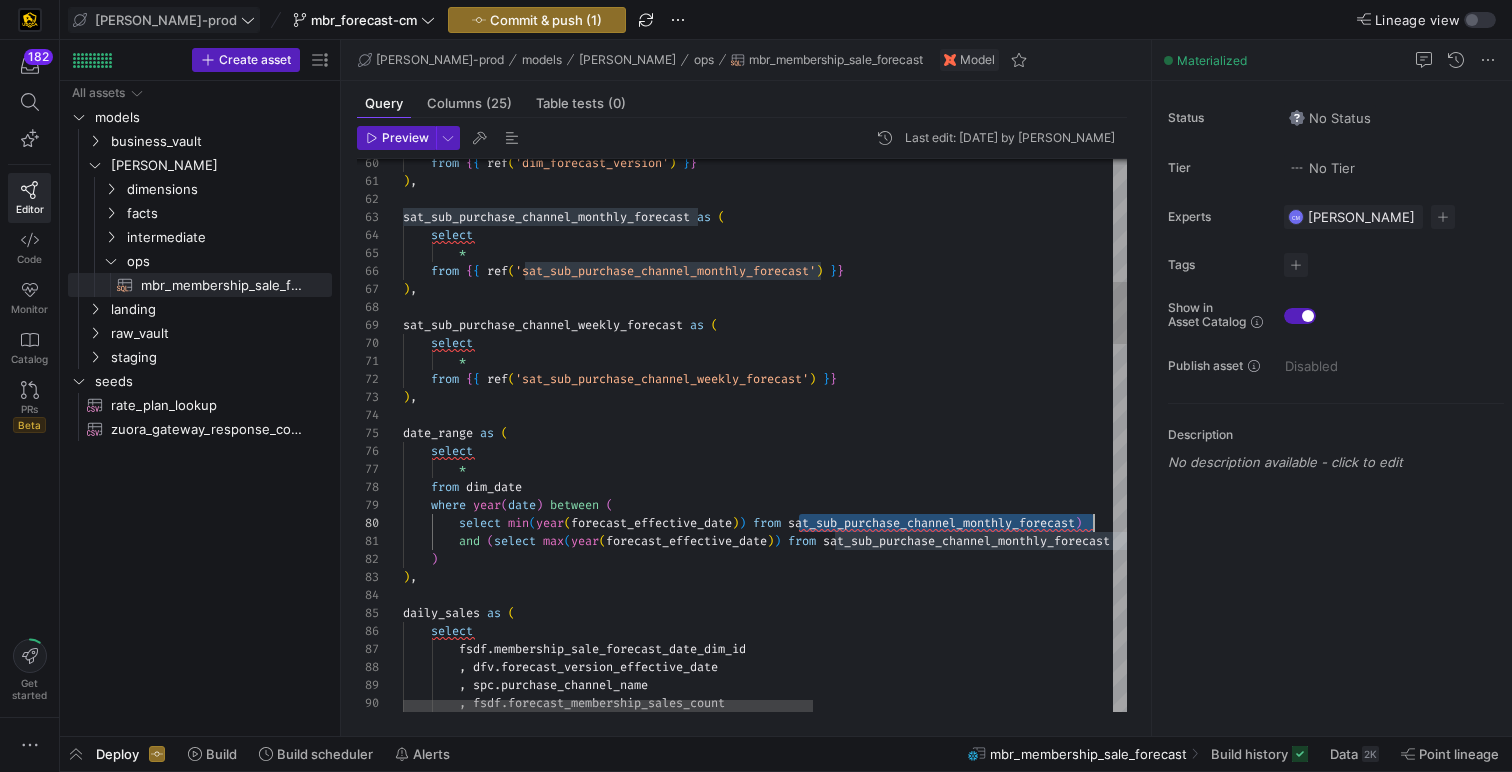 click on "select            *      from   { {   ref ( 'sat_sub_purchase_channel_weekly_forecast' )   } } ) , date_range   as   (      select          *      from   dim_date      where   year ( date )   between   (          select   min ( year ( forecast_effective_date ) )   from   sat_sub_purchase_channel_monthly_forecast )            and   ( select   max ( year ( forecast_effective_date ) )   from   sat_sub_purchase_channel_monthly_forecast      ) ) , daily_sales   as   (      select            fsdf . membership_sale_forecast_date_dim_id          ,   dfv . forecast_version_effective_date          ,   spc . purchase_channel_name          ,   fsdf . forecast_membership_sales_count sat_sub_purchase_channel_weekly_forecast   as   ( ) ,      from   { {   ref ( 'sat_sub_purchase_channel_monthly_forecast' )   } }          *      select   sat_sub_purchase_channel_monthly_forecast   as" at bounding box center [1029, 1511] 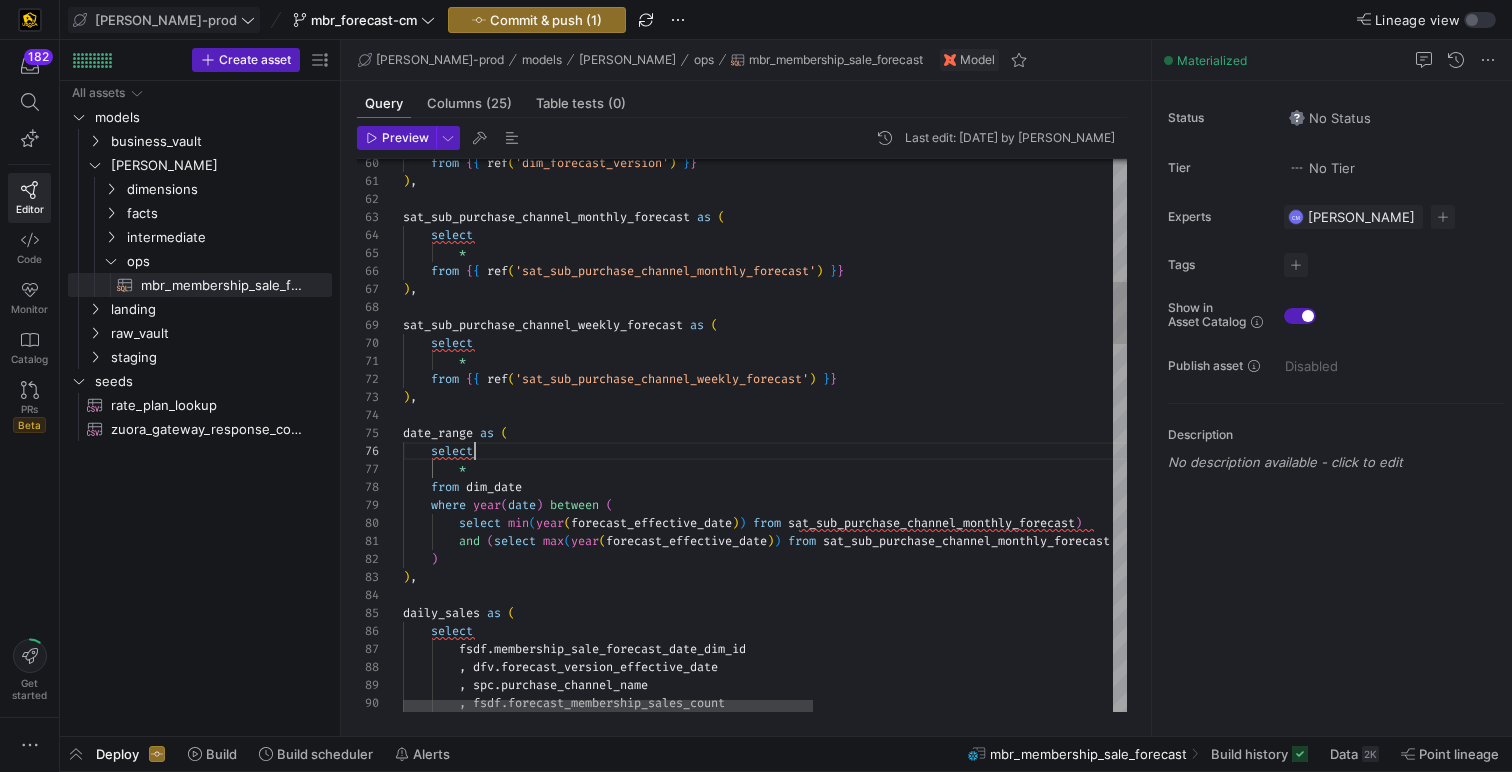 scroll, scrollTop: 90, scrollLeft: 72, axis: both 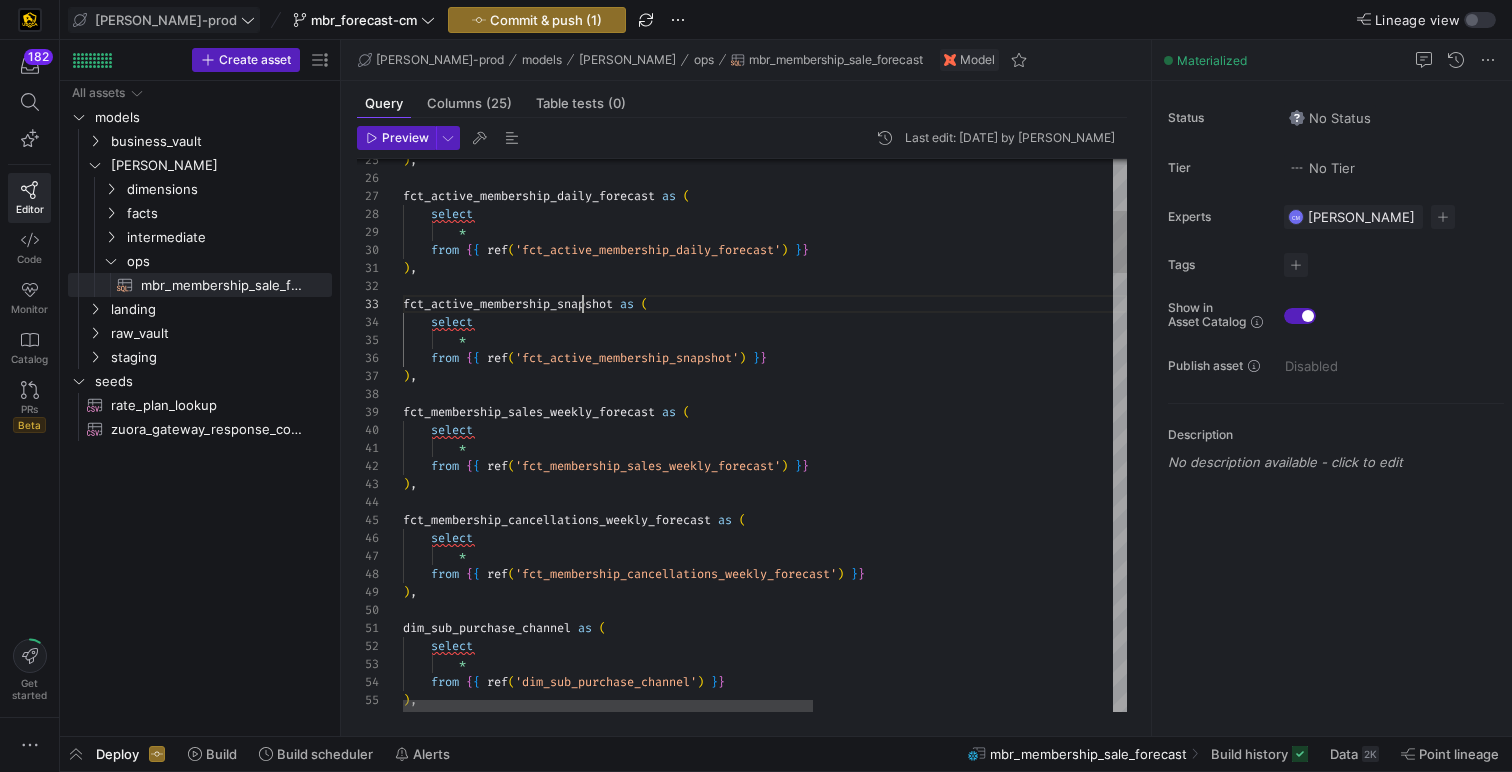 click on ") ,      from   { {   ref ( 'dim_sub_purchase_channel' )   } }          *      select   dim_sub_purchase_channel   as   ( ) ,      from   { {   ref ( 'fct_membership_cancellations_weekly_forecast' )   } }          *      select   fct_membership_cancellations_weekly_forecast   as   ( ) ,      from   { {   ref ( 'fct_membership_sales_weekly_forecast' )   } }          *      select   fct_membership_sales_weekly_forecast   as   ( ) ,      from   { {   ref ( 'fct_active_membership_snapshot' )   } }          *      select   fct_active_membership_snapshot   as   ( ) ,      from   { {   ref ( 'fct_active_membership_daily_forecast' )   } }          *      select   fct_active_membership_daily_forecast   as   ( ) ," at bounding box center [1029, 2138] 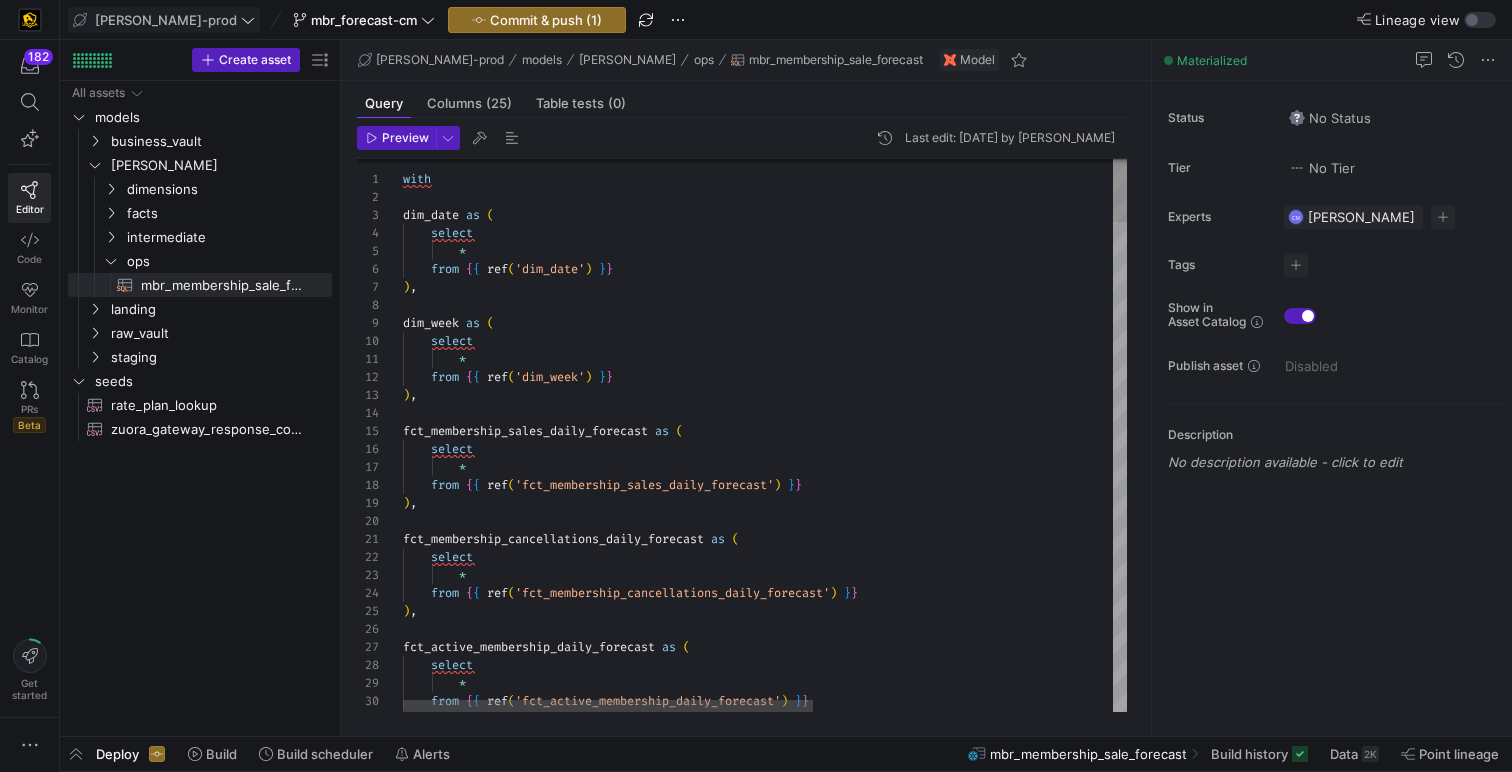 click on ") ,      from   { {   ref ( 'fct_active_membership_daily_forecast' )   } }          *      select   fct_active_membership_daily_forecast   as   ( ) ,      from   { {   ref ( 'fct_membership_cancellations_daily_forecast' )   } }          *      select   fct_membership_cancellations_daily_forecast   as   ( ) ,      from   { {   ref ( 'fct_membership_sales_daily_forecast' )   } }          *      select   fct_membership_sales_daily_forecast   as   ( ) ,      from   { {   ref ( 'dim_week' )   } }          *      select   dim_week   as   ( ) ,      from   { {   ref ( 'dim_date' )   } }          *      select   dim_date   as   ( with" at bounding box center [1029, 2589] 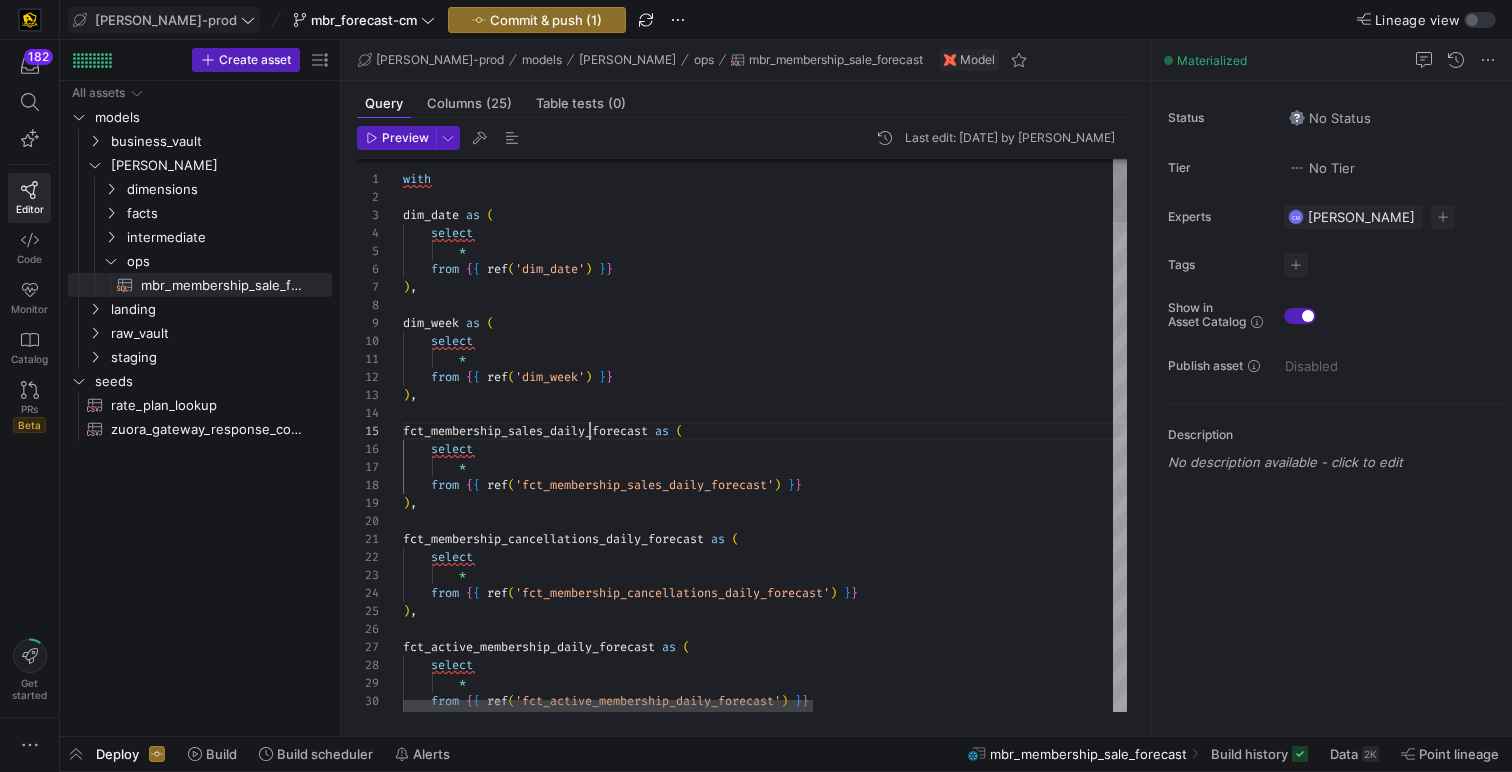 scroll, scrollTop: 72, scrollLeft: 252, axis: both 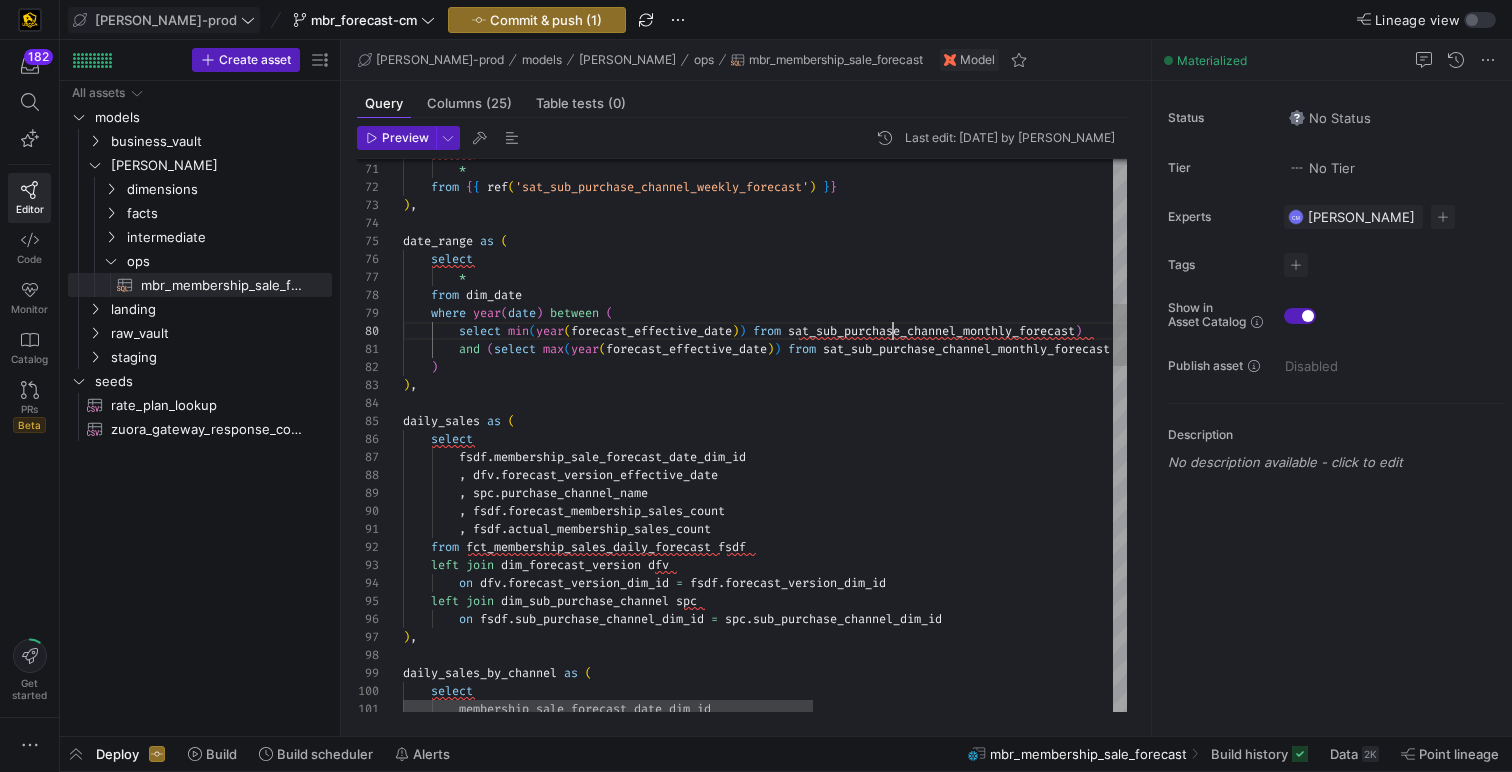 click on "select            *      from   { {   ref ( 'sat_sub_purchase_channel_weekly_forecast' )   } } ) , date_range   as   (      select          *      from   dim_date      where   year ( date )   between   (          select   min ( year ( forecast_effective_date ) )   from   sat_sub_purchase_channel_monthly_forecast )            and   ( select   max ( year ( forecast_effective_date ) )   from   sat_sub_purchase_channel_monthly_forecast      ) ) , daily_sales   as   (      select            fsdf . membership_sale_forecast_date_dim_id          ,   dfv . forecast_version_effective_date          ,   spc . purchase_channel_name          ,   fsdf . forecast_membership_sales_count          ,   fsdf . actual_membership_sales_count      from   fct_membership_sales_daily_forecast   fsdf      left   join   dim_forecast_version   dfv            on   dfv .   =   fsdf . left" at bounding box center [1029, 1319] 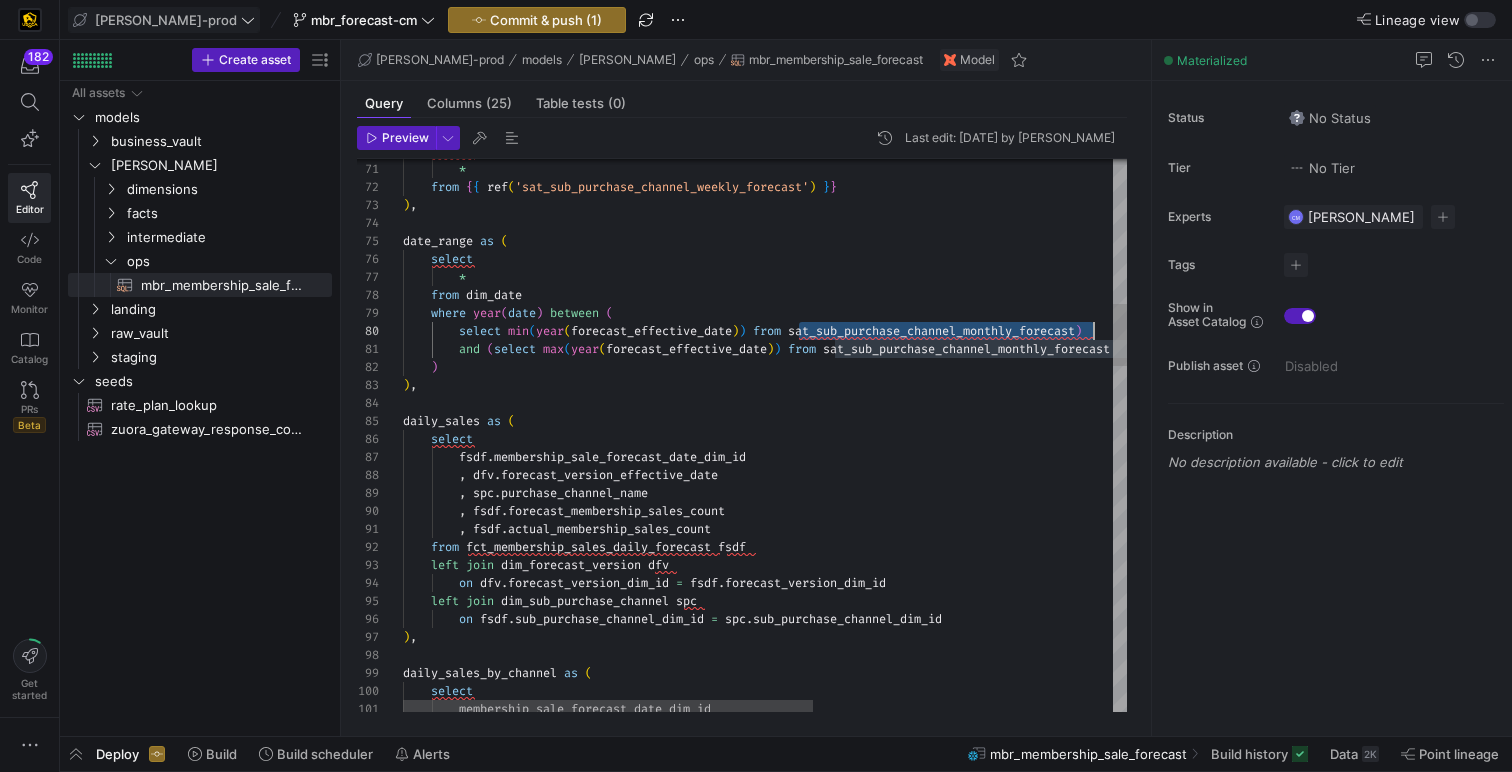 click on "select            *      from   { {   ref ( 'sat_sub_purchase_channel_weekly_forecast' )   } } ) , date_range   as   (      select          *      from   dim_date      where   year ( date )   between   (          select   min ( year ( forecast_effective_date ) )   from   sat_sub_purchase_channel_monthly_forecast )            and   ( select   max ( year ( forecast_effective_date ) )   from   sat_sub_purchase_channel_monthly_forecast      ) ) , daily_sales   as   (      select            fsdf . membership_sale_forecast_date_dim_id          ,   dfv . forecast_version_effective_date          ,   spc . purchase_channel_name          ,   fsdf . forecast_membership_sales_count          ,   fsdf . actual_membership_sales_count      from   fct_membership_sales_daily_forecast   fsdf      left   join   dim_forecast_version   dfv            on   dfv .   =   fsdf . left" at bounding box center (1029, 1319) 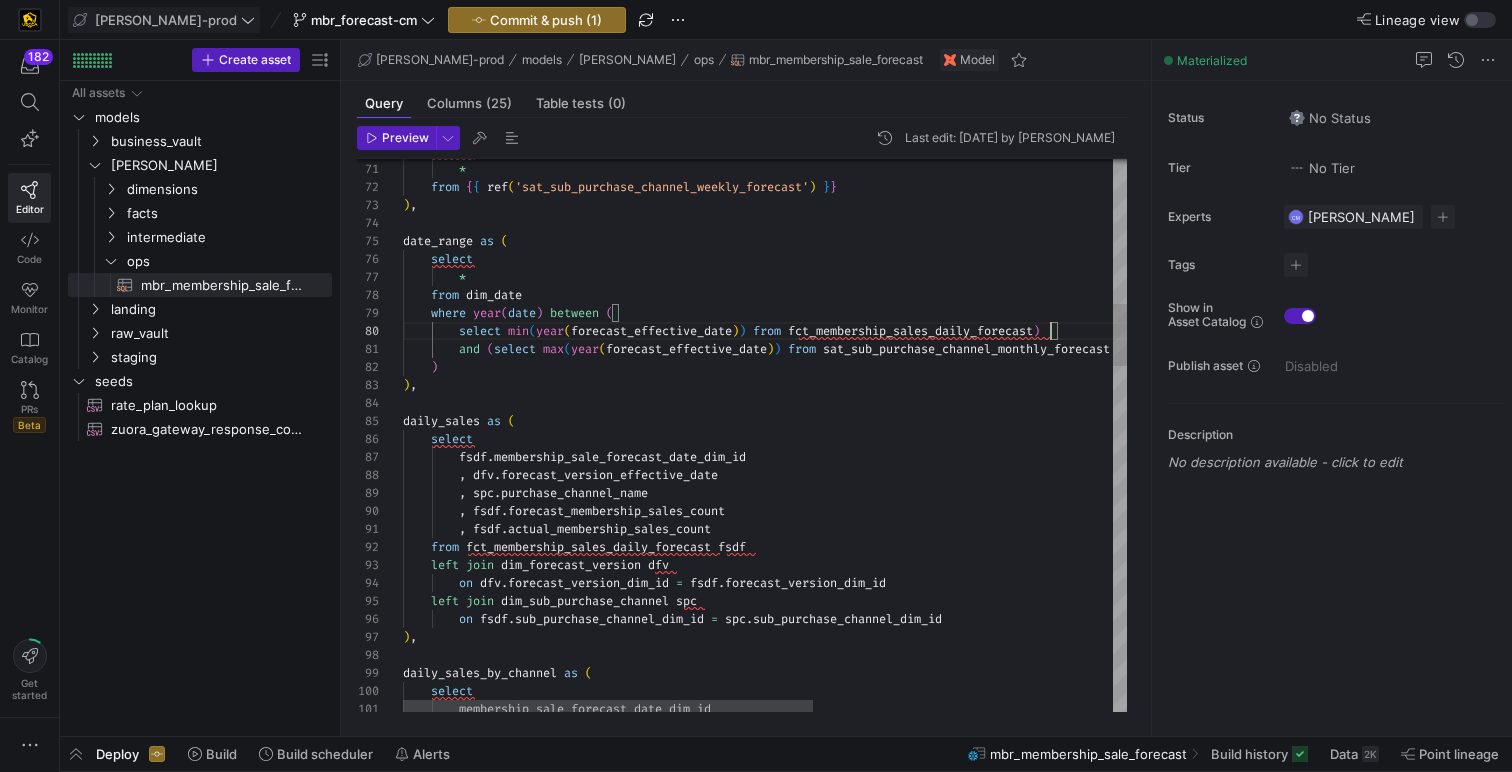 click on "select            *      from   { {   ref ( 'sat_sub_purchase_channel_weekly_forecast' )   } } ) , date_range   as   (      select          *      from   dim_date      where   year ( date )   between   (          select   min ( year ( forecast_effective_date ) )   from   fct_membership_sales_daily_forecast )            and   ( select   max ( year ( forecast_effective_date ) )   from   sat_sub_purchase_channel_monthly_forecast      ) ) , daily_sales   as   (      select            fsdf . membership_sale_forecast_date_dim_id          ,   dfv . forecast_version_effective_date          ,   spc . purchase_channel_name          ,   fsdf . forecast_membership_sales_count          ,   fsdf . actual_membership_sales_count      from   fct_membership_sales_daily_forecast   fsdf      left   join   dim_forecast_version   dfv            on   dfv . forecast_version_dim_id =" at bounding box center [1029, 1319] 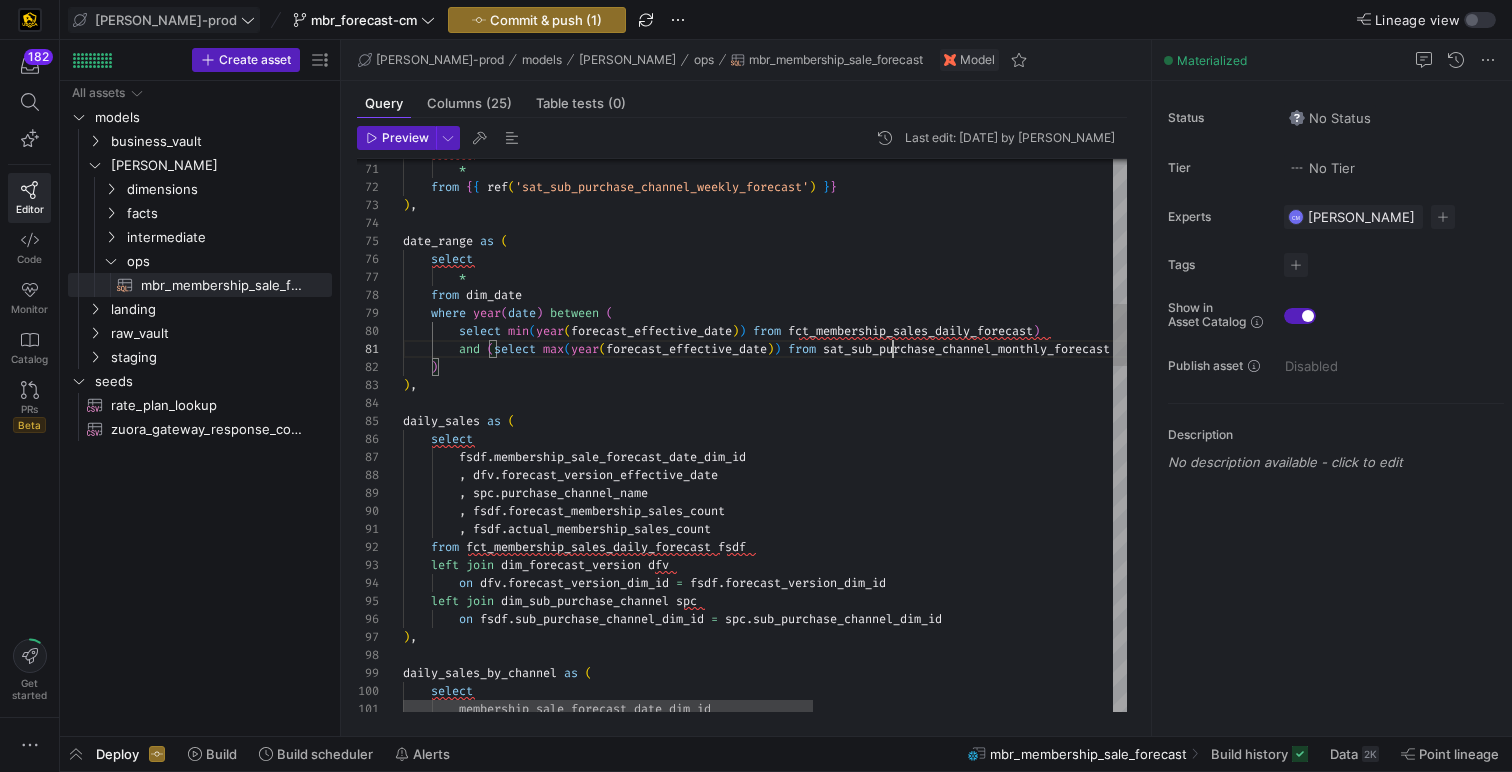click on "select            *      from   { {   ref ( 'sat_sub_purchase_channel_weekly_forecast' )   } } ) , date_range   as   (      select          *      from   dim_date      where   year ( date )   between   (          select   min ( year ( forecast_effective_date ) )   from   fct_membership_sales_daily_forecast )            and   ( select   max ( year ( forecast_effective_date ) )   from   sat_sub_purchase_channel_monthly_forecast      ) ) , daily_sales   as   (      select            fsdf . membership_sale_forecast_date_dim_id          ,   dfv . forecast_version_effective_date          ,   spc . purchase_channel_name          ,   fsdf . forecast_membership_sales_count          ,   fsdf . actual_membership_sales_count      from   fct_membership_sales_daily_forecast   fsdf      left   join   dim_forecast_version   dfv            on   dfv . forecast_version_dim_id =" at bounding box center [1029, 1319] 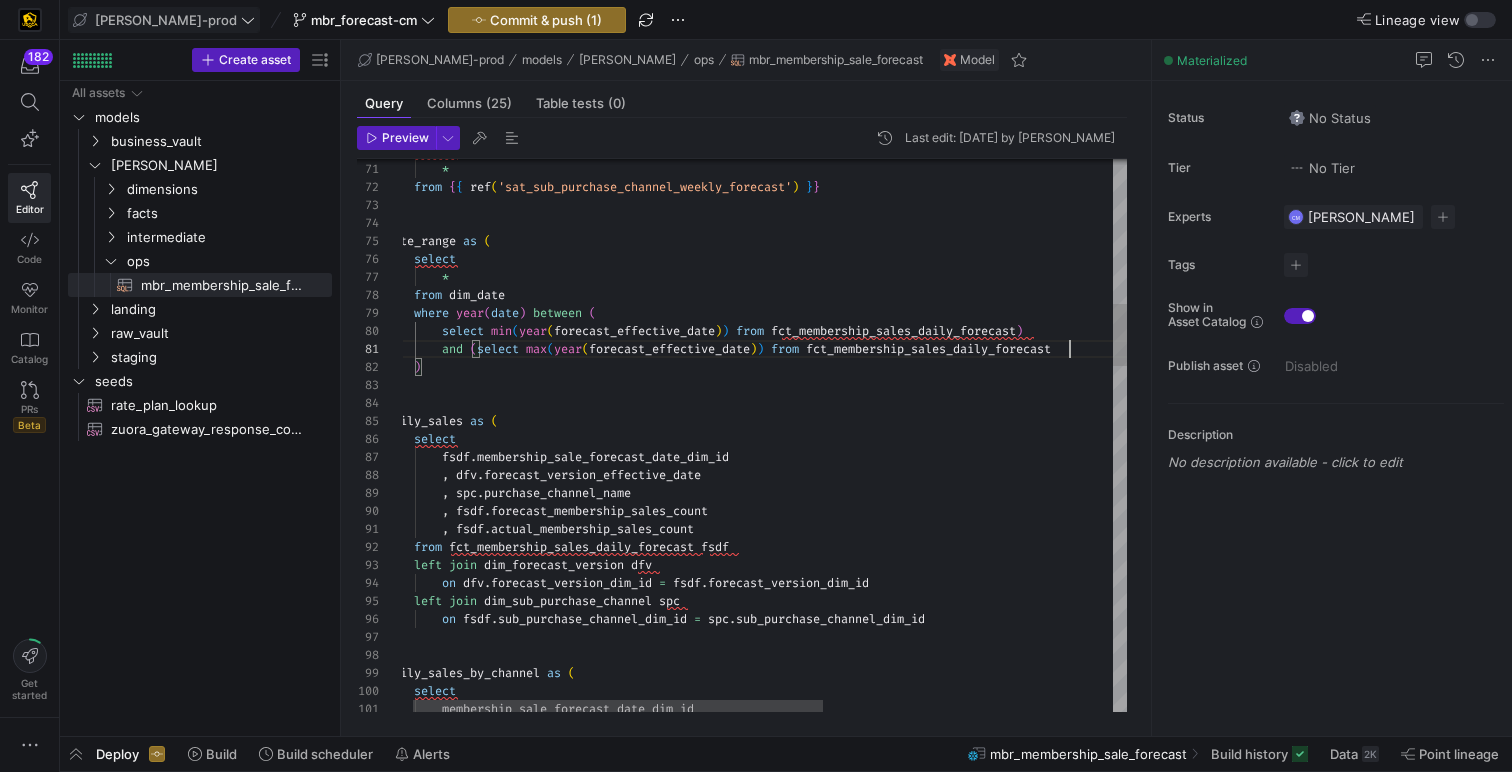 scroll, scrollTop: 0, scrollLeft: 683, axis: horizontal 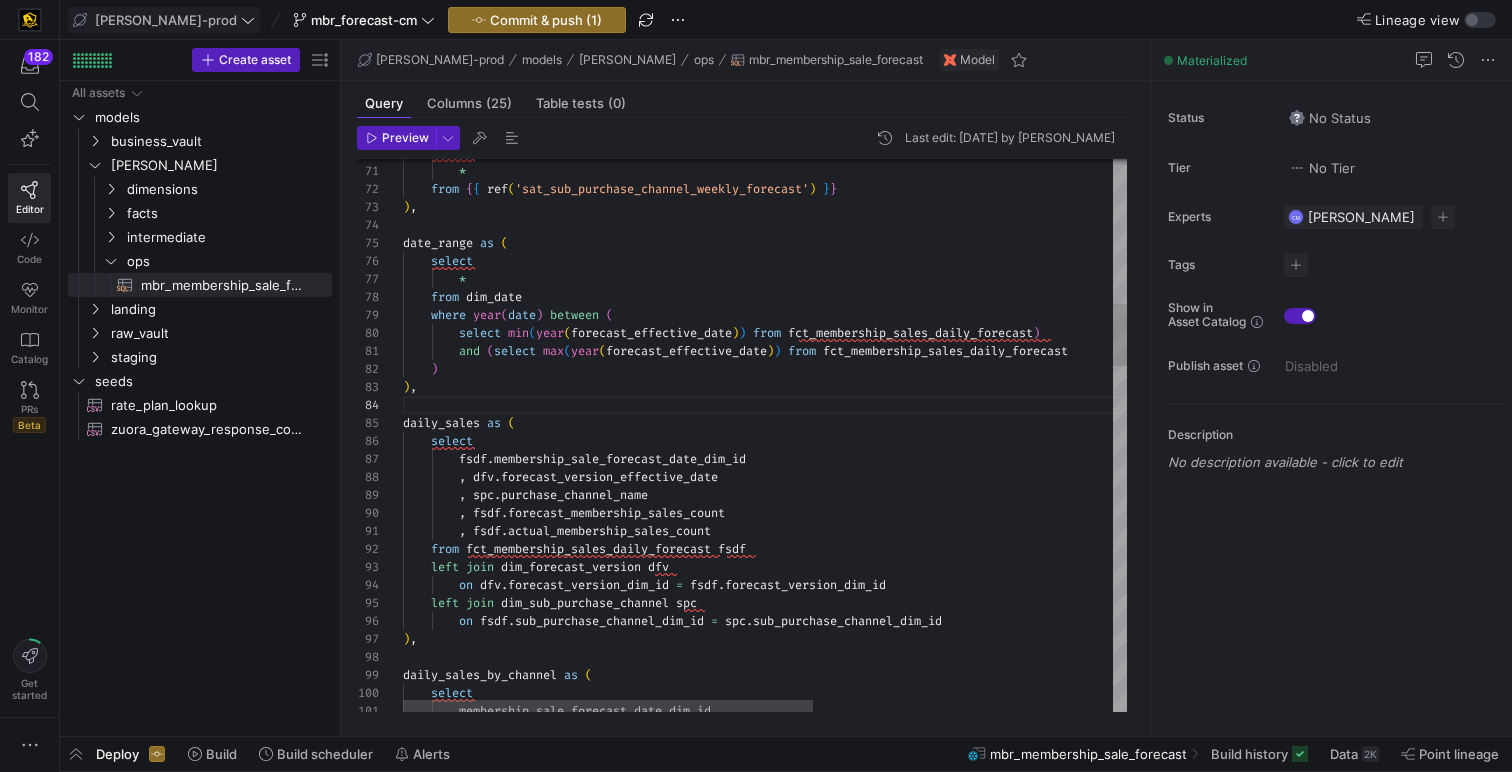 click on "select            *      from   { {   ref ( 'sat_sub_purchase_channel_weekly_forecast' )   } } ) , date_range   as   (      select          *      from   dim_date      where   year ( date )   between   (          select   min ( year ( forecast_effective_date ) )   from   fct_membership_sales_daily_forecast )            and   ( select   max ( year ( forecast_effective_date ) )   from   fct_membership_sales_daily_forecast      ) ) , daily_sales   as   (      select            fsdf . membership_sale_forecast_date_dim_id          ,   dfv . forecast_version_effective_date          ,   spc . purchase_channel_name          ,   fsdf . forecast_membership_sales_count          ,   fsdf . actual_membership_sales_count      from   fct_membership_sales_daily_forecast   fsdf      left   join   dim_forecast_version   dfv            on   dfv . forecast_version_dim_id   =" at bounding box center [1029, 1321] 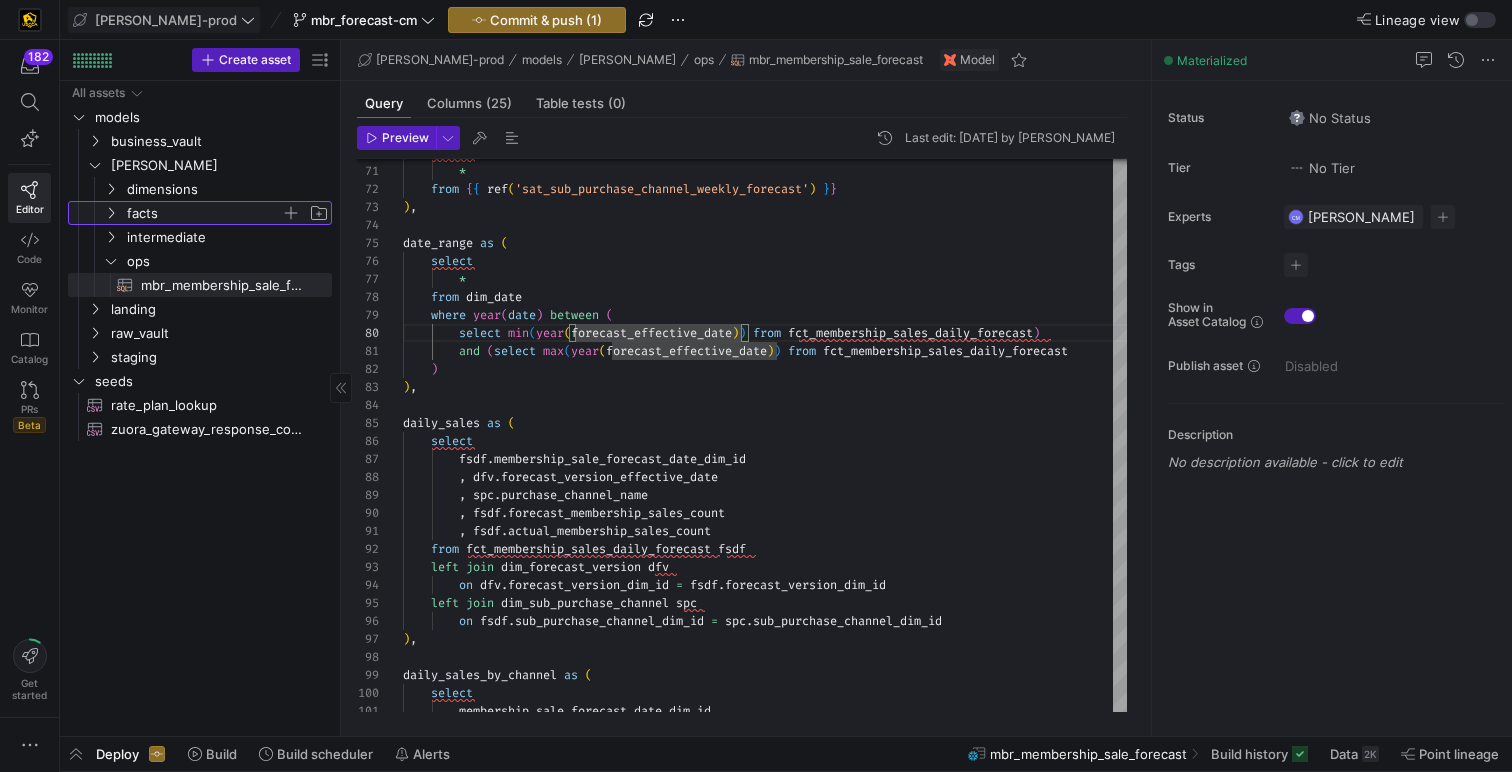 click on "facts" 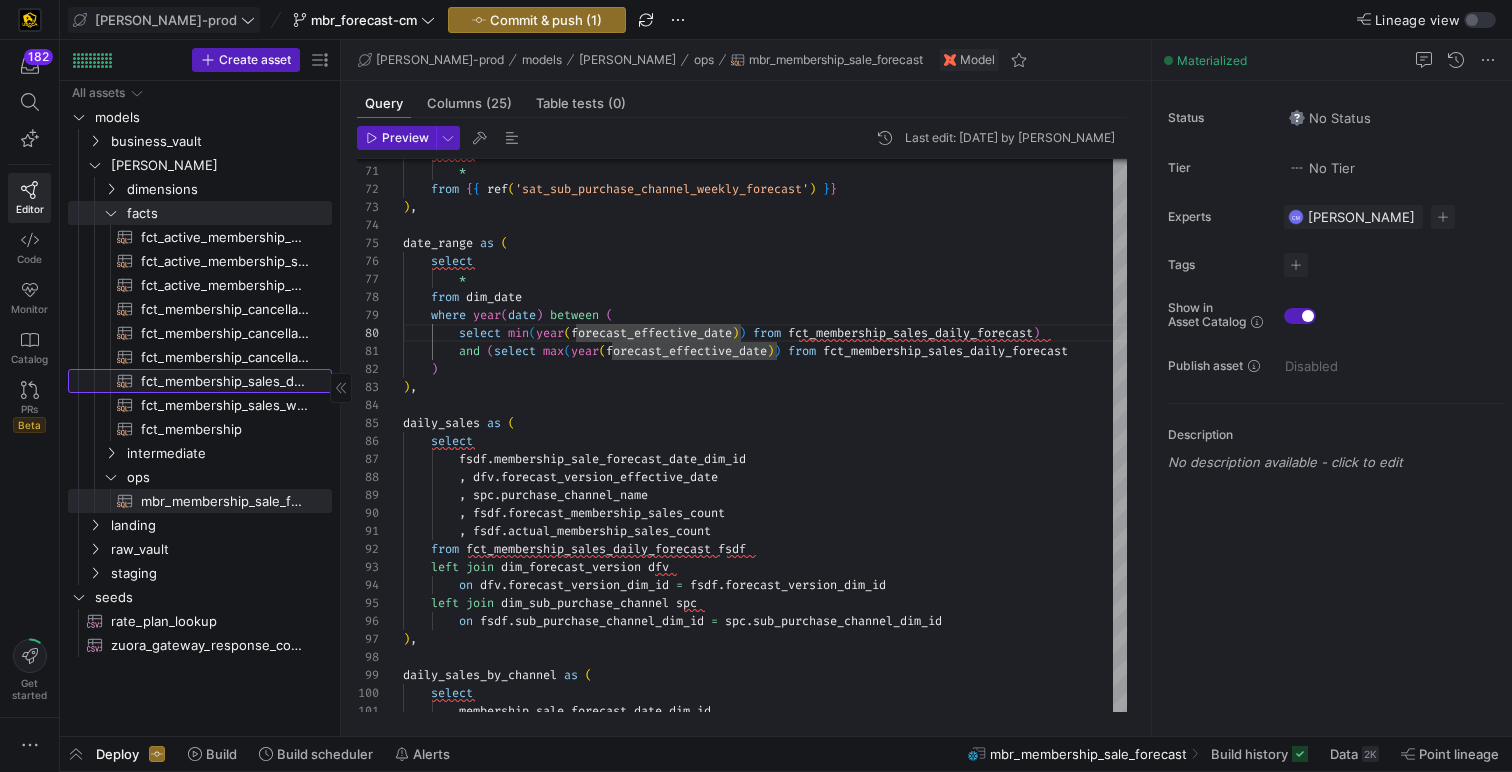 click on "fct_membership_sales_daily_forecast​​​​​​​​​​" 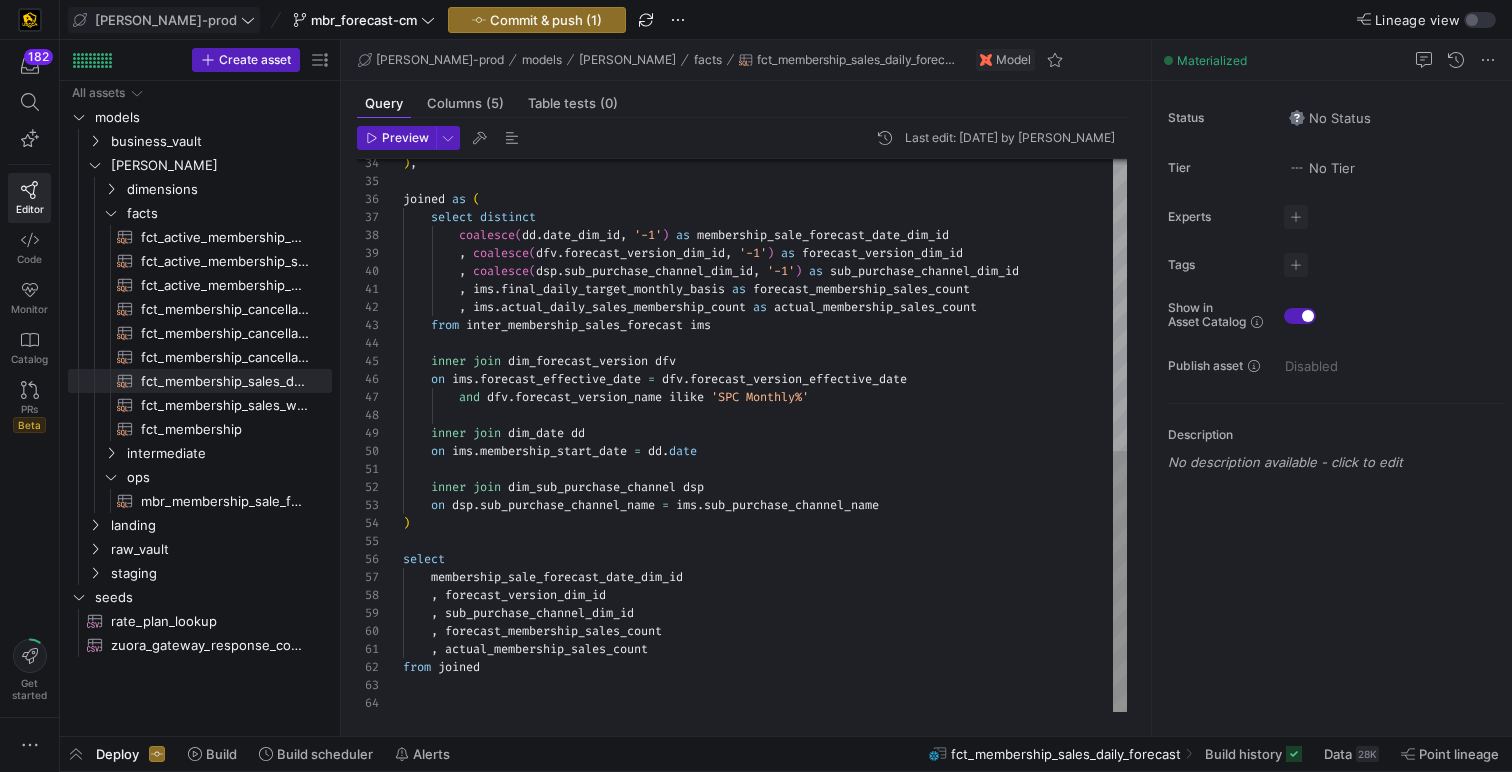 scroll, scrollTop: 126, scrollLeft: 166, axis: both 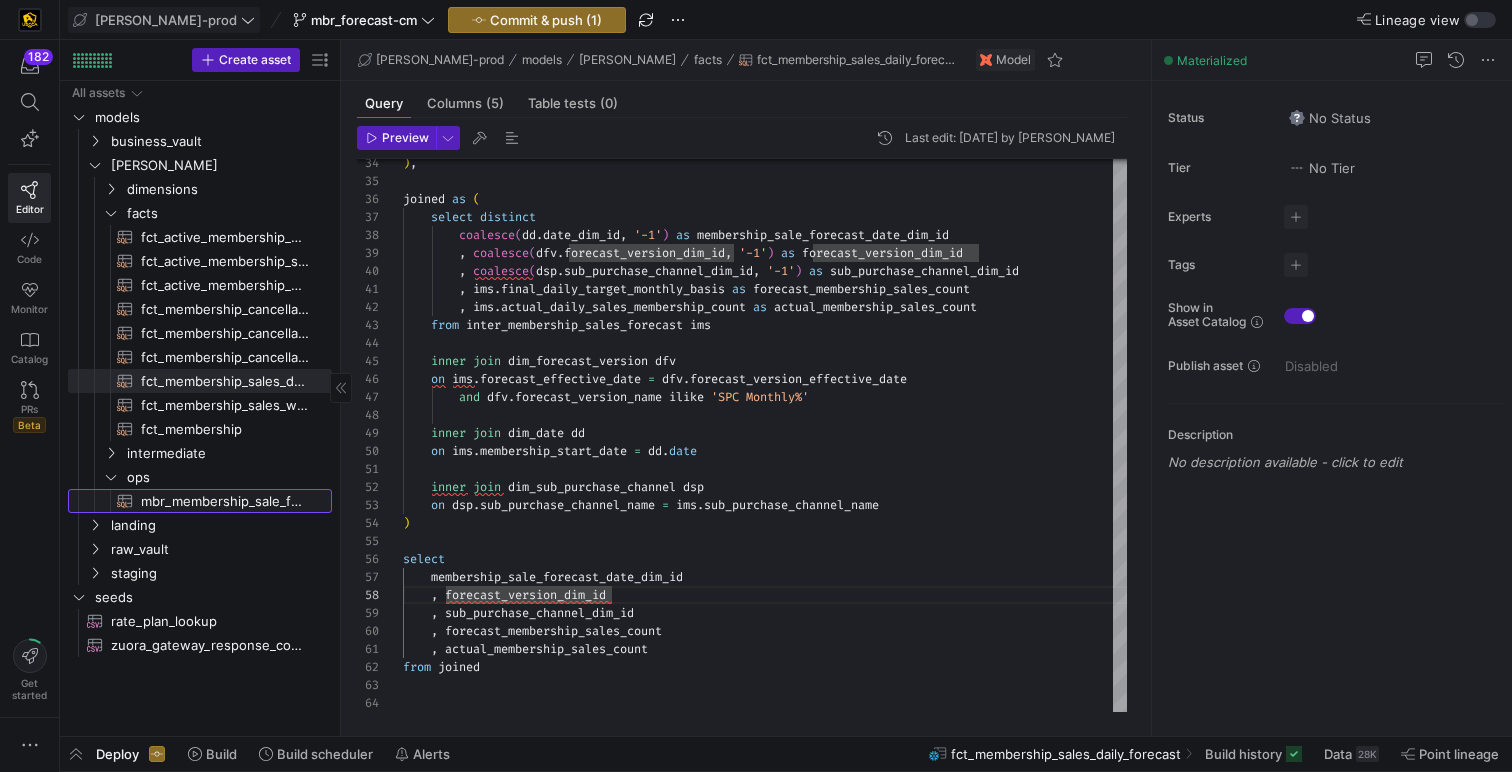 click on "mbr_membership_sale_forecast​​​​​​​​​​" 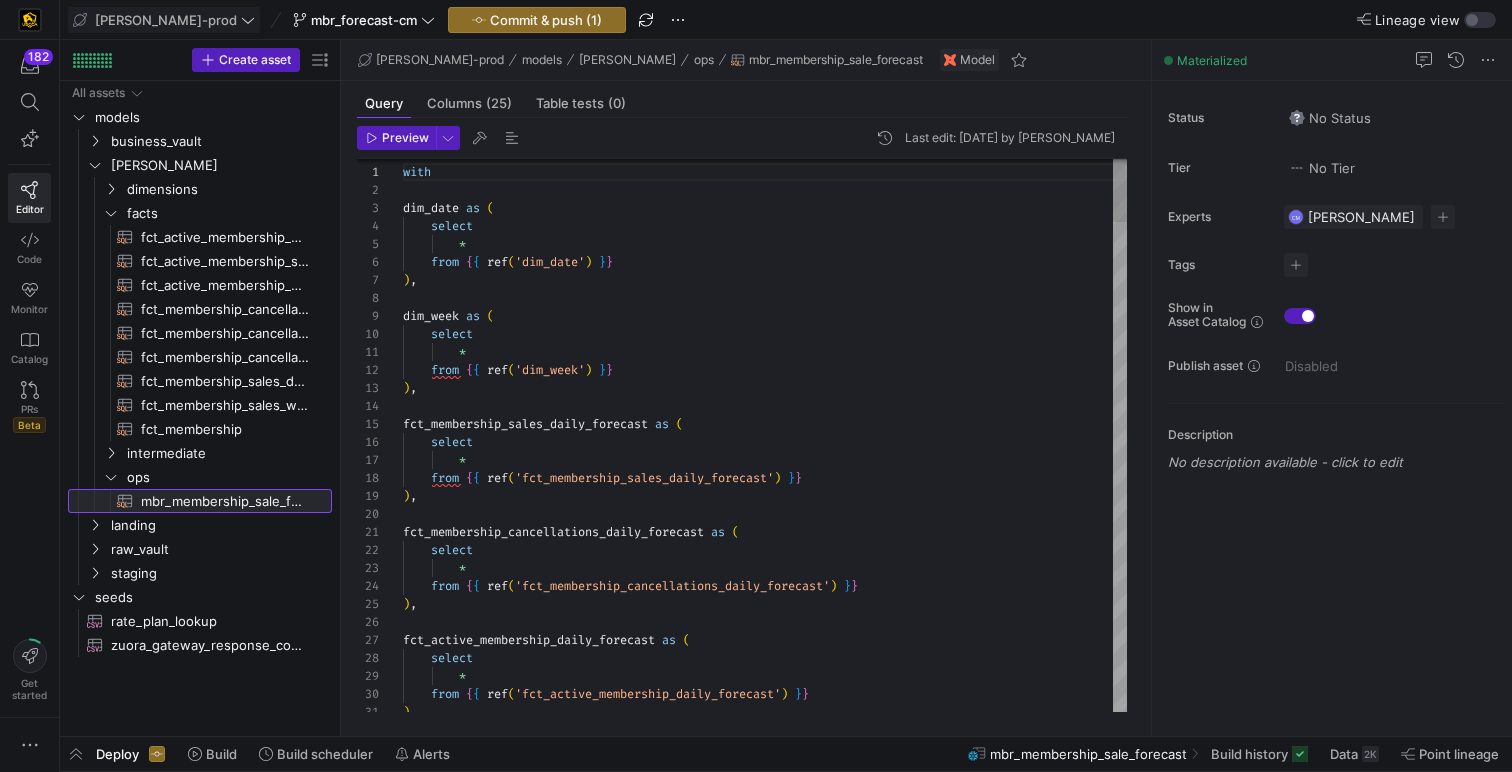 scroll, scrollTop: 0, scrollLeft: 0, axis: both 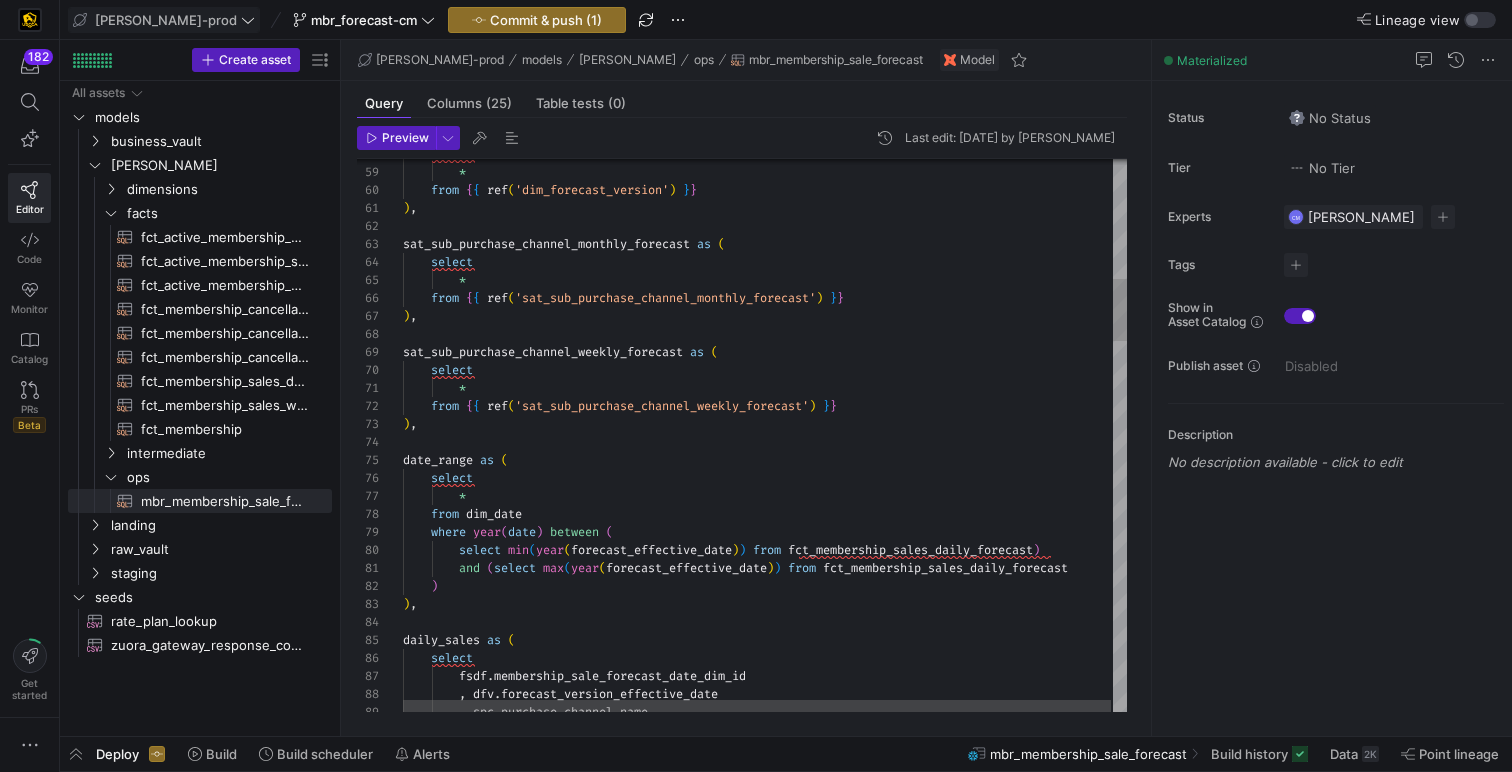 click on ") , date_range   as   (      select          *      from   dim_date      where   year ( date )   between   (          select   min ( year ( forecast_effective_date ) )   from   fct_membership_sales_daily_forecast )            and   ( select   max ( year ( forecast_effective_date ) )   from   fct_membership_sales_daily_forecast      ) ) , daily_sales   as   (      select            fsdf . membership_sale_forecast_date_dim_id          ,   dfv . forecast_version_effective_date          ,   spc . purchase_channel_name      from   { {   ref ( 'sat_sub_purchase_channel_weekly_forecast' )   } }          *      select   sat_sub_purchase_channel_weekly_forecast   as   ( ) ,      from   { {   ref ( 'sat_sub_purchase_channel_monthly_forecast' )   } }          *      select   sat_sub_purchase_channel_monthly_forecast   as   ( ) ,      from   { {   ref ( 'dim_forecast_version' )   } } *" at bounding box center [766, 1538] 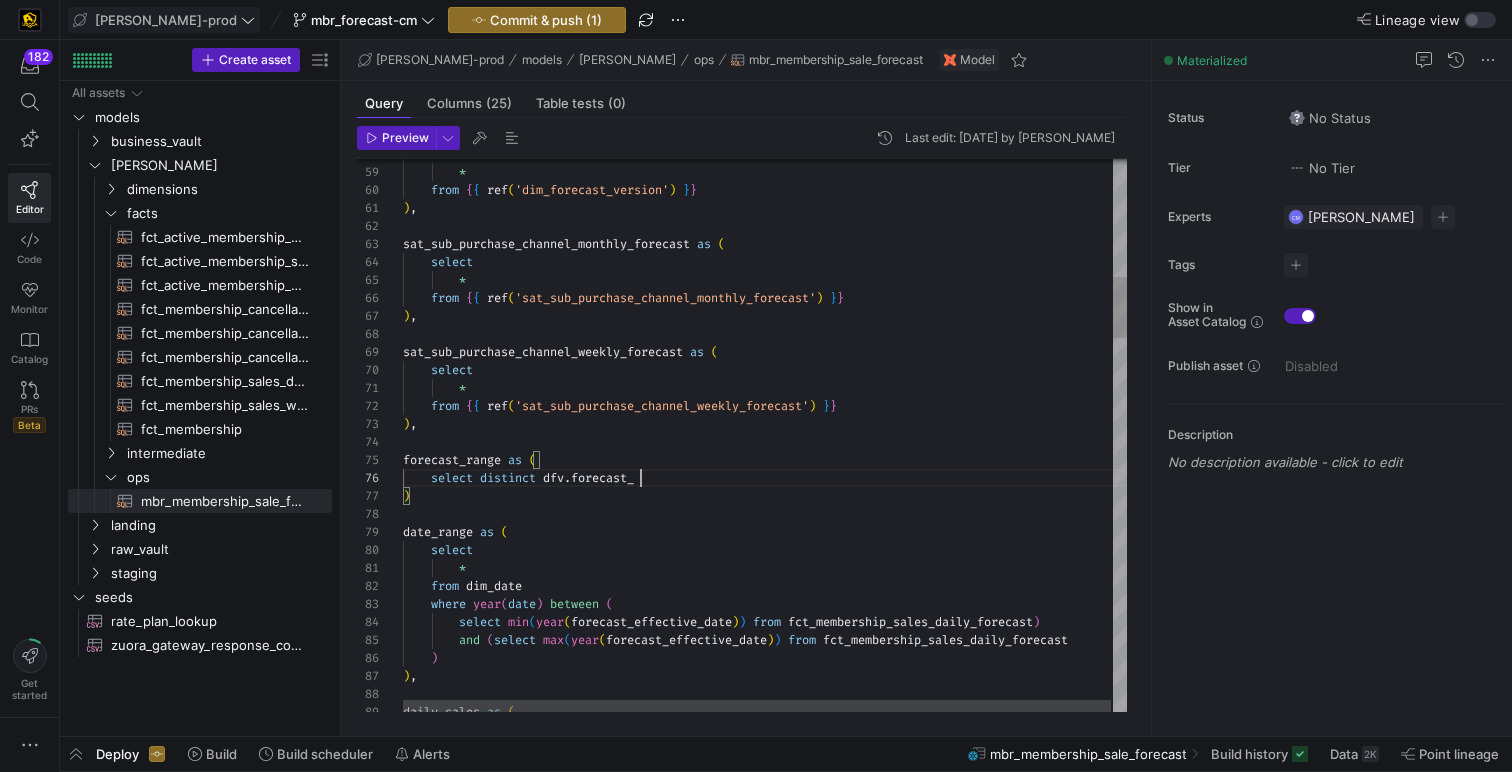 scroll, scrollTop: 90, scrollLeft: 238, axis: both 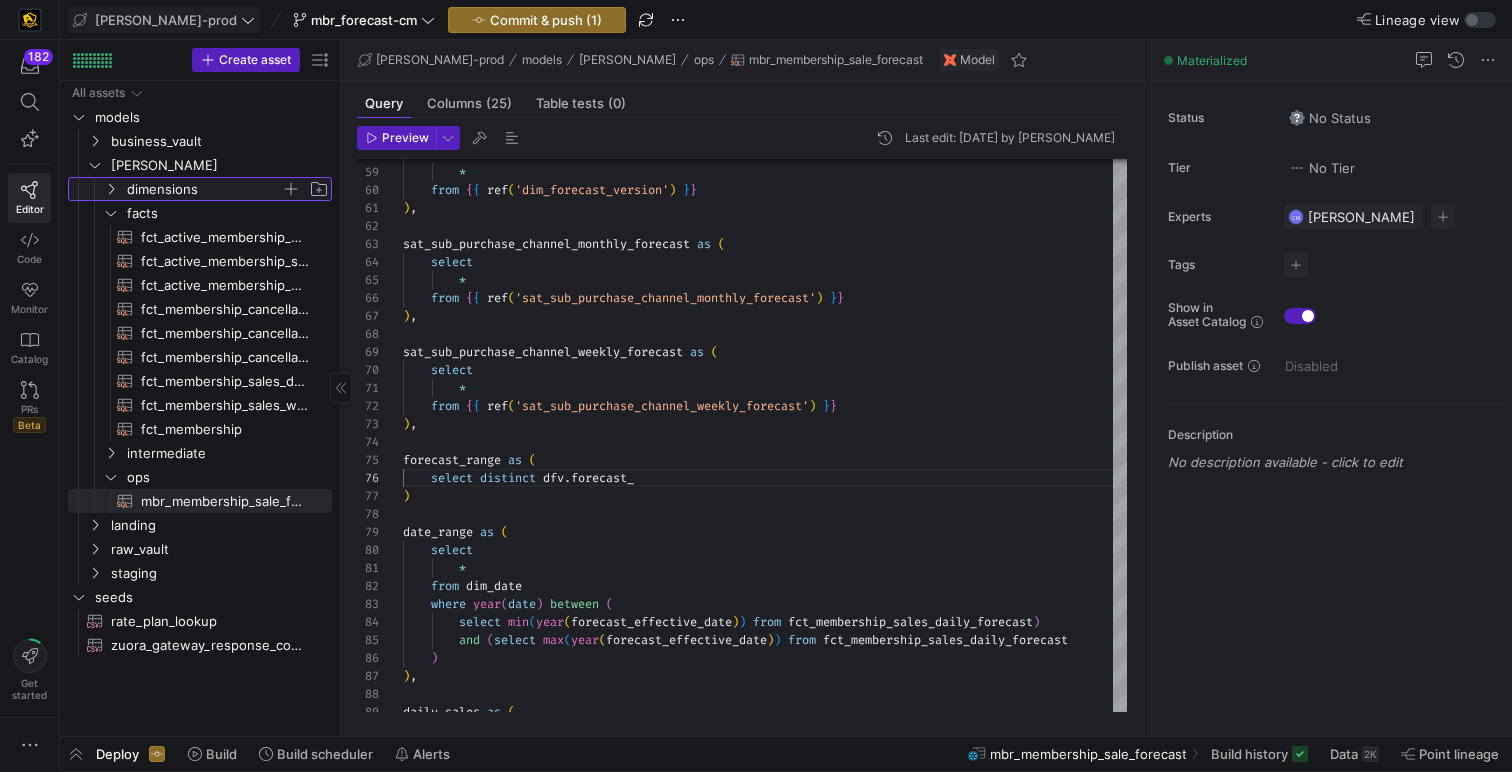 click on "dimensions" 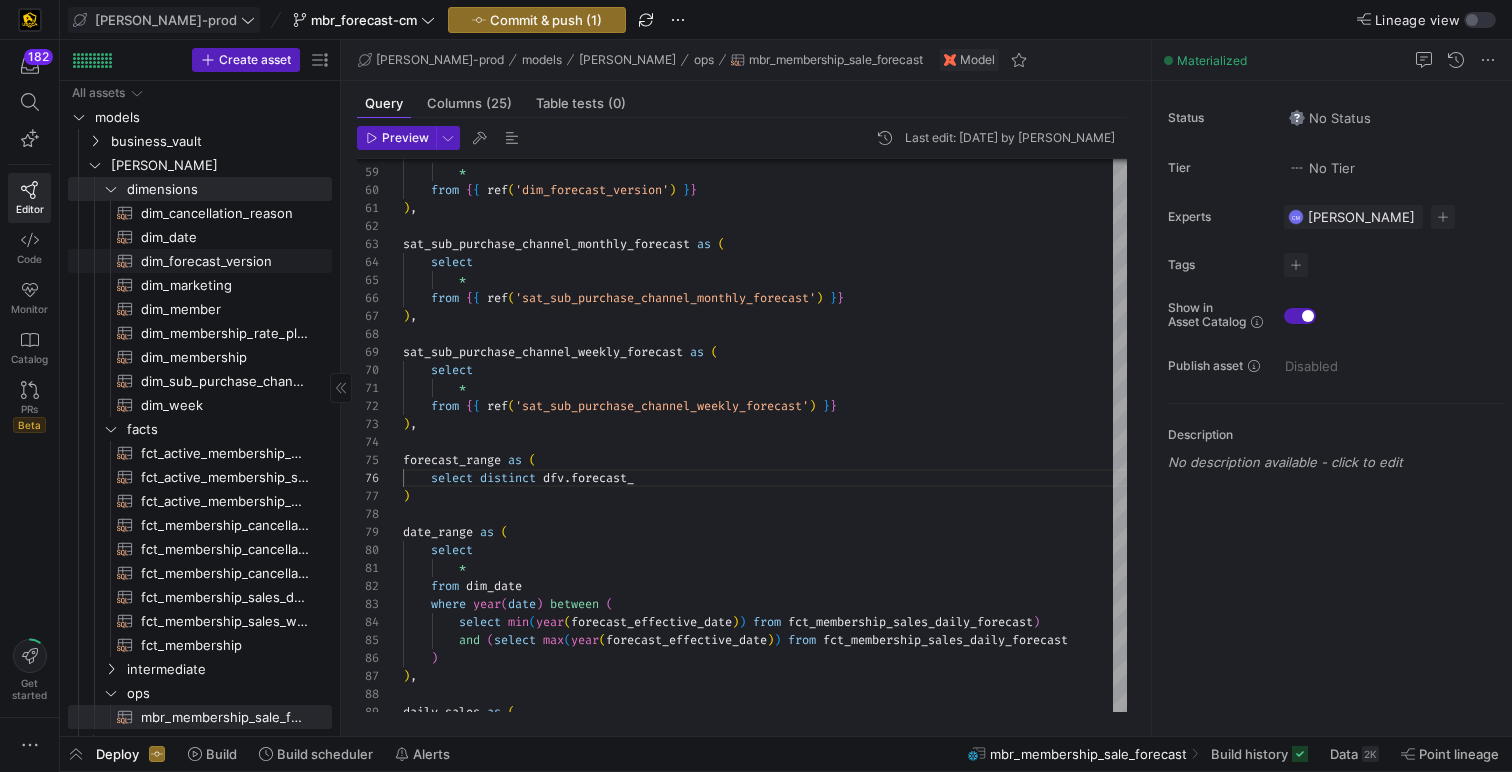 click on "dim_forecast_version​​​​​​​​​​" 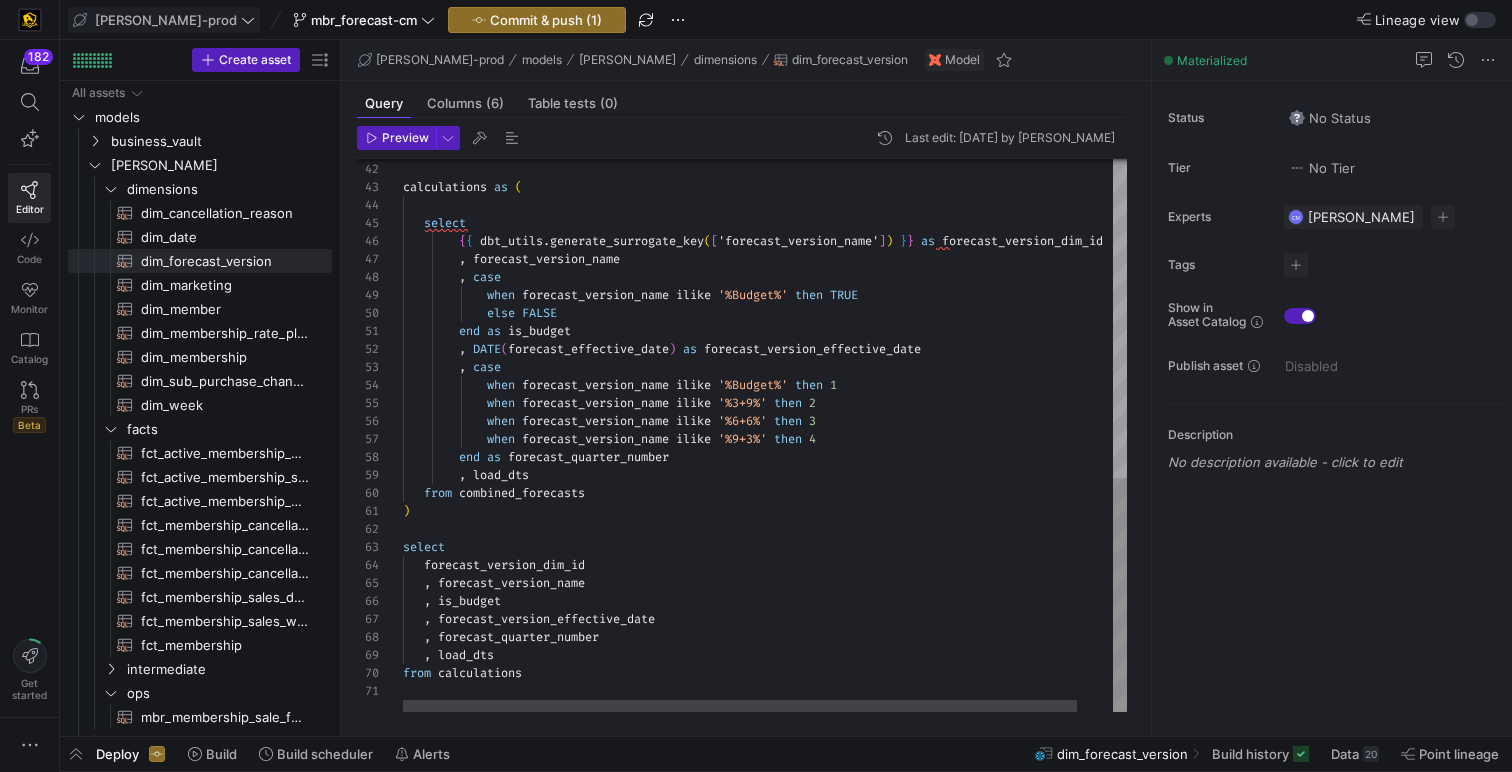 click on ") ,   calculations   as   (     select            { {   dbt_utils . generate_surrogate_key ( [ 'forecast_version_name' ] )   } }   as   forecast_version_dim_id          ,   forecast_version_name          ,   case                when   forecast_version_name   [PERSON_NAME]   '%Budget%'   then   TRUE                else   FALSE            end   as   is_budget          ,   DATE ( forecast_effective_date )   as   forecast_version_effective_date          ,   case                when   forecast_version_name   ilike   '%Budget%'   then   1              when   forecast_version_name   ilike   '%3+9%'   then   2              when   forecast_version_name   [PERSON_NAME]   '%6+6%'   then   3              when   forecast_version_name   ilike   '%9+3%'   then   4          end   as   forecast_quarter_number          ,   load_dts     from   ) select ," at bounding box center (784, 59) 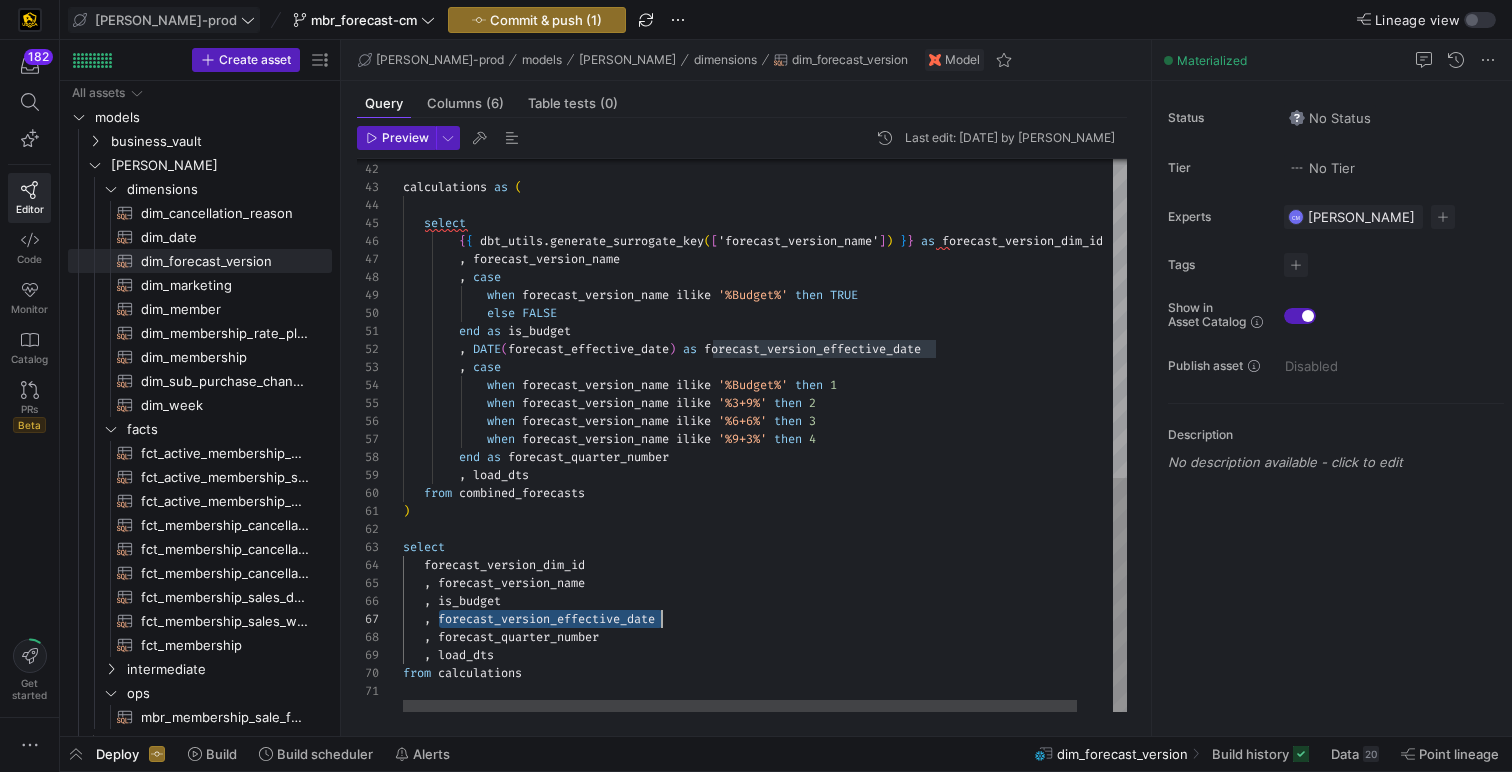 scroll, scrollTop: 108, scrollLeft: 258, axis: both 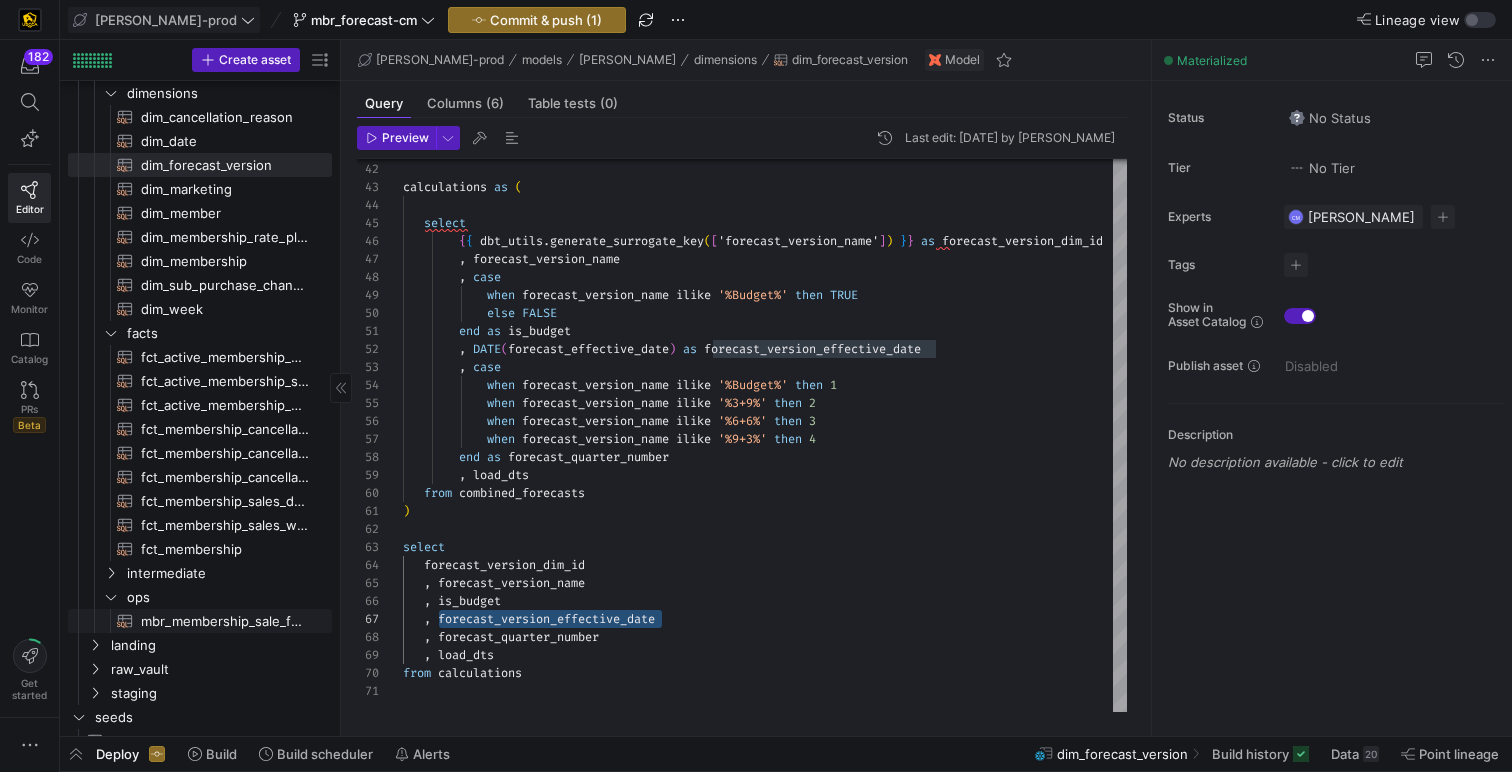 click on "mbr_membership_sale_forecast​​​​​​​​​​" 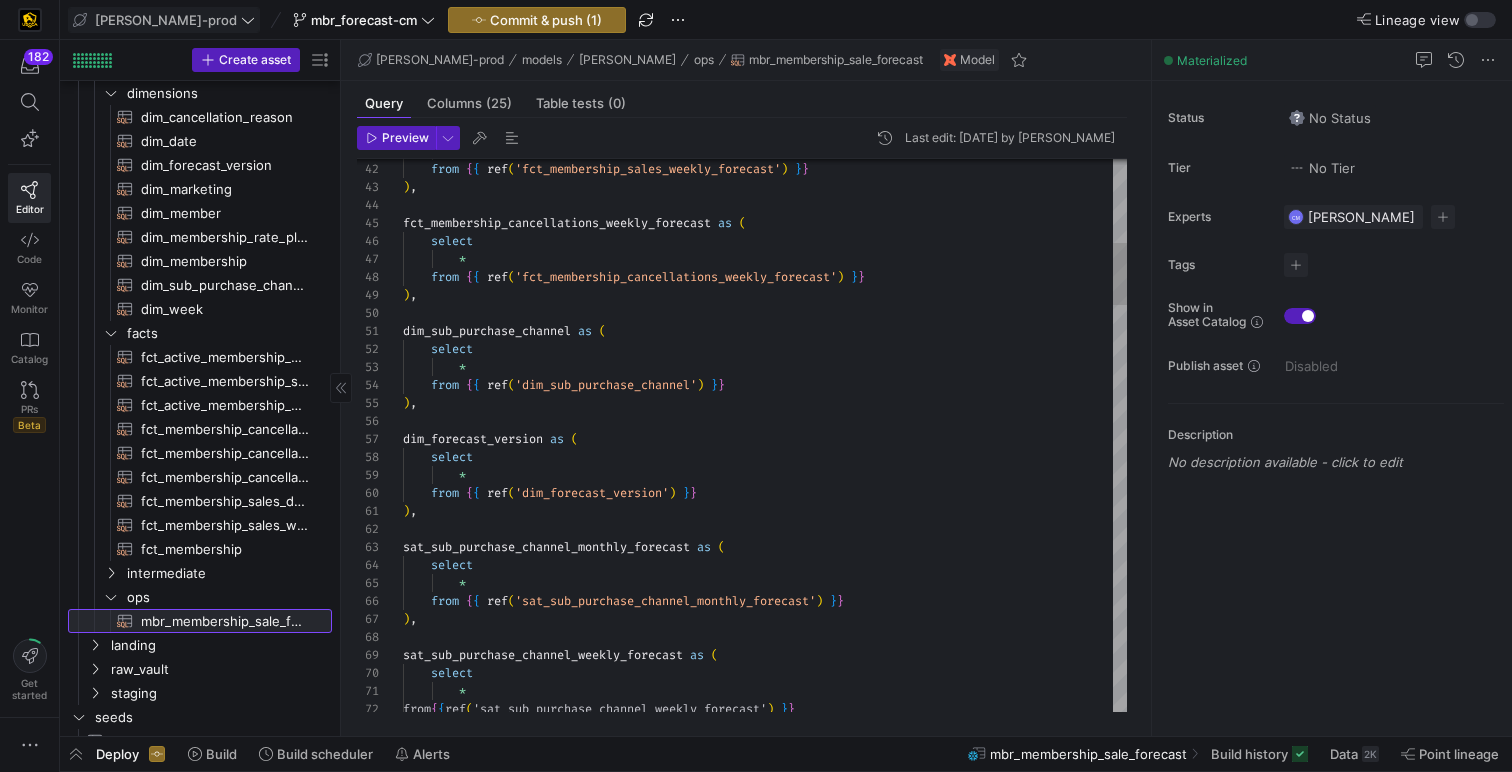 scroll, scrollTop: 108, scrollLeft: 215, axis: both 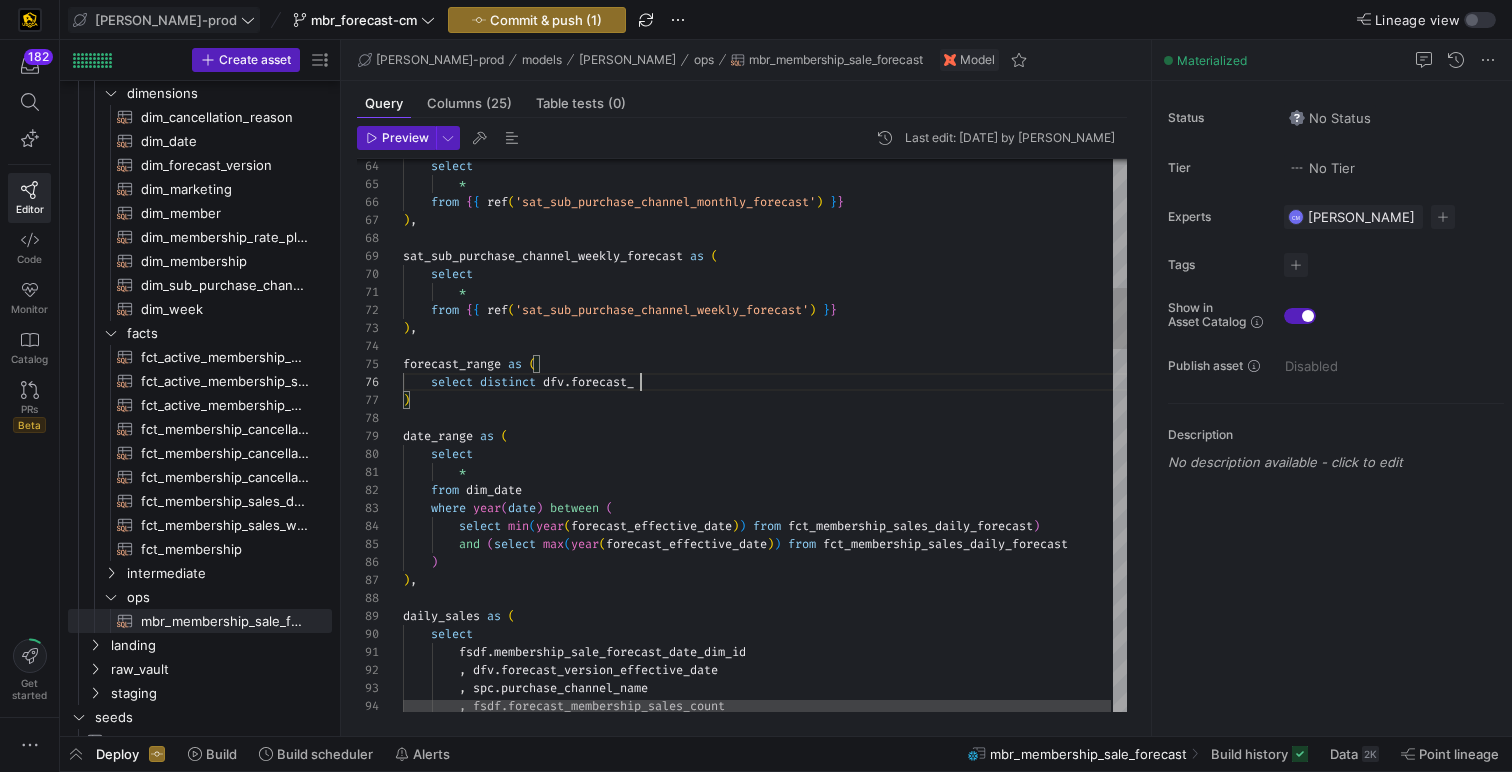 click on "sat_sub_purchase_channel_weekly_forecast   as   (      select            *      from   { {   ref ( 'sat_sub_purchase_channel_weekly_forecast' )   } } ) , forecast_range   as   (      select   distinct   dfv . forecast_ ) date_range   as   (      select          *      from   dim_date      where   year ( date )   between   (          select   min ( year ( forecast_effective_date ) )   from   fct_membership_sales_daily_forecast )            and   ( select   max ( year ( forecast_effective_date ) )   from   fct_membership_sales_daily_forecast      ) ) , daily_sales   as   (      select            fsdf . membership_sale_forecast_date_dim_id          ,   dfv . forecast_version_effective_date          ,   spc . purchase_channel_name          ,   fsdf . forecast_membership_sales_count ) ,      from   { {   ref ( 'sat_sub_purchase_channel_monthly_forecast' )   } }          *" at bounding box center [766, 1478] 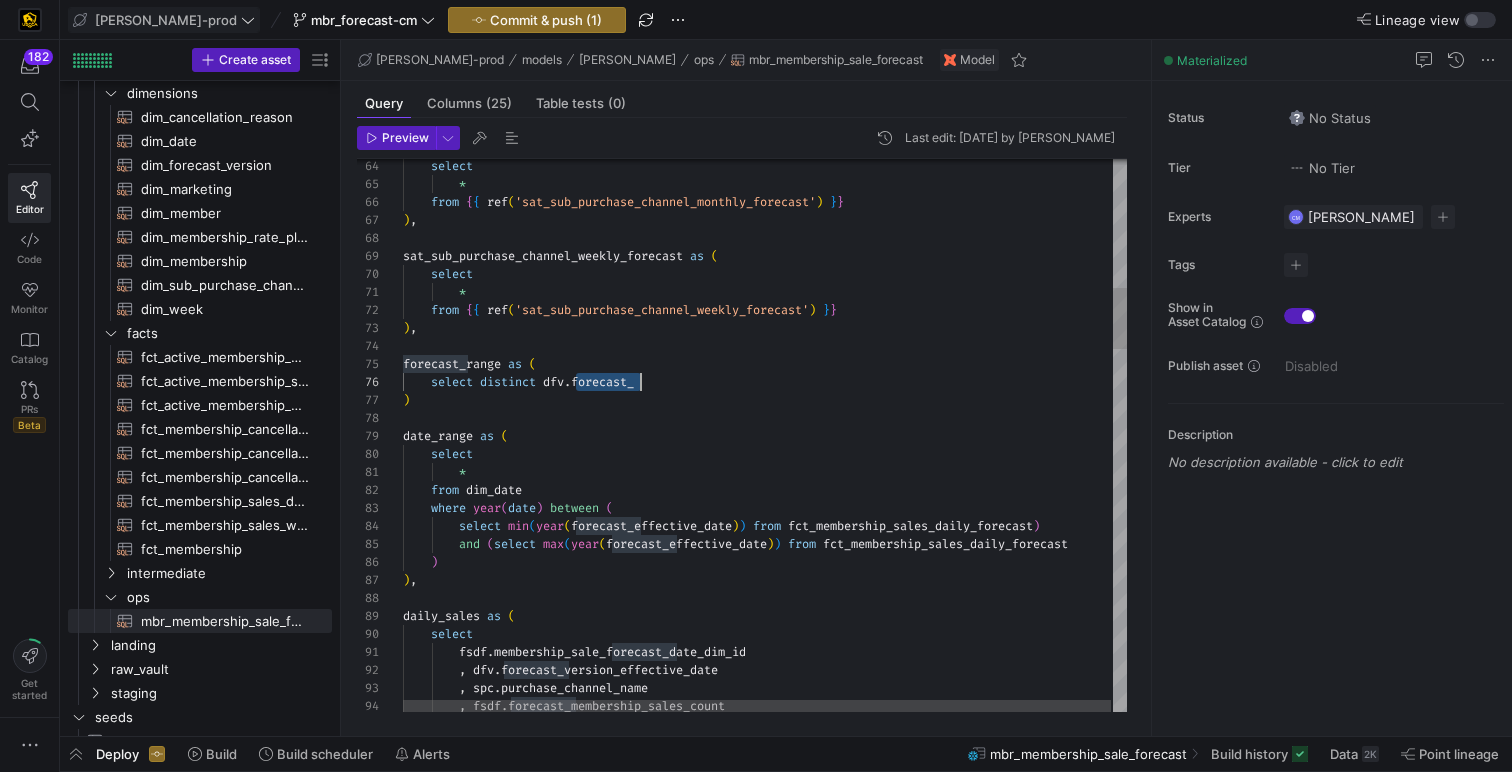 click on "sat_sub_purchase_channel_weekly_forecast   as   (      select            *      from   { {   ref ( 'sat_sub_purchase_channel_weekly_forecast' )   } } ) , forecast_range   as   (      select   distinct   dfv . forecast_ ) date_range   as   (      select          *      from   dim_date      where   year ( date )   between   (          select   min ( year ( forecast_effective_date ) )   from   fct_membership_sales_daily_forecast )            and   ( select   max ( year ( forecast_effective_date ) )   from   fct_membership_sales_daily_forecast      ) ) , daily_sales   as   (      select            fsdf . membership_sale_forecast_date_dim_id          ,   dfv . forecast_version_effective_date          ,   spc . purchase_channel_name          ,   fsdf . forecast_membership_sales_count ) ,      from   { {   ref ( 'sat_sub_purchase_channel_monthly_forecast' )   } }          *" at bounding box center [766, 1478] 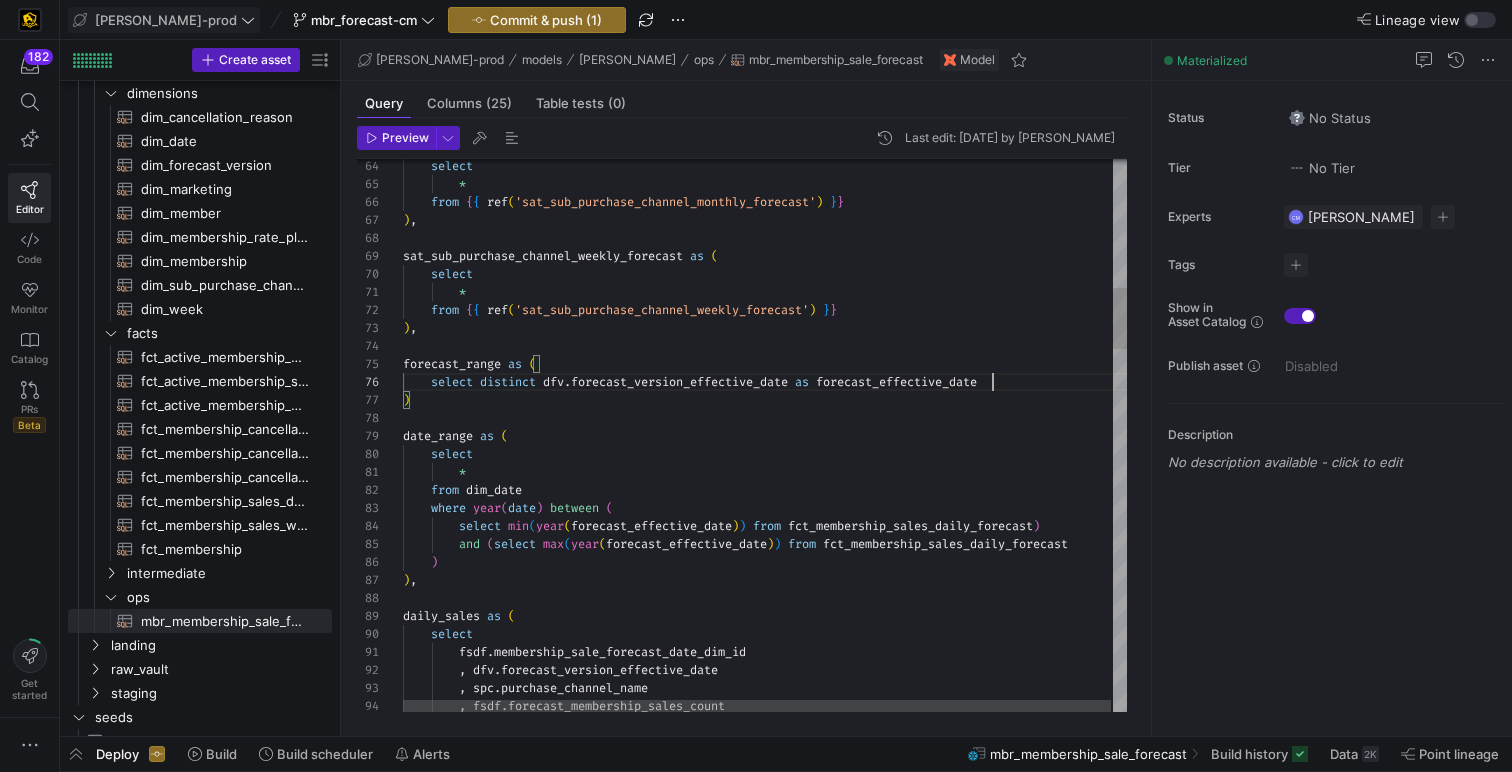scroll, scrollTop: 108, scrollLeft: 29, axis: both 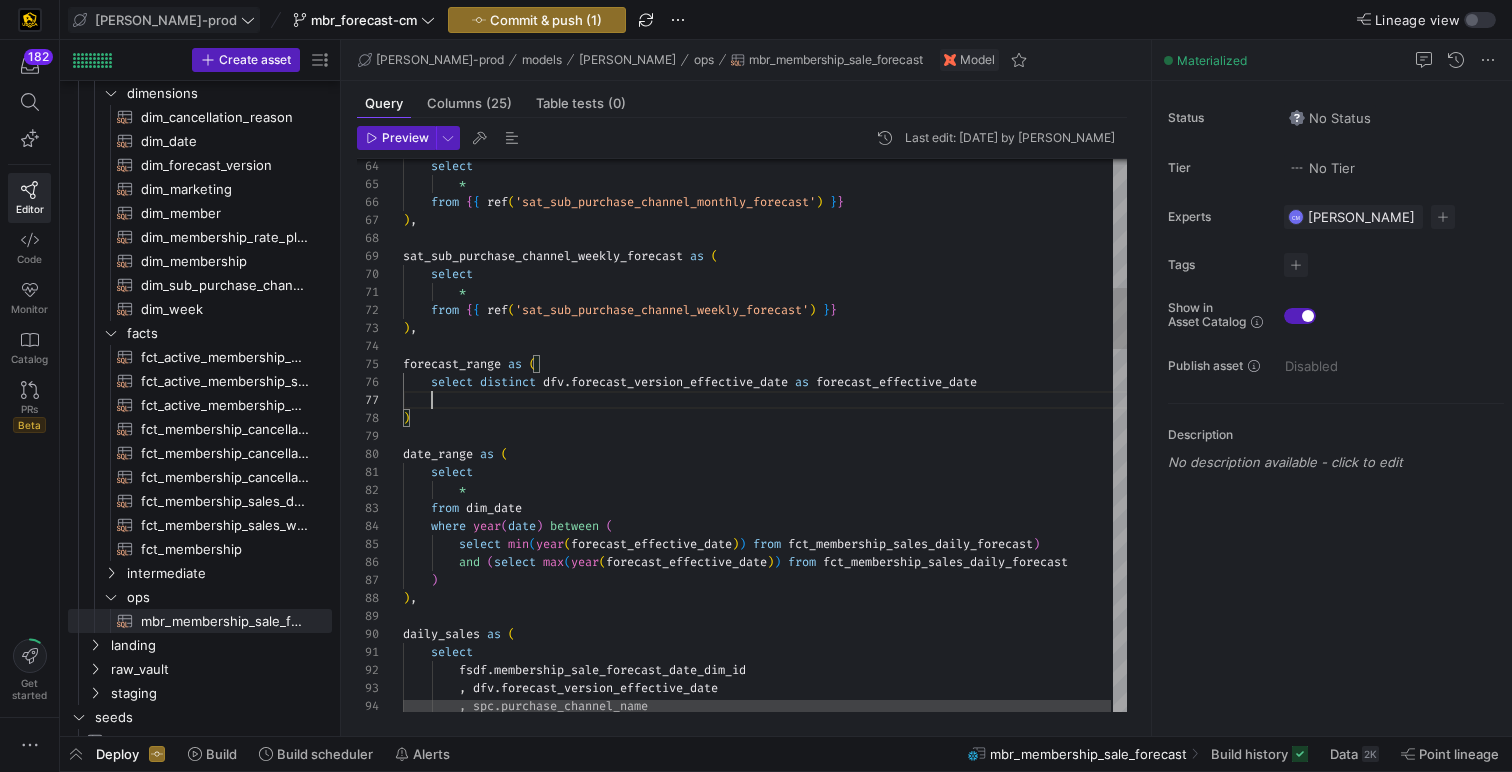click on "sat_sub_purchase_channel_weekly_forecast   as   (      select            *      from   { {   ref ( 'sat_sub_purchase_channel_weekly_forecast' )   } } ) , forecast_range   as   (      select   distinct   dfv . forecast_version_effective_date   as   forecast_effective_date ) date_range   as   (      select          *      from   dim_date      where   year ( date )   between   (          select   min ( year ( forecast_effective_date ) )   from   fct_membership_sales_daily_forecast )            and   ( select   max ( year ( forecast_effective_date ) )   from   fct_membership_sales_daily_forecast      ) ) , daily_sales   as   (      select            fsdf . membership_sale_forecast_date_dim_id          ,   dfv . forecast_version_effective_date          ,   spc . purchase_channel_name ) ,      from   { {   ref ( 'sat_sub_purchase_channel_monthly_forecast' )   } }          *" at bounding box center [766, 1487] 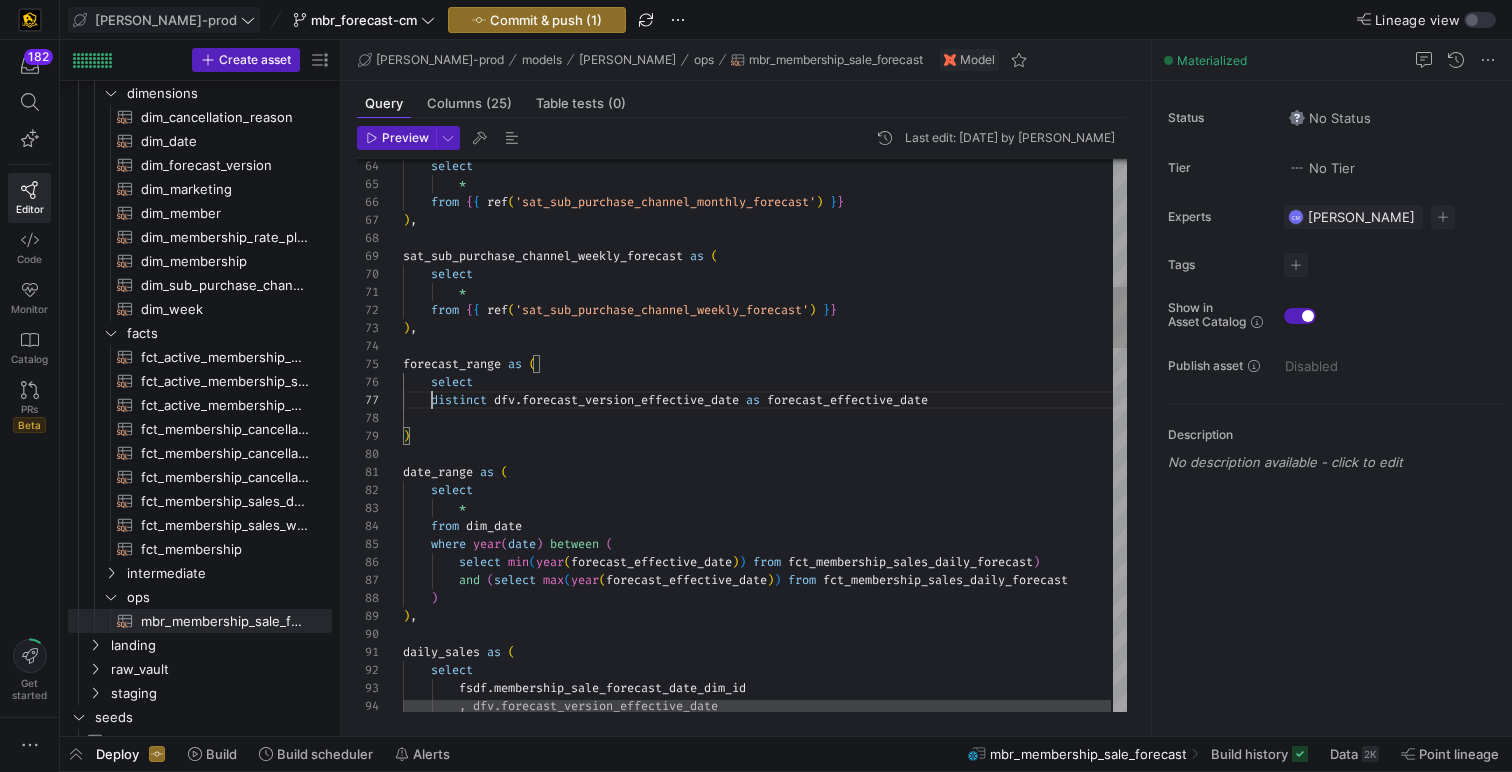 scroll, scrollTop: 108, scrollLeft: 29, axis: both 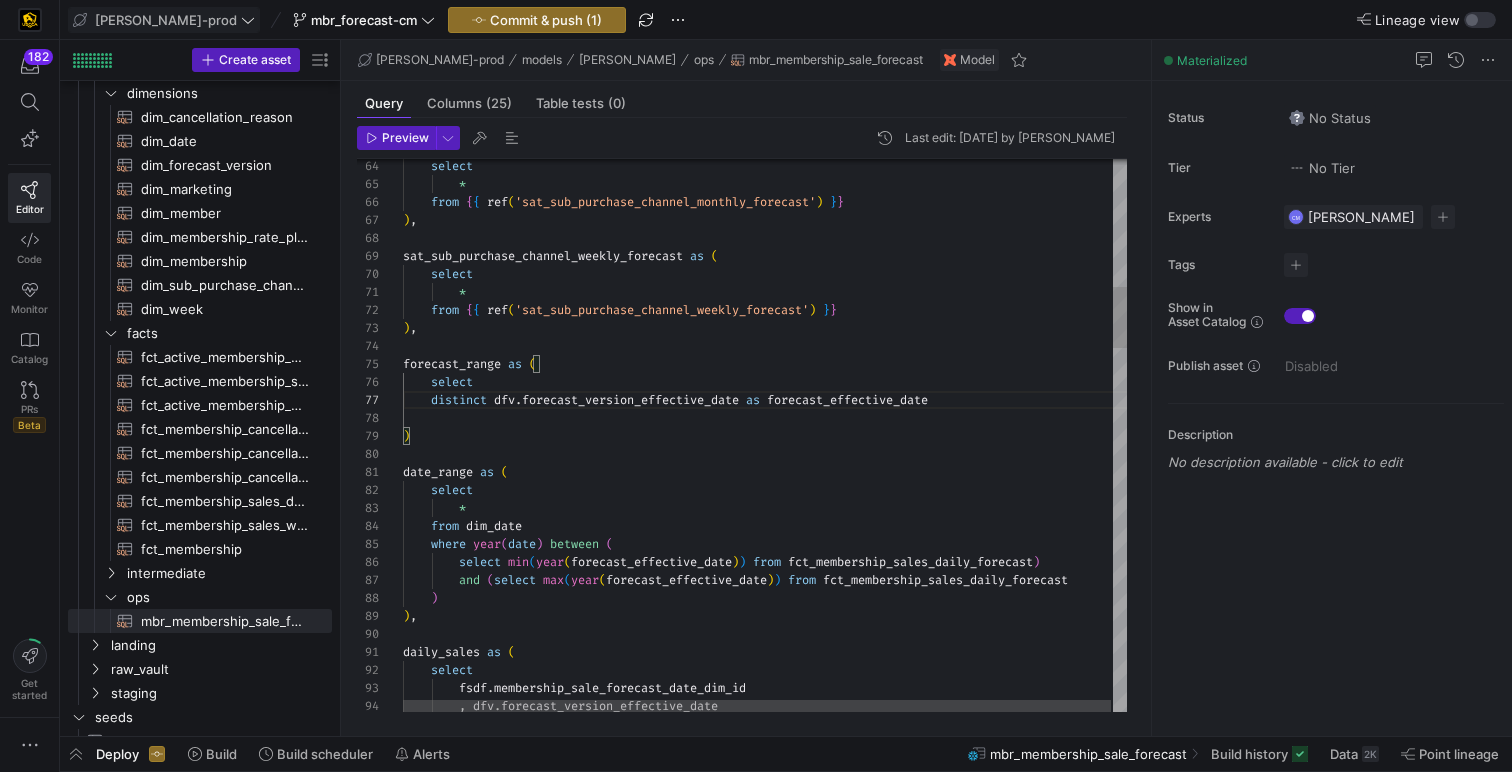 click on "sat_sub_purchase_channel_weekly_forecast   as   (      select            *      from   { {   ref ( 'sat_sub_purchase_channel_weekly_forecast' )   } } ) , forecast_range   as   (      select   ) date_range   as   (      select          *      from   dim_date      where   year ( date )   between   (          select   min ( year ( forecast_effective_date ) )   from   fct_membership_sales_daily_forecast )            and   ( select   max ( year ( forecast_effective_date ) )   from   fct_membership_sales_daily_forecast      ) ) , daily_sales   as   (      select            fsdf . membership_sale_forecast_date_dim_id          ,   dfv . forecast_version_effective_date ) ,      from   { {   ref ( 'sat_sub_purchase_channel_monthly_forecast' )   } }          *      select        distinct   dfv . forecast_version_effective_date   as   forecast_effective_date" at bounding box center (766, 1496) 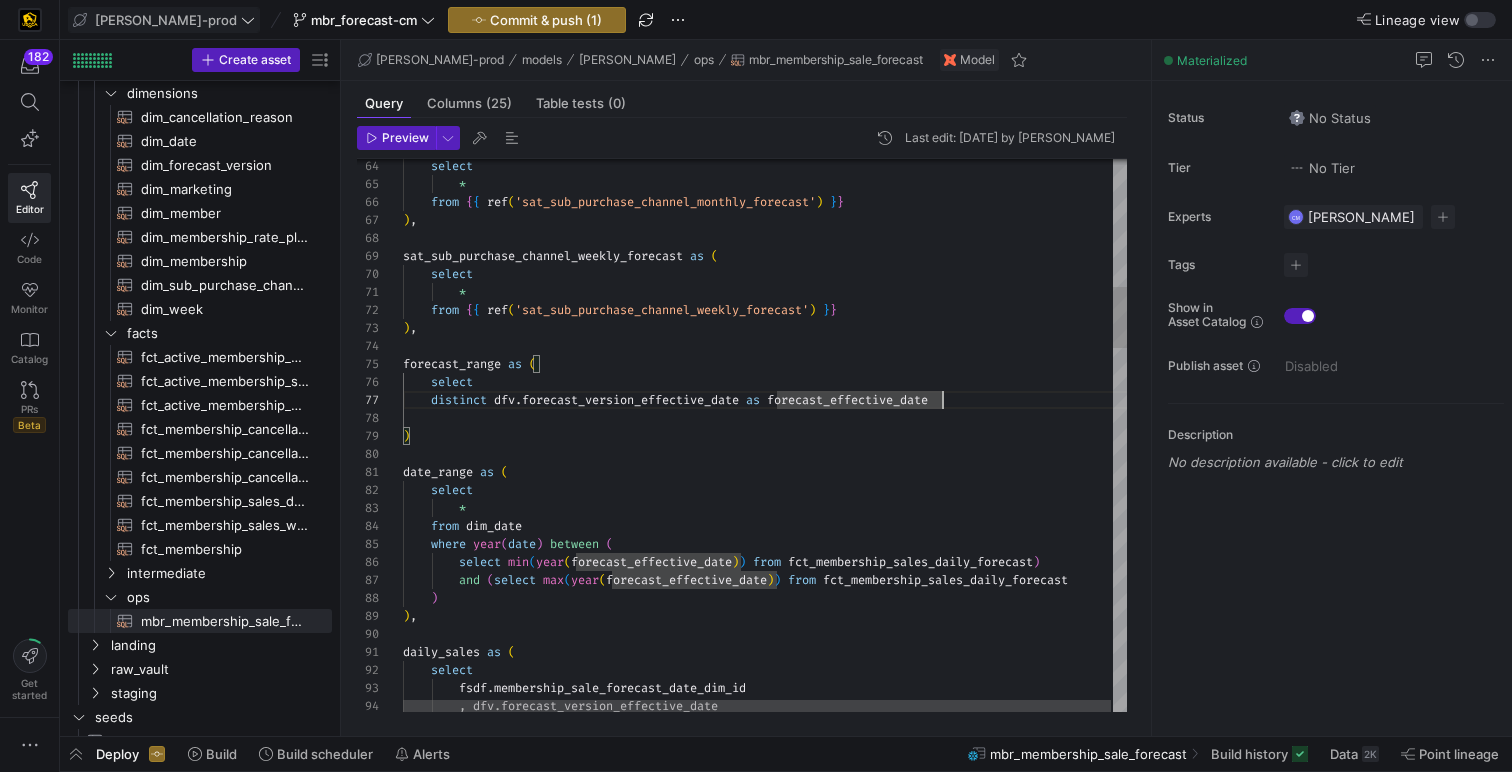 scroll, scrollTop: 126, scrollLeft: 29, axis: both 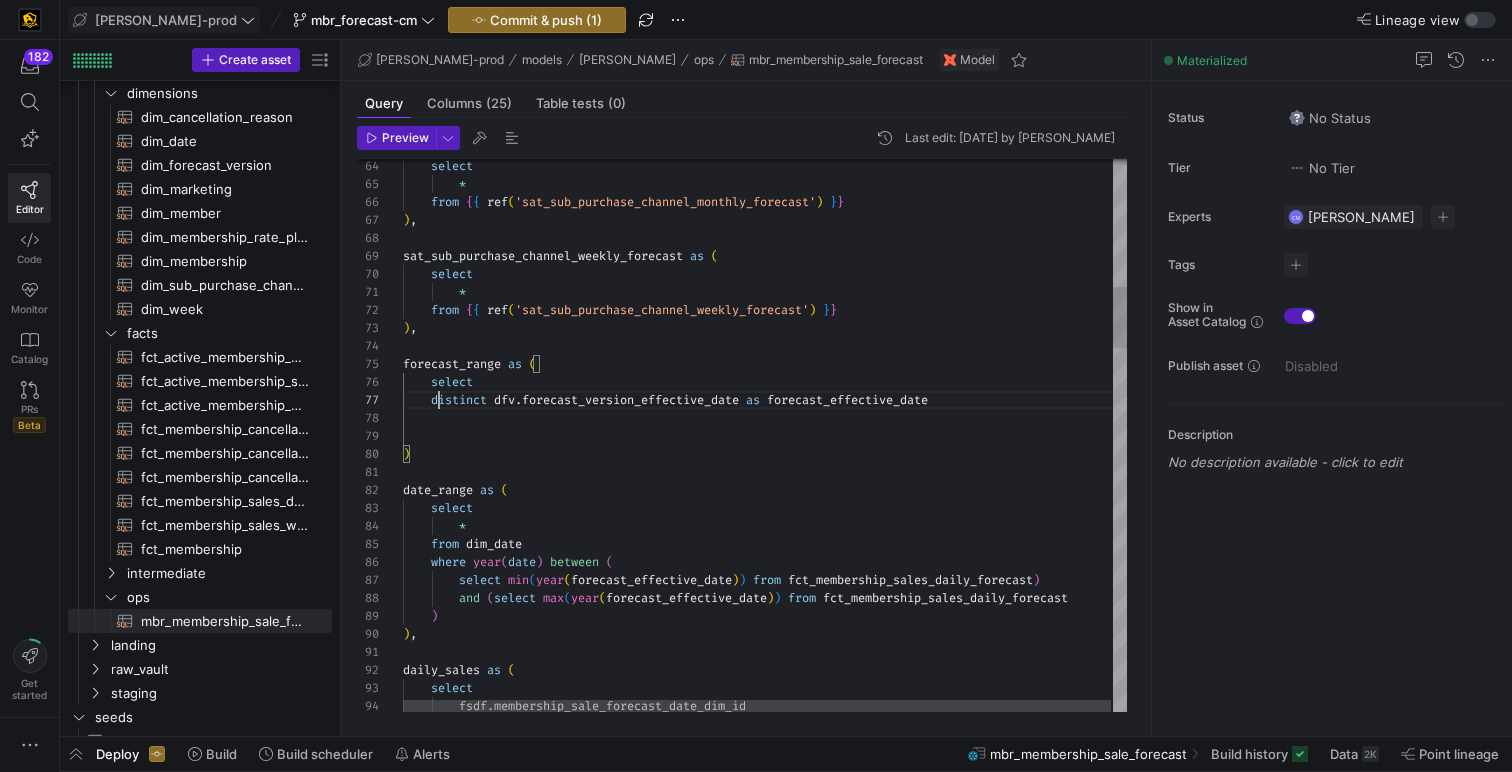 click on "sat_sub_purchase_channel_weekly_forecast   as   (      select            *      from   { {   ref ( 'sat_sub_purchase_channel_weekly_forecast' )   } } ) , forecast_range   as   (      select   ) date_range   as   (      select          *      from   dim_date      where   year ( date )   between   (          select   min ( year ( forecast_effective_date ) )   from   fct_membership_sales_daily_forecast )            and   ( select   max ( year ( forecast_effective_date ) )   from   fct_membership_sales_daily_forecast      ) ) , daily_sales   as   (      select            fsdf . membership_sale_forecast_date_dim_id ) ,      from   { {   ref ( 'sat_sub_purchase_channel_monthly_forecast' )   } }          *      select        distinct   dfv . forecast_version_effective_date   as   forecast_effective_date" at bounding box center [766, 1505] 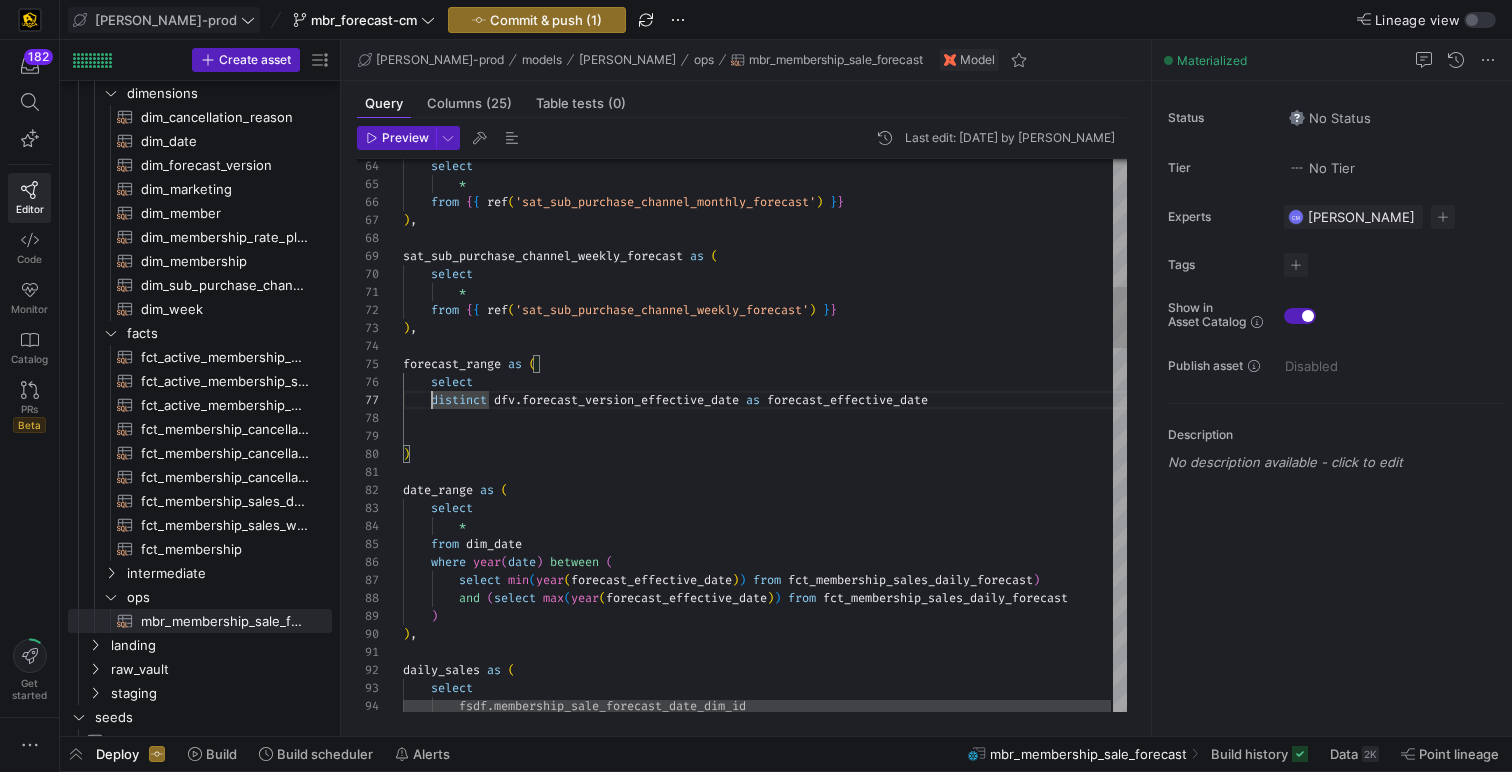 click on "sat_sub_purchase_channel_weekly_forecast   as   (      select            *      from   { {   ref ( 'sat_sub_purchase_channel_weekly_forecast' )   } } ) , forecast_range   as   (      select   ) date_range   as   (      select          *      from   dim_date      where   year ( date )   between   (          select   min ( year ( forecast_effective_date ) )   from   fct_membership_sales_daily_forecast )            and   ( select   max ( year ( forecast_effective_date ) )   from   fct_membership_sales_daily_forecast      ) ) , daily_sales   as   (      select            fsdf . membership_sale_forecast_date_dim_id ) ,      from   { {   ref ( 'sat_sub_purchase_channel_monthly_forecast' )   } }          *      select        distinct   dfv . forecast_version_effective_date   as   forecast_effective_date" at bounding box center (766, 1505) 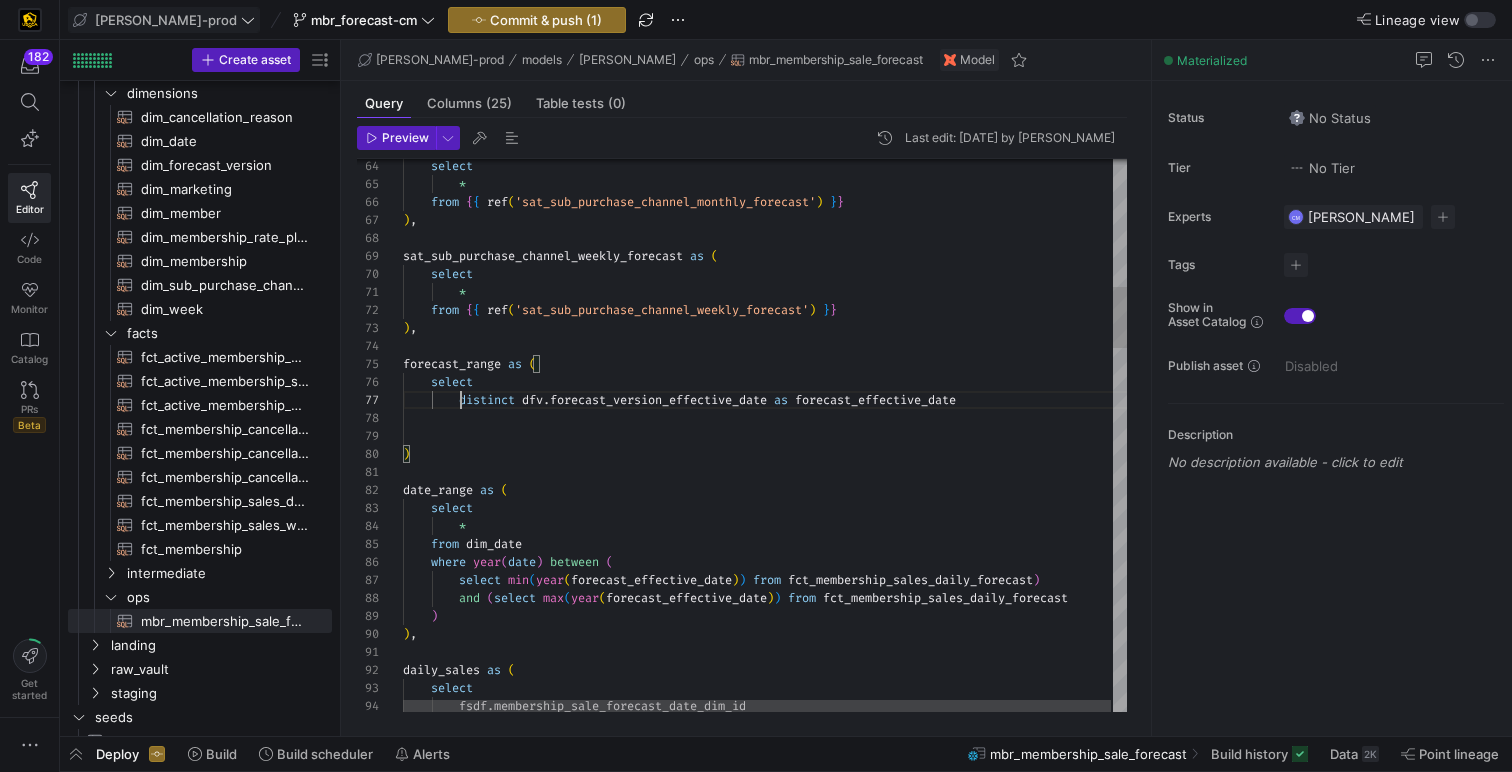 scroll, scrollTop: 108, scrollLeft: 58, axis: both 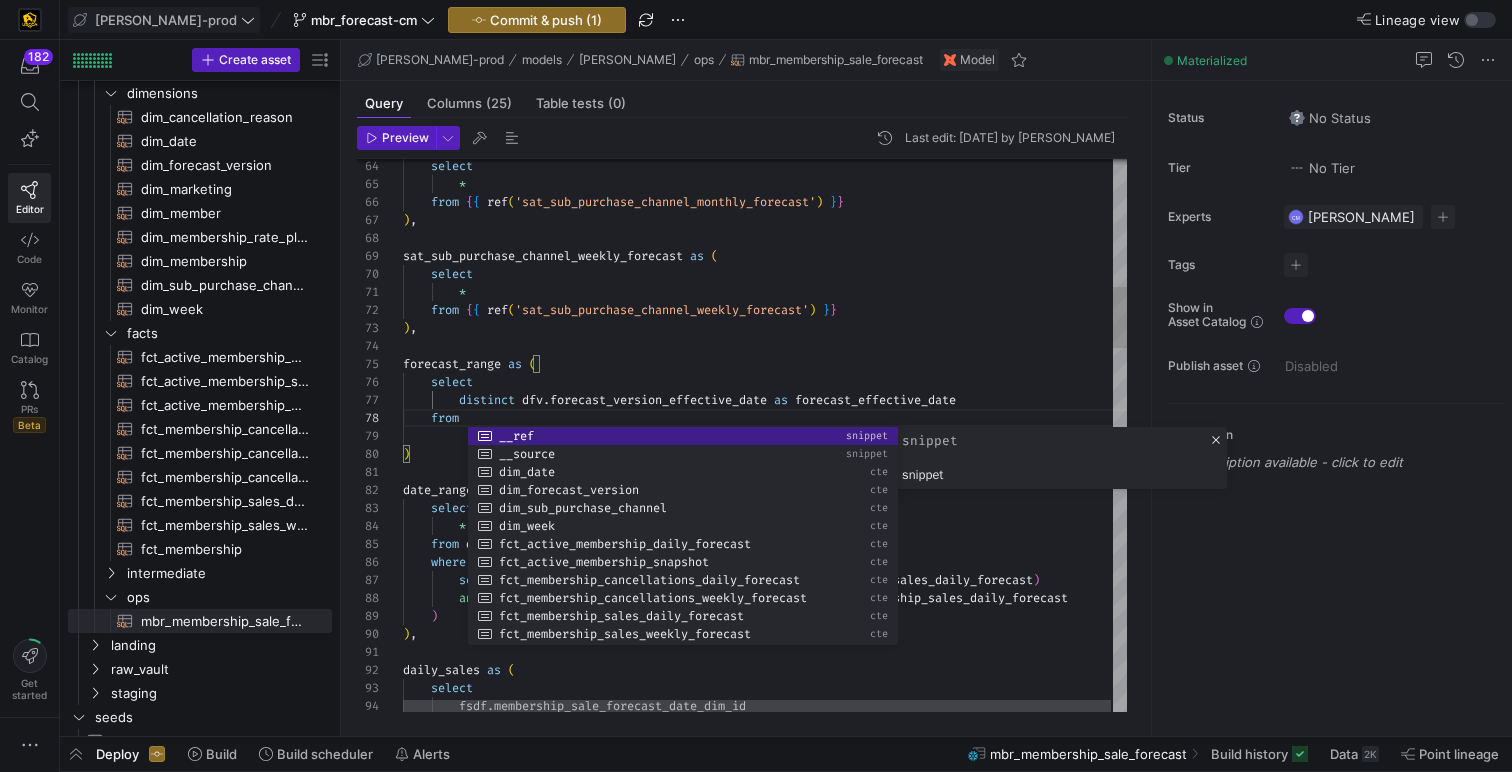 click on "sat_sub_purchase_channel_weekly_forecast   as   (      select            *      from   { {   ref ( 'sat_sub_purchase_channel_weekly_forecast' )   } } ) , forecast_range   as   (      select   ) date_range   as   (      select          *      from   dim_date      where   year ( date )   between   (          select   min ( year ( forecast_effective_date ) )   from   fct_membership_sales_daily_forecast )            and   ( select   max ( year ( forecast_effective_date ) )   from   fct_membership_sales_daily_forecast      ) ) , daily_sales   as   (      select            fsdf . membership_sale_forecast_date_dim_id ) ,      from   { {   ref ( 'sat_sub_purchase_channel_monthly_forecast' )   } }          *      select            distinct   dfv . forecast_version_effective_date   as   forecast_effective_date      from" at bounding box center [766, 1505] 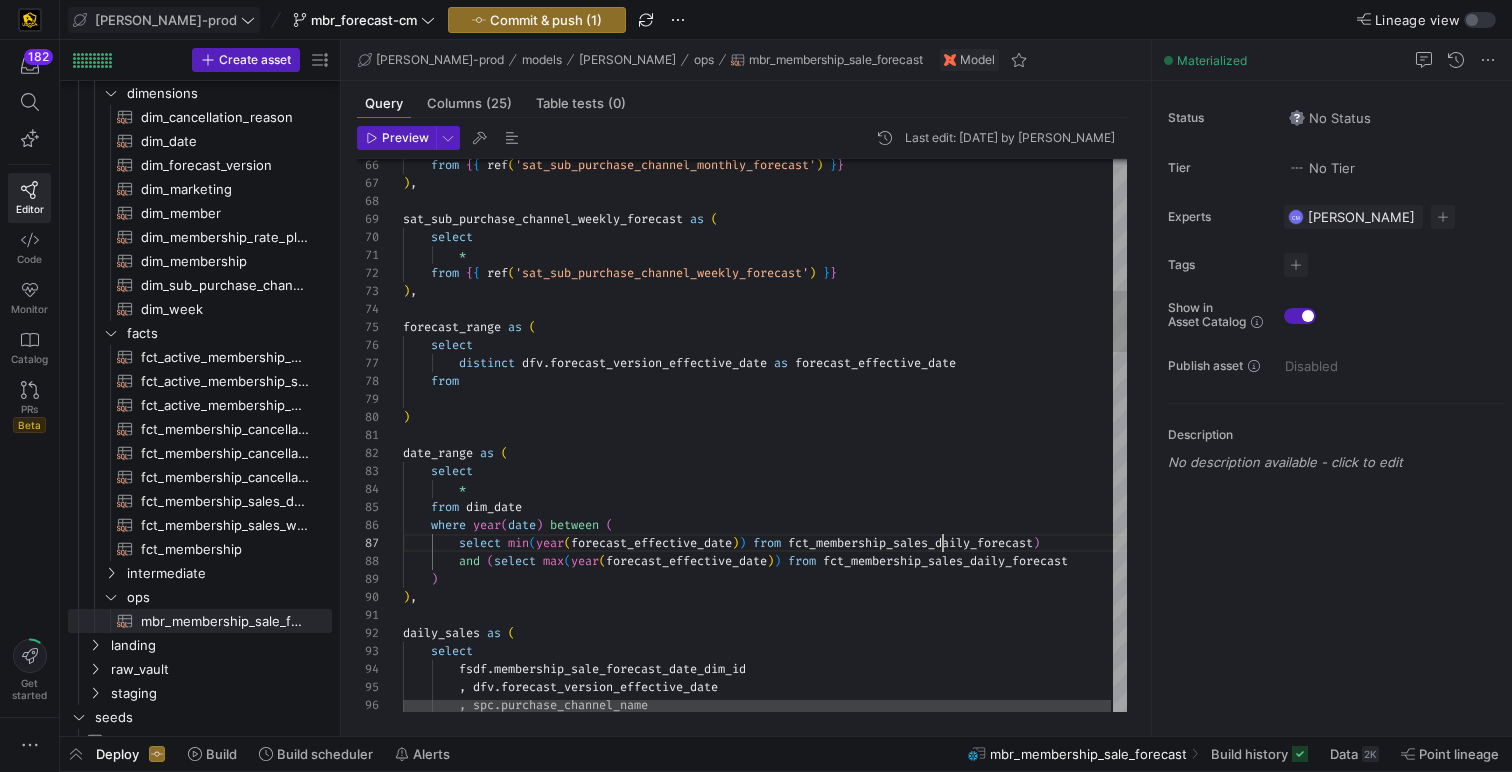 click on "sat_sub_purchase_channel_weekly_forecast   as   (      select            *      from   { {   ref ( 'sat_sub_purchase_channel_weekly_forecast' )   } } ) , forecast_range   as   (      select   ) ) ,      from   { {   ref ( 'sat_sub_purchase_channel_monthly_forecast' )   } }          distinct   dfv . forecast_version_effective_date   as   forecast_effective_date      from   date_range   as   (      select          *      from   dim_date      where   year ( date )   between   (          select   min ( year ( forecast_effective_date ) )   from   fct_membership_sales_daily_forecast )            and   ( select   max ( year ( forecast_effective_date ) )   from   fct_membership_sales_daily_forecast      ) ) , daily_sales   as   (      select            fsdf . membership_sale_forecast_date_dim_id          ,   dfv . forecast_version_effective_date          ,   spc ." at bounding box center (766, 1468) 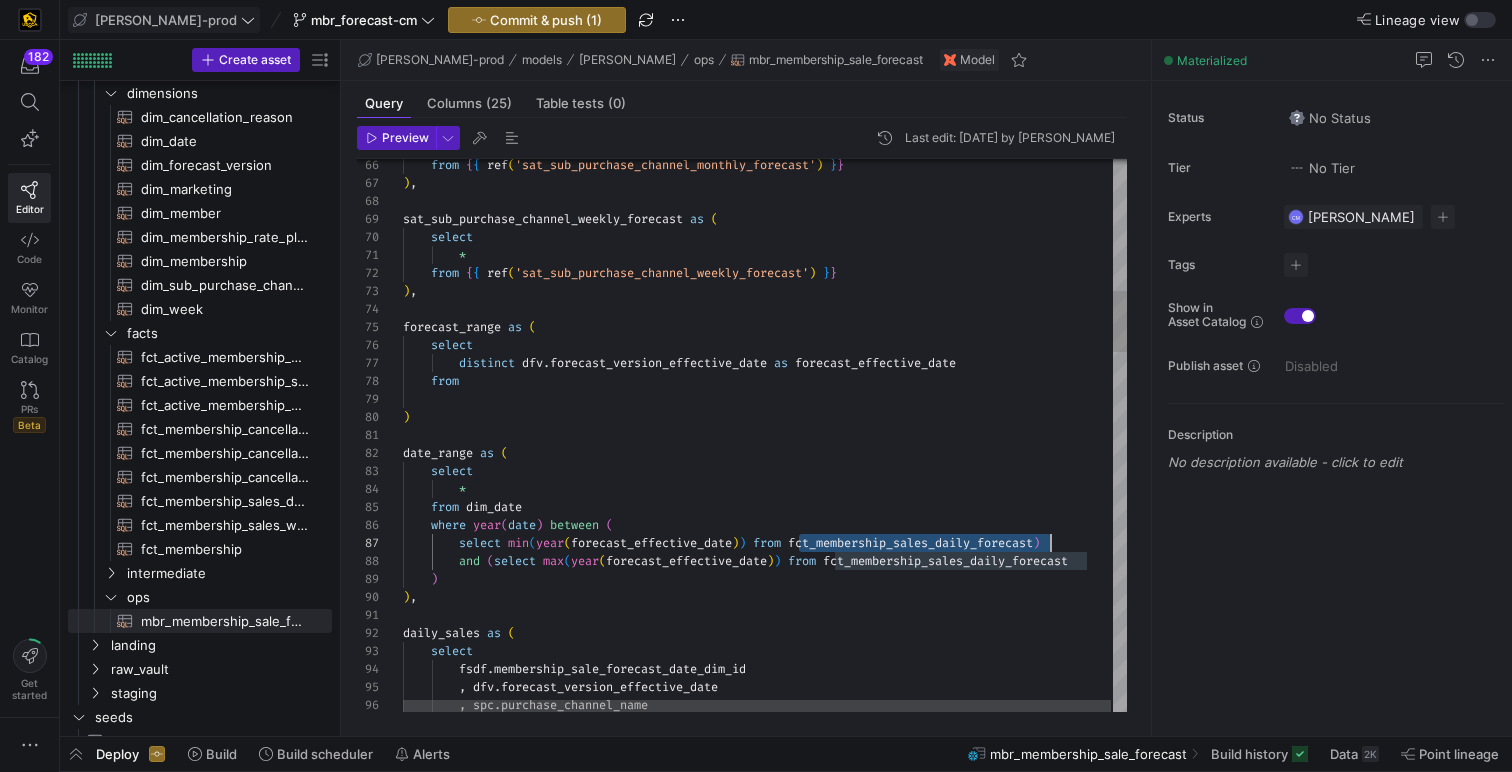 scroll, scrollTop: 126, scrollLeft: 65, axis: both 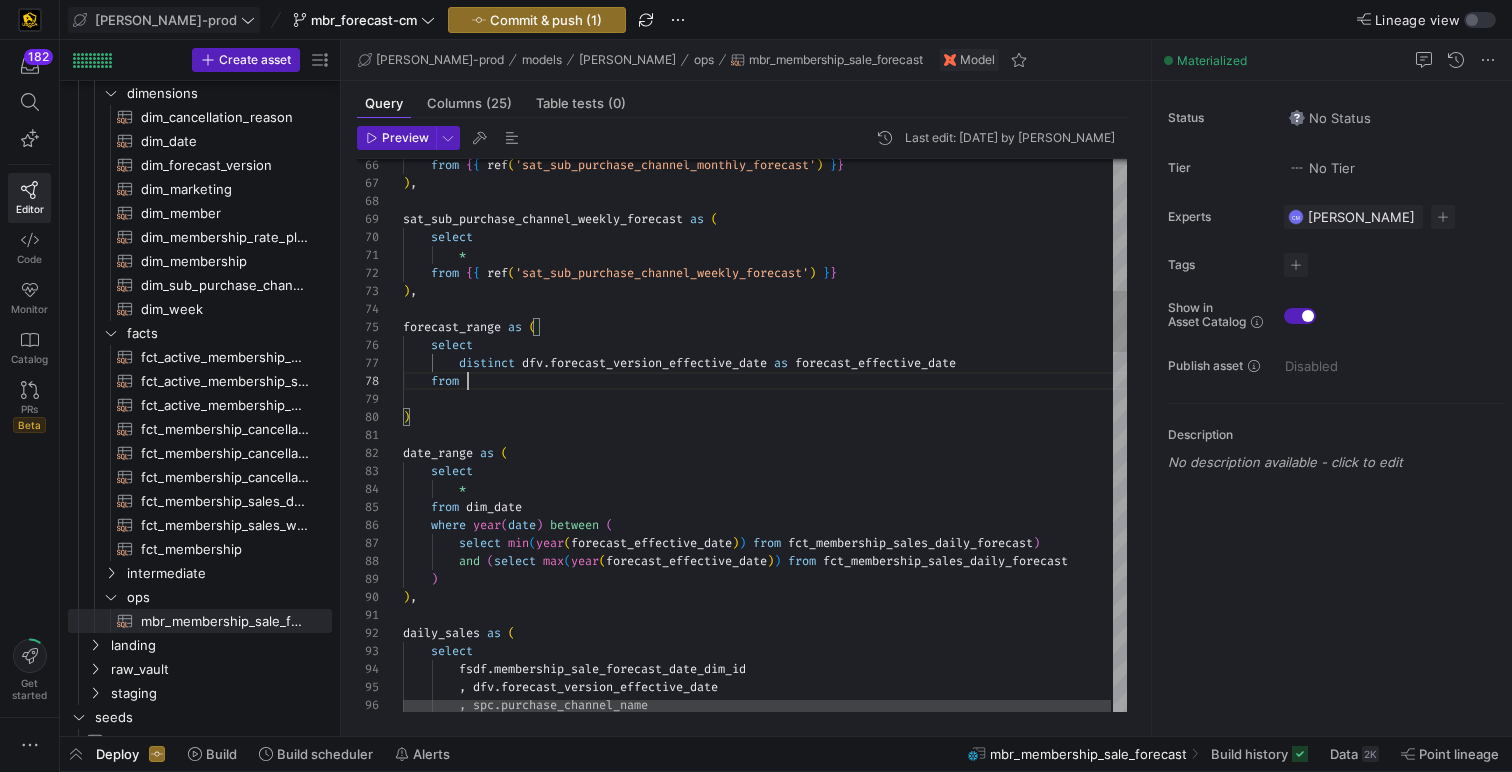click on "sat_sub_purchase_channel_weekly_forecast   as   (      select            *      from   { {   ref ( 'sat_sub_purchase_channel_weekly_forecast' )   } } ) , forecast_range   as   (      select   ) ) ,      from   { {   ref ( 'sat_sub_purchase_channel_monthly_forecast' )   } }          distinct   dfv . forecast_version_effective_date   as   forecast_effective_date      from   date_range   as   (      select          *      from   dim_date      where   year ( date )   between   (          select   min ( year ( forecast_effective_date ) )   from   fct_membership_sales_daily_forecast )            and   ( select   max ( year ( forecast_effective_date ) )   from   fct_membership_sales_daily_forecast      ) ) , daily_sales   as   (      select            fsdf . membership_sale_forecast_date_dim_id          ,   dfv . forecast_version_effective_date          ,   spc ." at bounding box center (766, 1468) 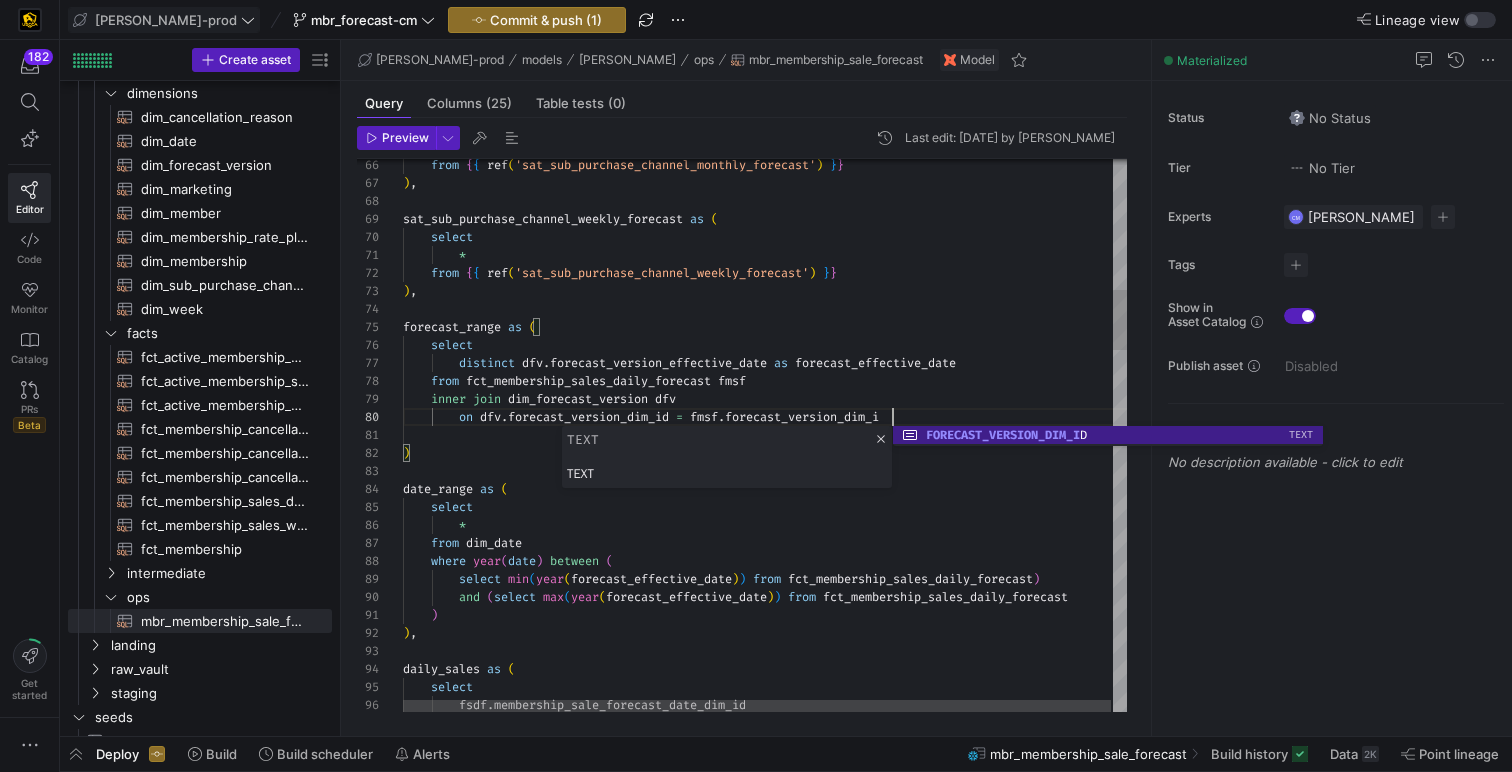 scroll, scrollTop: 162, scrollLeft: 497, axis: both 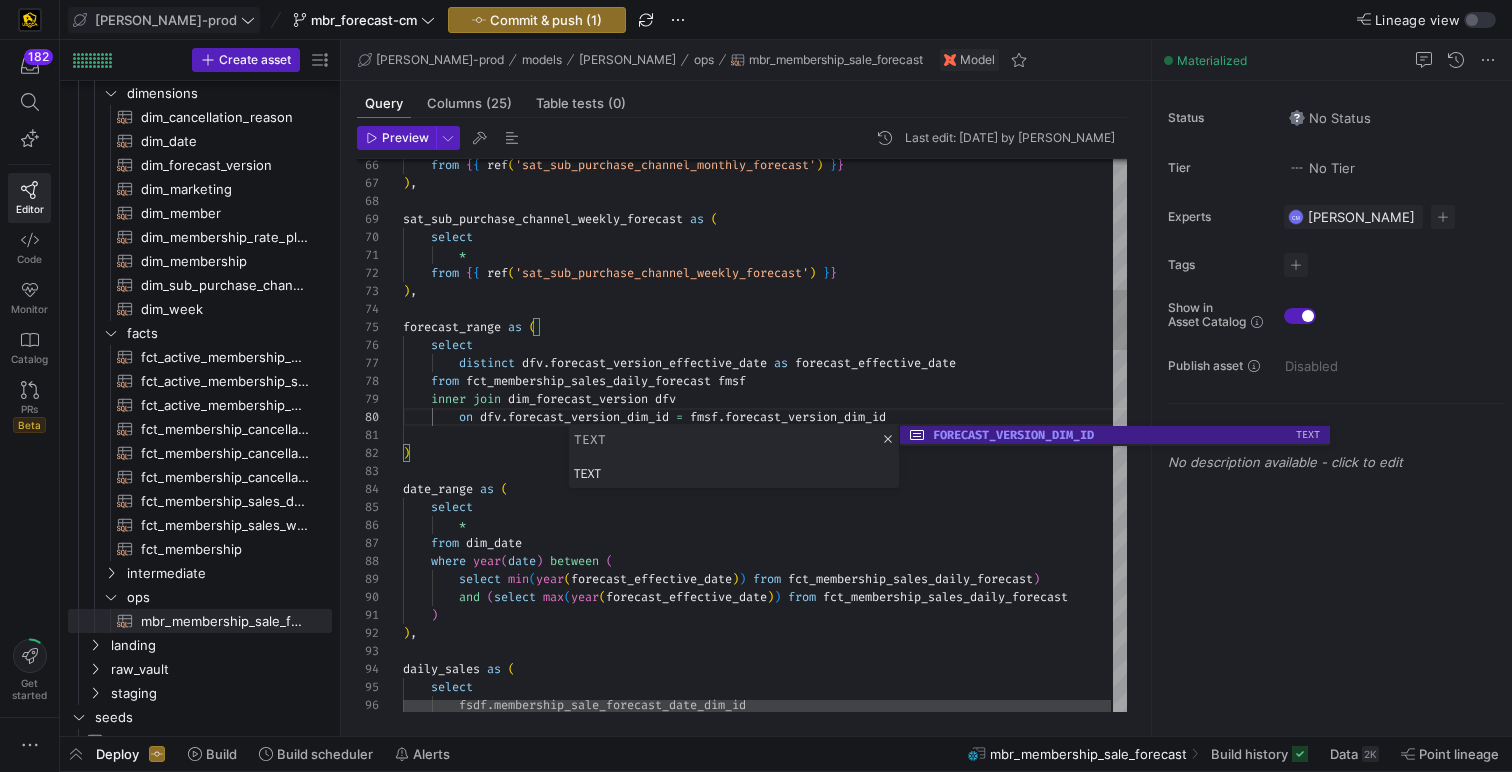 click on "sat_sub_purchase_channel_weekly_forecast   as   (      select            *      from   { {   ref ( 'sat_sub_purchase_channel_weekly_forecast' )   } } ) , forecast_range   as   (      select   ) ) ,      from   { {   ref ( 'sat_sub_purchase_channel_monthly_forecast' )   } }          distinct   dfv . forecast_version_effective_date   as   forecast_effective_date      from   fct_membership_sales_daily_forecast   fmsf date_range   as   (      select          *      from   dim_date      where   year ( date )   between   (          select   min ( year ( forecast_effective_date ) )   from   fct_membership_sales_daily_forecast )            and   ( select   max ( year ( forecast_effective_date ) )   from   fct_membership_sales_daily_forecast      ) ) , daily_sales   as   (      select            fsdf . membership_sale_forecast_date_dim_id      inner   join   dim_forecast_version   dfv on" at bounding box center (766, 1486) 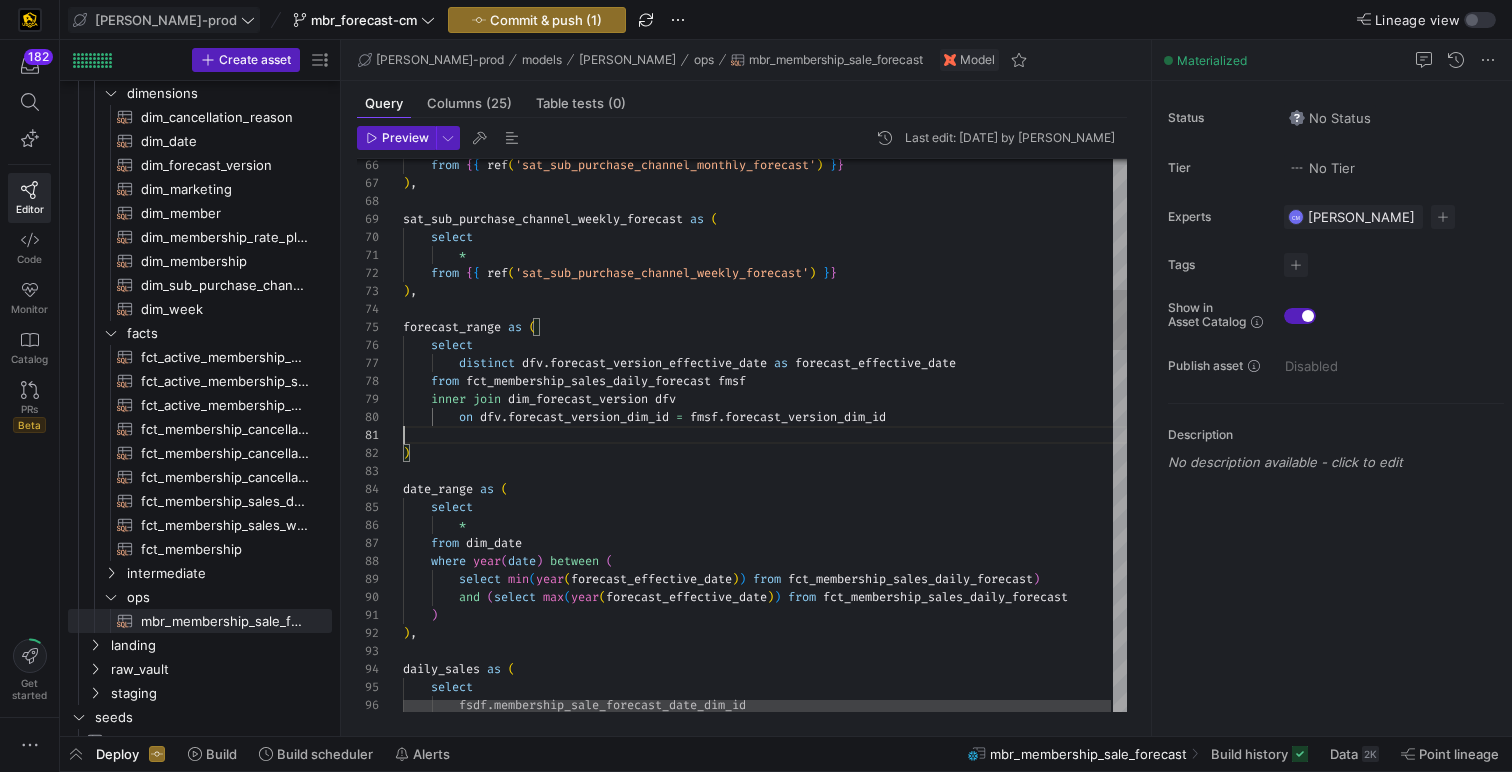 click on "sat_sub_purchase_channel_weekly_forecast   as   (      select            *      from   { {   ref ( 'sat_sub_purchase_channel_weekly_forecast' )   } } ) , forecast_range   as   (      select   ) ) ,      from   { {   ref ( 'sat_sub_purchase_channel_monthly_forecast' )   } }          distinct   dfv . forecast_version_effective_date   as   forecast_effective_date      from   fct_membership_sales_daily_forecast   fmsf date_range   as   (      select          *      from   dim_date      where   year ( date )   between   (          select   min ( year ( forecast_effective_date ) )   from   fct_membership_sales_daily_forecast )            and   ( select   max ( year ( forecast_effective_date ) )   from   fct_membership_sales_daily_forecast      ) ) , daily_sales   as   (      select            fsdf . membership_sale_forecast_date_dim_id      inner   join   dim_forecast_version   dfv on" at bounding box center (766, 1486) 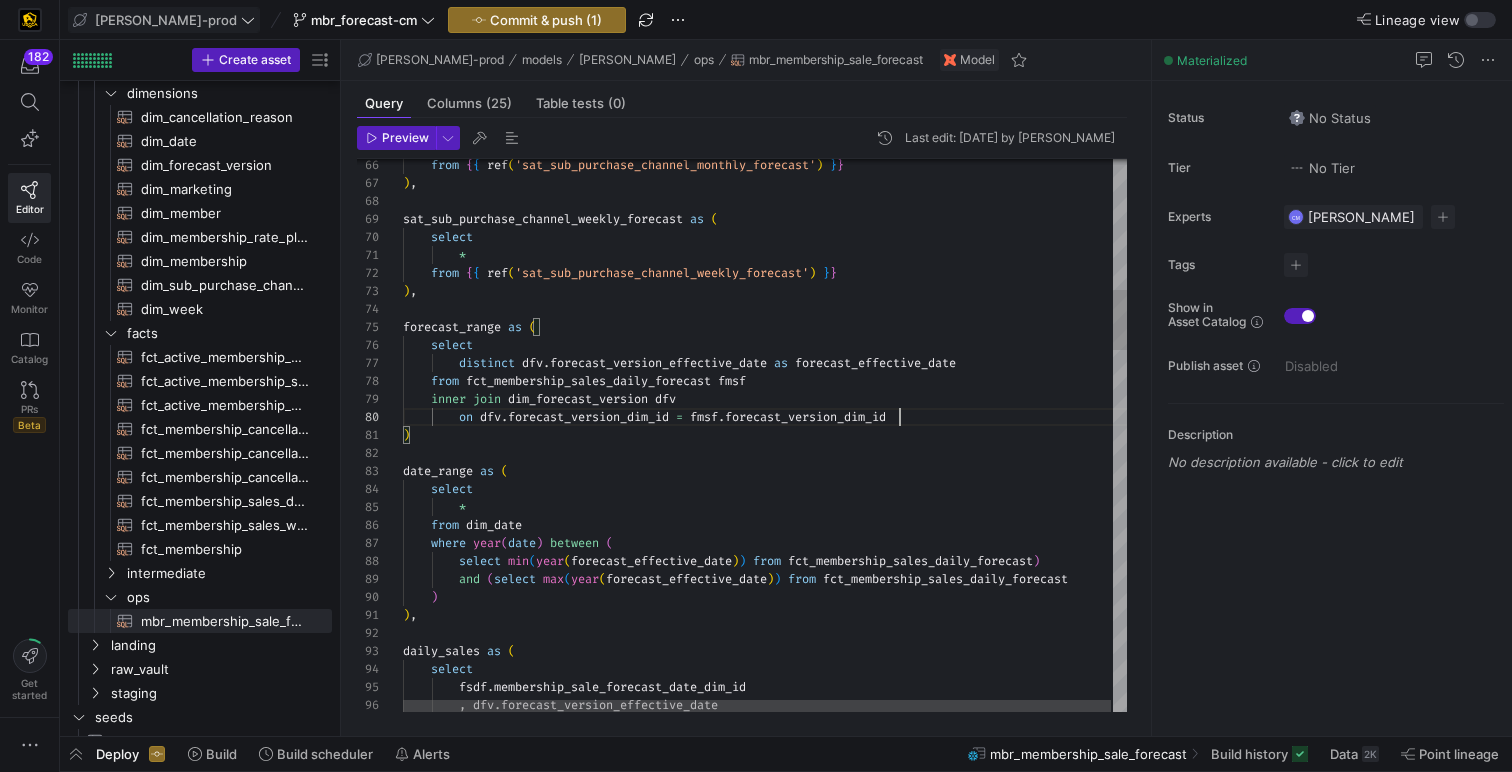scroll, scrollTop: 162, scrollLeft: 497, axis: both 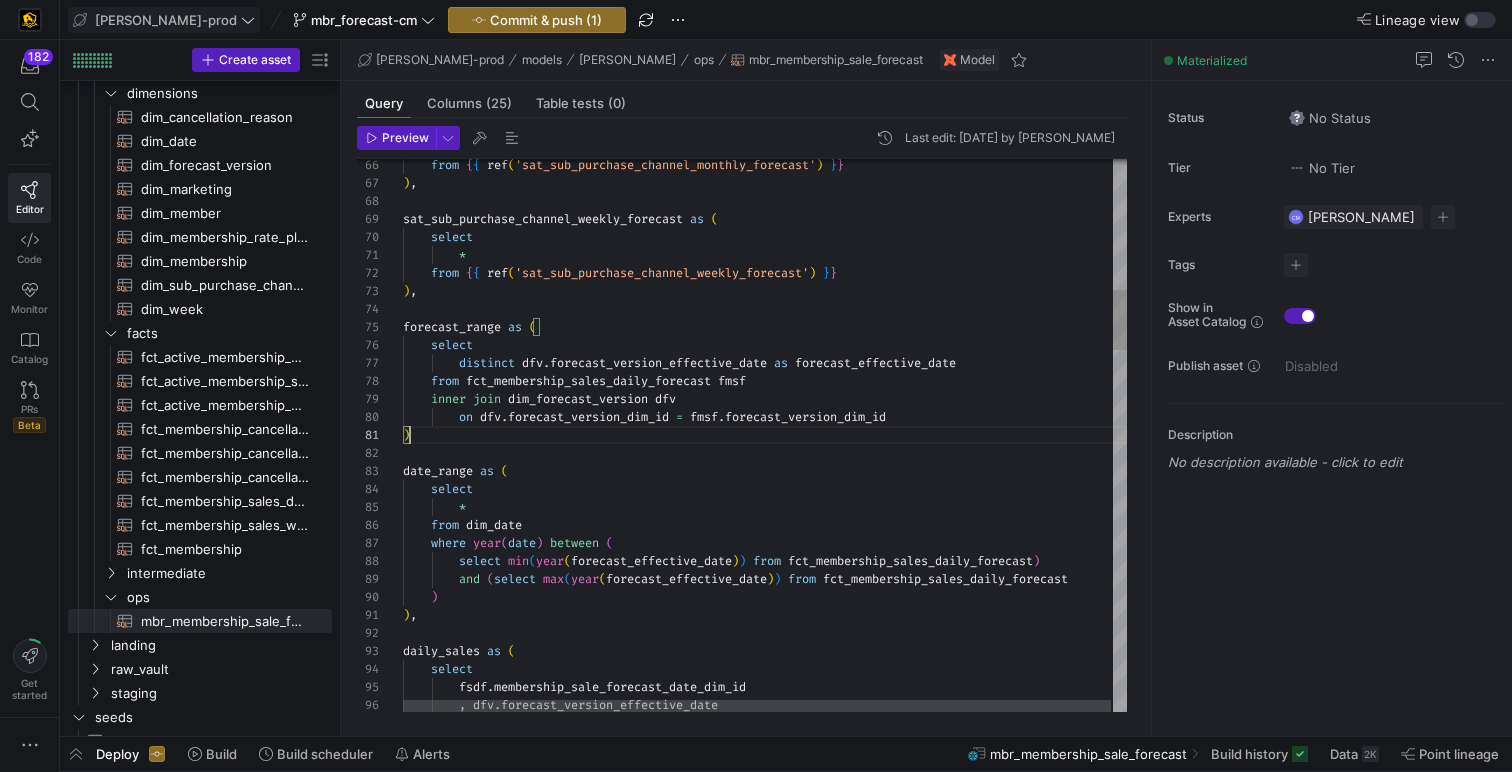 click on "sat_sub_purchase_channel_weekly_forecast   as   (      select            *      from   { {   ref ( 'sat_sub_purchase_channel_weekly_forecast' )   } } ) , forecast_range   as   (      select   ) ) ,      from   { {   ref ( 'sat_sub_purchase_channel_monthly_forecast' )   } }          distinct   dfv . forecast_version_effective_date   as   forecast_effective_date      from   fct_membership_sales_daily_forecast   fmsf date_range   as   (      select          *      from   dim_date      where   year ( date )   between   (          select   min ( year ( forecast_effective_date ) )   from   fct_membership_sales_daily_forecast )            and   ( select   max ( year ( forecast_effective_date ) )   from   fct_membership_sales_daily_forecast      ) ) , daily_sales   as   (      select            fsdf . membership_sale_forecast_date_dim_id      inner   join   dim_forecast_version   dfv on" at bounding box center [766, 1477] 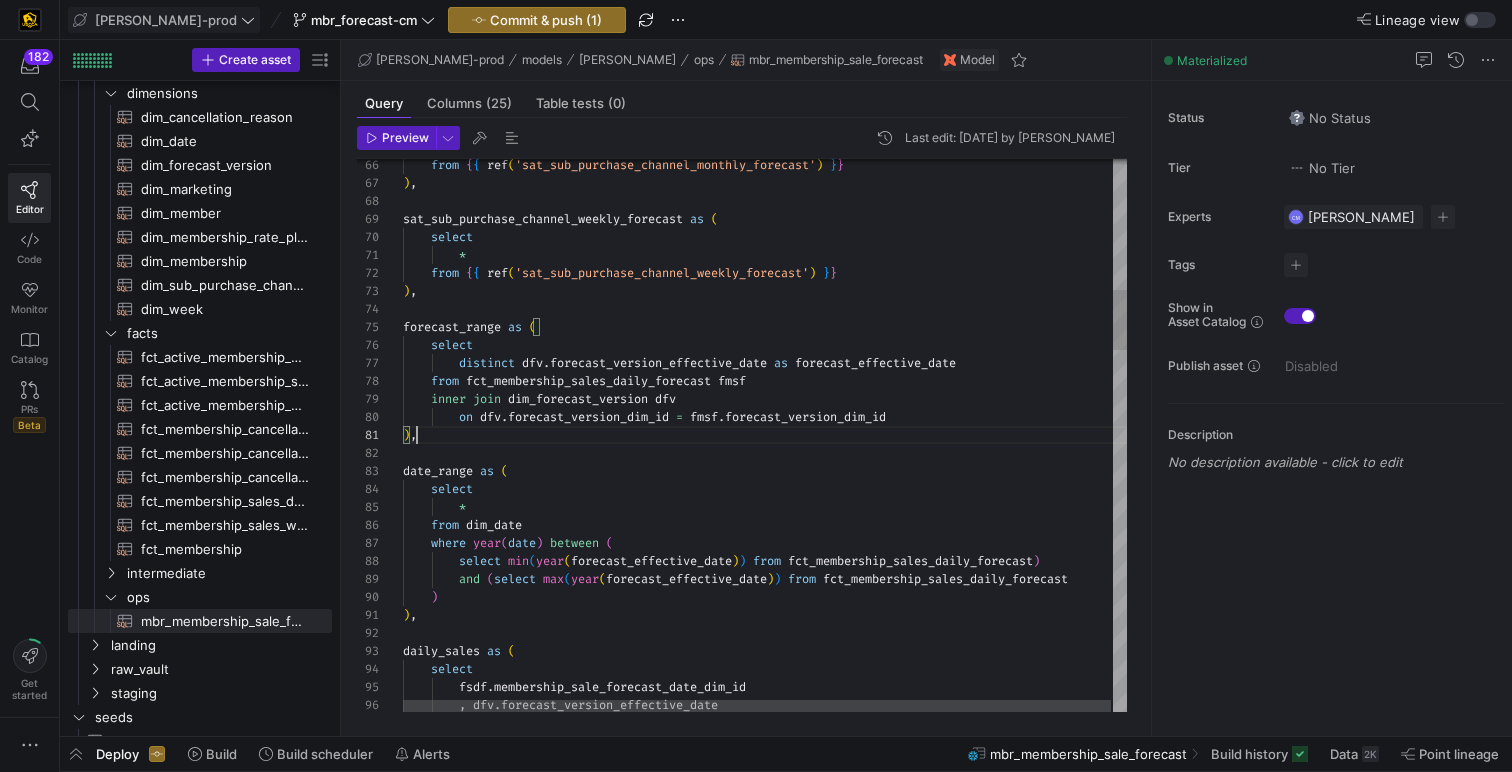 scroll, scrollTop: 0, scrollLeft: 14, axis: horizontal 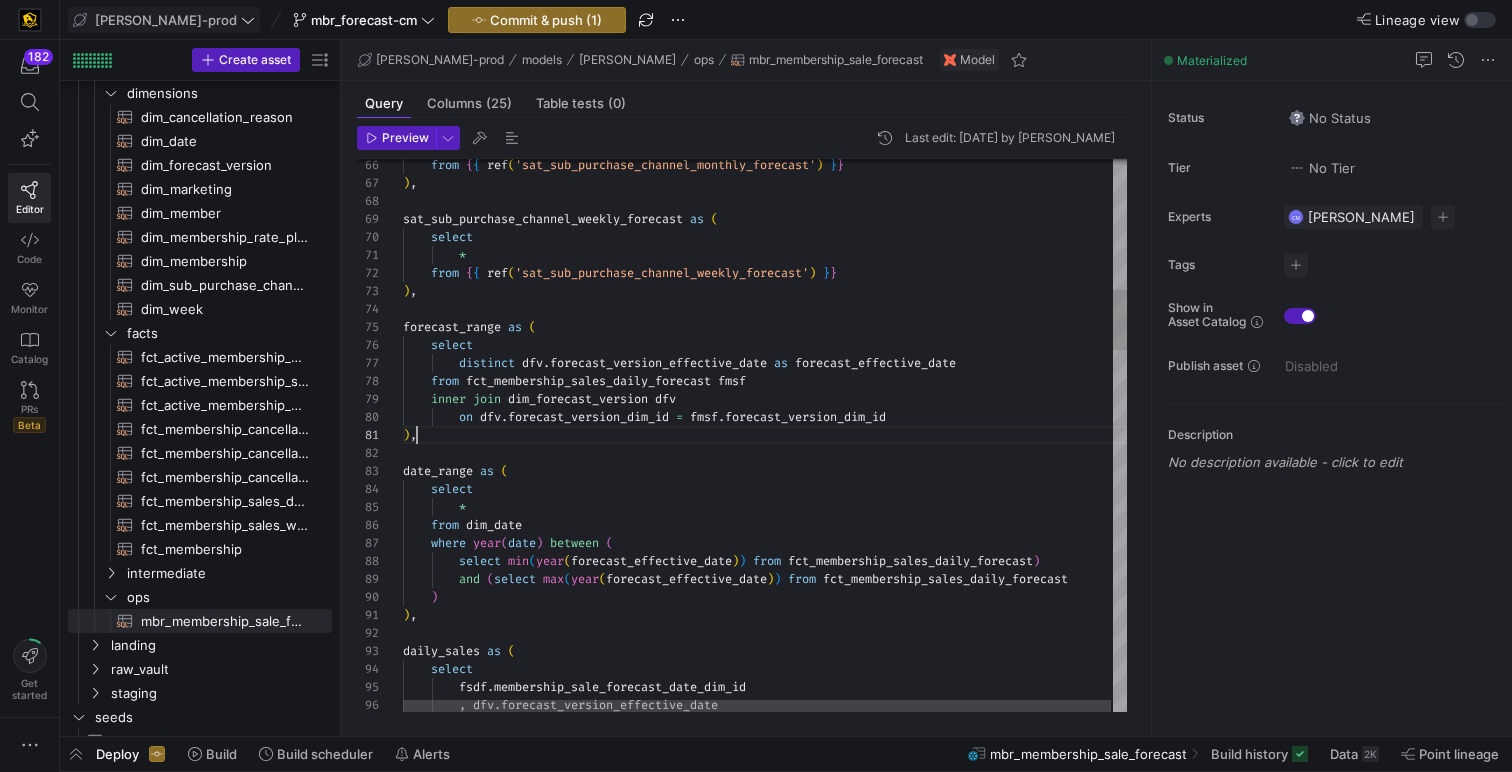 click on "sat_sub_purchase_channel_weekly_forecast   as   (      select            *      from   { {   ref ( 'sat_sub_purchase_channel_weekly_forecast' )   } } ) , forecast_range   as   (      select   ) , ) ,      from   { {   ref ( 'sat_sub_purchase_channel_monthly_forecast' )   } }          distinct   dfv . forecast_version_effective_date   as   forecast_effective_date      from   fct_membership_sales_daily_forecast   fmsf date_range   as   (      select          *      from   dim_date      where   year ( date )   between   (          select   min ( year ( forecast_effective_date ) )   from   fct_membership_sales_daily_forecast )            and   ( select   max ( year ( forecast_effective_date ) )   from   fct_membership_sales_daily_forecast      ) ) , daily_sales   as   (      select            fsdf . membership_sale_forecast_date_dim_id      inner   join   dim_forecast_version   dfv on ." at bounding box center (766, 1477) 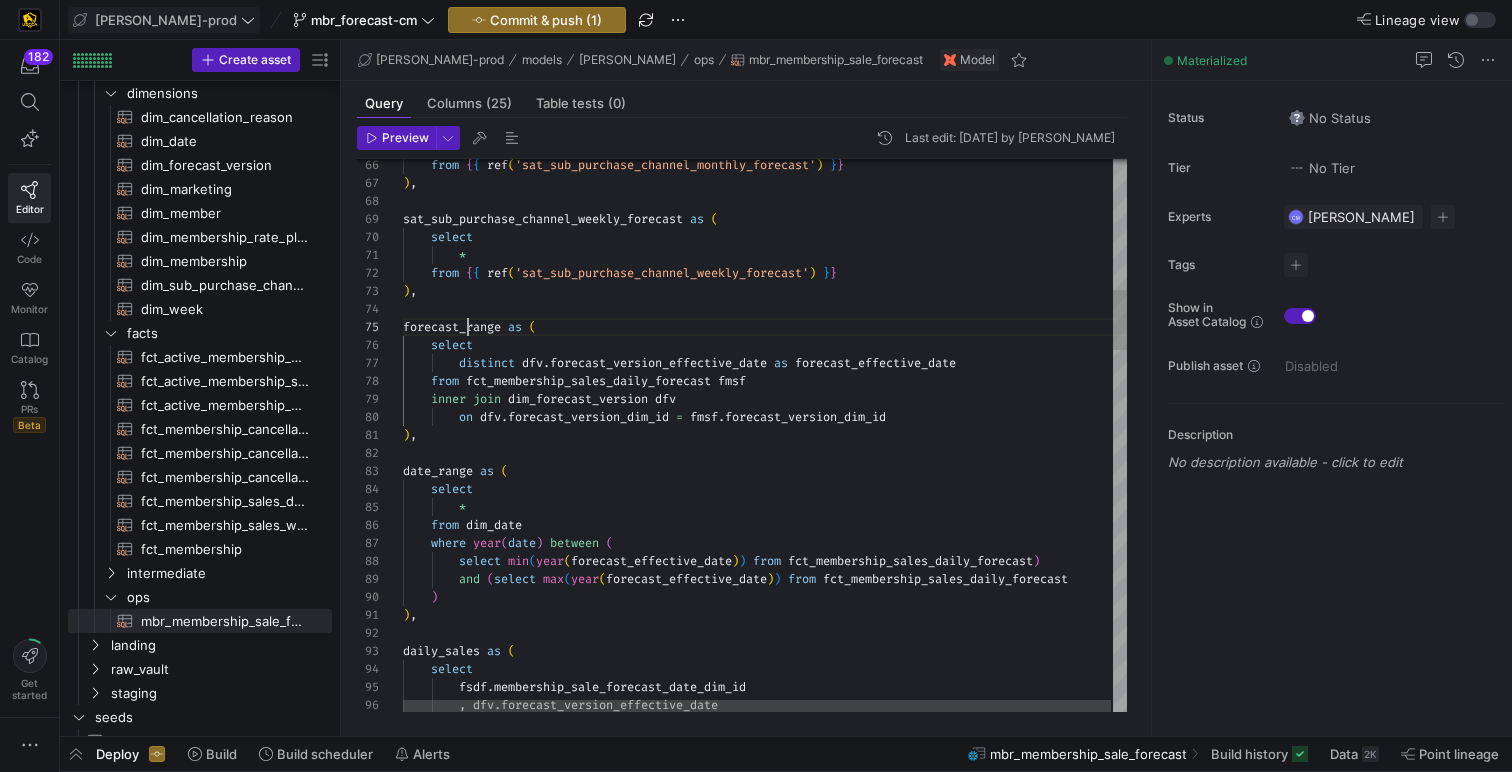 scroll, scrollTop: 72, scrollLeft: 101, axis: both 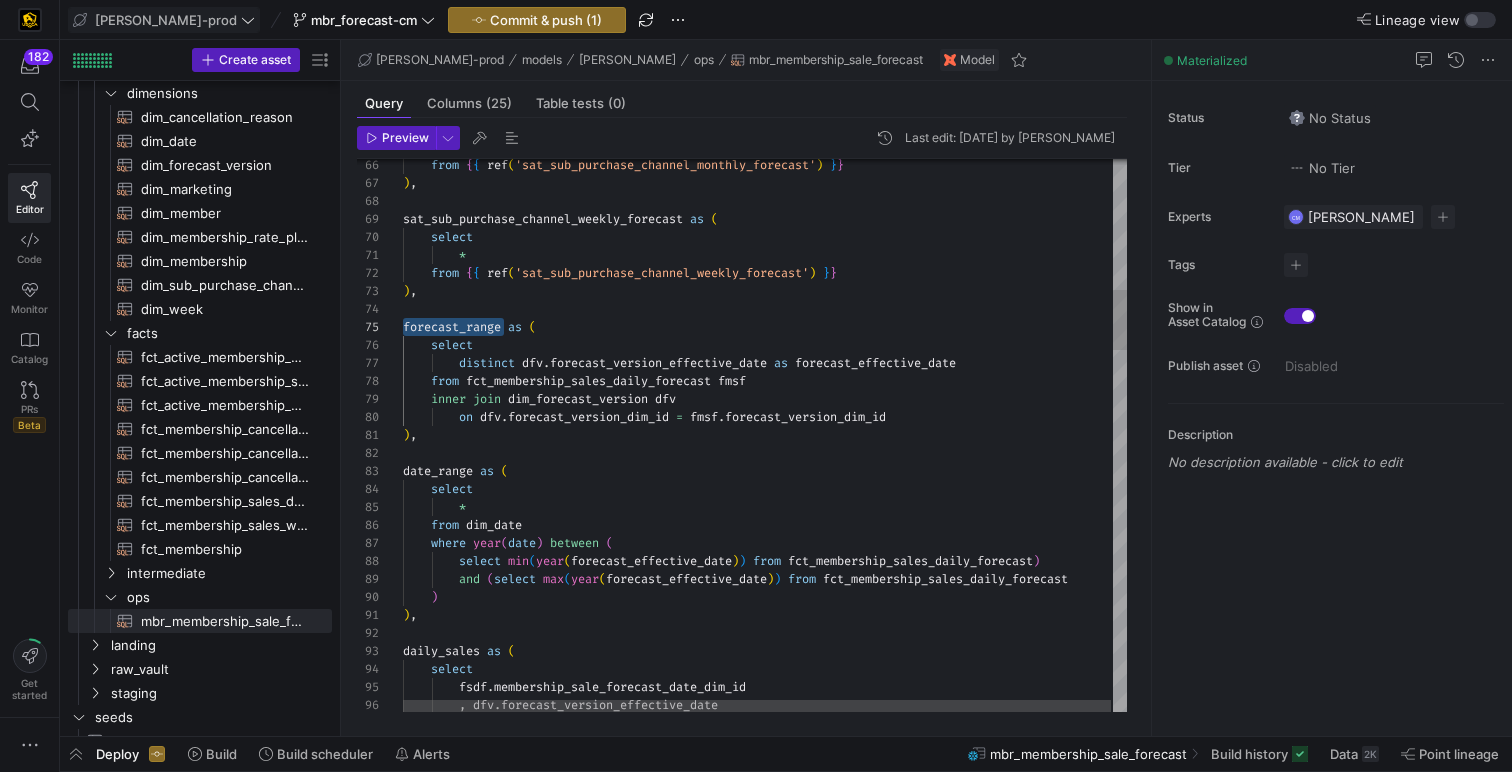 click on "sat_sub_purchase_channel_weekly_forecast   as   (      select            *      from   { {   ref ( 'sat_sub_purchase_channel_weekly_forecast' )   } } ) , forecast_range   as   (      select   ) , ) ,      from   { {   ref ( 'sat_sub_purchase_channel_monthly_forecast' )   } }          distinct   dfv . forecast_version_effective_date   as   forecast_effective_date      from   fct_membership_sales_daily_forecast   fmsf date_range   as   (      select          *      from   dim_date      where   year ( date )   between   (          select   min ( year ( forecast_effective_date ) )   from   fct_membership_sales_daily_forecast )            and   ( select   max ( year ( forecast_effective_date ) )   from   fct_membership_sales_daily_forecast      ) ) , daily_sales   as   (      select            fsdf . membership_sale_forecast_date_dim_id      inner   join   dim_forecast_version   dfv on ." at bounding box center [766, 1477] 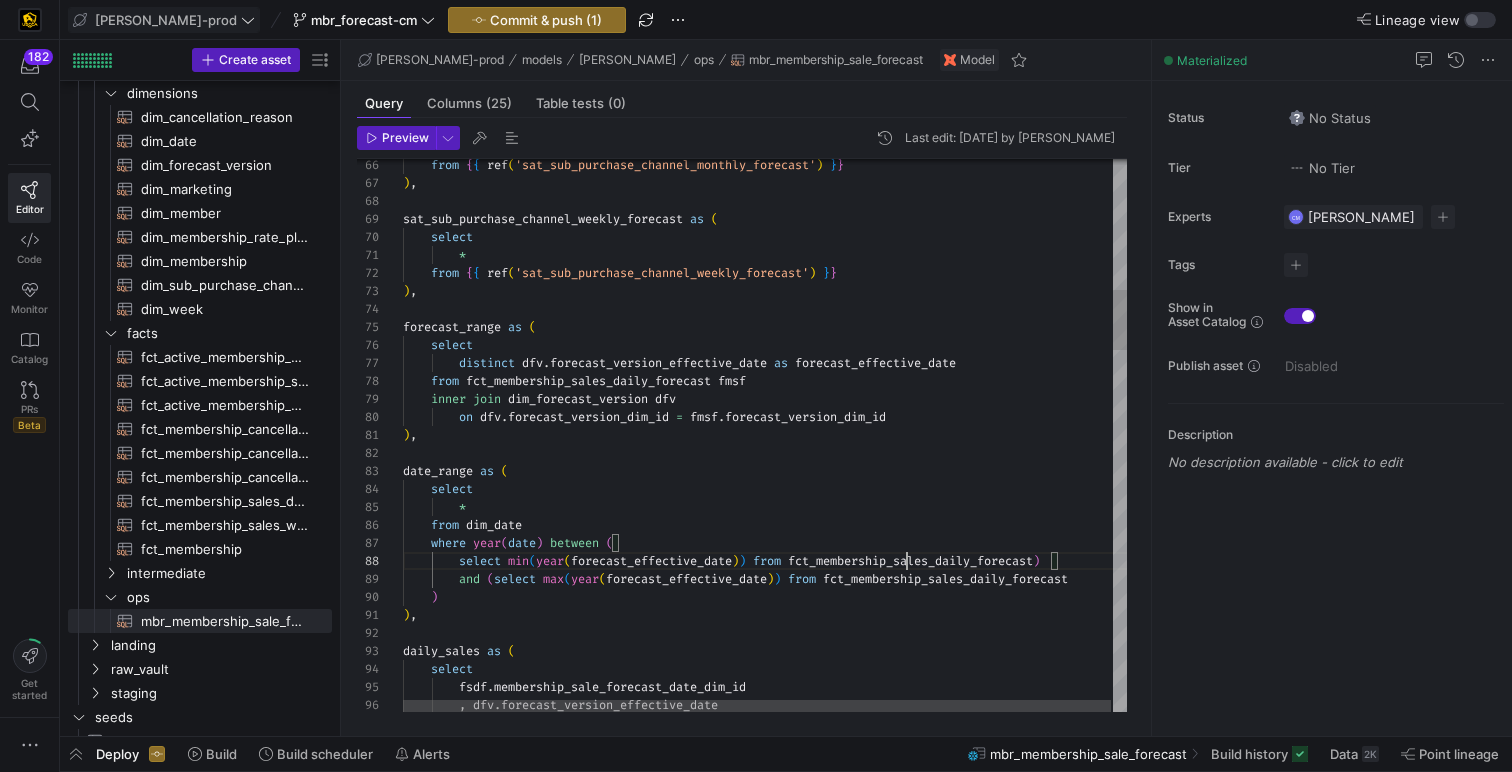 click on "sat_sub_purchase_channel_weekly_forecast   as   (      select            *      from   { {   ref ( 'sat_sub_purchase_channel_weekly_forecast' )   } } ) , forecast_range   as   (      select   ) , ) ,      from   { {   ref ( 'sat_sub_purchase_channel_monthly_forecast' )   } }          distinct   dfv . forecast_version_effective_date   as   forecast_effective_date      from   fct_membership_sales_daily_forecast   fmsf date_range   as   (      select          *      from   dim_date      where   year ( date )   between   (          select   min ( year ( forecast_effective_date ) )   from   fct_membership_sales_daily_forecast )            and   ( select   max ( year ( forecast_effective_date ) )   from   fct_membership_sales_daily_forecast      ) ) , daily_sales   as   (      select            fsdf . membership_sale_forecast_date_dim_id      inner   join   dim_forecast_version   dfv on ." at bounding box center [766, 1477] 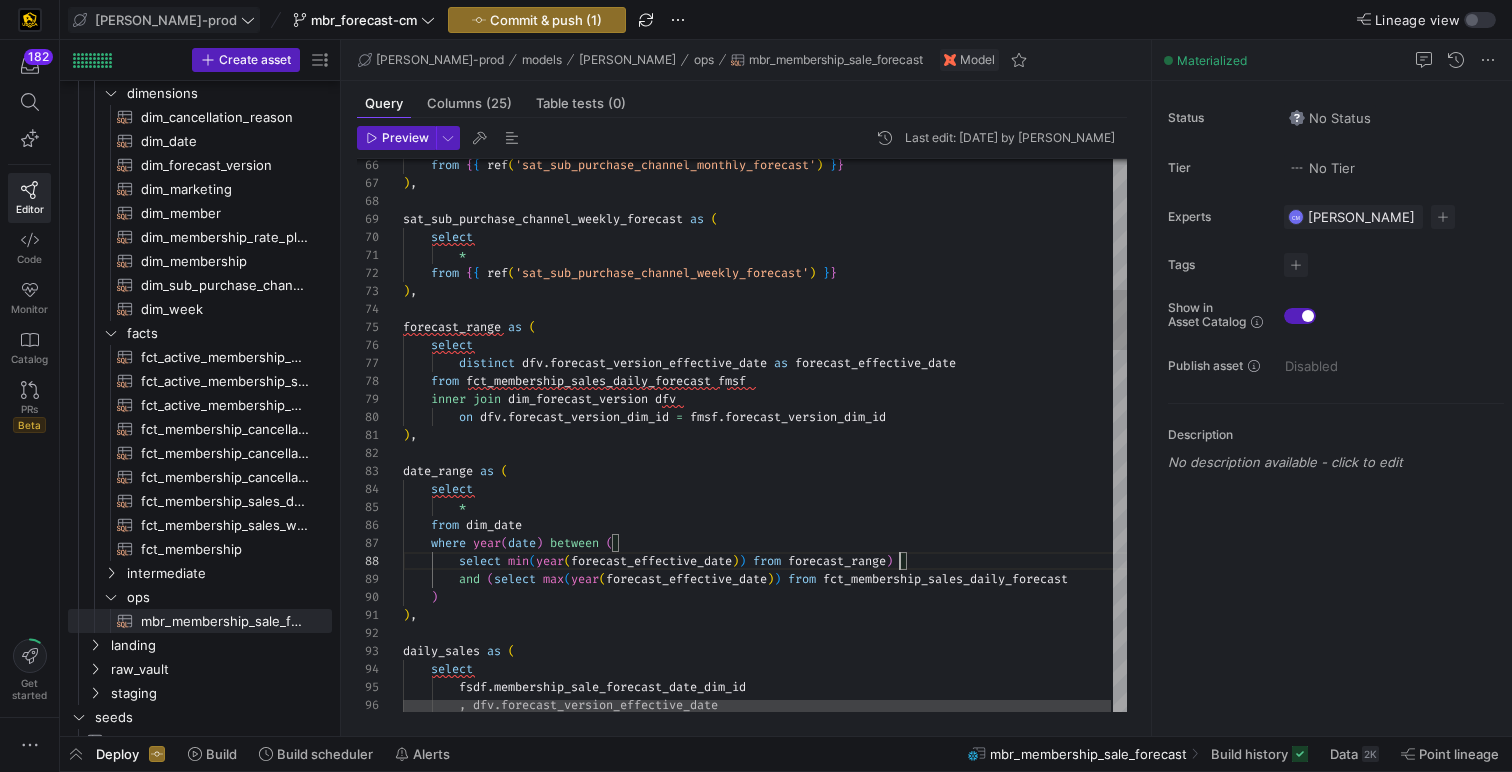 click on "sat_sub_purchase_channel_weekly_forecast   as   (      select            *      from   { {   ref ( 'sat_sub_purchase_channel_weekly_forecast' )   } } ) , forecast_range   as   (      select   ) , ) ,      from   { {   ref ( 'sat_sub_purchase_channel_monthly_forecast' )   } }          distinct   dfv . forecast_version_effective_date   as   forecast_effective_date      from   fct_membership_sales_daily_forecast   fmsf date_range   as   (      select          *      from   dim_date      where   year ( date )   between   (          select   min ( year ( forecast_effective_date ) )   from   forecast_range )            and   ( select   max ( year ( forecast_effective_date ) )   from   fct_membership_sales_daily_forecast      ) ) , daily_sales   as   (      select            fsdf . membership_sale_forecast_date_dim_id      inner   join   dim_forecast_version   dfv          on   ." at bounding box center (766, 1477) 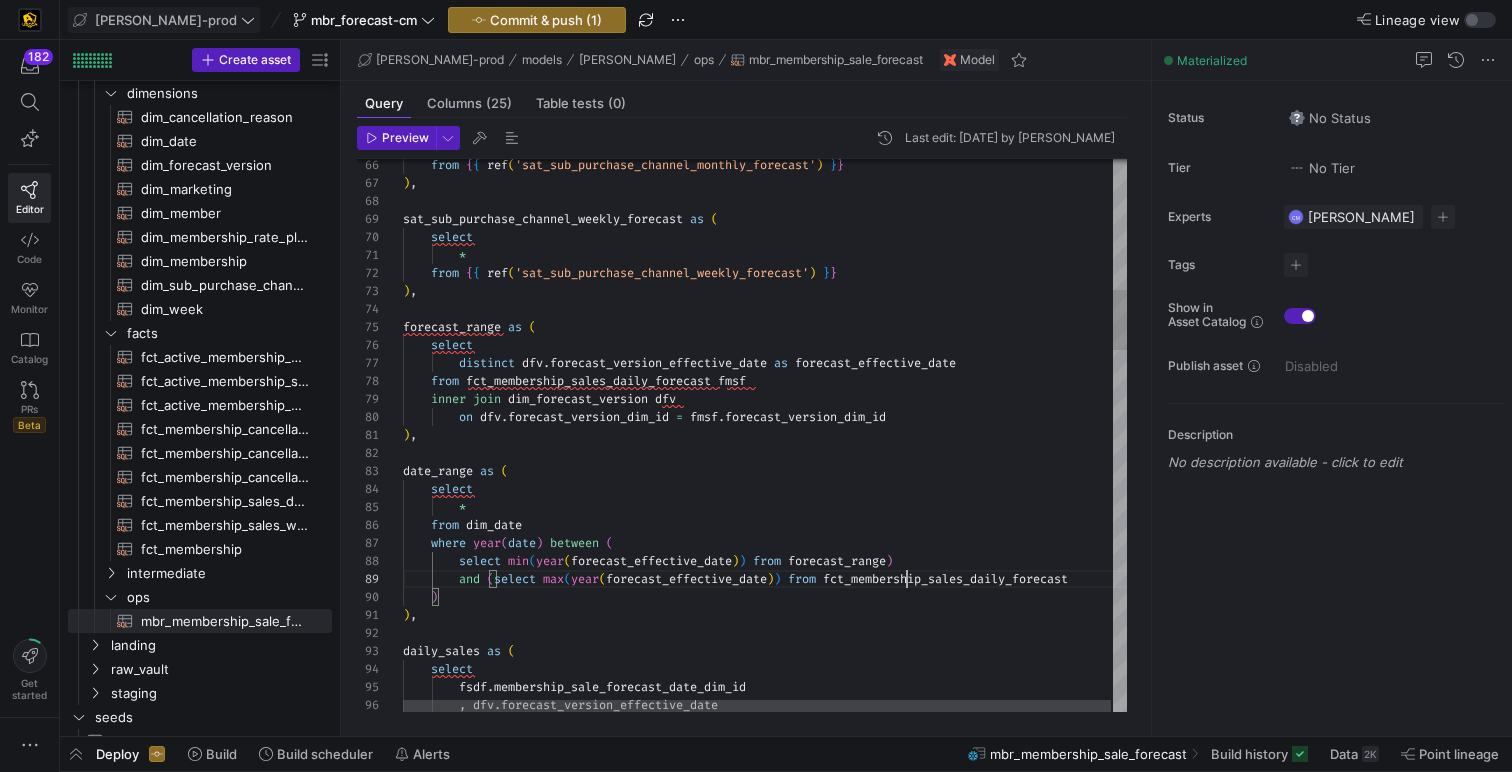 click on "sat_sub_purchase_channel_weekly_forecast   as   (      select            *      from   { {   ref ( 'sat_sub_purchase_channel_weekly_forecast' )   } } ) , forecast_range   as   (      select   ) , ) ,      from   { {   ref ( 'sat_sub_purchase_channel_monthly_forecast' )   } }          distinct   dfv . forecast_version_effective_date   as   forecast_effective_date      from   fct_membership_sales_daily_forecast   fmsf date_range   as   (      select          *      from   dim_date      where   year ( date )   between   (          select   min ( year ( forecast_effective_date ) )   from   forecast_range )            and   ( select   max ( year ( forecast_effective_date ) )   from   fct_membership_sales_daily_forecast      ) ) , daily_sales   as   (      select            fsdf . membership_sale_forecast_date_dim_id      inner   join   dim_forecast_version   dfv          on   ." at bounding box center (766, 1477) 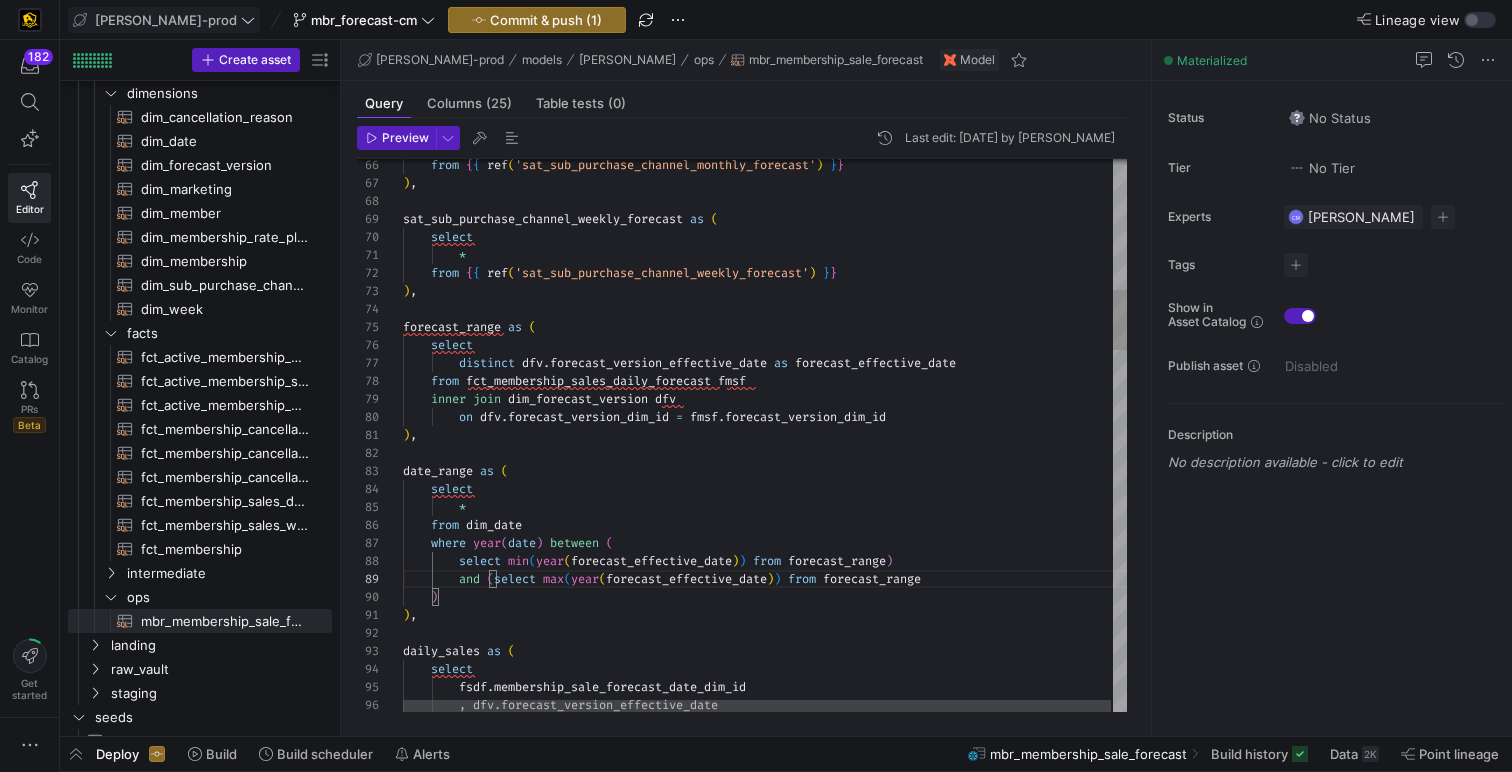 scroll, scrollTop: 72, scrollLeft: 65, axis: both 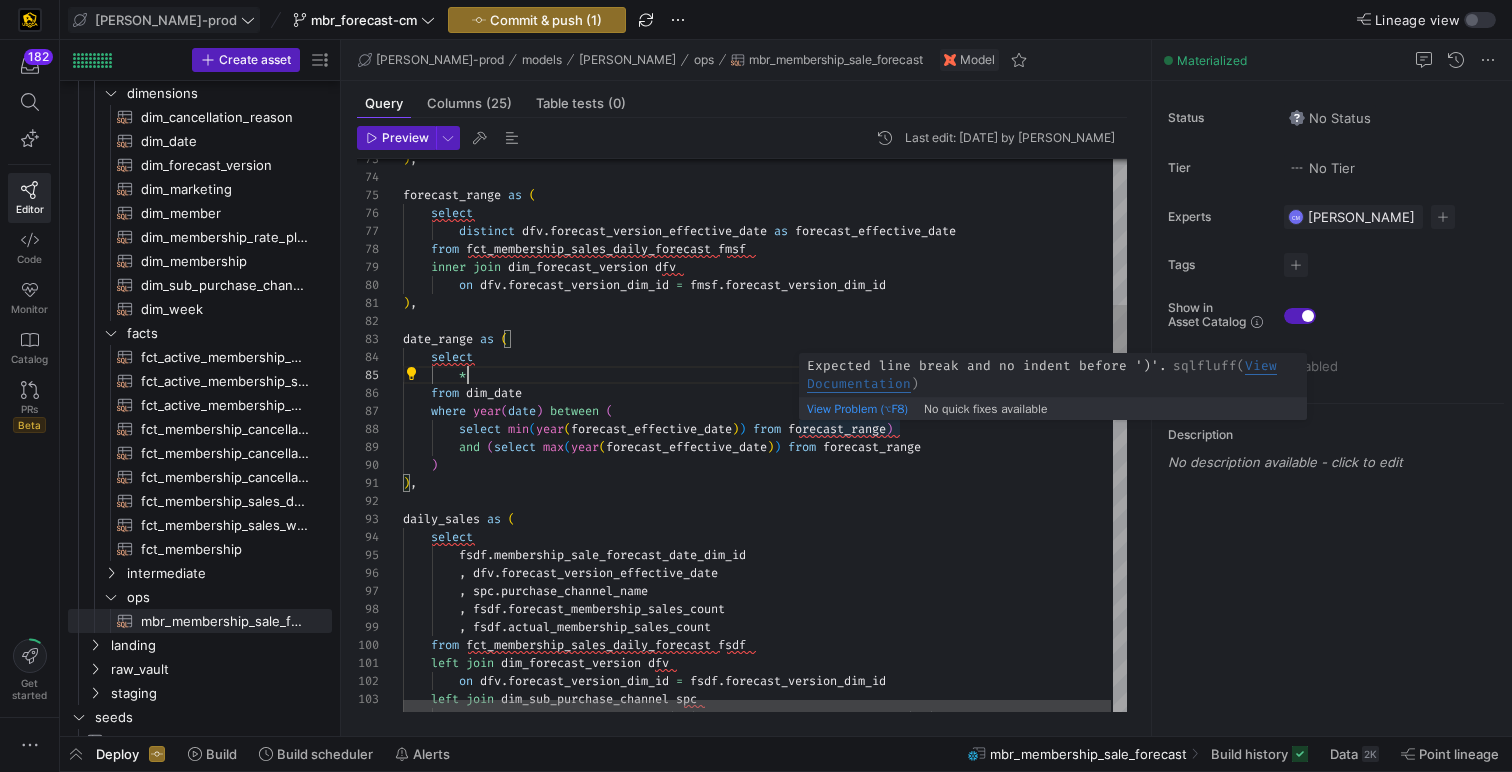 click on ") , forecast_range   as   (      select   ) ,          distinct   dfv . forecast_version_effective_date   as   forecast_effective_date      from   fct_membership_sales_daily_forecast   fmsf date_range   as   (      select          *      from   dim_date      where   year ( date )   between   (          select   min ( year ( forecast_effective_date ) )   from   forecast_range )            and   ( select   max ( year ( forecast_effective_date ) )   from   forecast_range      ) ) , daily_sales   as   (      select            fsdf . membership_sale_forecast_date_dim_id      inner   join   dim_forecast_version   dfv          on   dfv . forecast_version_dim_id   =   fmsf . forecast_version_dim_id          ,   dfv . forecast_version_effective_date          ,   spc . purchase_channel_name          ,   fsdf . forecast_membership_sales_count          ,   fsdf .      from" at bounding box center (766, 1345) 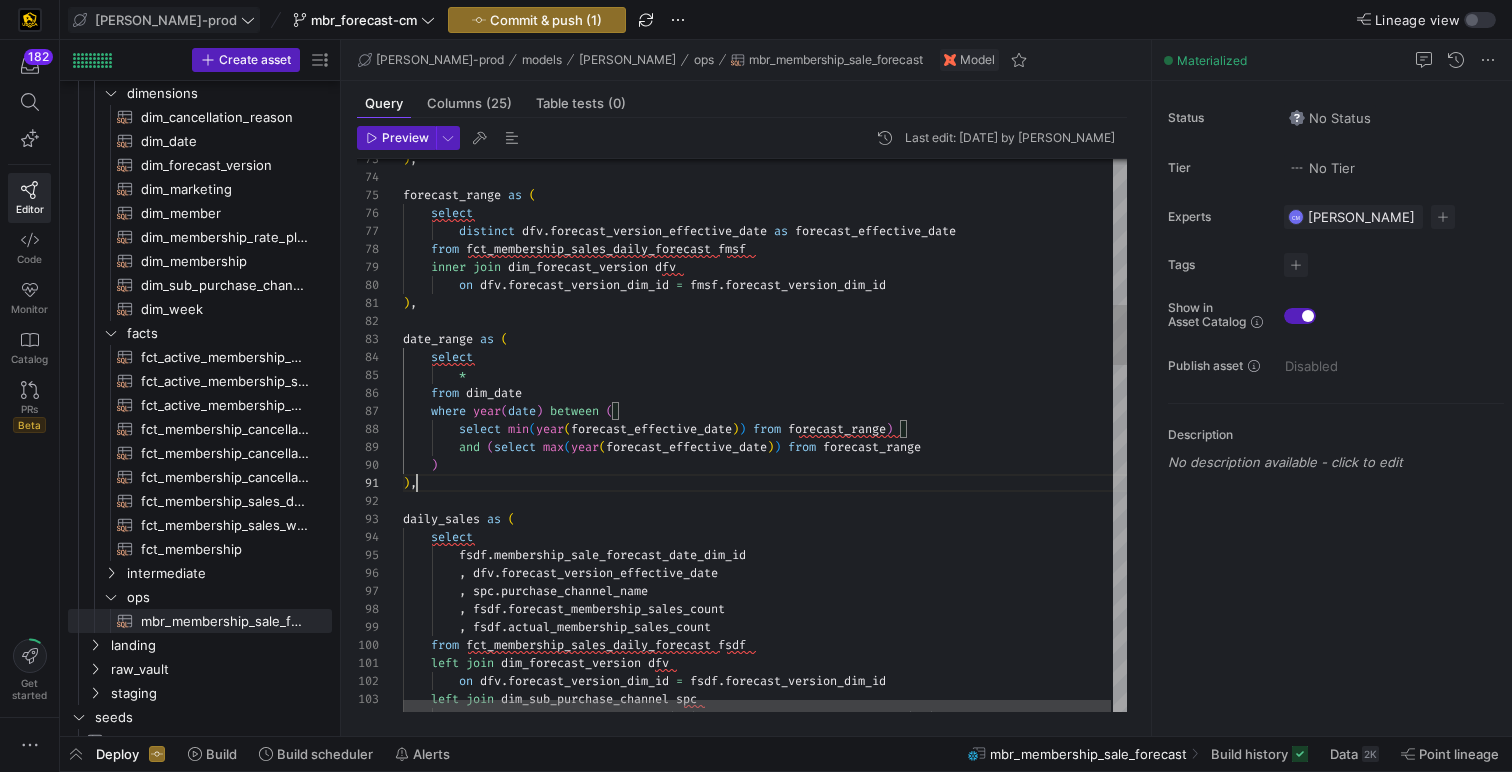 scroll, scrollTop: 0, scrollLeft: 14, axis: horizontal 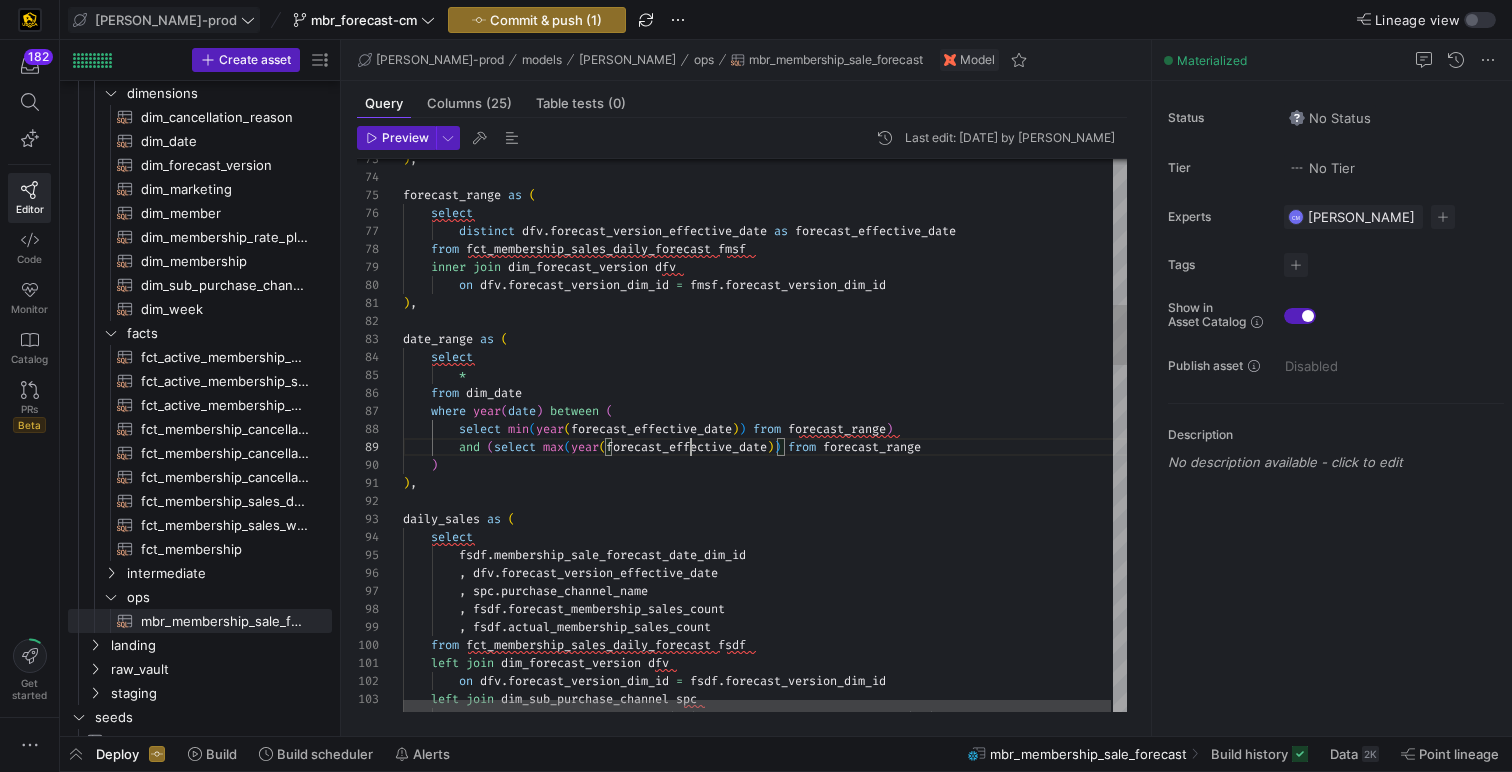 click on ") , forecast_range   as   (      select   ) ,          distinct   dfv . forecast_version_effective_date   as   forecast_effective_date      from   fct_membership_sales_daily_forecast   fmsf date_range   as   (      select          *      from   dim_date      where   year ( date )   between   (          select   min ( year ( forecast_effective_date ) )   from   forecast_range )            and   ( select   max ( year ( forecast_effective_date ) )   from   forecast_range      ) ) , daily_sales   as   (      select            fsdf . membership_sale_forecast_date_dim_id      inner   join   dim_forecast_version   dfv          on   dfv . forecast_version_dim_id   =   fmsf . forecast_version_dim_id          ,   dfv . forecast_version_effective_date          ,   spc . purchase_channel_name          ,   fsdf . forecast_membership_sales_count          ,   fsdf .      from" at bounding box center [766, 1345] 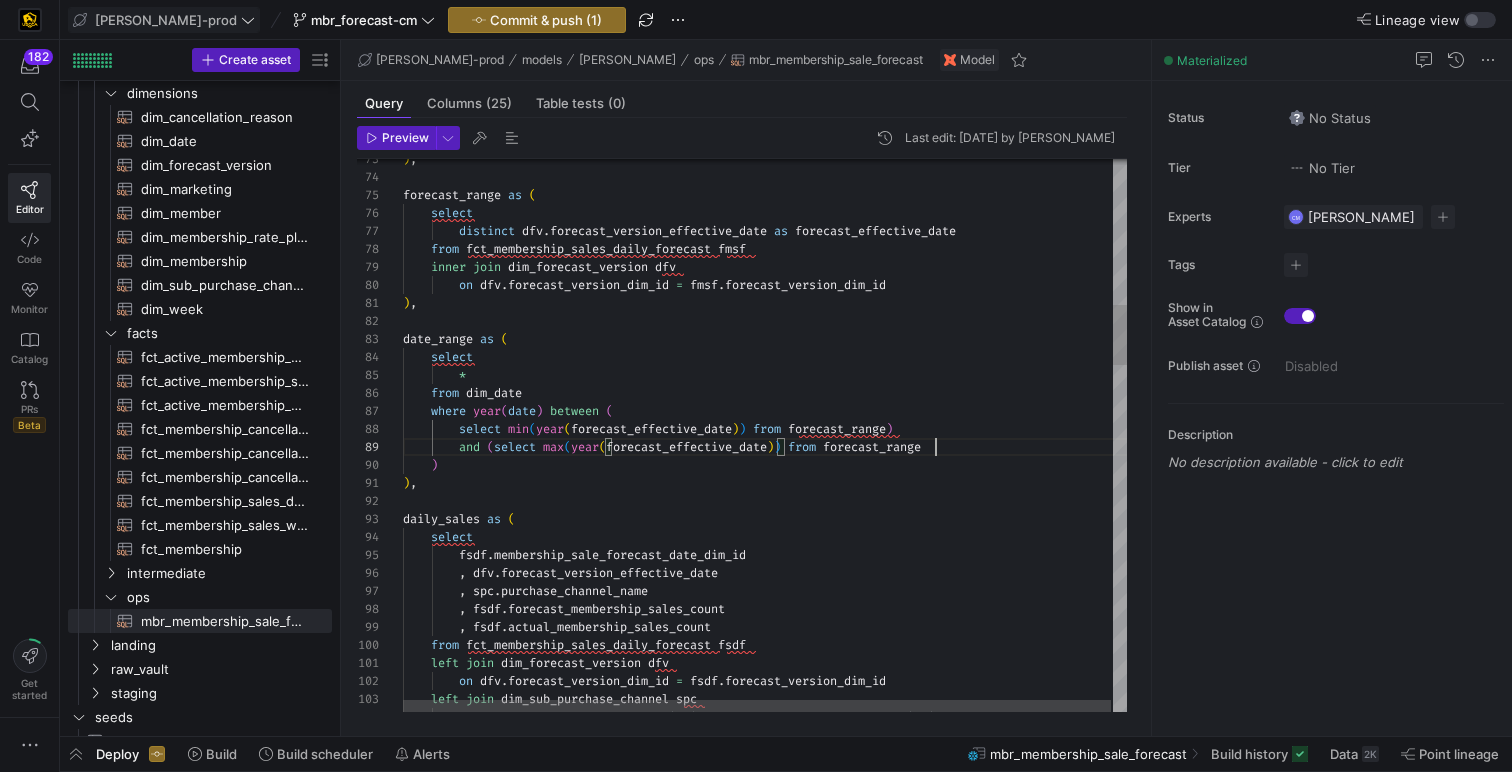 scroll, scrollTop: 144, scrollLeft: 532, axis: both 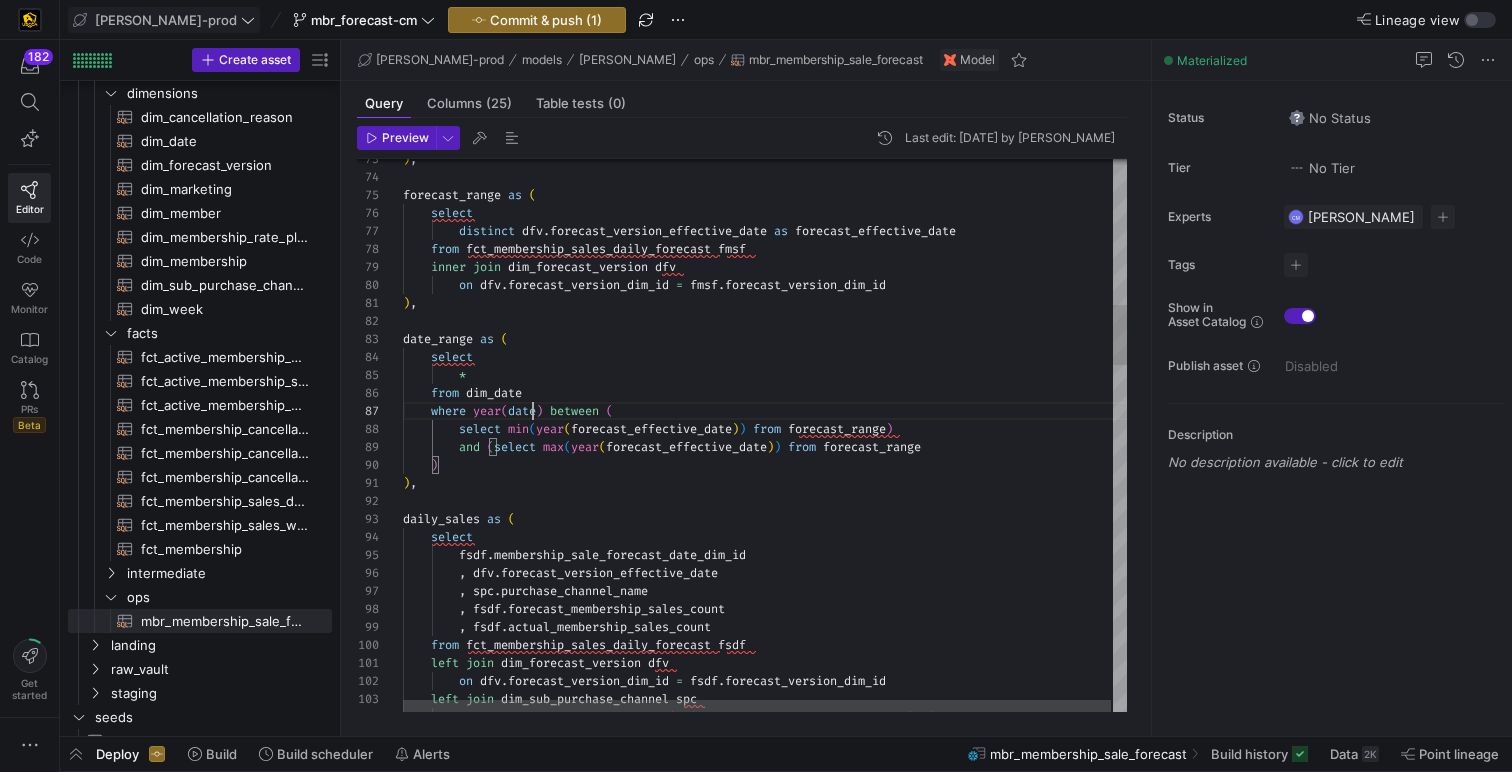 click on ") , forecast_range   as   (      select   ) ,          distinct   dfv . forecast_version_effective_date   as   forecast_effective_date      from   fct_membership_sales_daily_forecast   fmsf date_range   as   (      select          *      from   dim_date      where   year ( date )   between   (          select   min ( year ( forecast_effective_date ) )   from   forecast_range )            and   ( select   max ( year ( forecast_effective_date ) )   from   forecast_range      ) ) , daily_sales   as   (      select            fsdf . membership_sale_forecast_date_dim_id      inner   join   dim_forecast_version   dfv          on   dfv . forecast_version_dim_id   =   fmsf . forecast_version_dim_id          ,   dfv . forecast_version_effective_date          ,   spc . purchase_channel_name          ,   fsdf . forecast_membership_sales_count          ,   fsdf .      from" at bounding box center [766, 1345] 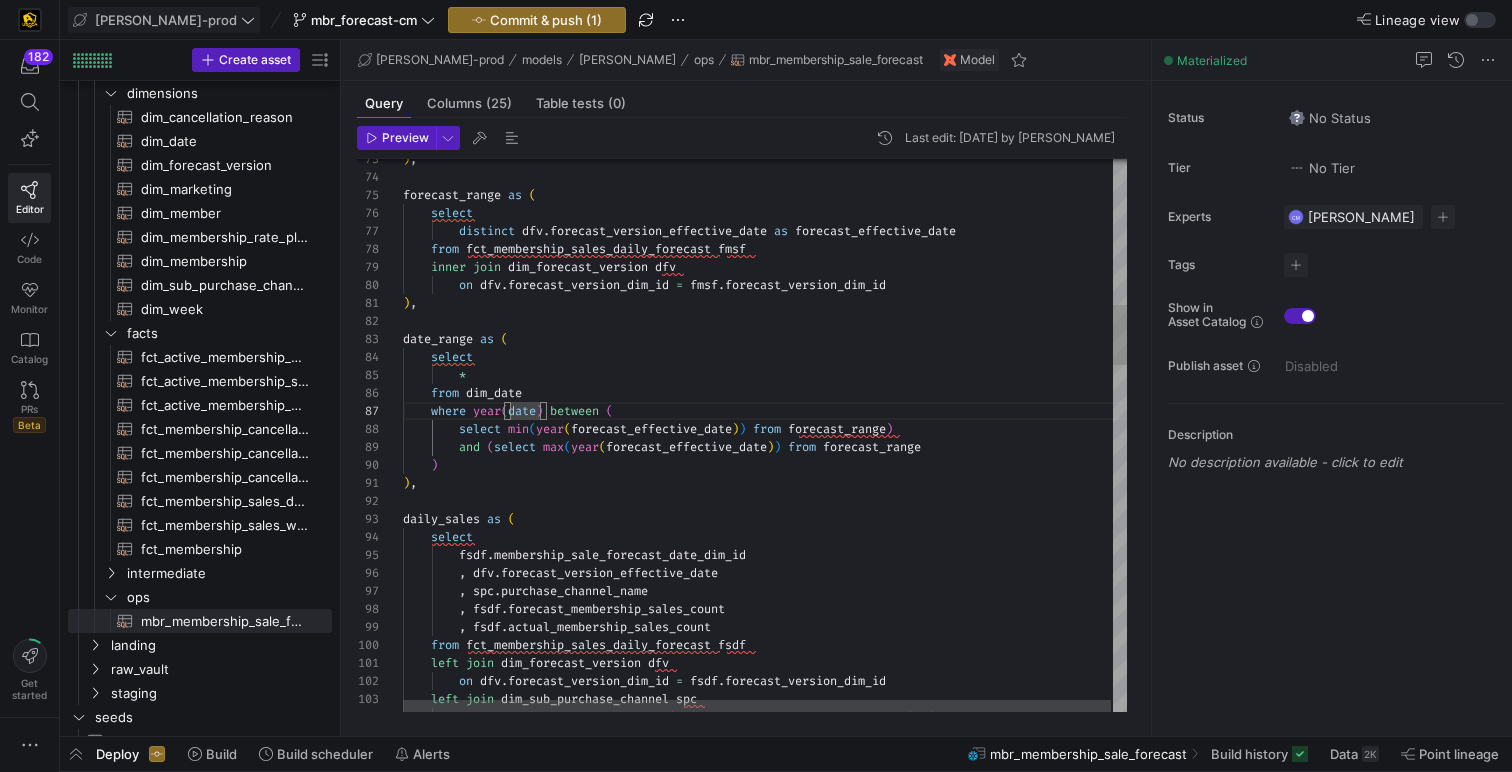 scroll, scrollTop: 108, scrollLeft: 209, axis: both 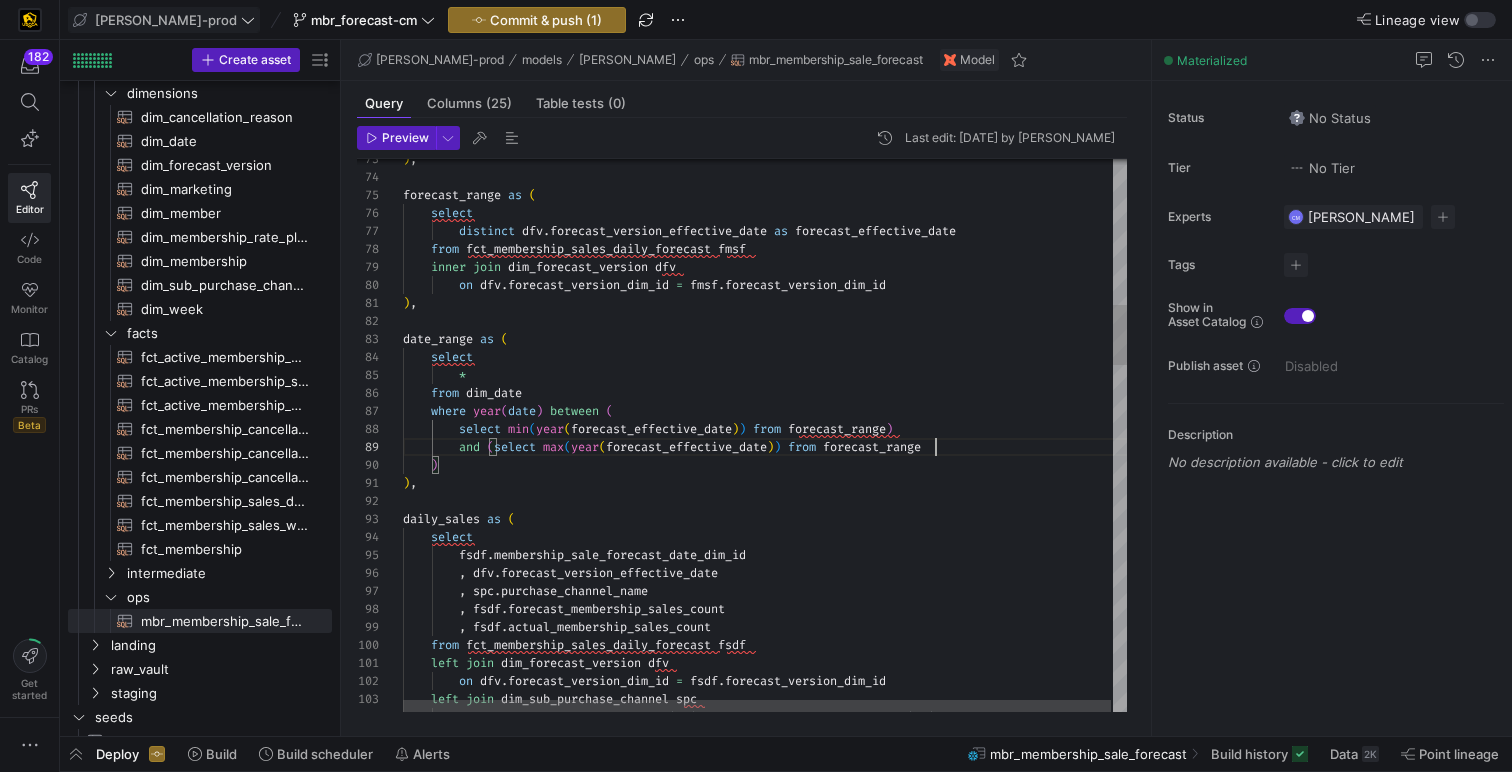 click on ") , forecast_range   as   (      select   ) ,          distinct   dfv . forecast_version_effective_date   as   forecast_effective_date      from   fct_membership_sales_daily_forecast   fmsf date_range   as   (      select          *      from   dim_date      where   year ( date )   between   (          select   min ( year ( forecast_effective_date ) )   from   forecast_range )            and   ( select   max ( year ( forecast_effective_date ) )   from   forecast_range      ) ) , daily_sales   as   (      select            fsdf . membership_sale_forecast_date_dim_id      inner   join   dim_forecast_version   dfv          on   dfv . forecast_version_dim_id   =   fmsf . forecast_version_dim_id          ,   dfv . forecast_version_effective_date          ,   spc . purchase_channel_name          ,   fsdf . forecast_membership_sales_count          ,   fsdf .      from" at bounding box center (766, 1345) 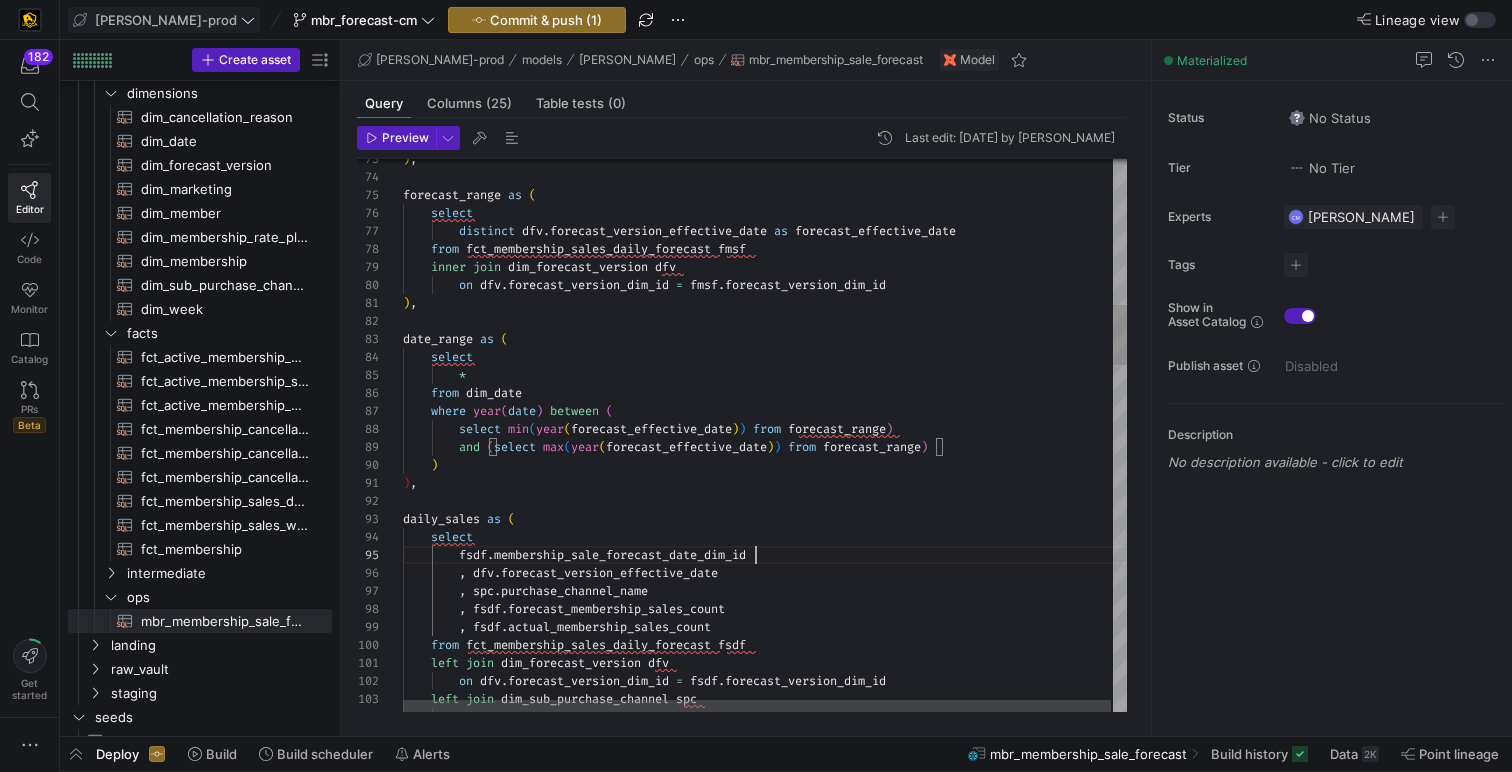 scroll, scrollTop: 72, scrollLeft: 352, axis: both 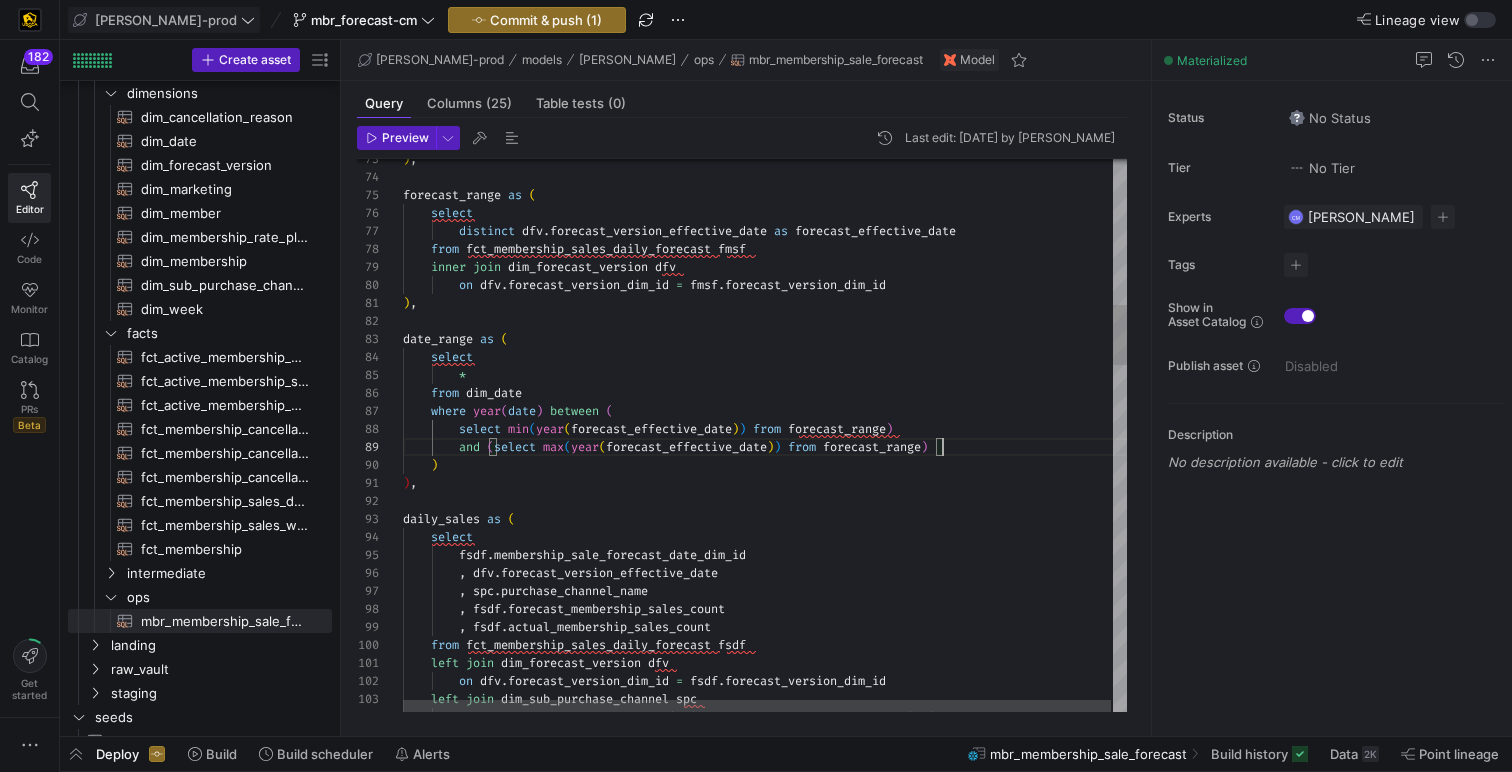 click on ") , forecast_range   as   (      select   ) ,          distinct   dfv . forecast_version_effective_date   as   forecast_effective_date      from   fct_membership_sales_daily_forecast   fmsf date_range   as   (      select          *      from   dim_date      where   year ( date )   between   (          select   min ( year ( forecast_effective_date ) )   from   forecast_range )            and   ( select   max ( year ( forecast_effective_date ) )   from   forecast_range )      ) ) , daily_sales   as   (      select            fsdf . membership_sale_forecast_date_dim_id      inner   join   dim_forecast_version   dfv          on   dfv . forecast_version_dim_id   =   fmsf . forecast_version_dim_id          ,   dfv . forecast_version_effective_date          ,   spc . purchase_channel_name          ,   fsdf . forecast_membership_sales_count          ,   fsdf ." at bounding box center (766, 1345) 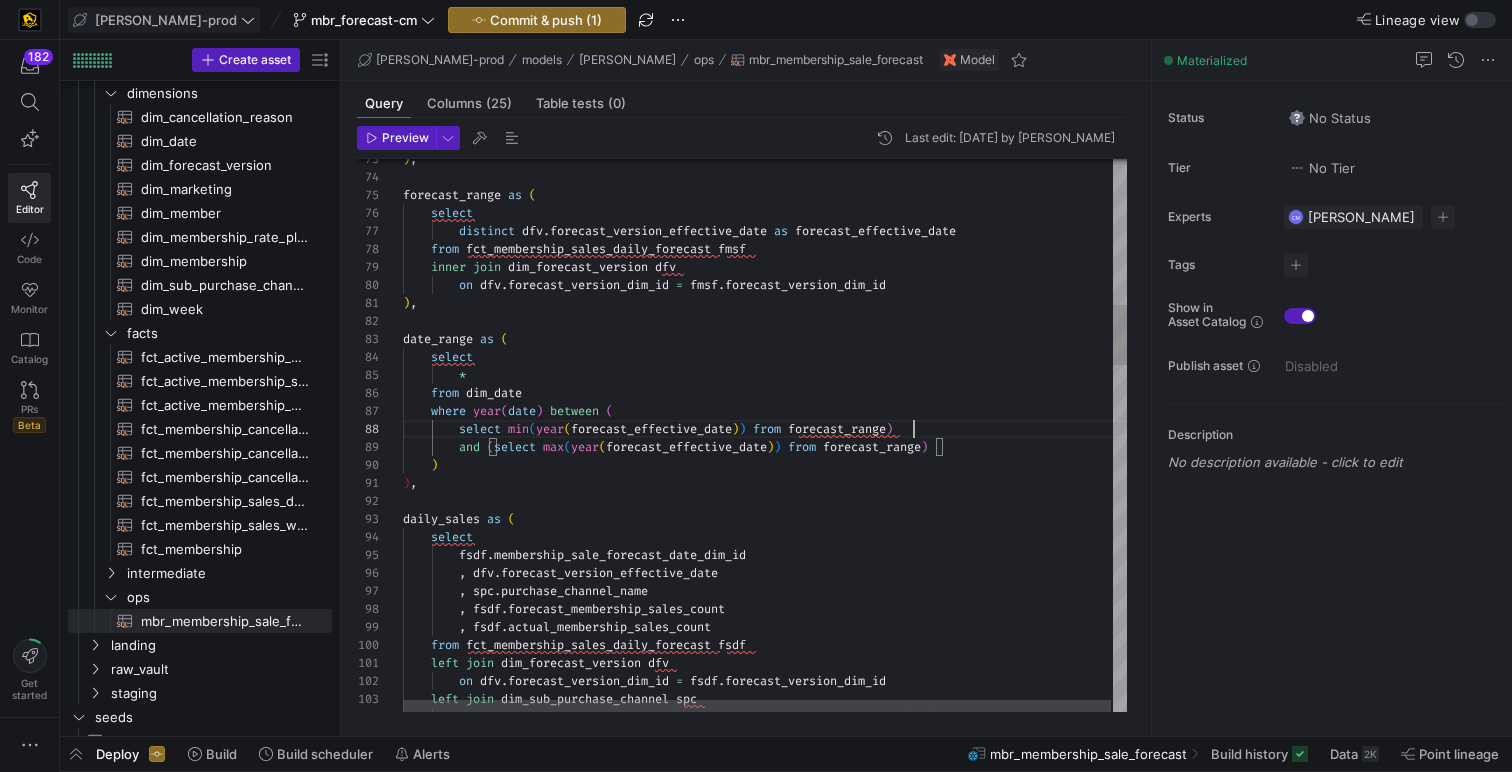 scroll, scrollTop: 126, scrollLeft: 511, axis: both 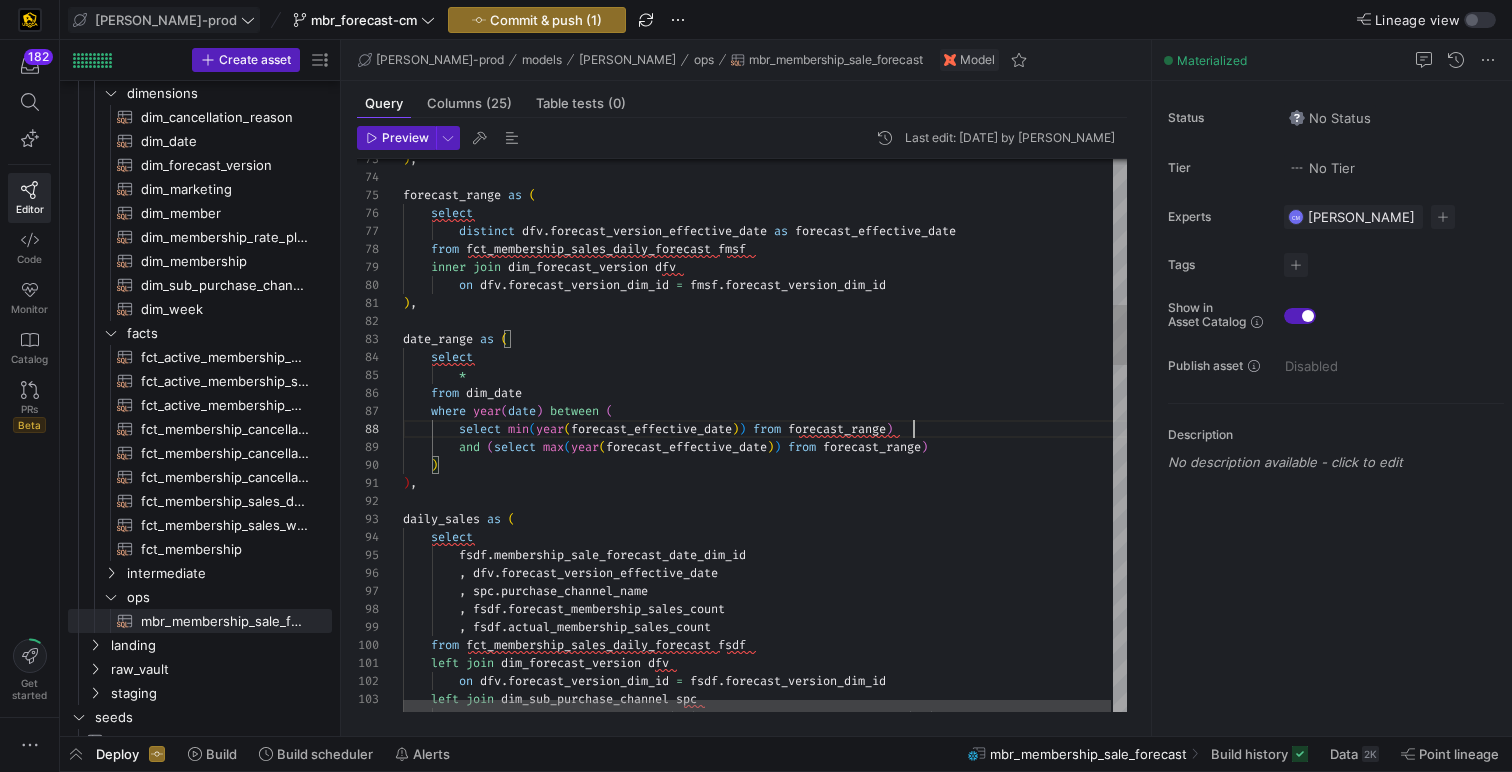 click on ") , forecast_range   as   (      select   ) ,          distinct   dfv . forecast_version_effective_date   as   forecast_effective_date      from   fct_membership_sales_daily_forecast   fmsf date_range   as   (      select          *      from   dim_date      where   year ( date )   between   (          select   min ( year ( forecast_effective_date ) )   from   forecast_range )            and   ( select   max ( year ( forecast_effective_date ) )   from   forecast_range )      ) ) , daily_sales   as   (      select            fsdf . membership_sale_forecast_date_dim_id      inner   join   dim_forecast_version   dfv          on   dfv . forecast_version_dim_id   =   fmsf . forecast_version_dim_id          ,   dfv . forecast_version_effective_date          ,   spc . purchase_channel_name          ,   fsdf . forecast_membership_sales_count          ,   fsdf ." at bounding box center [766, 1345] 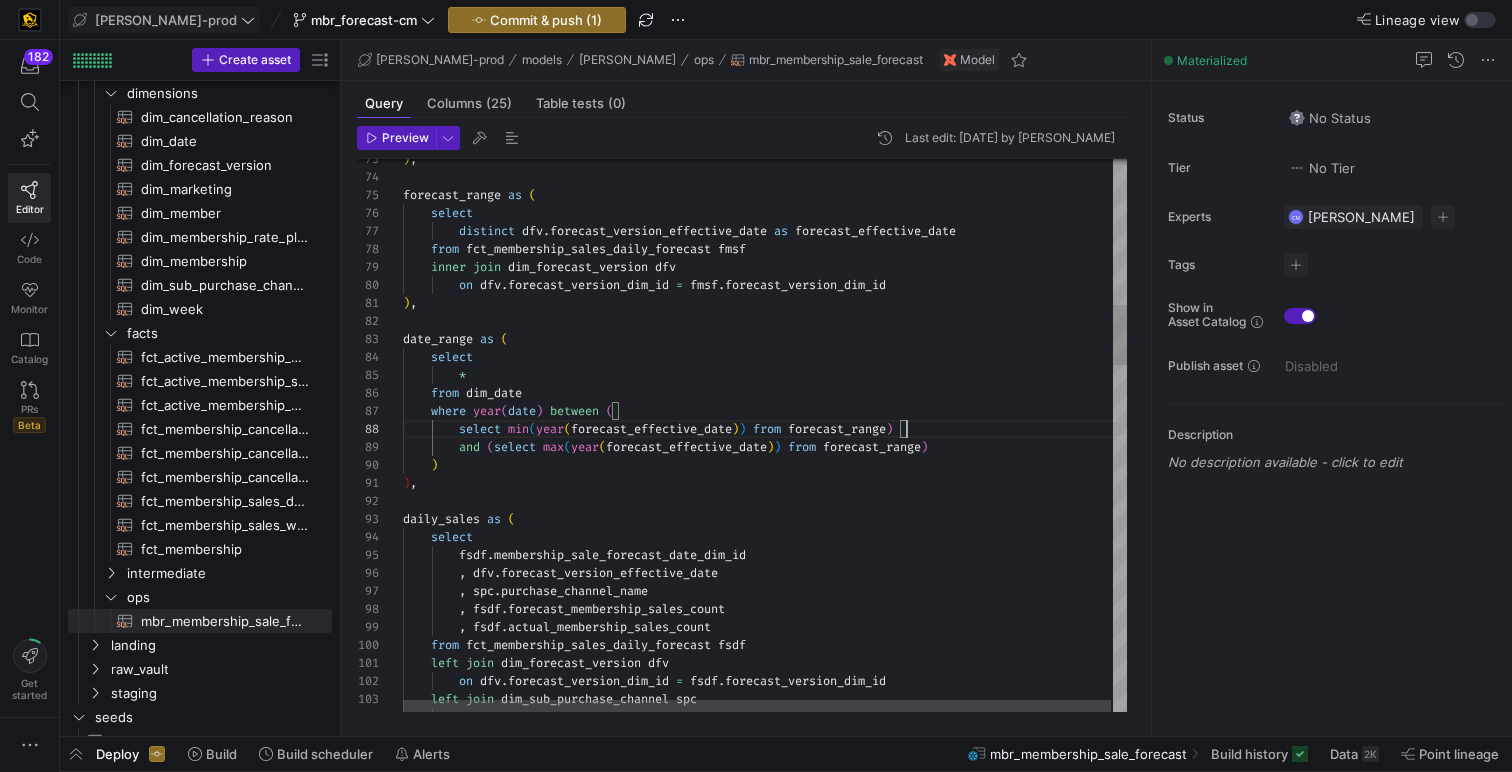 scroll, scrollTop: 144, scrollLeft: 539, axis: both 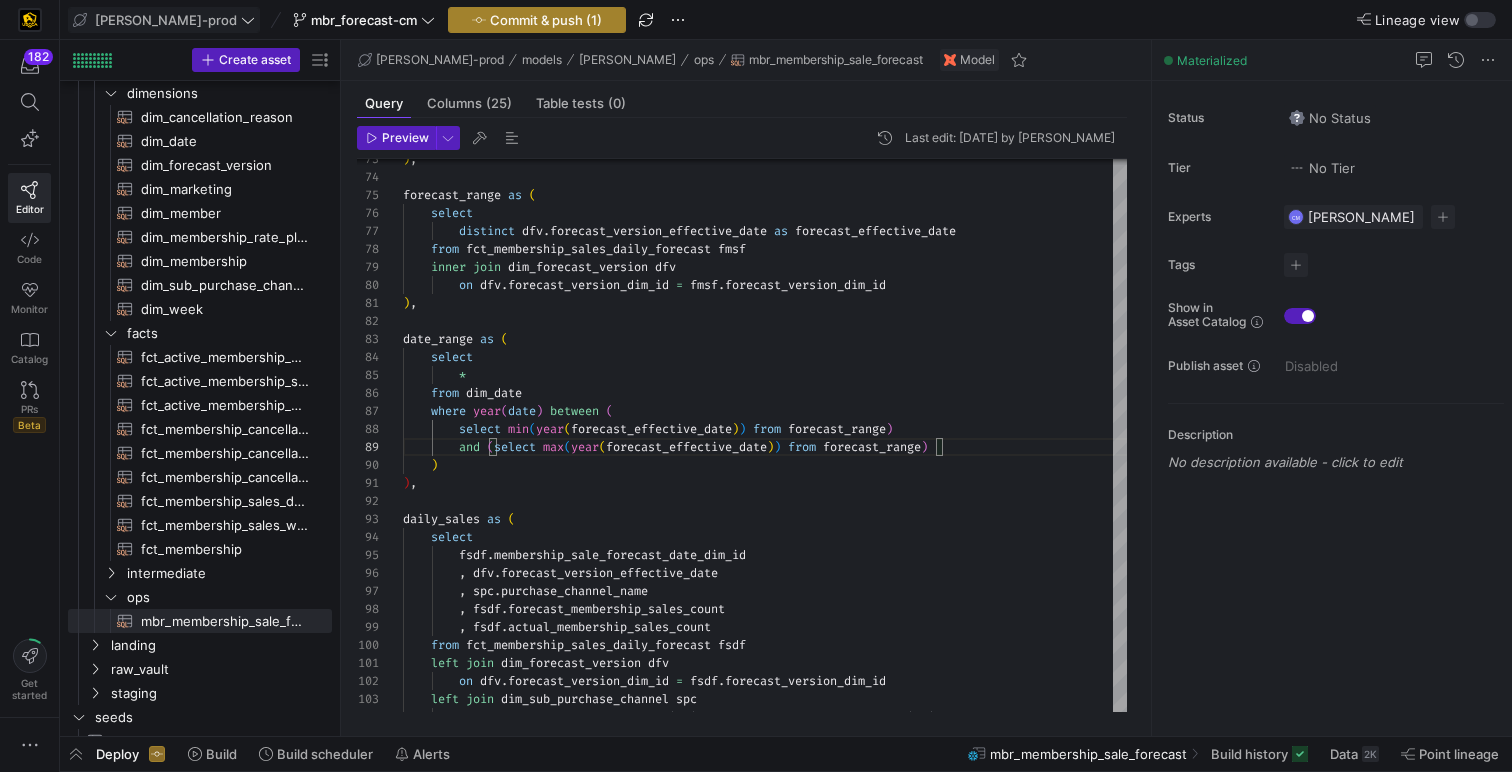 click at bounding box center [537, 20] 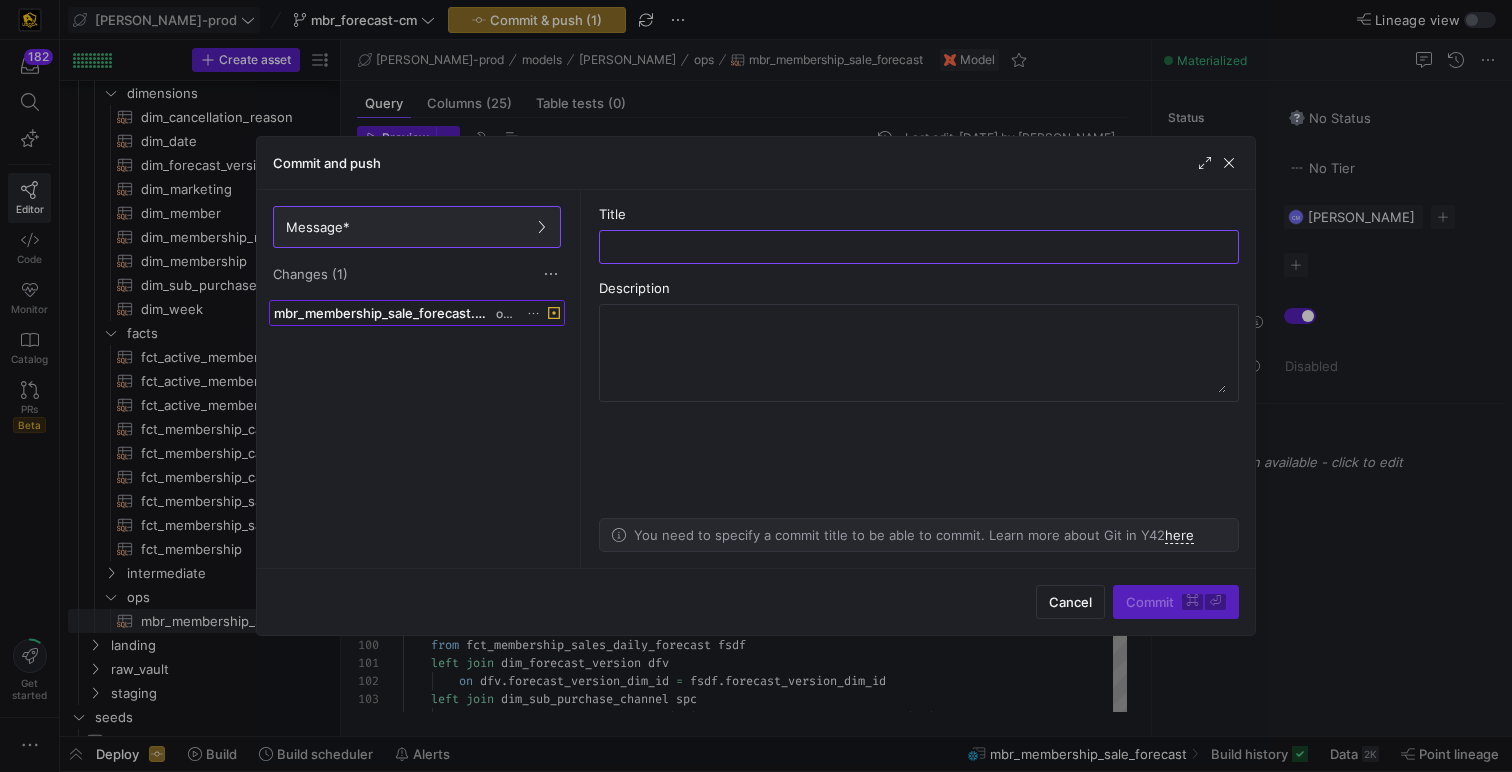 click on "mbr_membership_sale_forecast.sql" at bounding box center [383, 313] 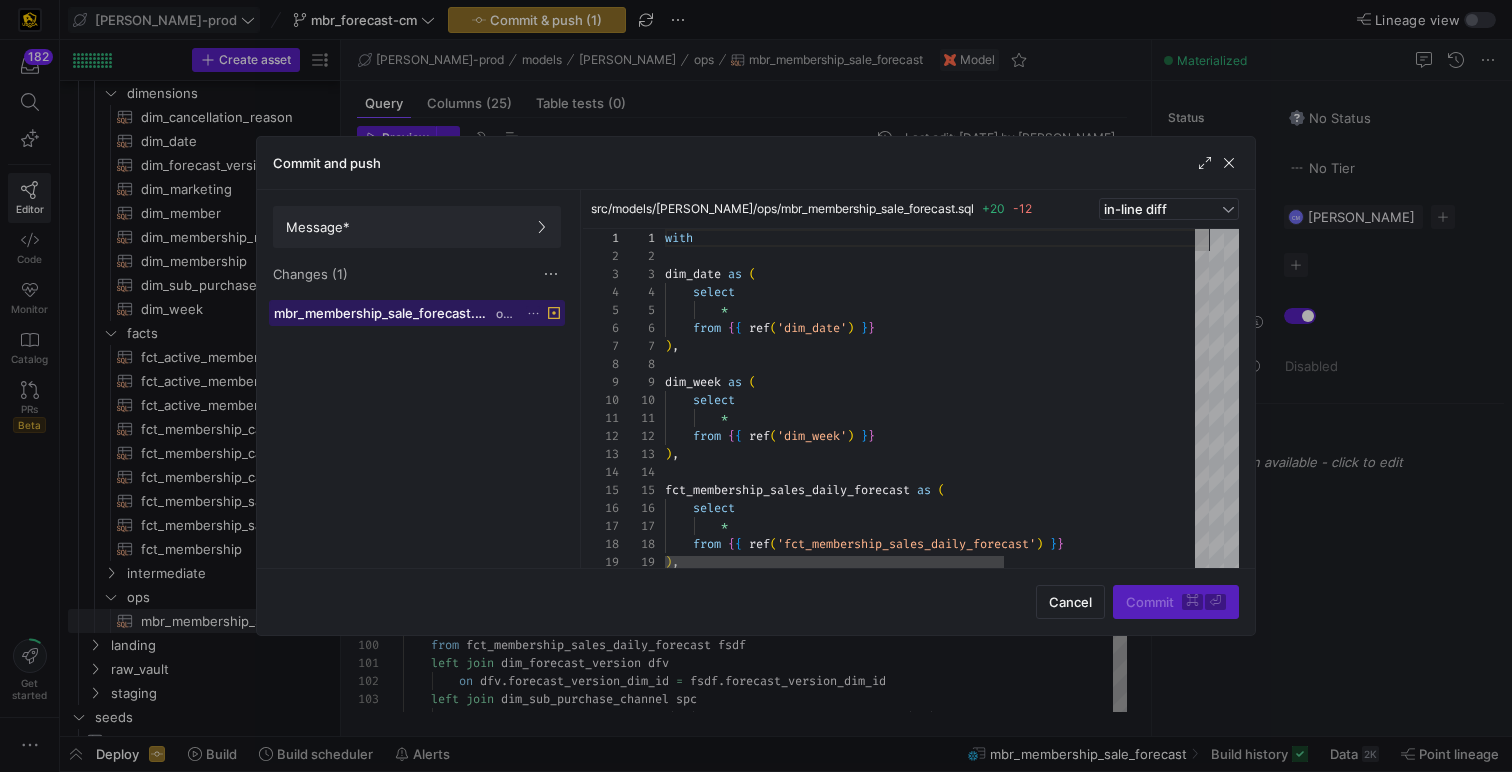 scroll, scrollTop: 180, scrollLeft: 0, axis: vertical 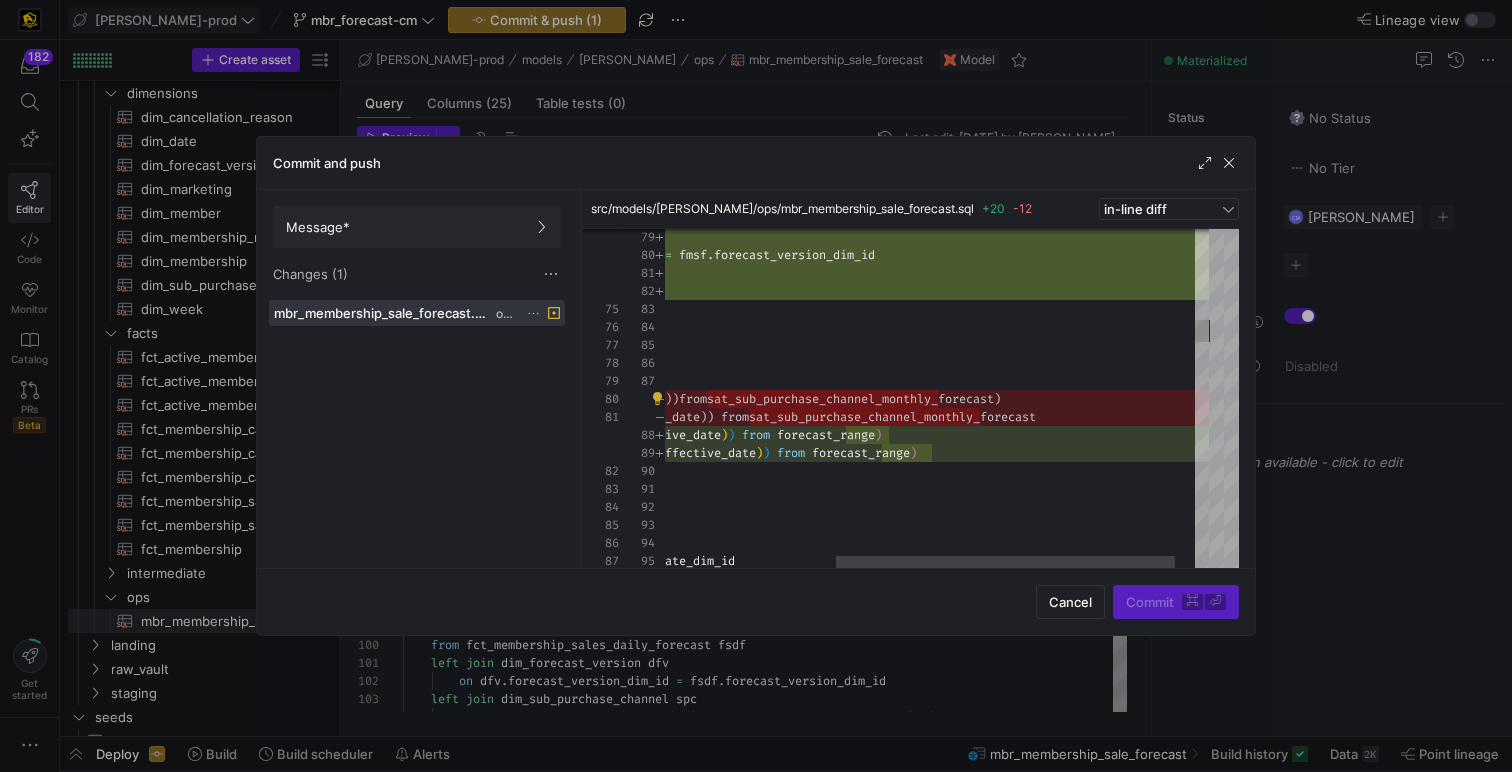 drag, startPoint x: 1136, startPoint y: 419, endPoint x: 791, endPoint y: 407, distance: 345.20862 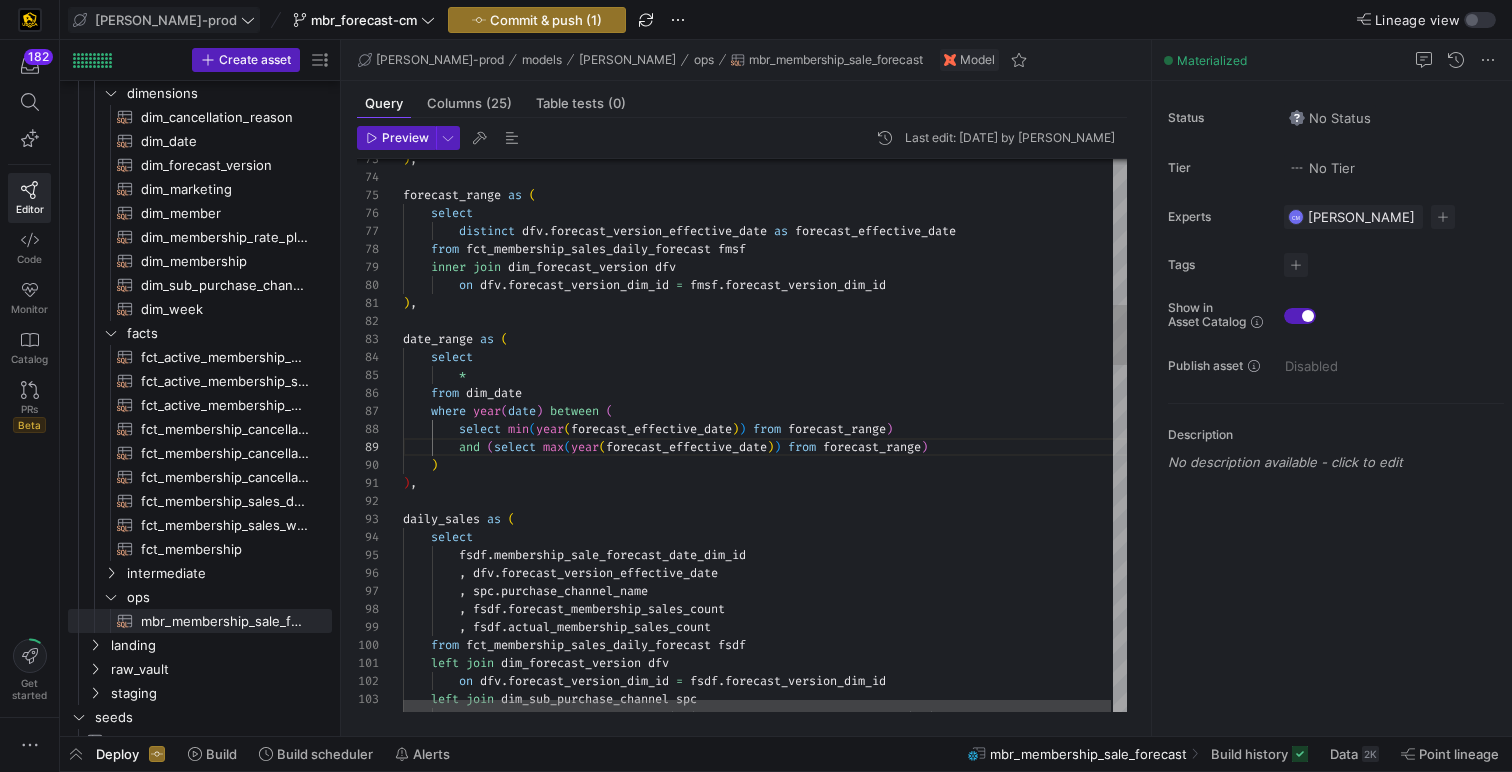 scroll, scrollTop: 126, scrollLeft: 259, axis: both 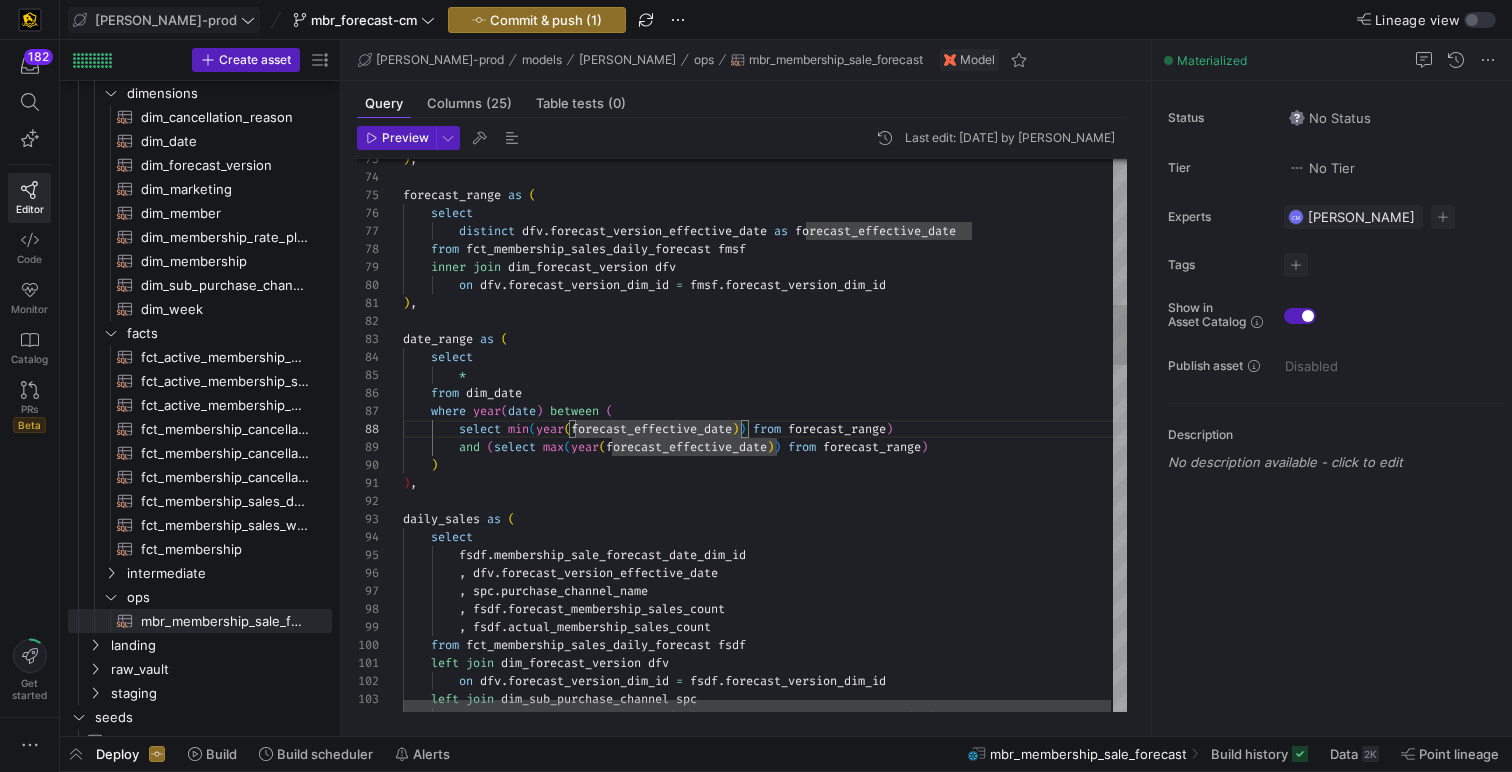 click on ") , forecast_range   as   (      select   ) ,          distinct   dfv . forecast_version_effective_date   as   forecast_effective_date      from   fct_membership_sales_daily_forecast   fmsf date_range   as   (      select          *      from   dim_date      where   year ( date )   between   (          select   min ( year ( forecast_effective_date ) )   from   forecast_range )            and   ( select   max ( year ( forecast_effective_date ) )   from   forecast_range )      ) ) , daily_sales   as   (      select            fsdf . membership_sale_forecast_date_dim_id      inner   join   dim_forecast_version   dfv          on   dfv . forecast_version_dim_id   =   fmsf . forecast_version_dim_id          ,   dfv . forecast_version_effective_date          ,   spc . purchase_channel_name          ,   fsdf . forecast_membership_sales_count          ,   fsdf ." at bounding box center (766, 1345) 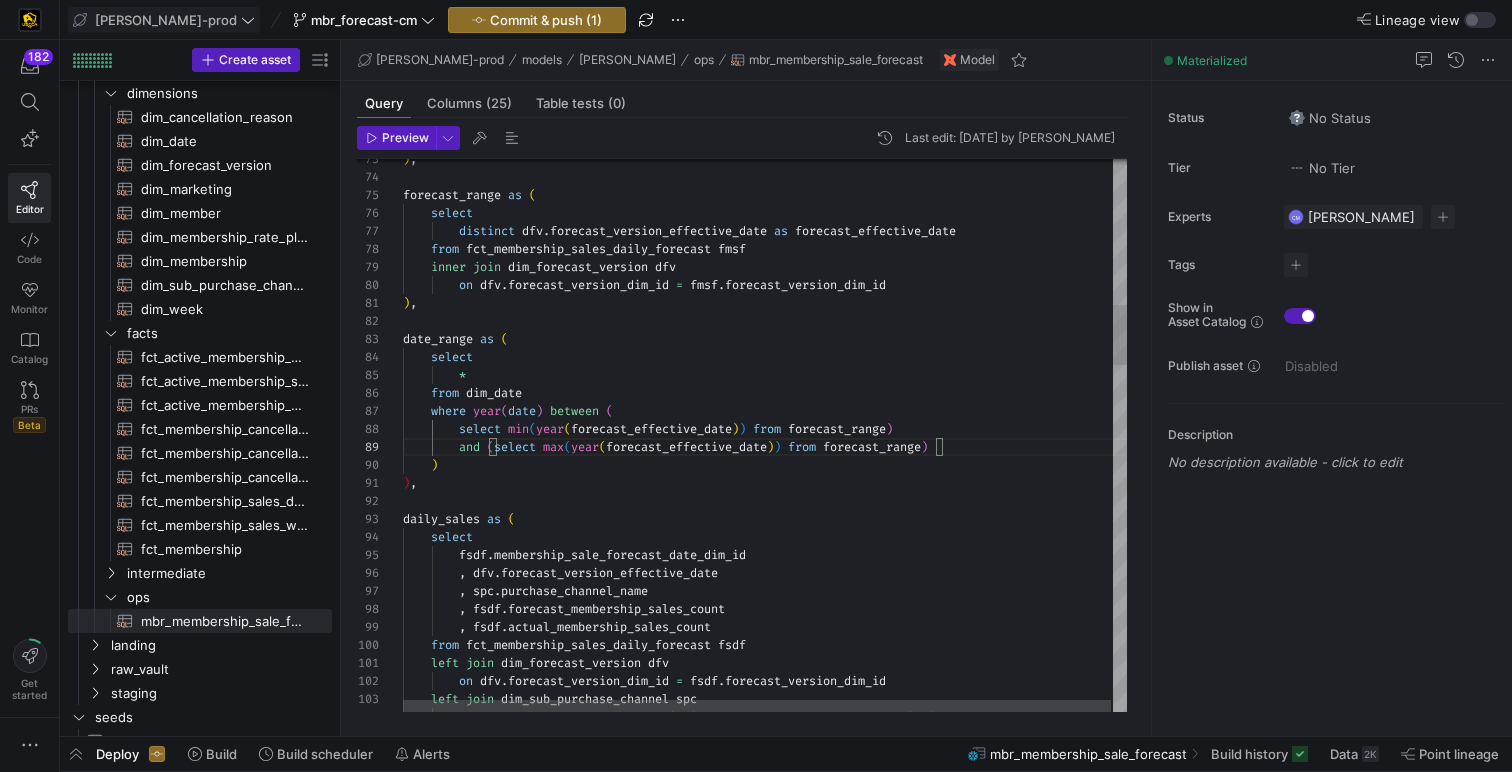 scroll, scrollTop: 144, scrollLeft: 532, axis: both 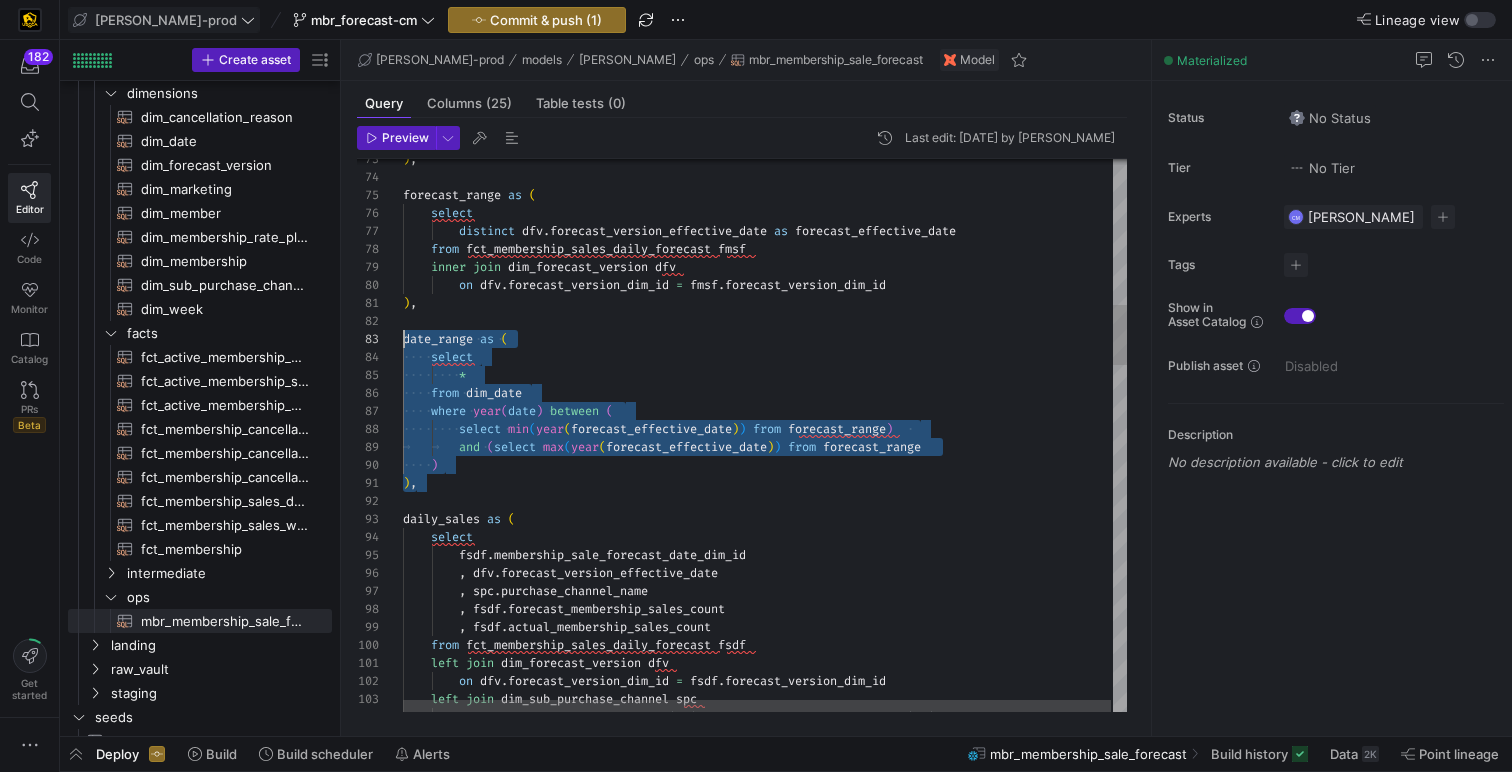 drag, startPoint x: 435, startPoint y: 481, endPoint x: 371, endPoint y: 344, distance: 151.21178 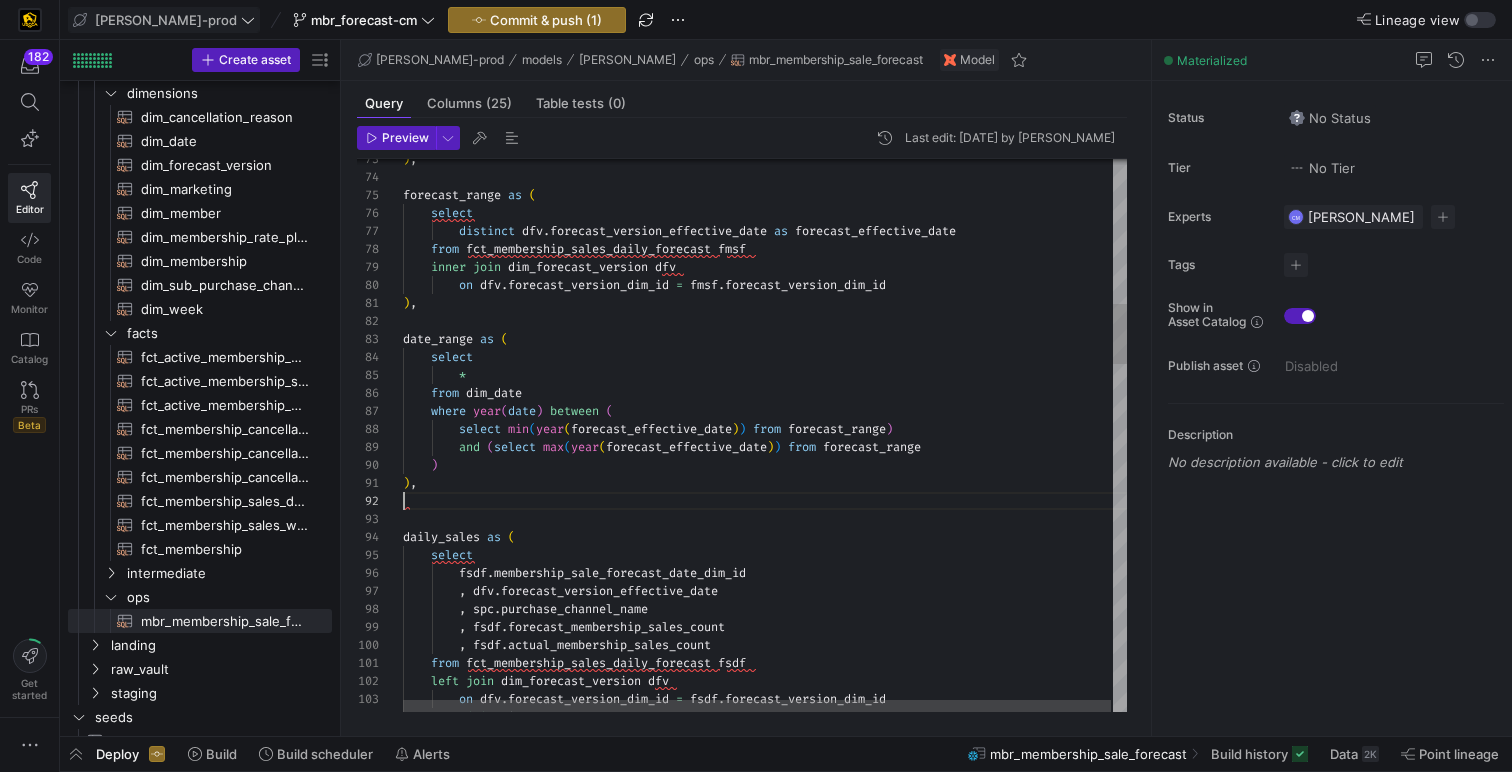 scroll, scrollTop: 0, scrollLeft: 14, axis: horizontal 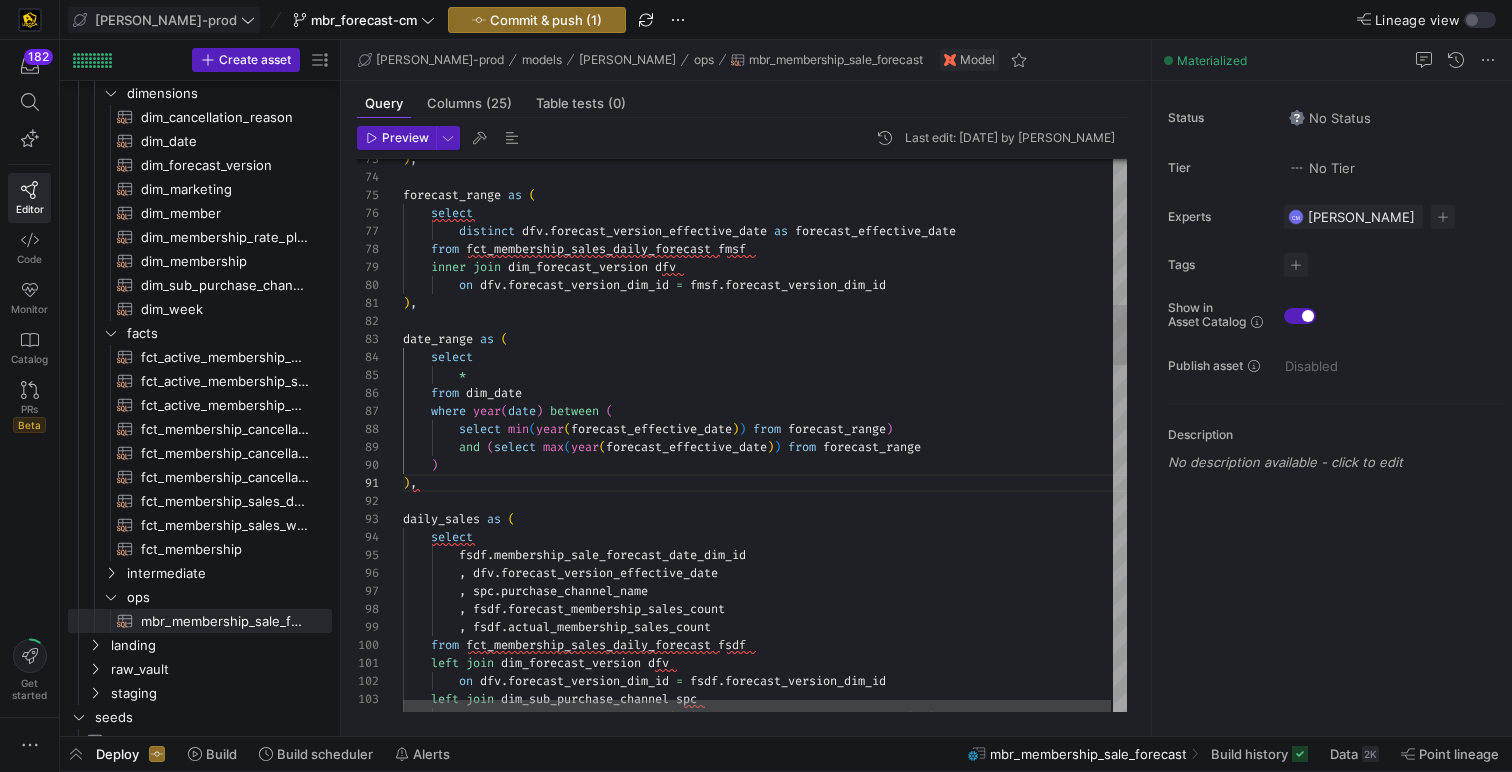 click on ") , forecast_range   as   (      select   ) ,          distinct   dfv . forecast_version_effective_date   as   forecast_effective_date      from   fct_membership_sales_daily_forecast   fmsf date_range   as   ( daily_sales   as   (      select            fsdf . membership_sale_forecast_date_dim_id      inner   join   dim_forecast_version   dfv          on   dfv . forecast_version_dim_id   =   fmsf . forecast_version_dim_id          ,   dfv . forecast_version_effective_date          ,   spc . purchase_channel_name          ,   fsdf . forecast_membership_sales_count          ,   fsdf . actual_membership_sales_count      from   fct_membership_sales_daily_forecast   fsdf      left   join   dim_forecast_version   dfv            on   dfv . forecast_version_dim_id   =   fsdf . forecast_version_dim_id      left   join   dim_sub_purchase_channel   spc      select          *" at bounding box center (766, 1345) 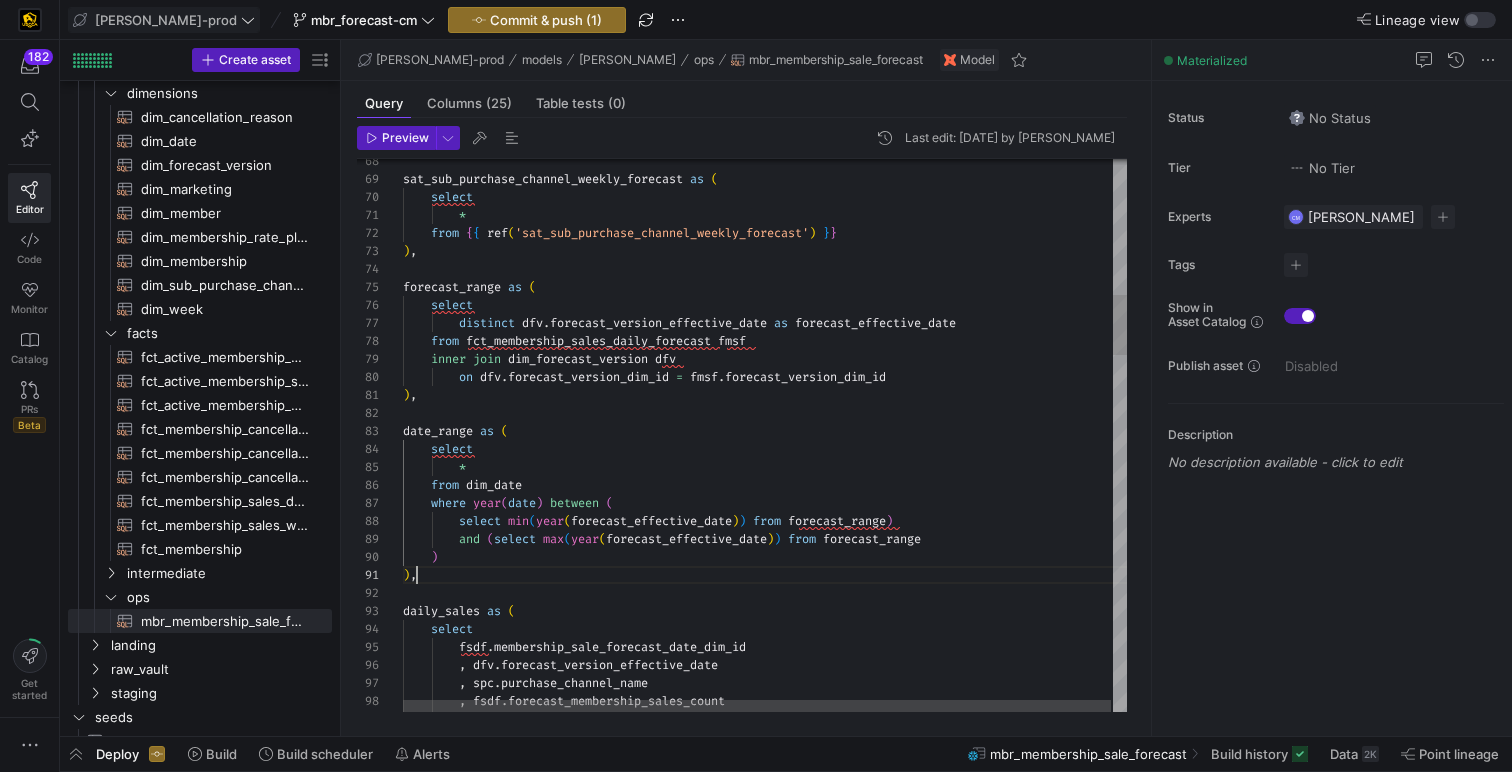 scroll, scrollTop: 36, scrollLeft: 108, axis: both 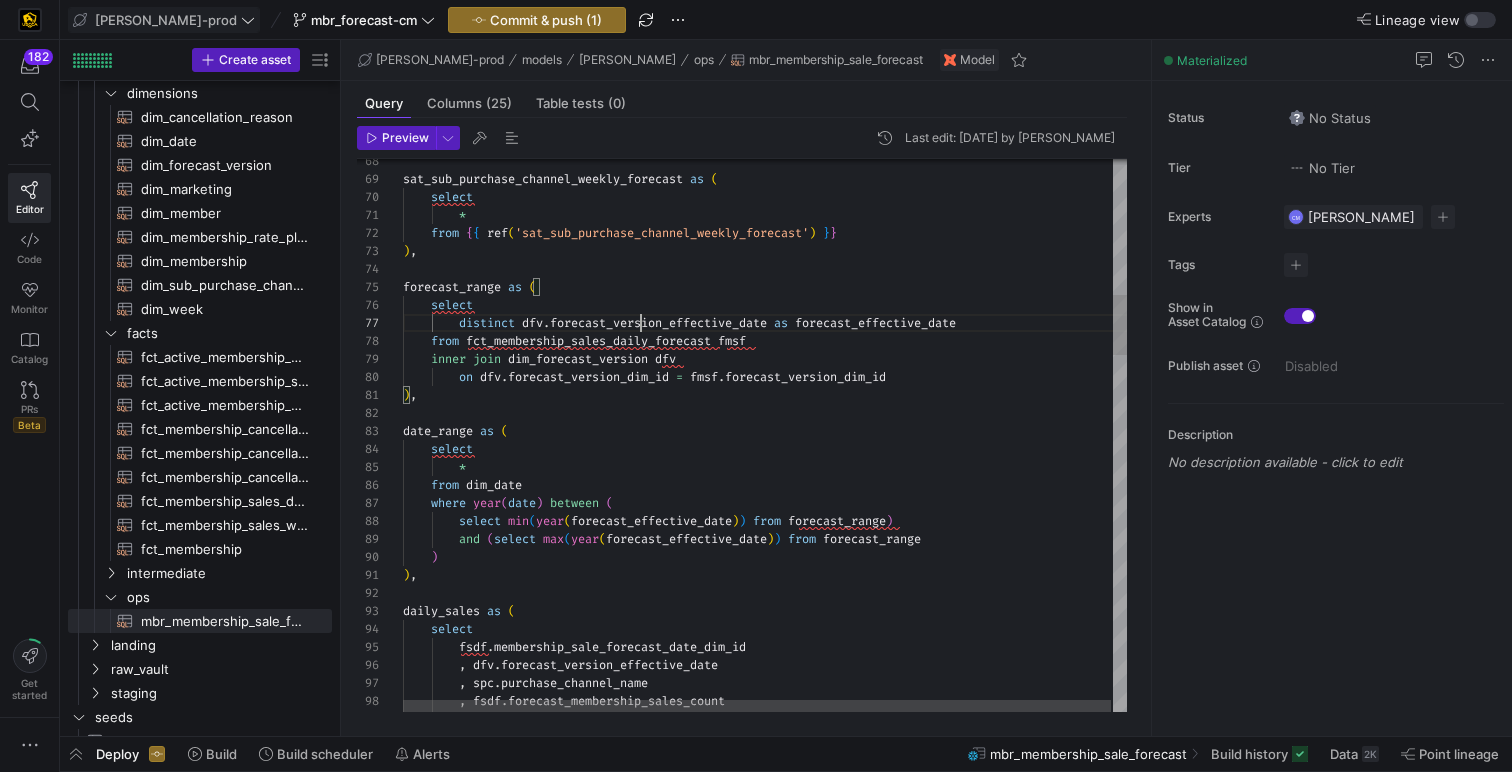 click on ",   fsdf . actual_membership_sales_count          ,   fsdf . forecast_membership_sales_count          ,   spc . purchase_channel_name          ,   dfv . forecast_version_effective_date          fsdf . membership_sale_forecast_date_dim_id      select   daily_sales   as   ( ) ,      )          and   ( select   max ( year ( forecast_effective_date ) )   from   forecast_range          select   min ( year ( forecast_effective_date ) )   from   forecast_range )        where   year ( date )   between   (      from   dim_date          *      select date_range   as   ( ) ,          on   dfv . forecast_version_dim_id   =   fmsf . forecast_version_dim_id      inner   join   dim_forecast_version   dfv      from   fct_membership_sales_daily_forecast   fmsf          distinct   dfv . forecast_version_effective_date   as   forecast_effective_date      select     as   ( )" at bounding box center (766, 1437) 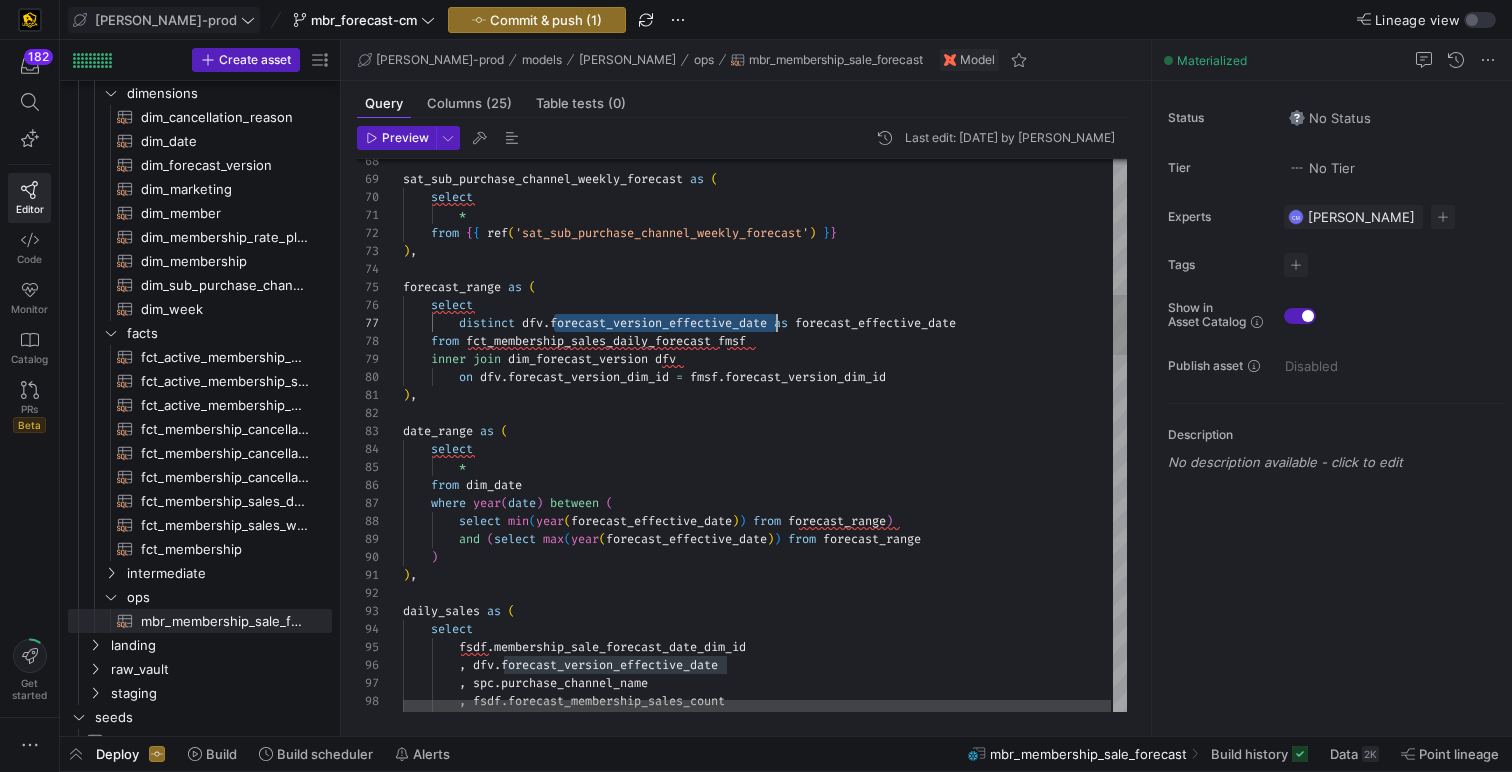 click on ",   fsdf . actual_membership_sales_count          ,   fsdf . forecast_membership_sales_count          ,   spc . purchase_channel_name          ,   dfv . forecast_version_effective_date          fsdf . membership_sale_forecast_date_dim_id      select   daily_sales   as   ( ) ,      )          and   ( select   max ( year ( forecast_effective_date ) )   from   forecast_range          select   min ( year ( forecast_effective_date ) )   from   forecast_range )        where   year ( date )   between   (      from   dim_date          *      select date_range   as   ( ) ,          on   dfv . forecast_version_dim_id   =   fmsf . forecast_version_dim_id      inner   join   dim_forecast_version   dfv      from   fct_membership_sales_daily_forecast   fmsf          distinct   dfv . forecast_version_effective_date   as   forecast_effective_date      select     as   ( )" at bounding box center [766, 1437] 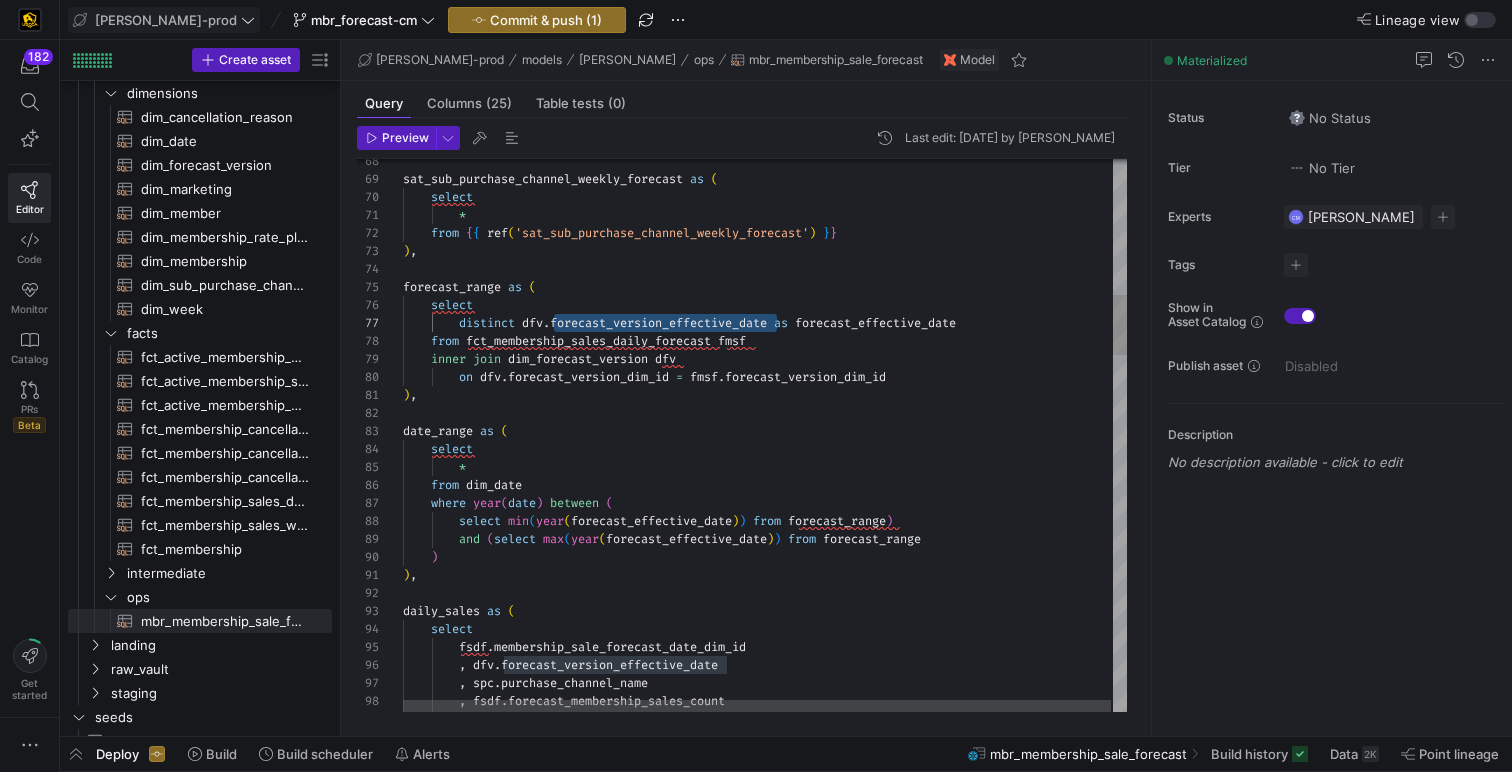 click on ",   fsdf . actual_membership_sales_count          ,   fsdf . forecast_membership_sales_count          ,   spc . purchase_channel_name          ,   dfv . forecast_version_effective_date          fsdf . membership_sale_forecast_date_dim_id      select   daily_sales   as   ( ) ,      )          and   ( select   max ( year ( forecast_effective_date ) )   from   forecast_range          select   min ( year ( forecast_effective_date ) )   from   forecast_range )        where   year ( date )   between   (      from   dim_date          *      select date_range   as   ( ) ,          on   dfv . forecast_version_dim_id   =   fmsf . forecast_version_dim_id      inner   join   dim_forecast_version   dfv      from   fct_membership_sales_daily_forecast   fmsf          distinct   dfv . forecast_version_effective_date   as   forecast_effective_date      select     as   ( )" at bounding box center (766, 1437) 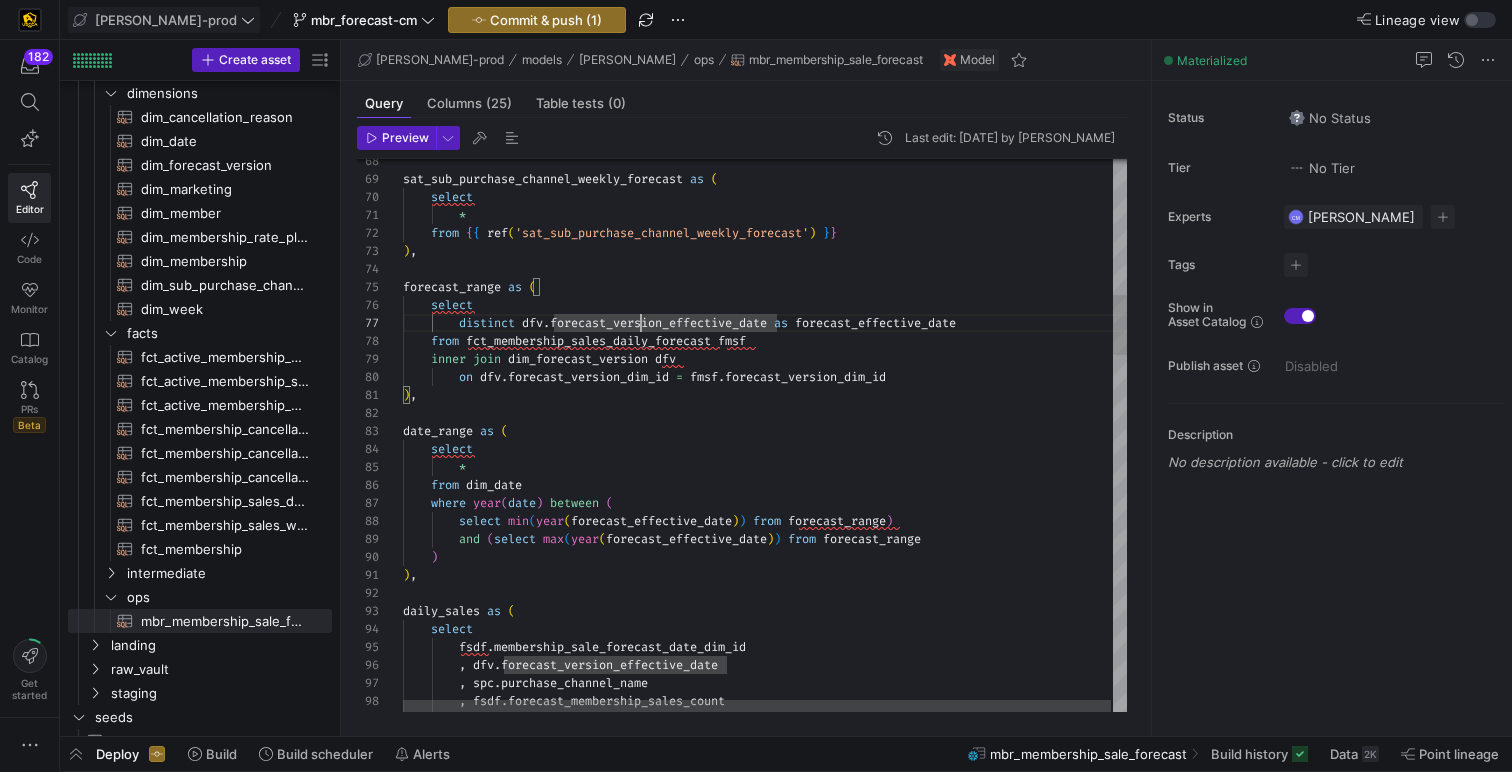 type on "),
date_range as (
select
*
from dim_date
where year(date) between (
select min(year(forecast_effective_date)) from forecast_range)
and (select max(year(forecast_effective_date)) from forecast_range
)" 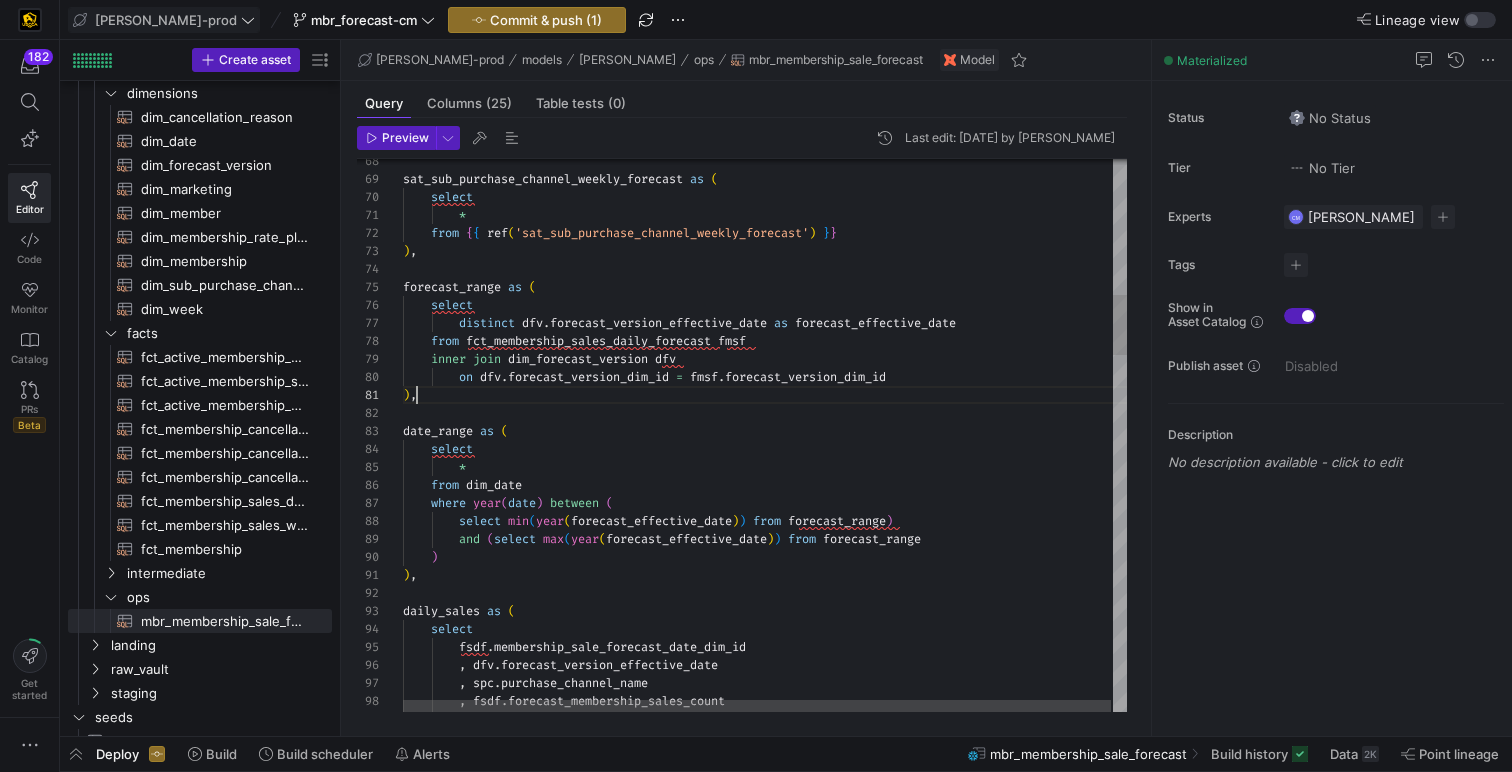 scroll, scrollTop: 0, scrollLeft: 14, axis: horizontal 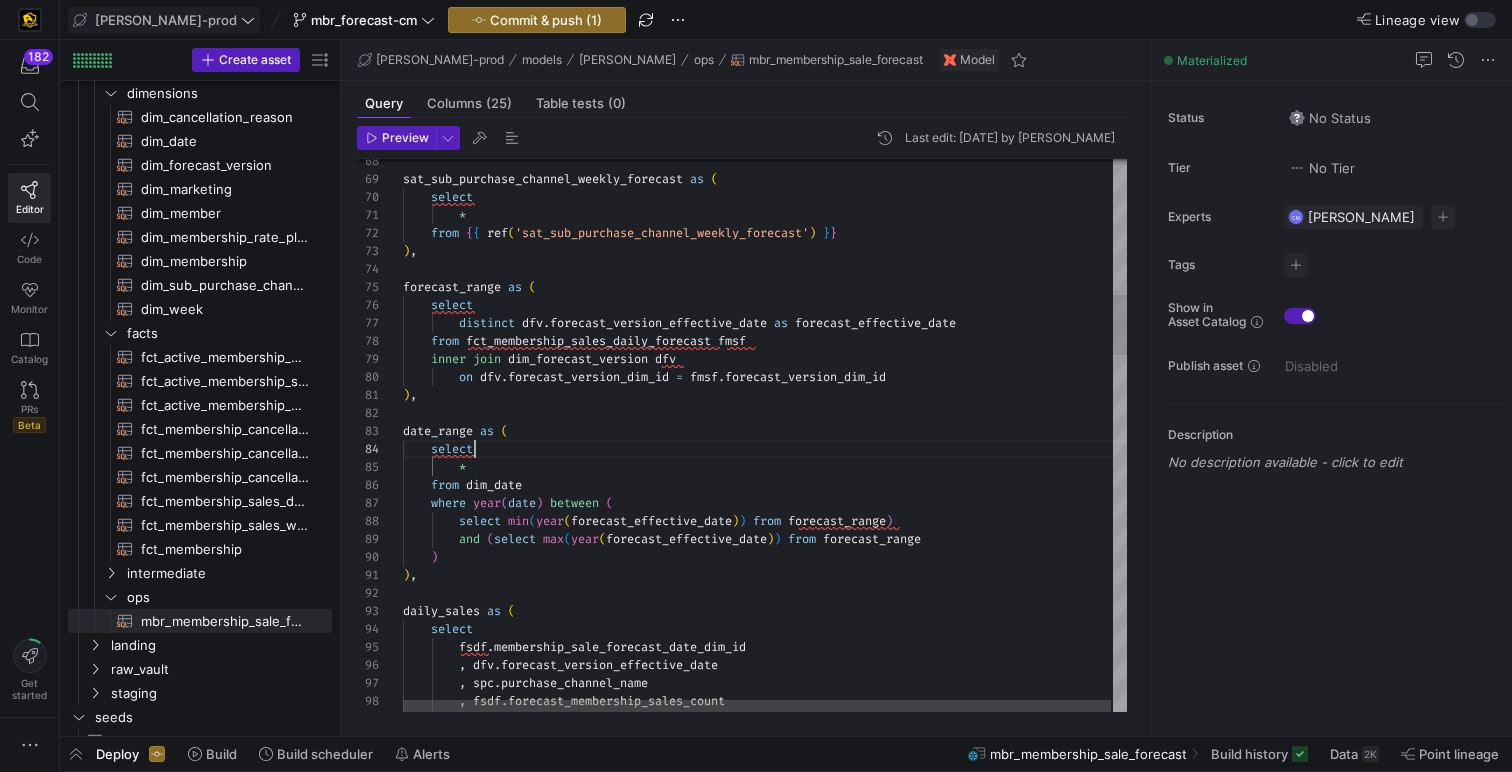 click on ",   fsdf . actual_membership_sales_count          ,   fsdf . forecast_membership_sales_count          ,   spc . purchase_channel_name          ,   dfv . forecast_version_effective_date          fsdf . membership_sale_forecast_date_dim_id      select   daily_sales   as   ( ) ,      )          and   ( select   max ( year ( forecast_effective_date ) )   from   forecast_range          select   min ( year ( forecast_effective_date ) )   from   forecast_range )        where   year ( date )   between   (      from   dim_date          *      select date_range   as   ( ) ,          on   dfv . forecast_version_dim_id   =   fmsf . forecast_version_dim_id      inner   join   dim_forecast_version   dfv      from   fct_membership_sales_daily_forecast   fmsf          distinct   dfv . forecast_version_effective_date   as   forecast_effective_date      select     as   ( )" at bounding box center [766, 1437] 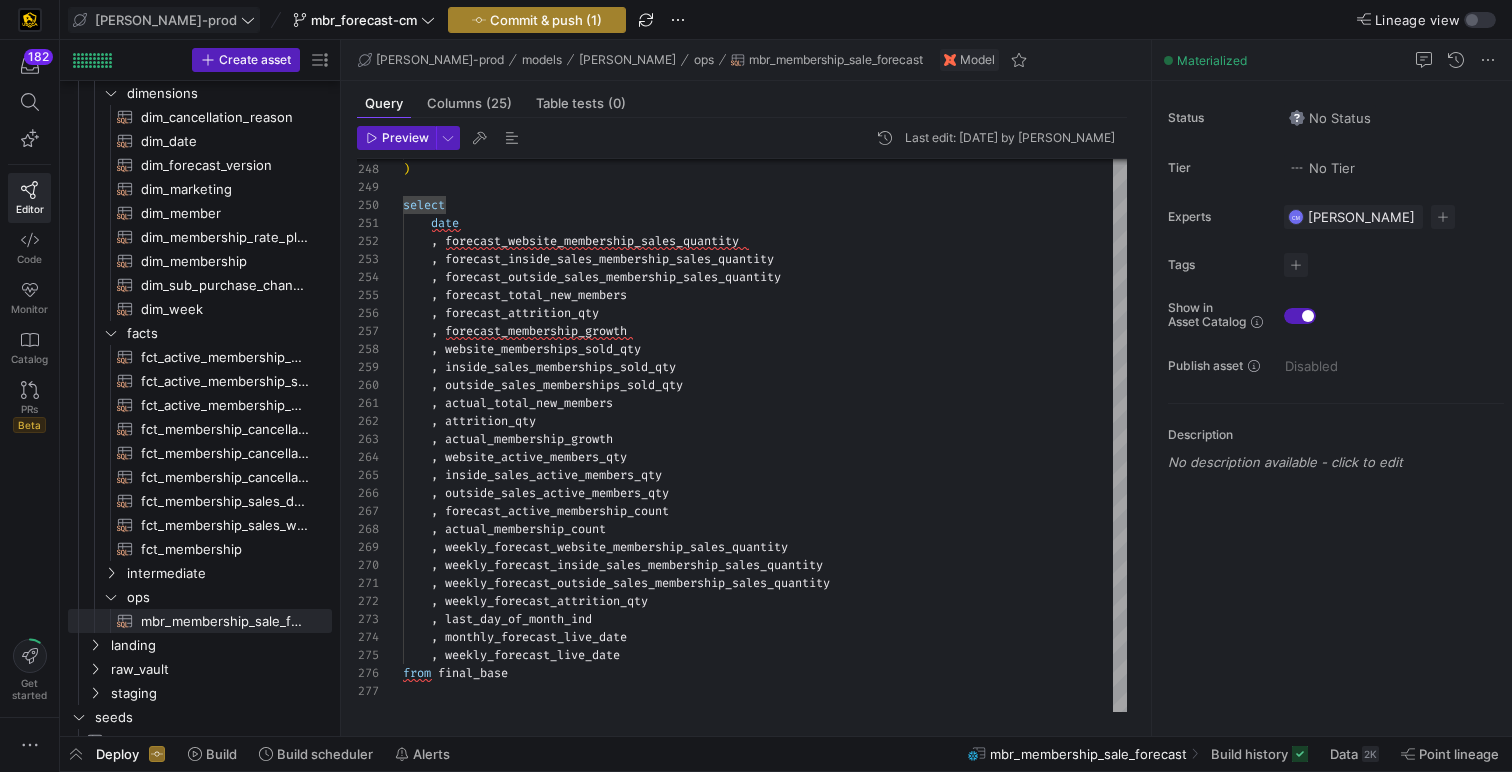 click on "Commit & push (1)" at bounding box center [546, 20] 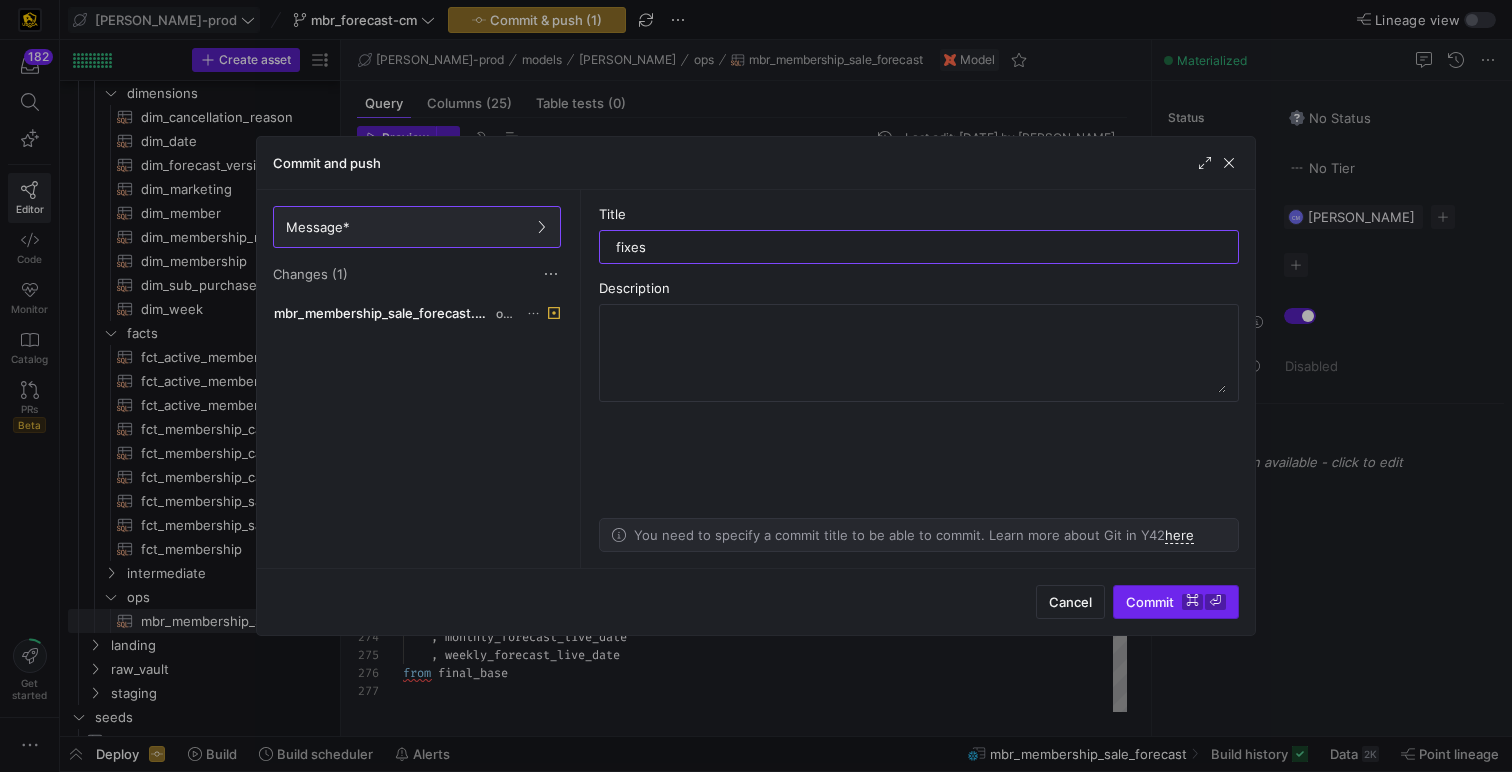 type on "fixes" 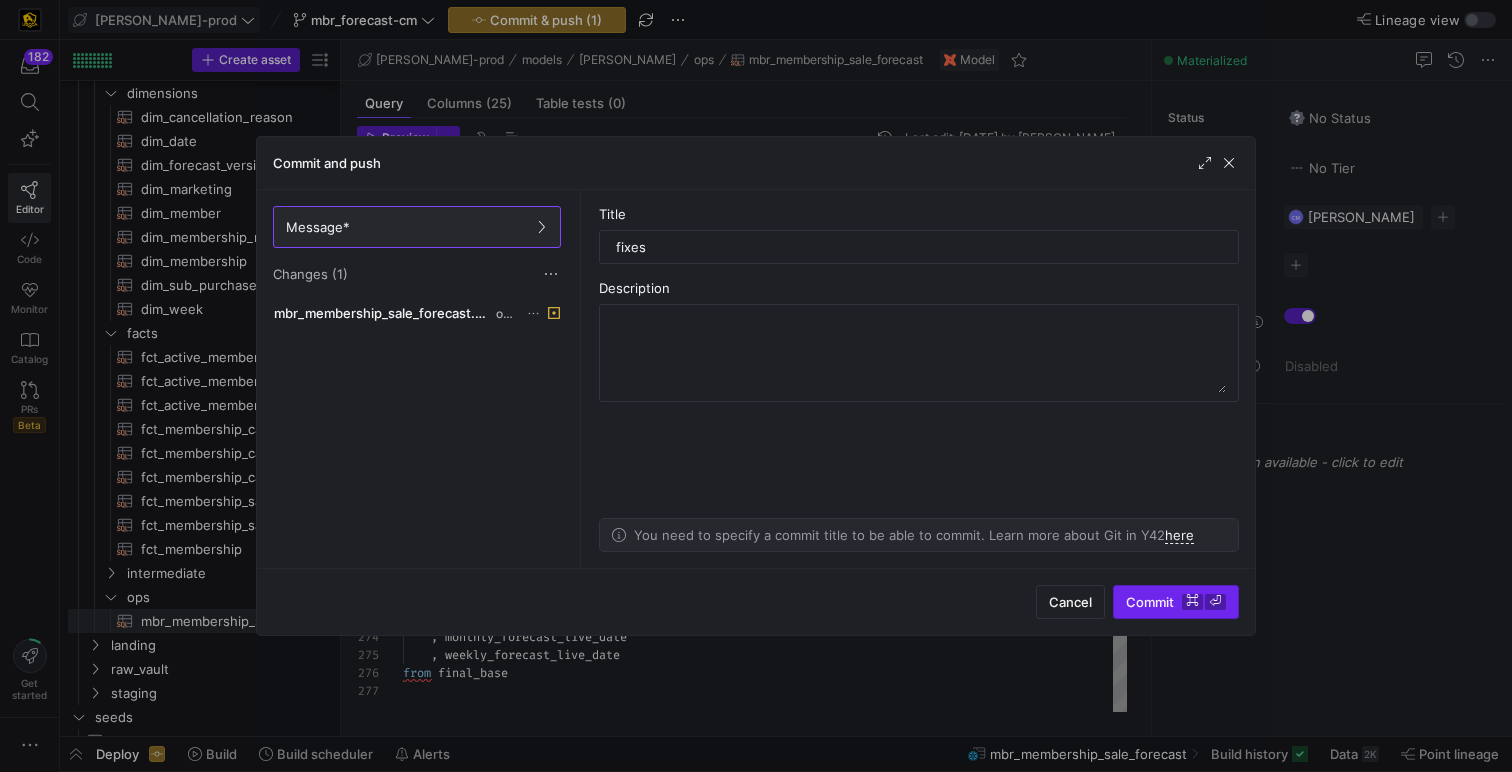 click on "Commit  ⌘ ⏎" at bounding box center [1176, 602] 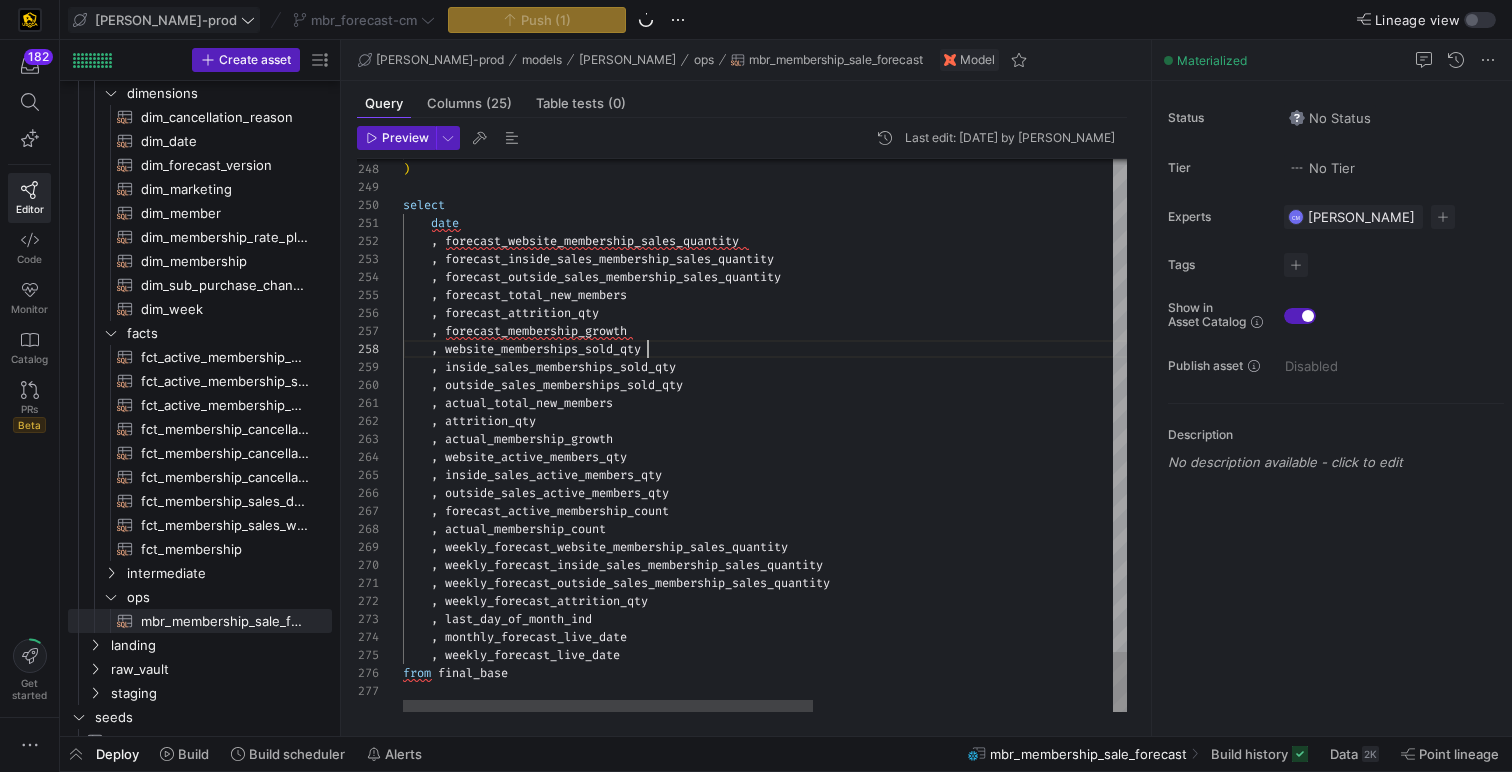 scroll, scrollTop: 126, scrollLeft: 245, axis: both 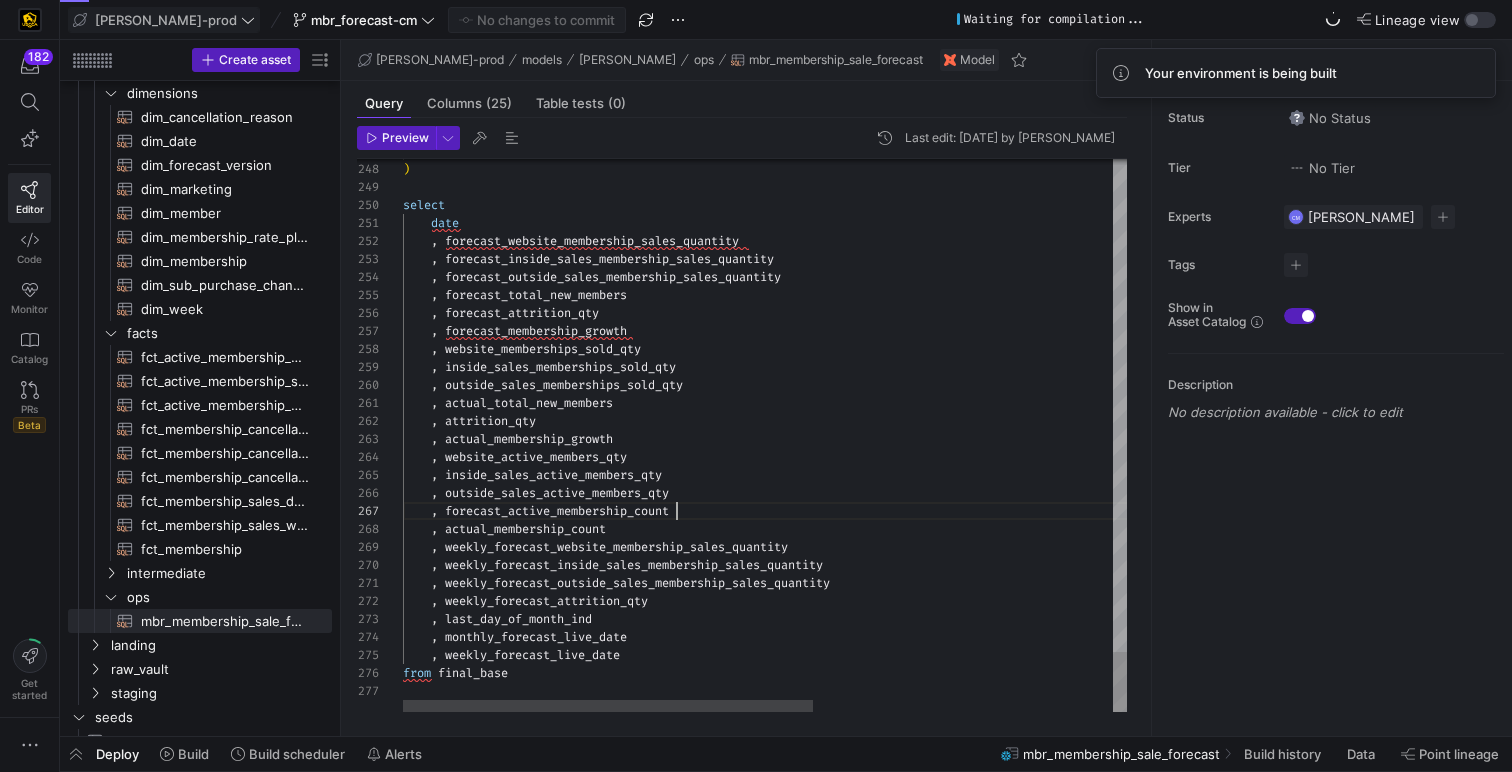 click on "order   by   dd . date ) select        date          ,   forecast_website_membership_sales_quantity      ,   forecast_inside_sales_membership_sales_quantity      ,   forecast_outside_sales_membership_sales_quantity      ,   forecast_total_new_members      ,   forecast_attrition_qty          ,   forecast_membership_growth      ,   website_memberships_sold_qty      ,   inside_sales_memberships_sold_qty      ,   outside_sales_memberships_sold_qty      ,   actual_total_new_members      ,   attrition_qty      ,   actual_membership_growth      ,   website_active_members_qty      ,   inside_sales_active_members_qty      ,   outside_sales_active_members_qty      ,   forecast_active_membership_count      ,   actual_membership_count      ,   weekly_forecast_website_membership_sales_quantity      ,   weekly_forecast_inside_sales_membership_sales_quan tity      ,   ntity      ,        ,   ," at bounding box center (1029, -1795) 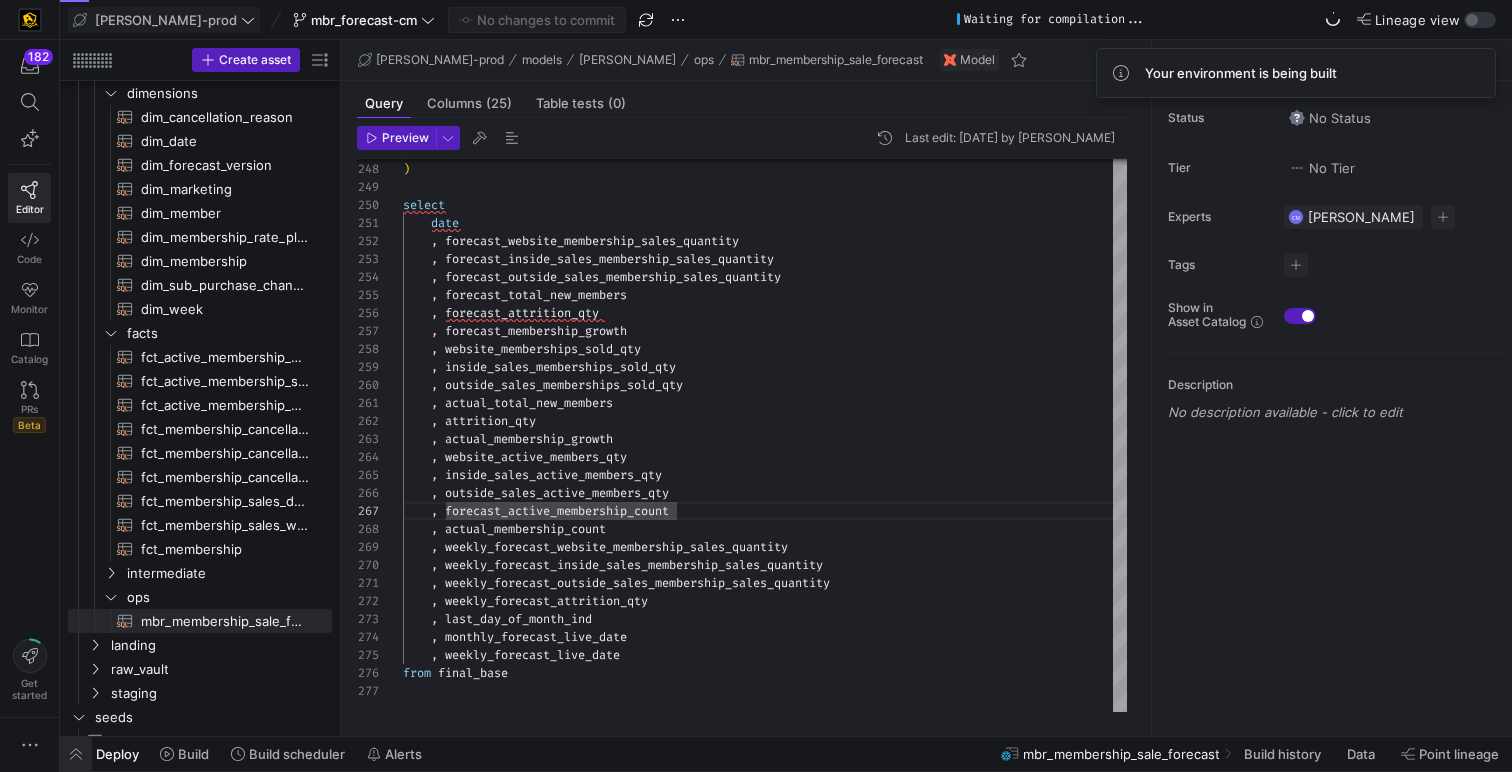 click 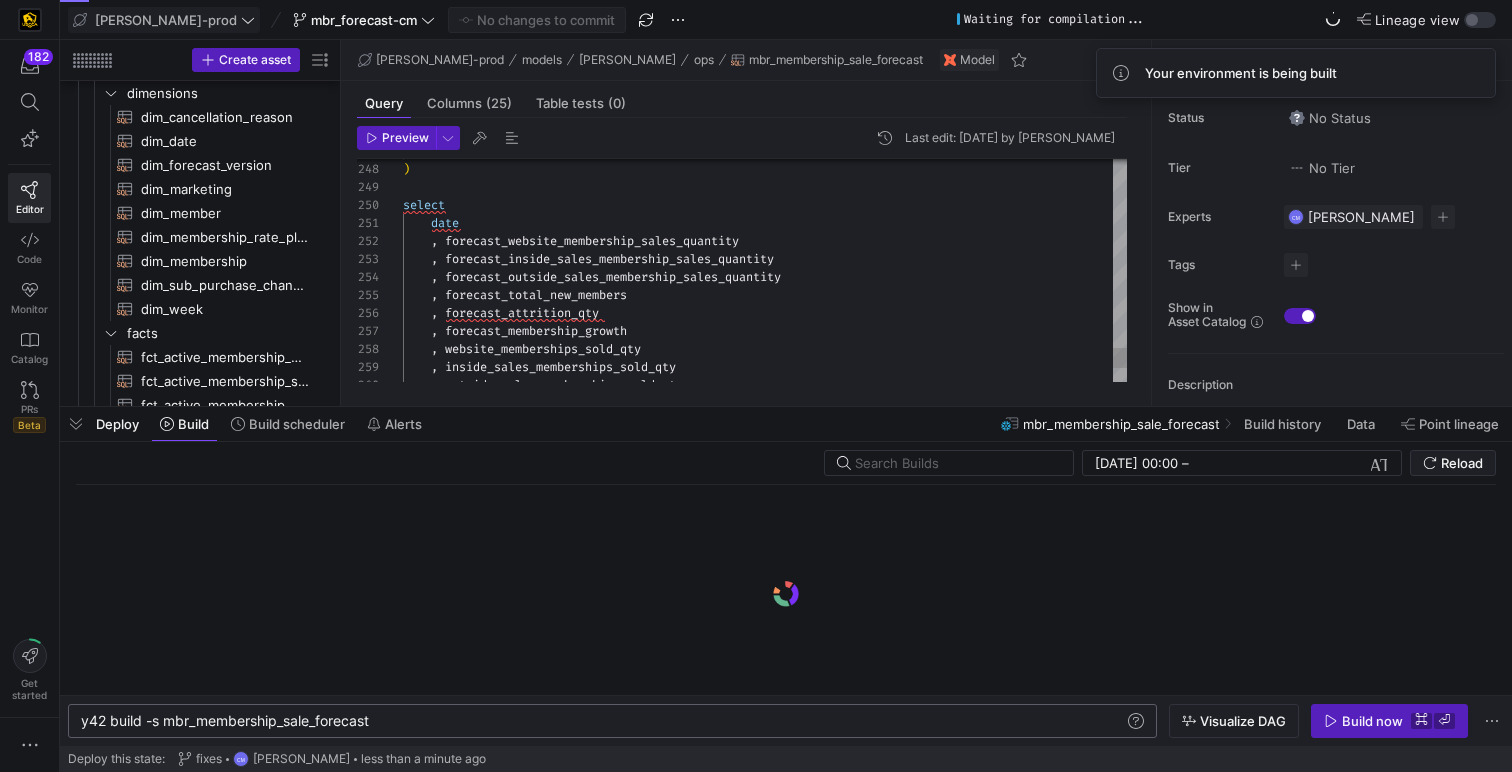 scroll, scrollTop: 0, scrollLeft: 290, axis: horizontal 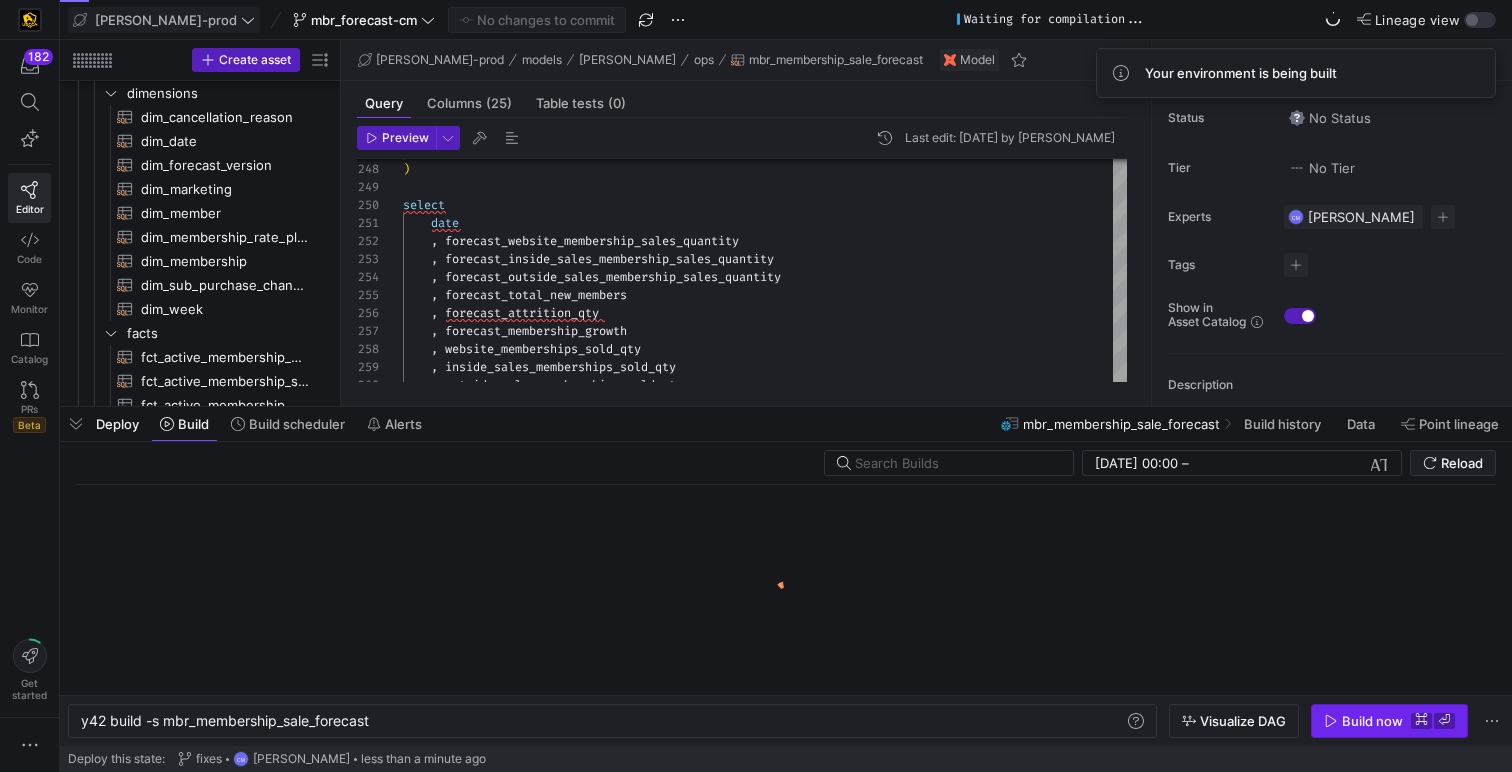 click on "Build now" at bounding box center (1372, 721) 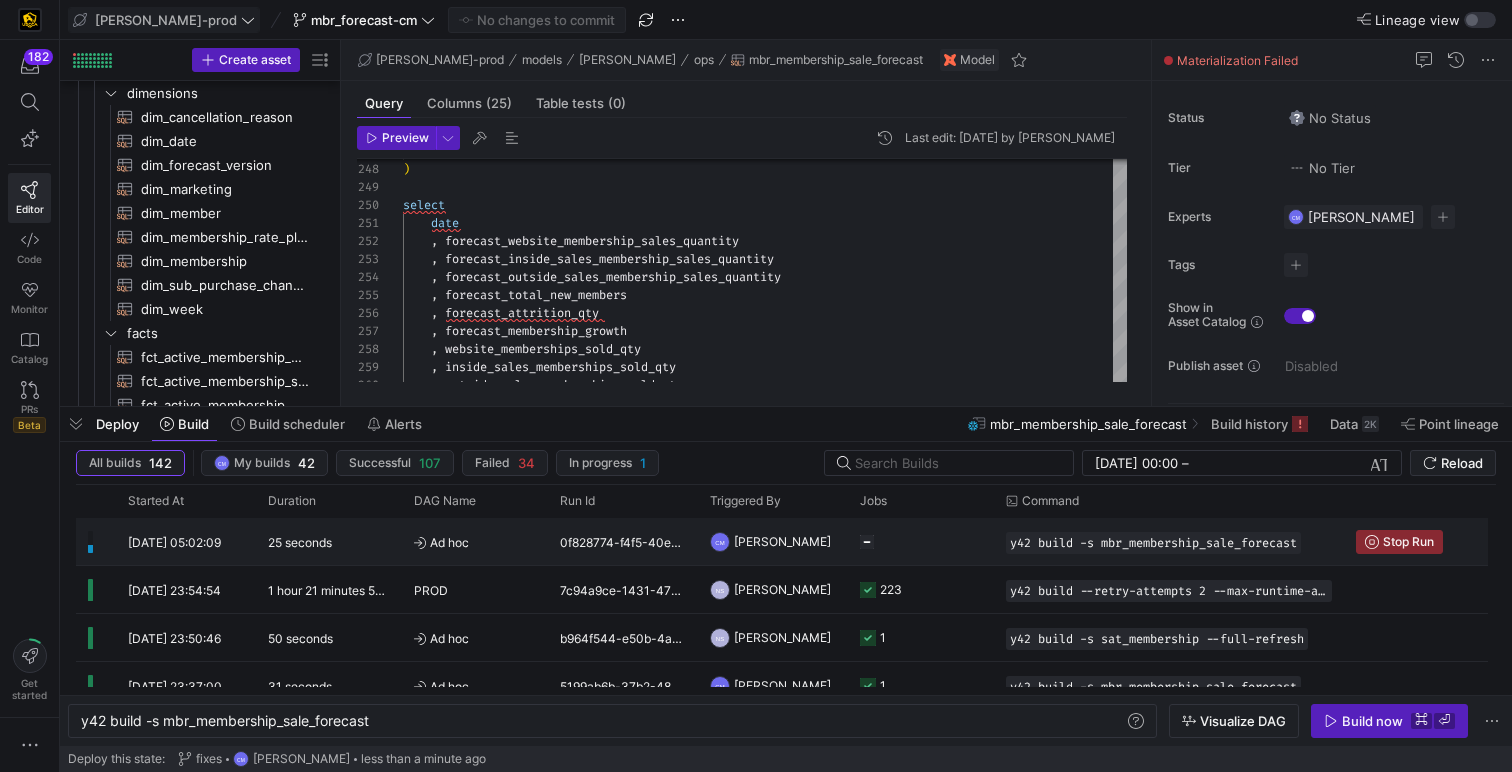 click on "0f828774-f4f5-40e0-905a-ccc1adb8daa5" 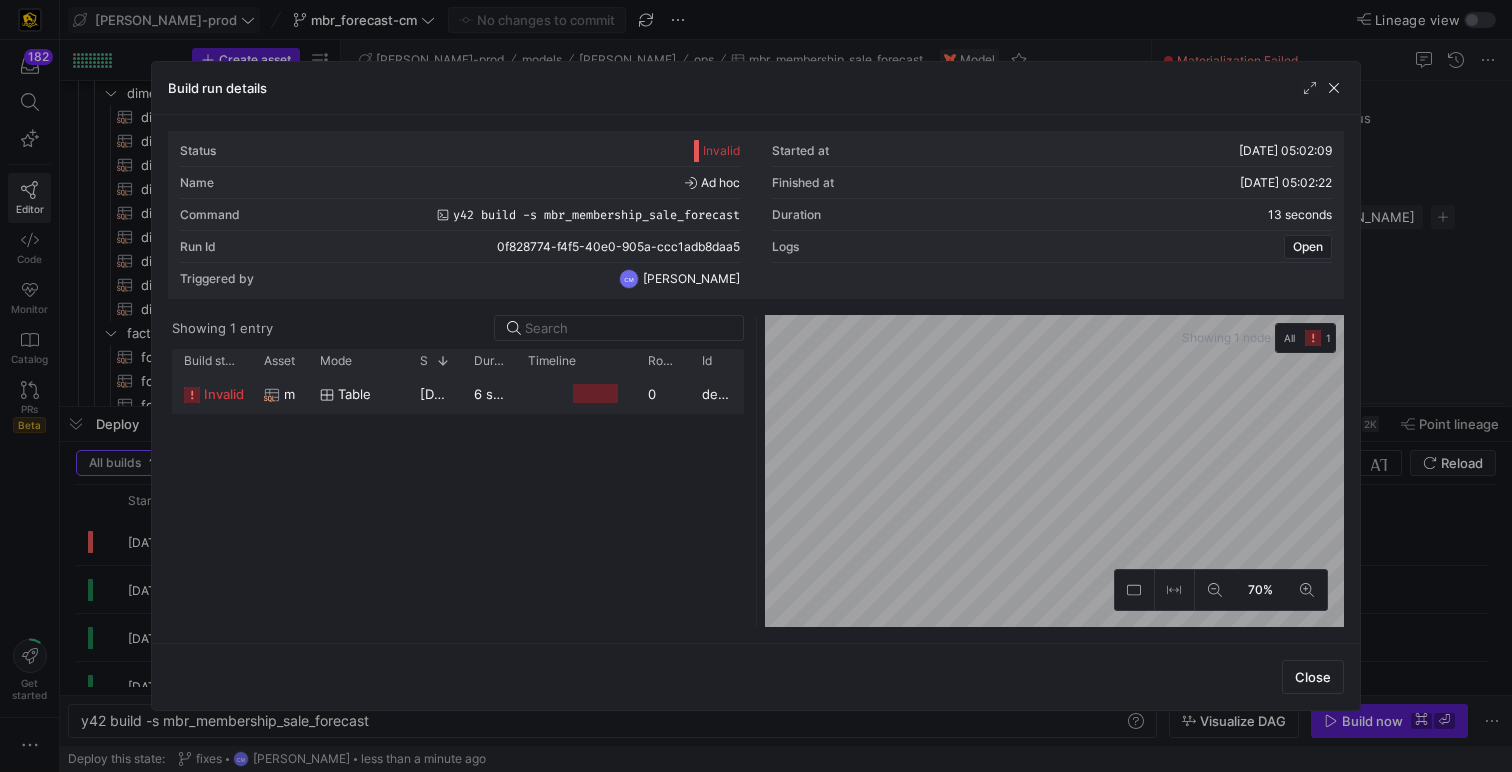 click on "table" 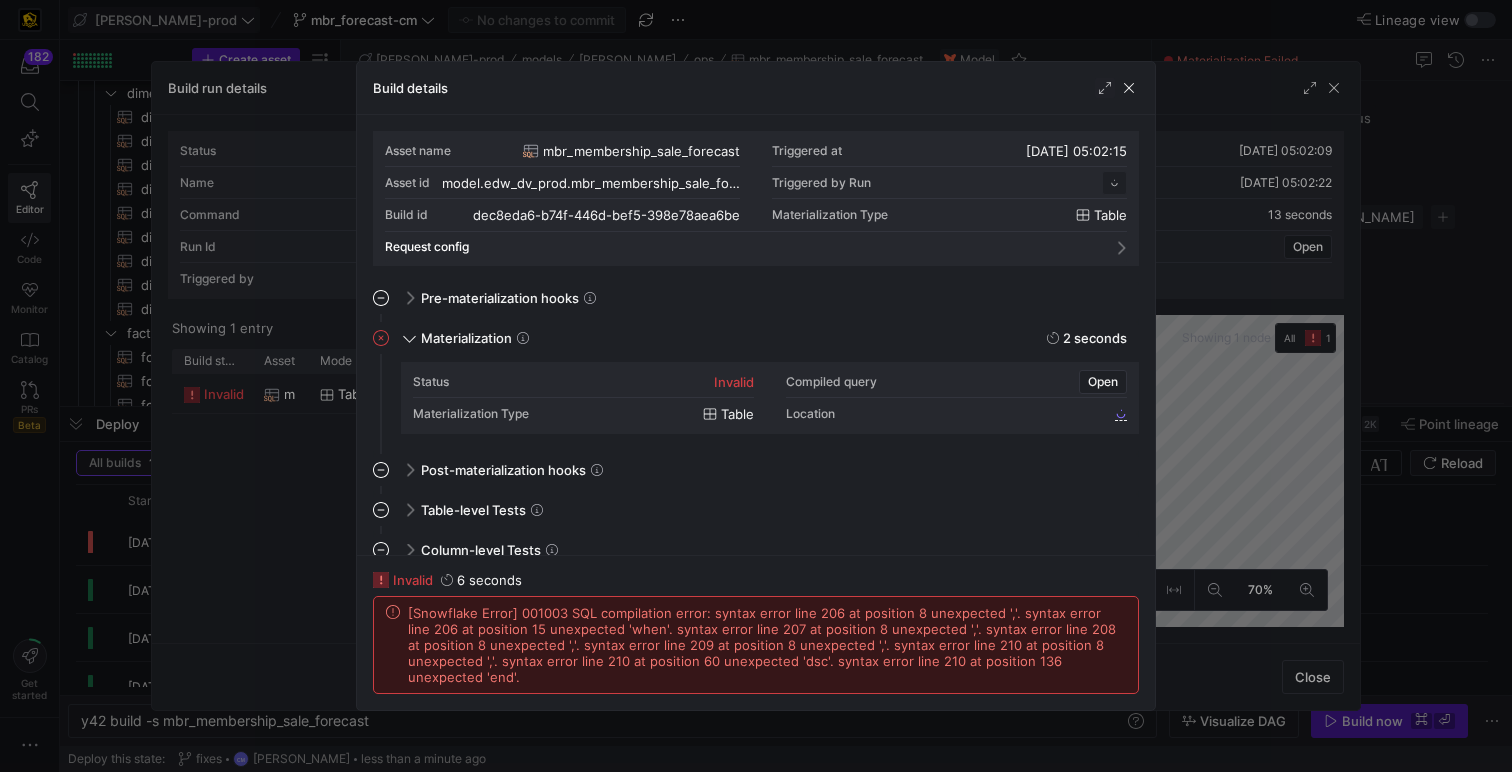 scroll, scrollTop: 180, scrollLeft: 0, axis: vertical 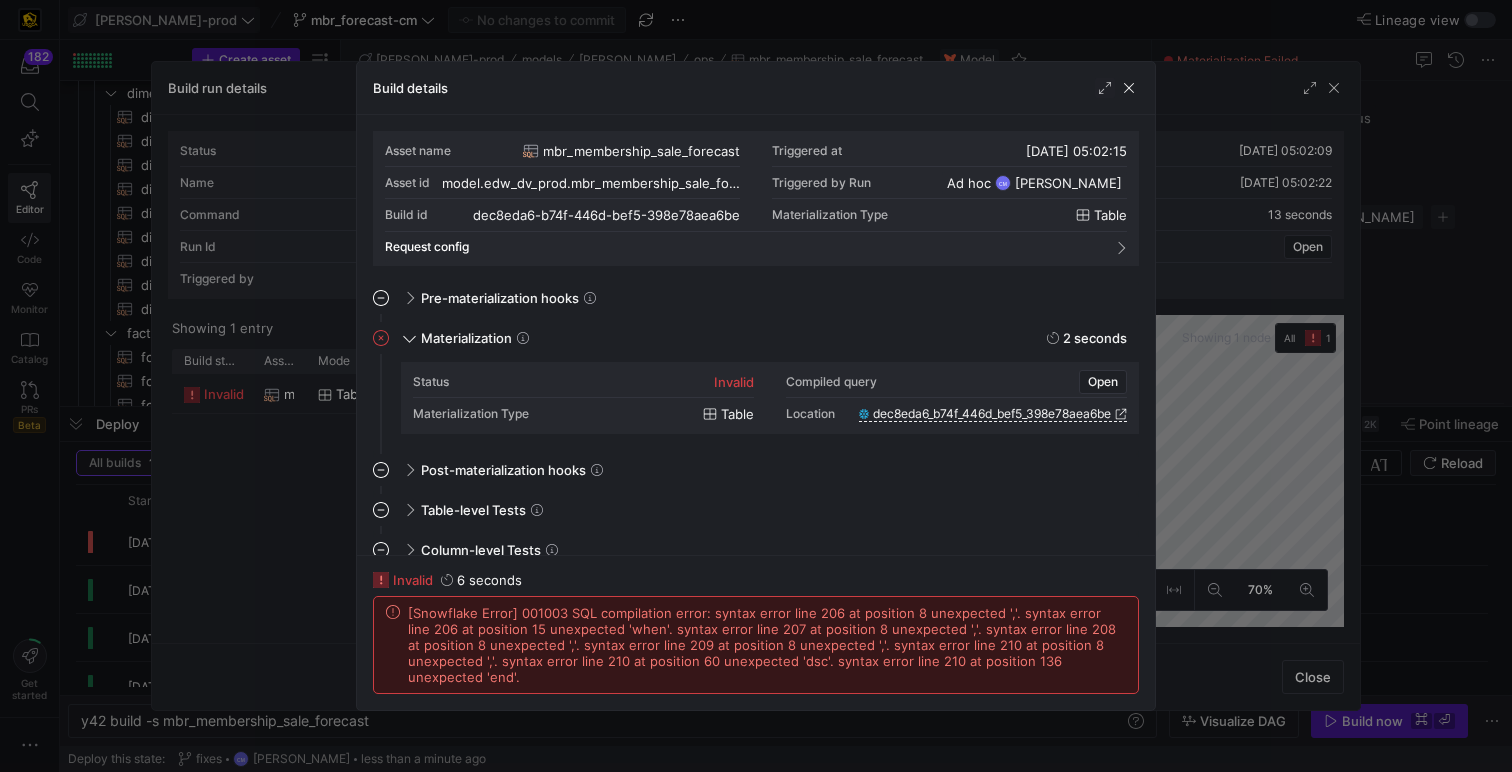 click at bounding box center [756, 386] 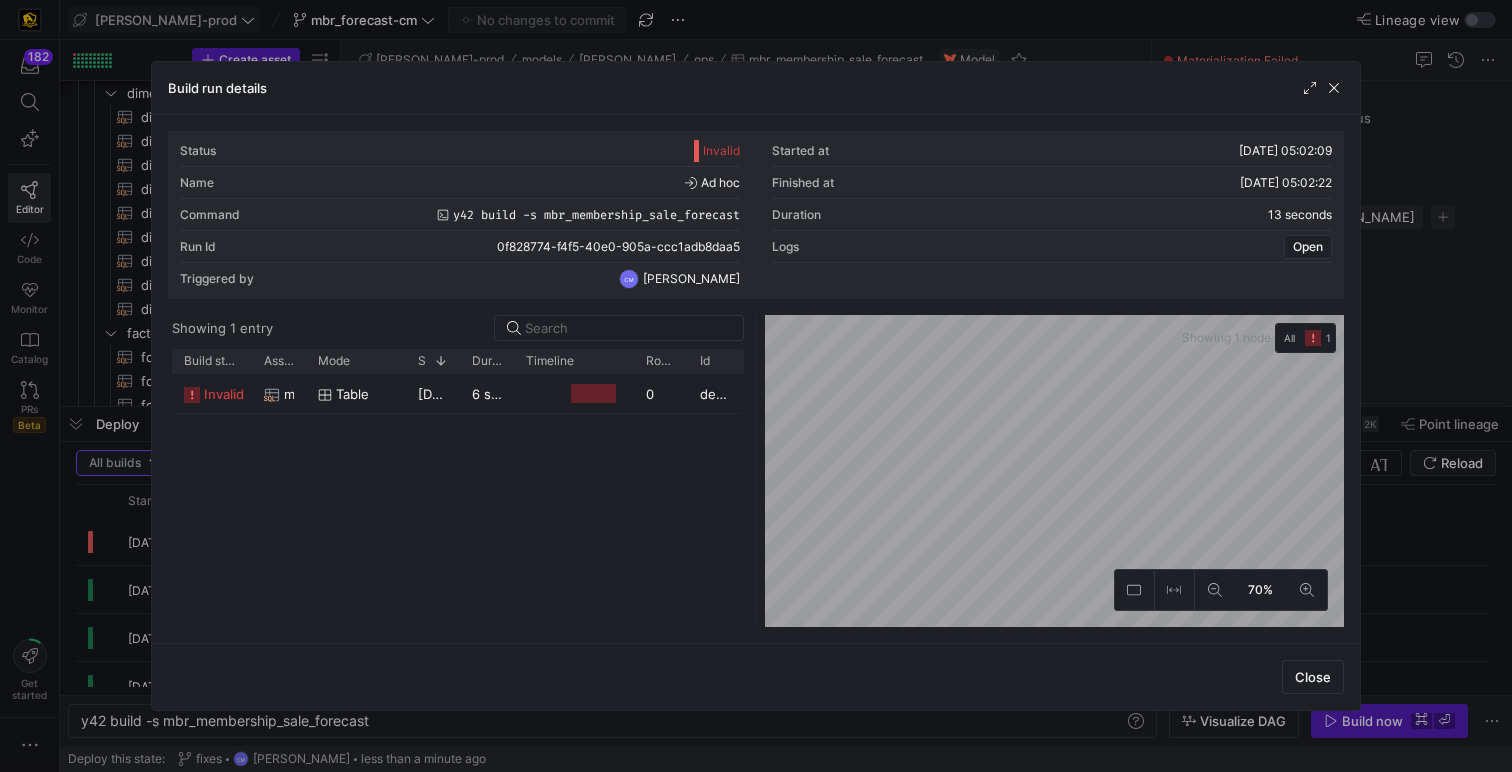 click at bounding box center [756, 386] 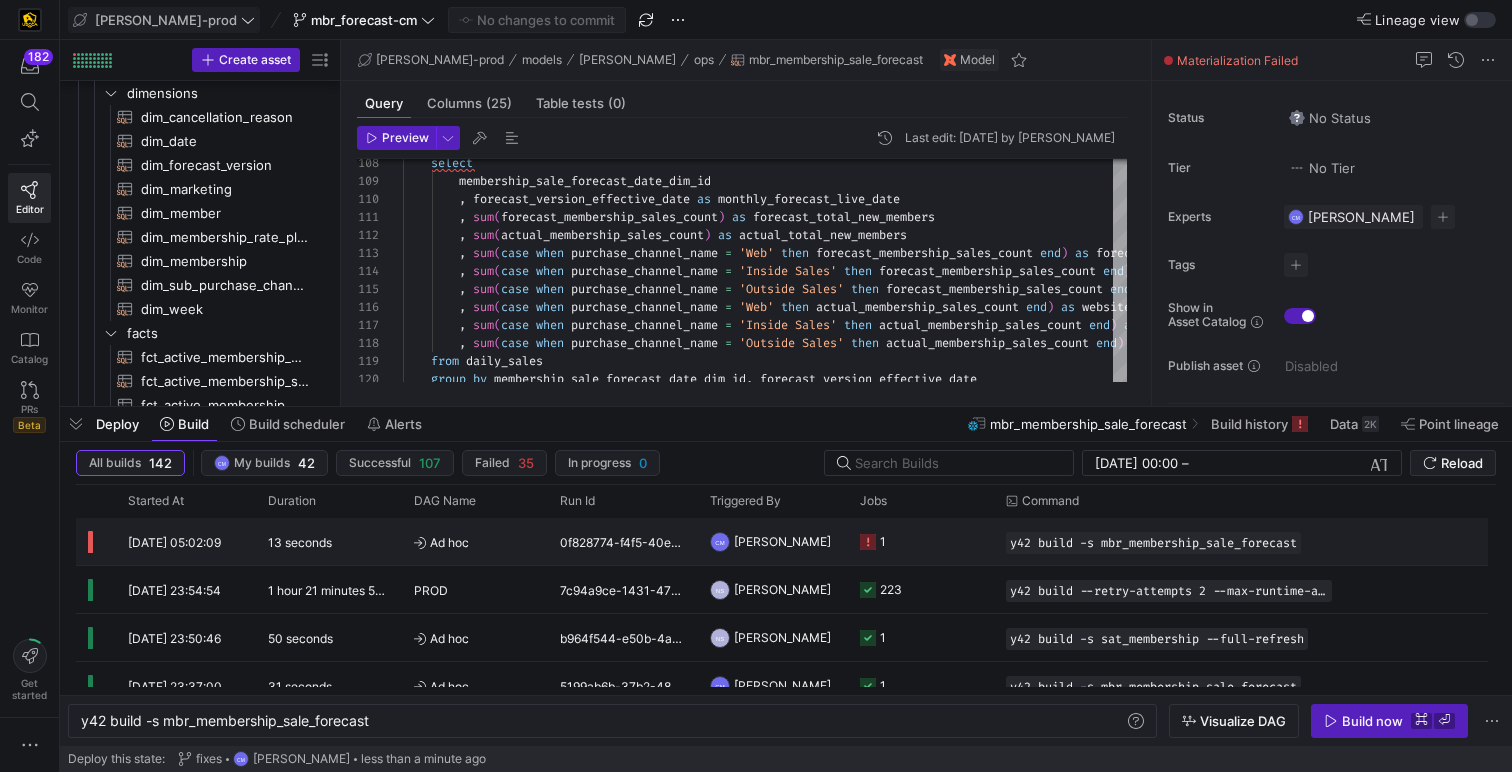 click on "Ad hoc" 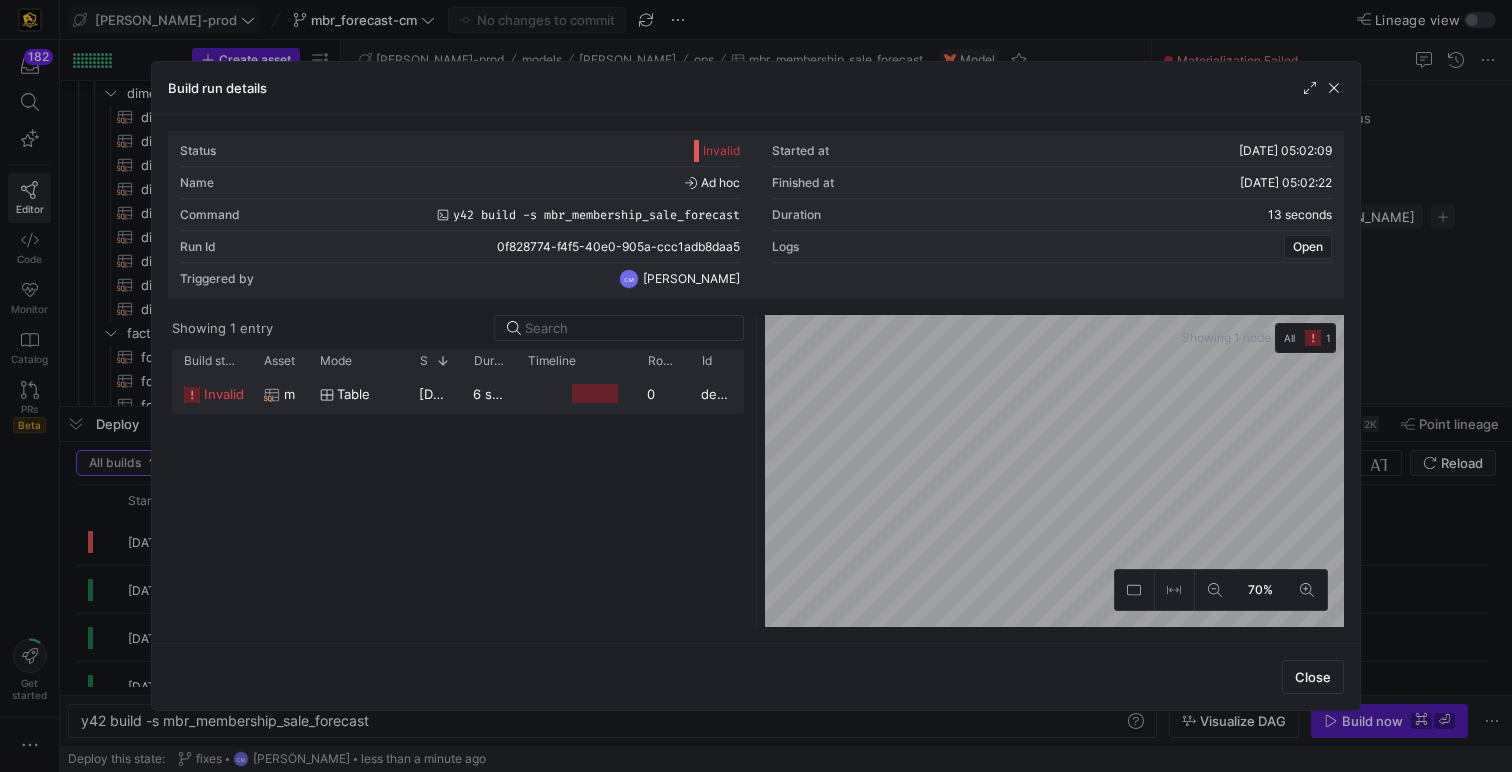 click on "6 seconds" 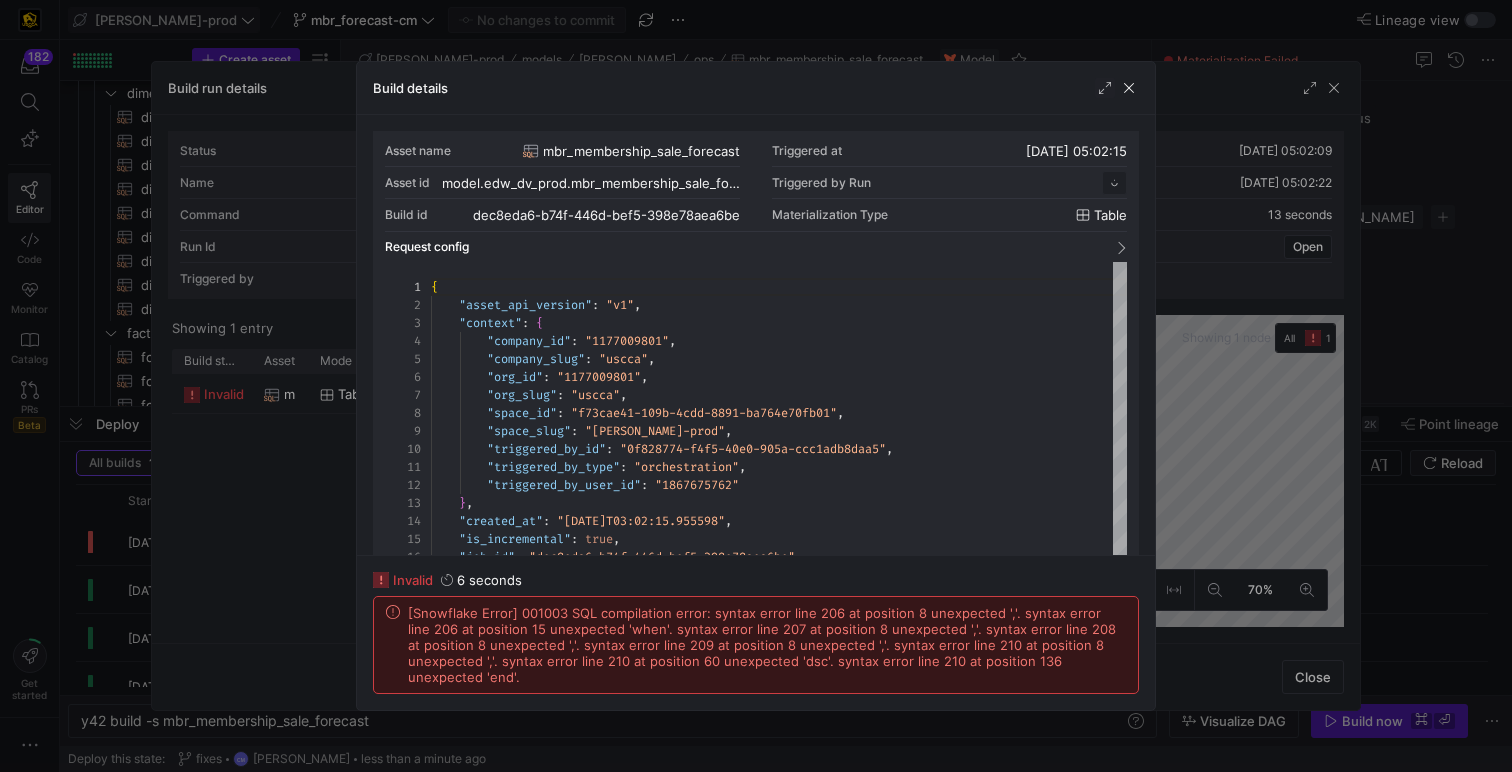 scroll, scrollTop: 180, scrollLeft: 0, axis: vertical 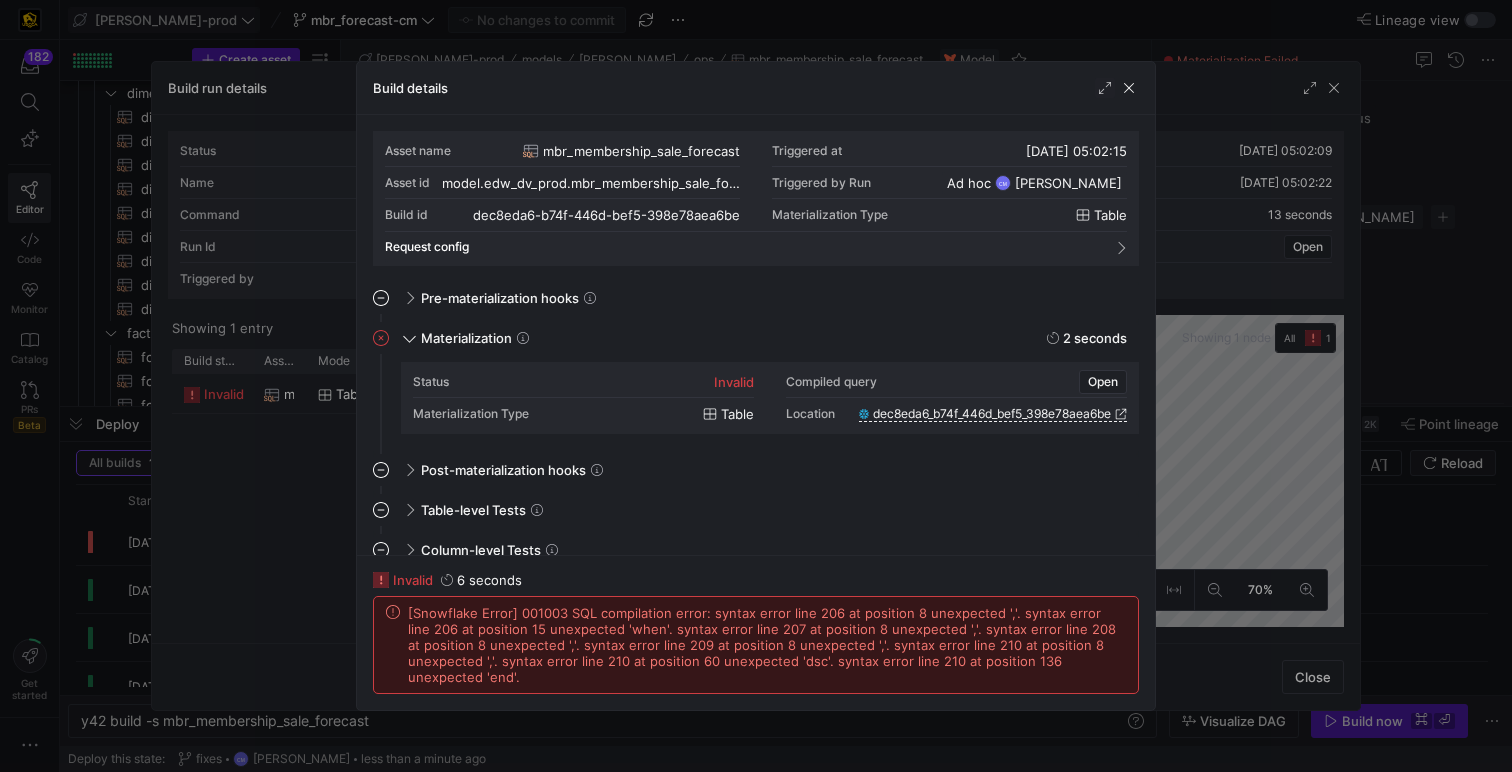 click on "[Snowflake Error] 001003 SQL compilation error:
syntax error line 206 at position 8 unexpected ','.
syntax error line 206 at position 15 unexpected 'when'.
syntax error line 207 at position 8 unexpected ','.
syntax error line 208 at position 8 unexpected ','.
syntax error line 209 at position 8 unexpected ','.
syntax error line 210 at position 8 unexpected ','.
syntax error line 210 at position 60 unexpected 'dsc'.
syntax error line 210 at position 136 unexpected 'end'." 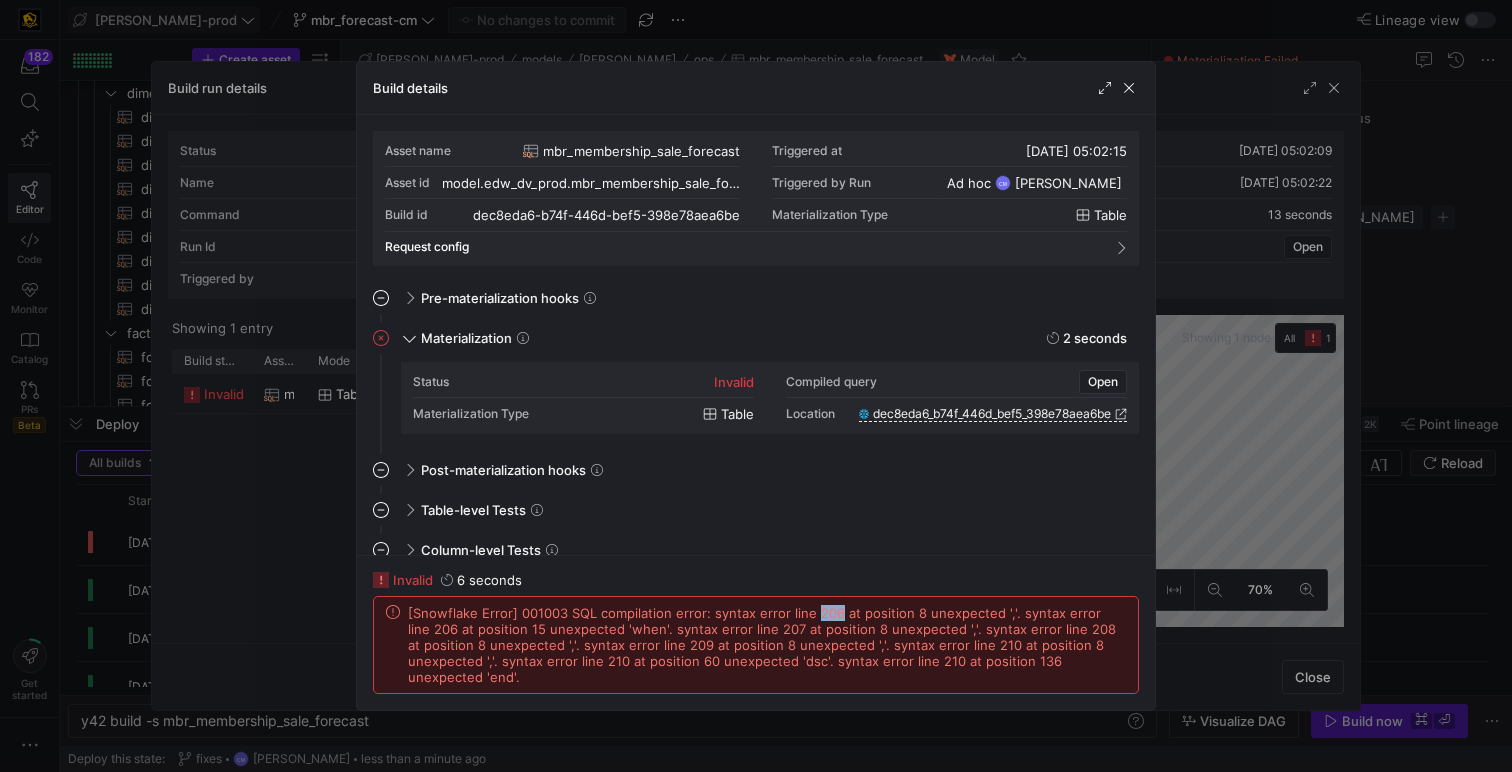 click on "[Snowflake Error] 001003 SQL compilation error:
syntax error line 206 at position 8 unexpected ','.
syntax error line 206 at position 15 unexpected 'when'.
syntax error line 207 at position 8 unexpected ','.
syntax error line 208 at position 8 unexpected ','.
syntax error line 209 at position 8 unexpected ','.
syntax error line 210 at position 8 unexpected ','.
syntax error line 210 at position 60 unexpected 'dsc'.
syntax error line 210 at position 136 unexpected 'end'." 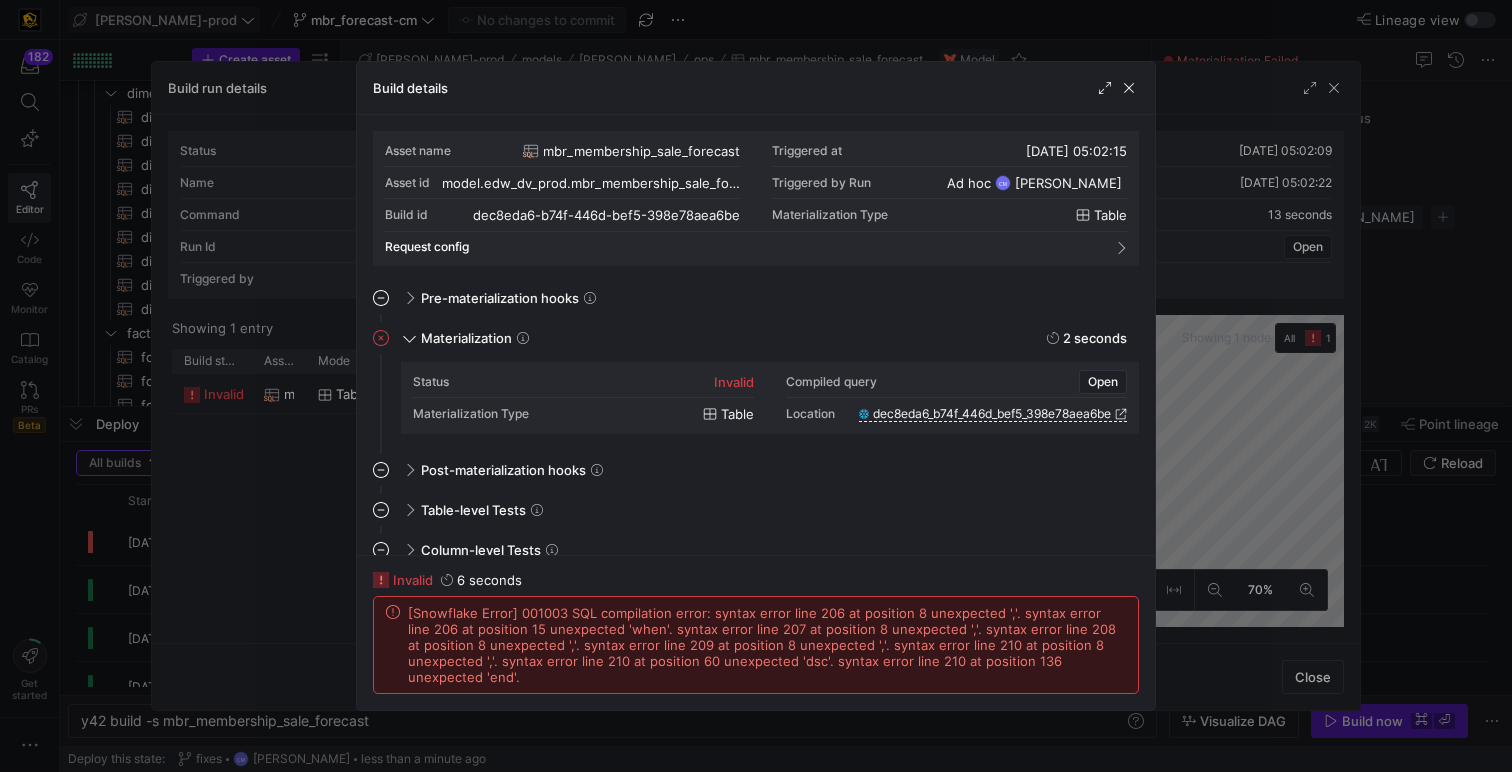 click at bounding box center (756, 386) 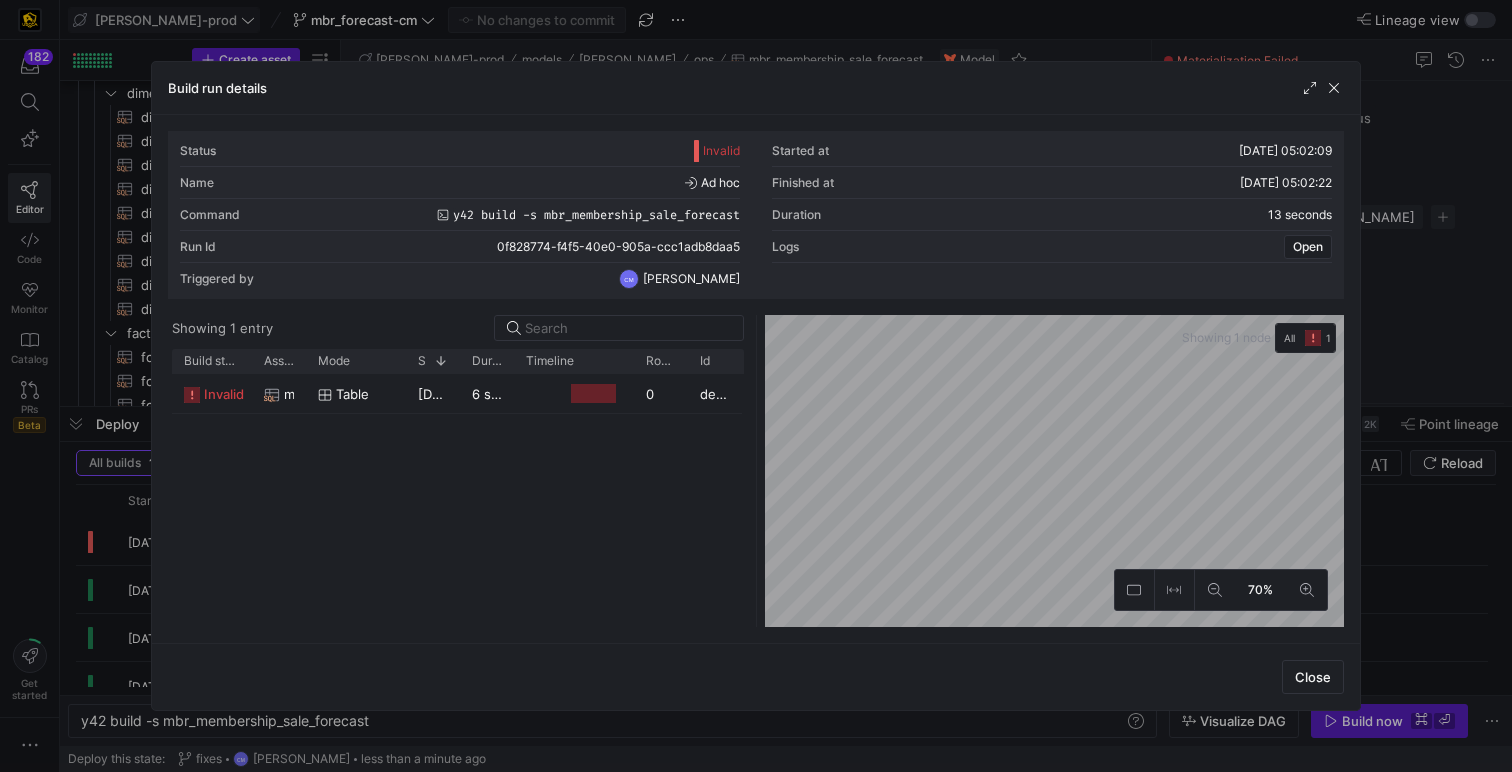 click at bounding box center (756, 386) 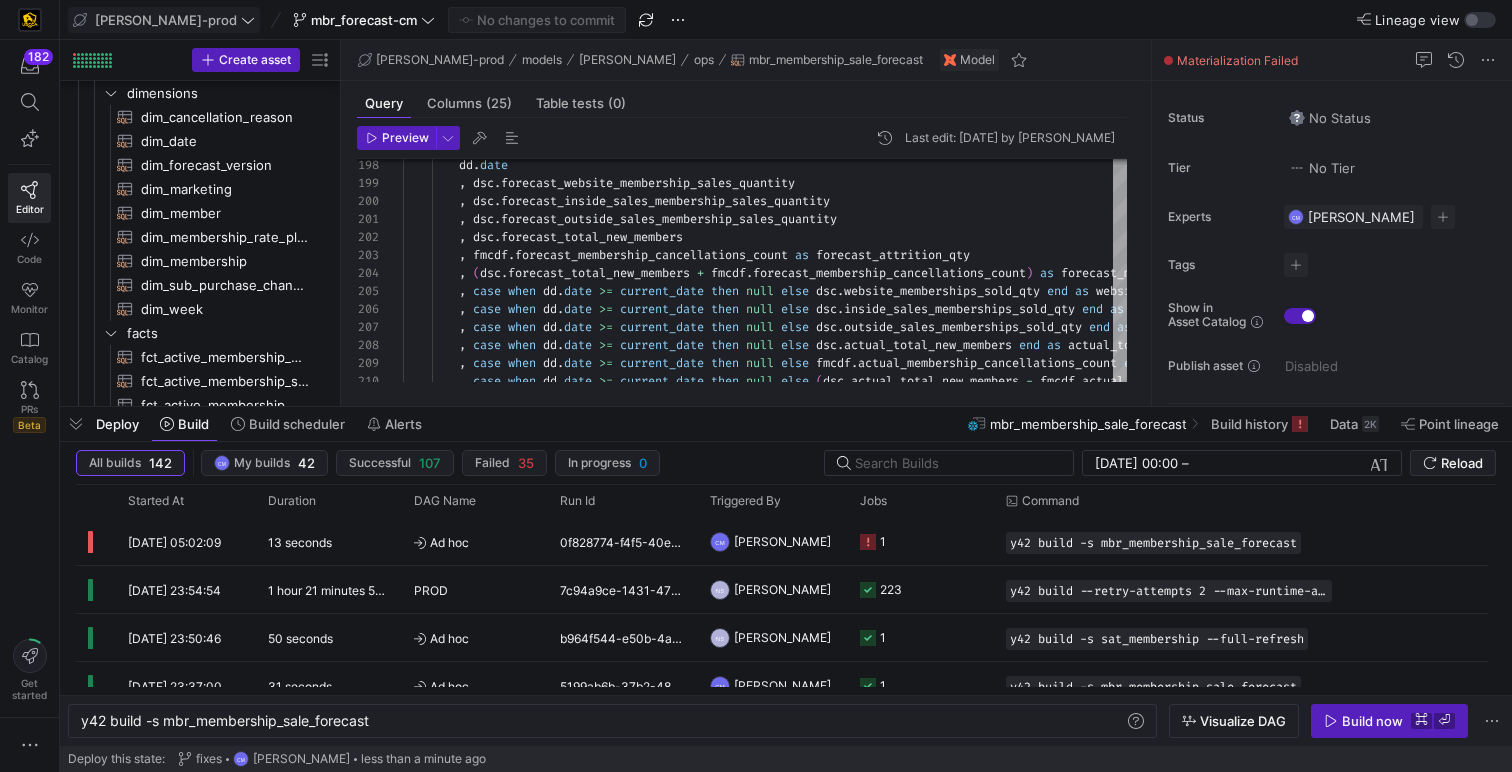 click on "Preview Last edit: [DATE] by [PERSON_NAME] 202 203 204 201 200 205 206 207 208 209 210 199 198          ,   dsc . forecast_total_new_members          ,   fmcdf . forecast_membership_cancellations_count   as   forecast_attrition_qty          ,   ( dsc . forecast_total_new_members   +   fmcdf . forecast_membership_cancellations_count )   as   forecast_membership_growth          ,   dsc . forecast_outside_sales_membership_sales_quantity          ,   dsc . forecast_inside_sales_membership_sales_quantity          ,   case   when   dd . date   >=   current_date   then   null   else   dsc . website_memberships_sold_qty   end   as   website_memberships_sold_qty ,          ,   case   when   dd . date   >=   current_date   then   null   else   dsc . inside_sales_memberships_sold_qty   end   as   inside_sales_memberships_sold_qty ,          ,   case   when   dd . date   >=   current_date   then   null" at bounding box center [742, 254] 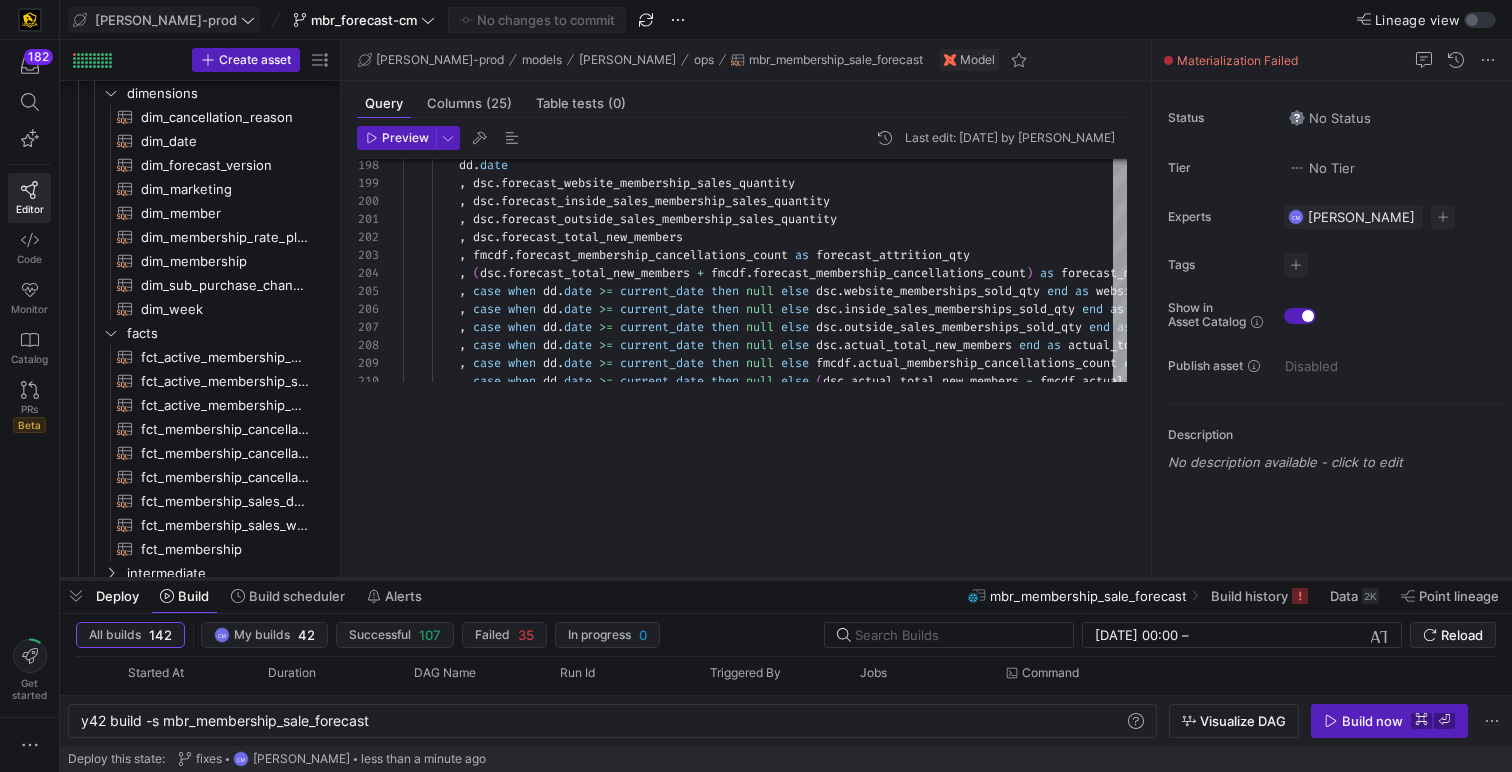 drag, startPoint x: 870, startPoint y: 408, endPoint x: 857, endPoint y: 630, distance: 222.38031 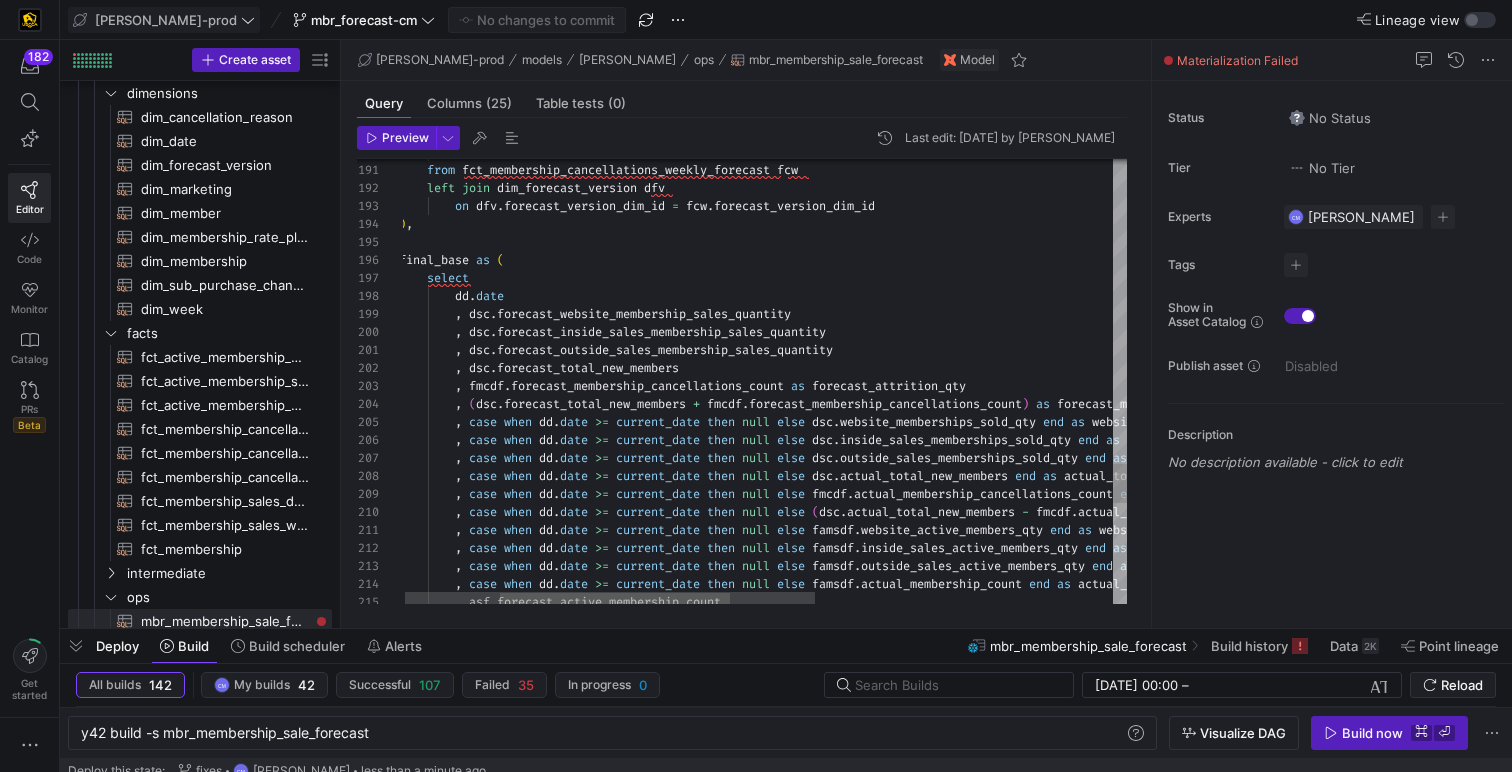 click on ",   dsc . forecast_total_new_members          ,   fmcdf . forecast_membership_cancellations_count   as   forecast_attrition_qty          ,   ( dsc . forecast_total_new_members   +   fmcdf . forecast_membership_cancellations_count )   as   forecast_membership_growth          ,   dsc . forecast_outside_sales_membership_sales_quantity          ,   dsc . forecast_inside_sales_membership_sales_quantity          ,   case   when   dd . date   >=   current_date   then   null   else   dsc . website_memberships_sold_qty   end   as   website_memberships_sold_qty ,          ,   case   when   dd . date   >=   current_date   then   null   else   dsc . inside_sales_memberships_sold_qty   end   as   inside_sales_memberships_sold_qty ,          ,   case   when   dd . date   >=   current_date   then   null   else   dsc . outside_sales_memberships_sold_qty   end   as   outside_sales_memberships_sold_qty , ," at bounding box center [1025, -768] 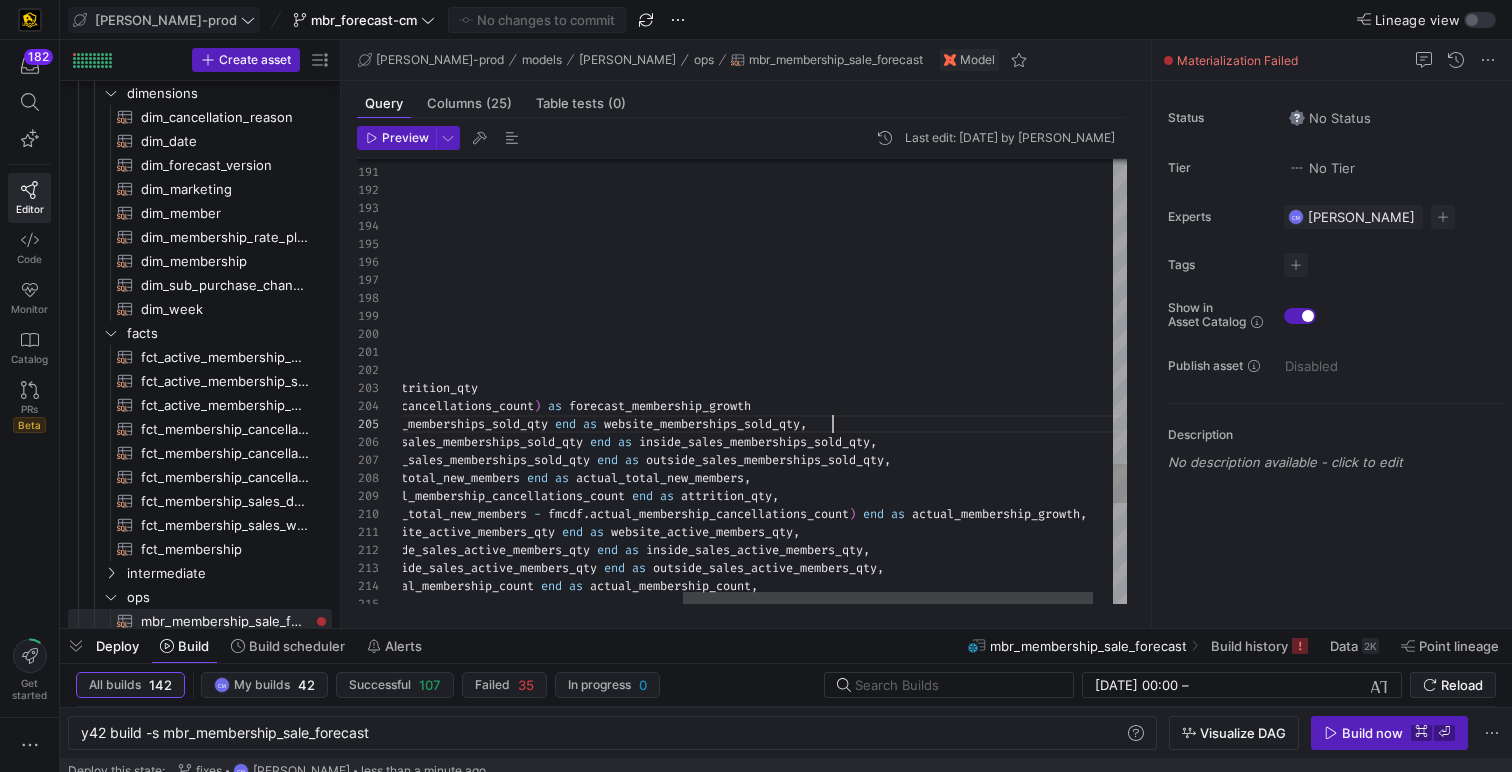 click on ",   dsc . forecast_total_new_members          ,   fmcdf . forecast_membership_cancellations_count   as   forecast_attrition_qty          ,   ( dsc . forecast_total_new_members   +   fmcdf . forecast_membership_cancellations_count )   as   forecast_membership_growth          ,   dsc . forecast_outside_sales_membership_sales_quantity          ,   dsc . forecast_inside_sales_membership_sales_quantity          ,   case   when   dd . date   >=   current_date   then   null   else   dsc . website_memberships_sold_qty   end   as   website_memberships_sold_qty ,          ,   case   when   dd . date   >=   current_date   then   null   else   dsc . inside_sales_memberships_sold_qty   end   as   inside_sales_memberships_sold_qty ,          ,   case   when   dd . date   >=   current_date   then   null   else   dsc . outside_sales_memberships_sold_qty   end   as   outside_sales_memberships_sold_qty , ," at bounding box center (537, -766) 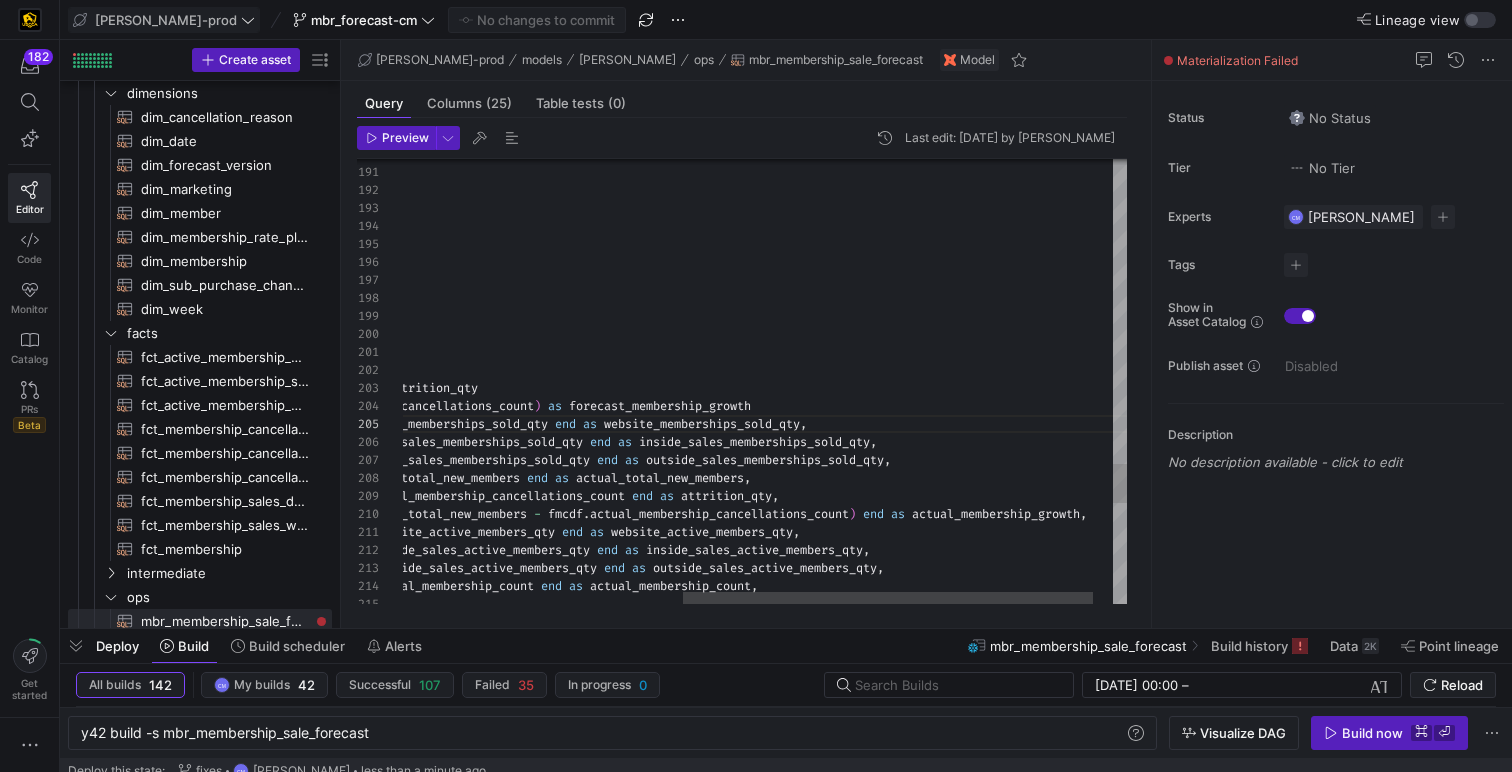 scroll, scrollTop: 72, scrollLeft: 914, axis: both 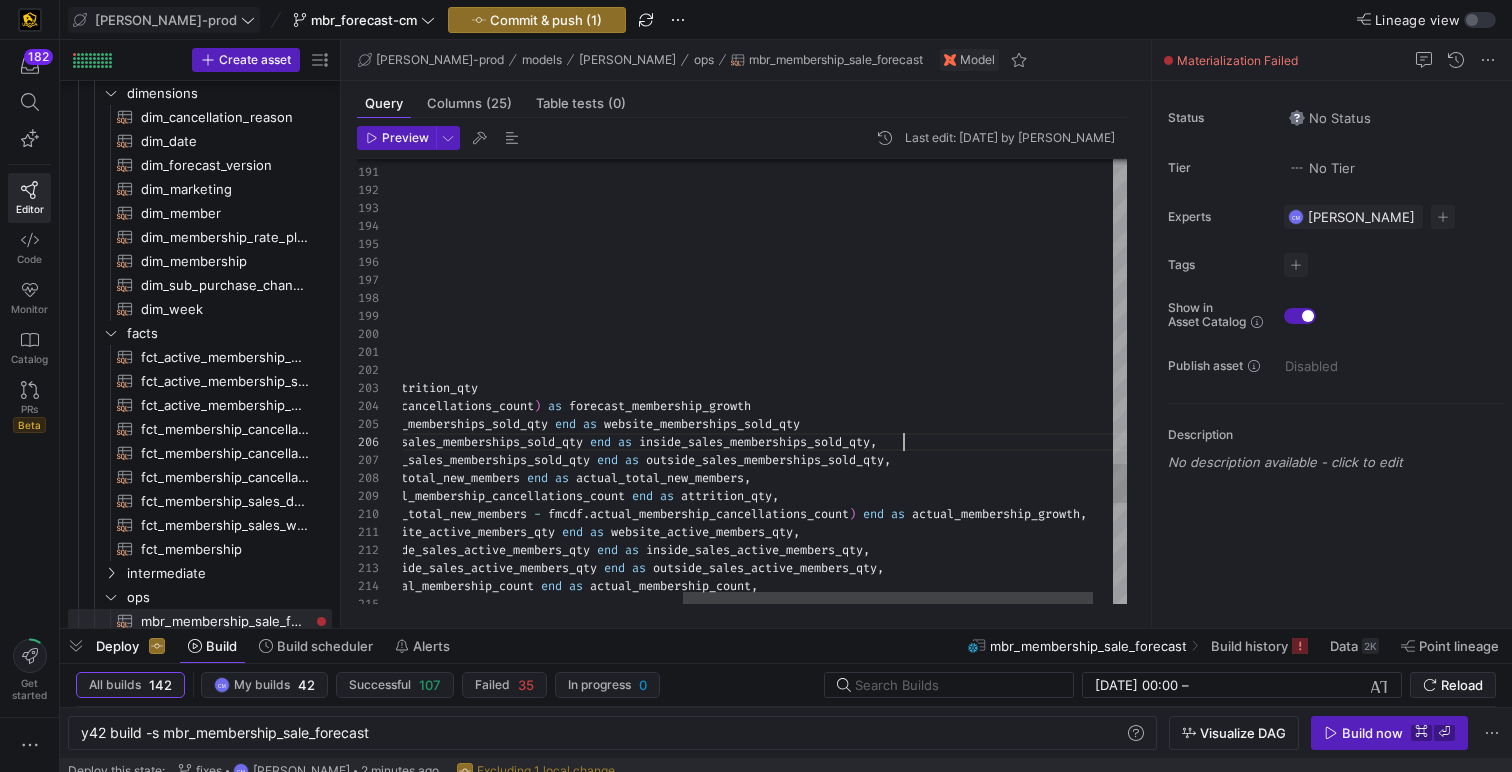 click on ",   dsc . forecast_total_new_members          ,   fmcdf . forecast_membership_cancellations_count   as   forecast_attrition_qty          ,   ( dsc . forecast_total_new_members   +   fmcdf . forecast_membership_cancellations_count )   as   forecast_membership_growth          ,   dsc . forecast_outside_sales_membership_sales_quantity          ,   dsc . forecast_inside_sales_membership_sales_quantity          ,   case   when   dd . date   >=   current_date   then   null   else   dsc . website_memberships_sold_qty   end   as   website_memberships_sold_qty          ,   case   when   dd . date   >=   current_date   then   null   else   dsc . inside_sales_memberships_sold_qty   end   as   inside_sales_memberships_sold_qty ,          ,   case   when   dd . date   >=   current_date   then   null   else   dsc . outside_sales_memberships_sold_qty   end   as   outside_sales_memberships_sold_qty , ,   ." at bounding box center (537, -766) 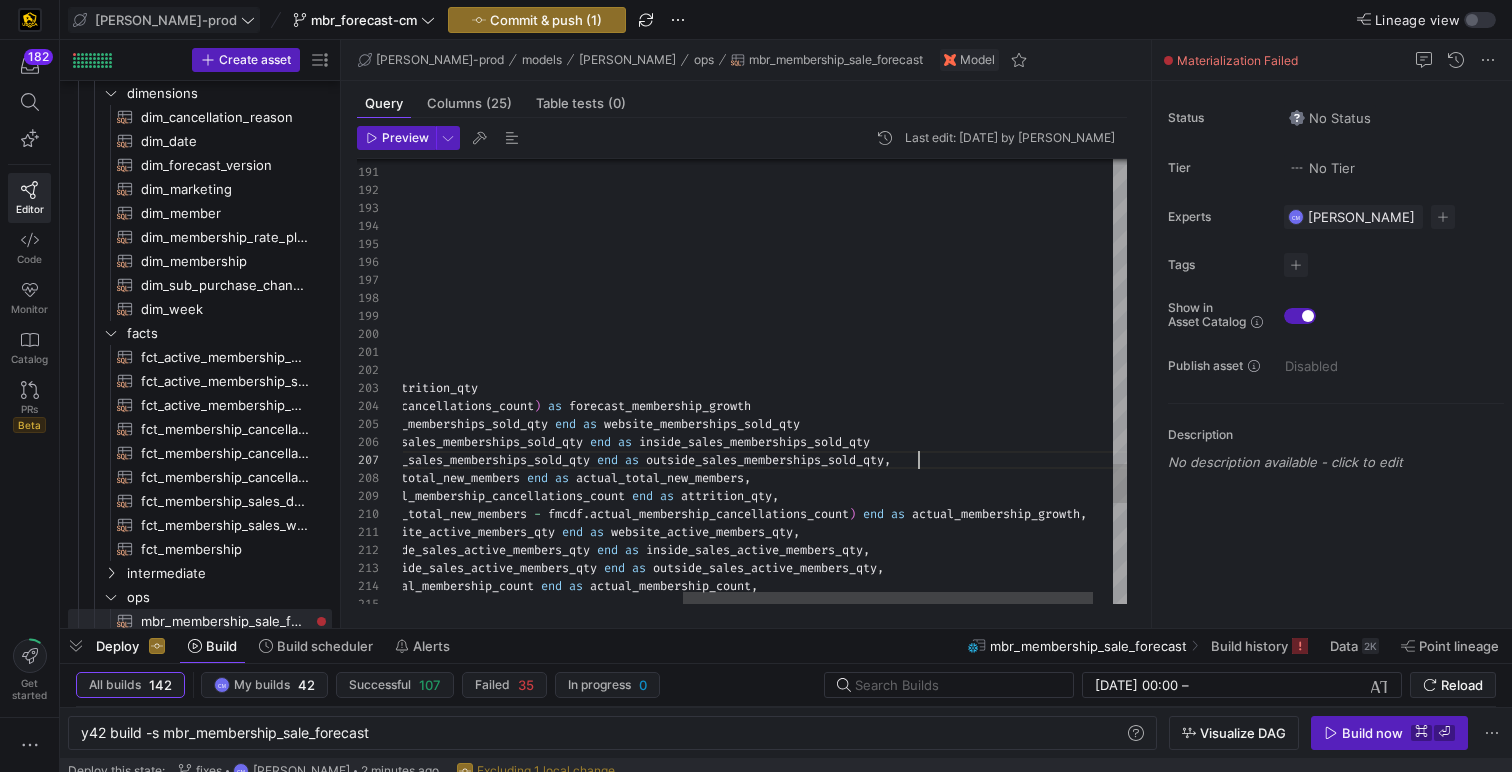 click on ",   dsc . forecast_total_new_members          ,   fmcdf . forecast_membership_cancellations_count   as   forecast_attrition_qty          ,   ( dsc . forecast_total_new_members   +   fmcdf . forecast_membership_cancellations_count )   as   forecast_membership_growth          ,   dsc . forecast_outside_sales_membership_sales_quantity          ,   dsc . forecast_inside_sales_membership_sales_quantity          ,   case   when   dd . date   >=   current_date   then   null   else   dsc . website_memberships_sold_qty   end   as   website_memberships_sold_qty          ,   case   when   dd . date   >=   current_date   then   null   else   dsc . inside_sales_memberships_sold_qty   end   as   inside_sales_memberships_sold_qty          ,   case   when   dd . date   >=   current_date   then   null   else   dsc . outside_sales_memberships_sold_qty   end   as   outside_sales_memberships_sold_qty , ," at bounding box center [537, -766] 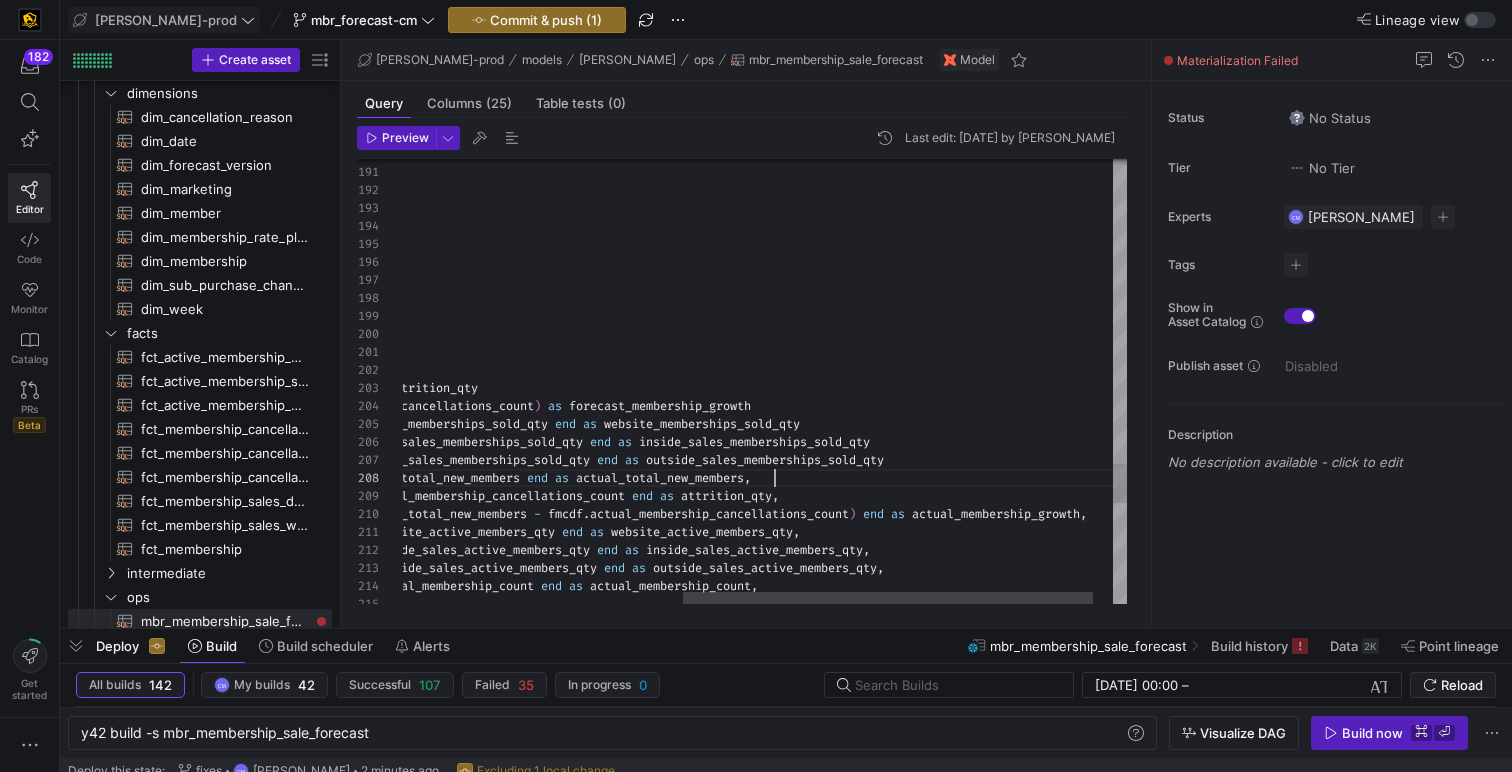 click on ",   dsc . forecast_total_new_members          ,   fmcdf . forecast_membership_cancellations_count   as   forecast_attrition_qty          ,   ( dsc . forecast_total_new_members   +   fmcdf . forecast_membership_cancellations_count )   as   forecast_membership_growth          ,   dsc . forecast_outside_sales_membership_sales_quantity          ,   dsc . forecast_inside_sales_membership_sales_quantity          ,   case   when   dd . date   >=   current_date   then   null   else   dsc . website_memberships_sold_qty   end   as   website_memberships_sold_qty          ,   case   when   dd . date   >=   current_date   then   null   else   dsc . inside_sales_memberships_sold_qty   end   as   inside_sales_memberships_sold_qty          ,   case   when   dd . date   >=   current_date   then   null   else   dsc . outside_sales_memberships_sold_qty   end   as   outside_sales_memberships_sold_qty ,   case" at bounding box center [537, -766] 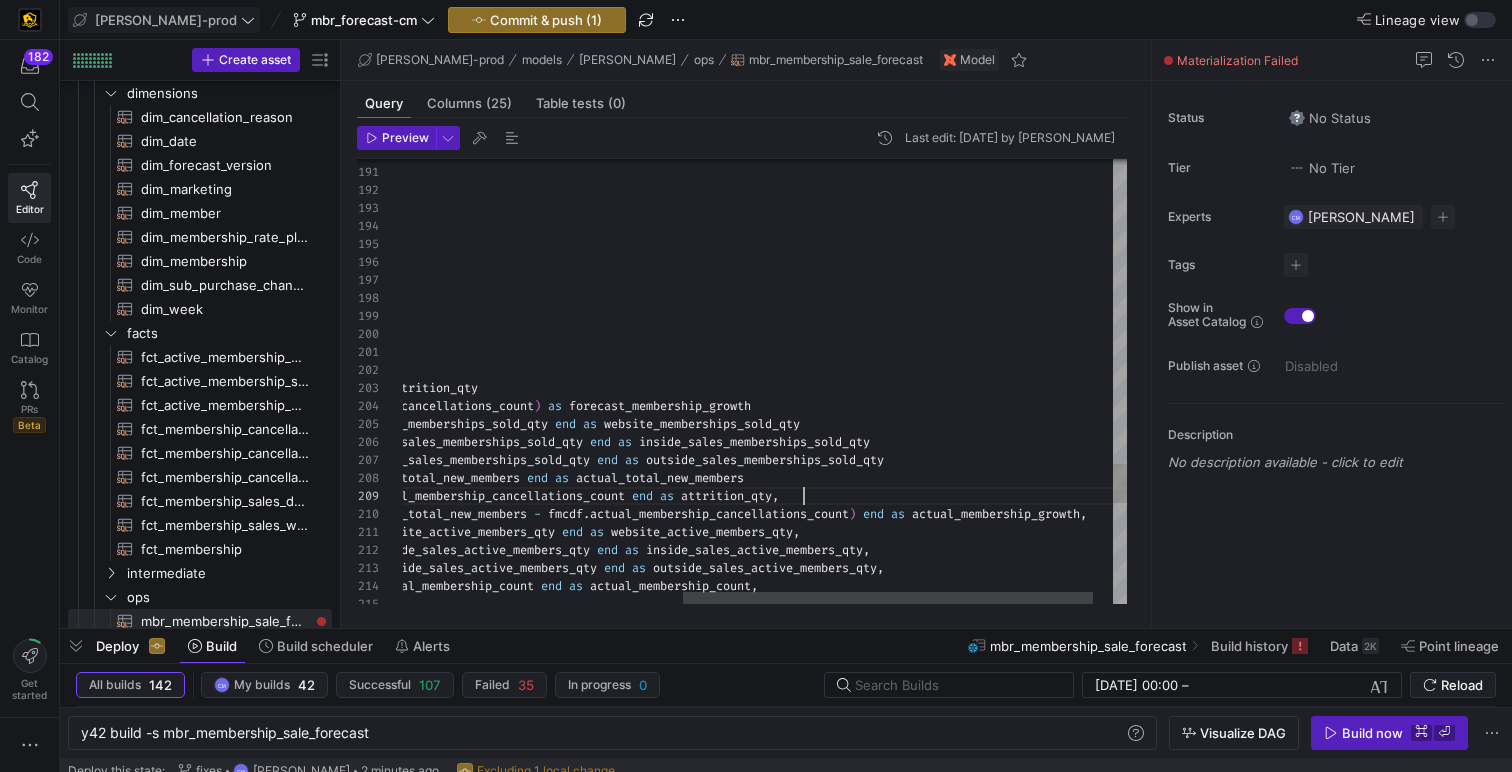click on ",   dsc . forecast_total_new_members          ,   fmcdf . forecast_membership_cancellations_count   as   forecast_attrition_qty          ,   ( dsc . forecast_total_new_members   +   fmcdf . forecast_membership_cancellations_count )   as   forecast_membership_growth          ,   dsc . forecast_outside_sales_membership_sales_quantity          ,   dsc . forecast_inside_sales_membership_sales_quantity          ,   case   when   dd . date   >=   current_date   then   null   else   dsc . website_memberships_sold_qty   end   as   website_memberships_sold_qty          ,   case   when   dd . date   >=   current_date   then   null   else   dsc . inside_sales_memberships_sold_qty   end   as   inside_sales_memberships_sold_qty          ,   case   when   dd . date   >=   current_date   then   null   else   dsc . outside_sales_memberships_sold_qty   end   as   outside_sales_memberships_sold_qty ,   case" at bounding box center (537, -766) 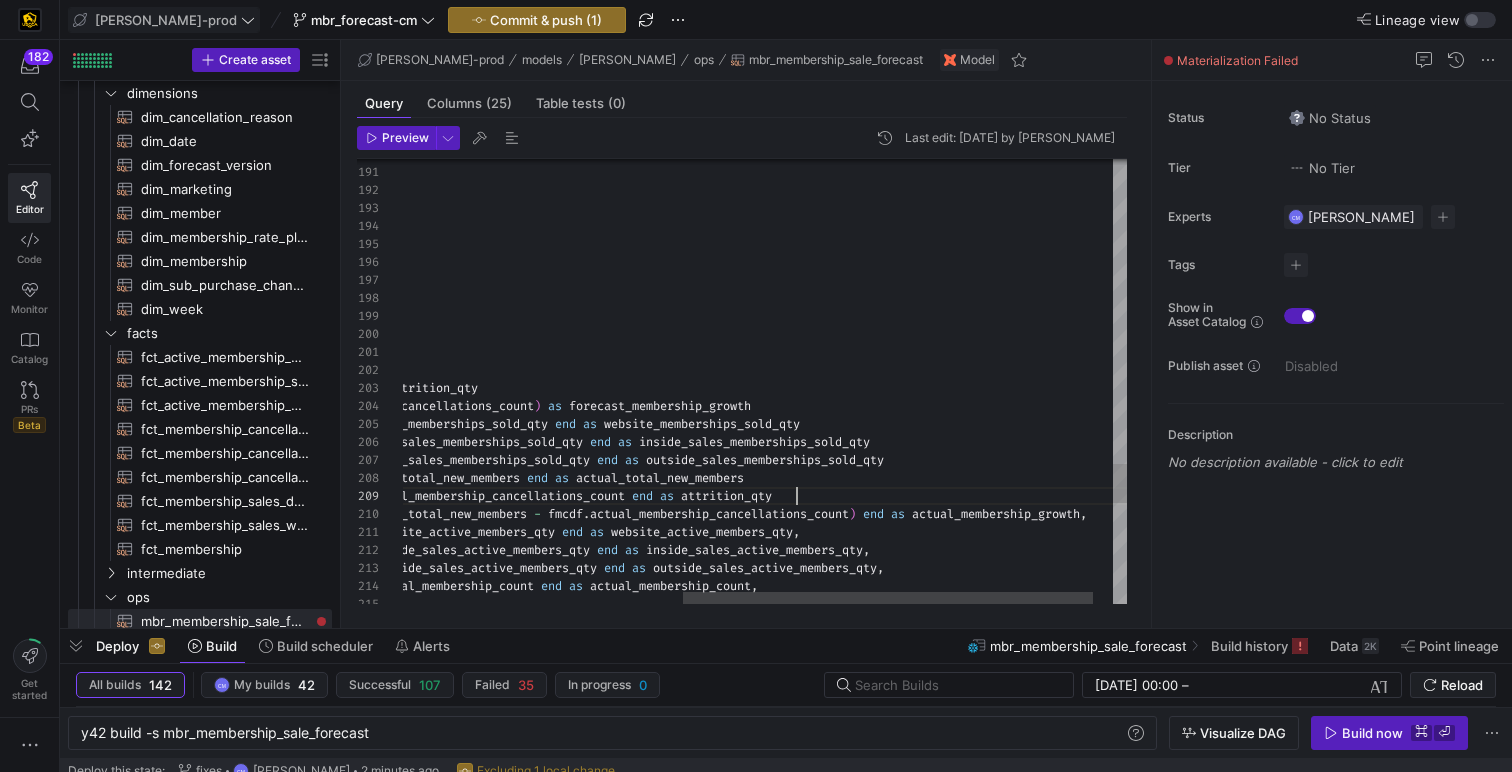 scroll, scrollTop: 54, scrollLeft: 886, axis: both 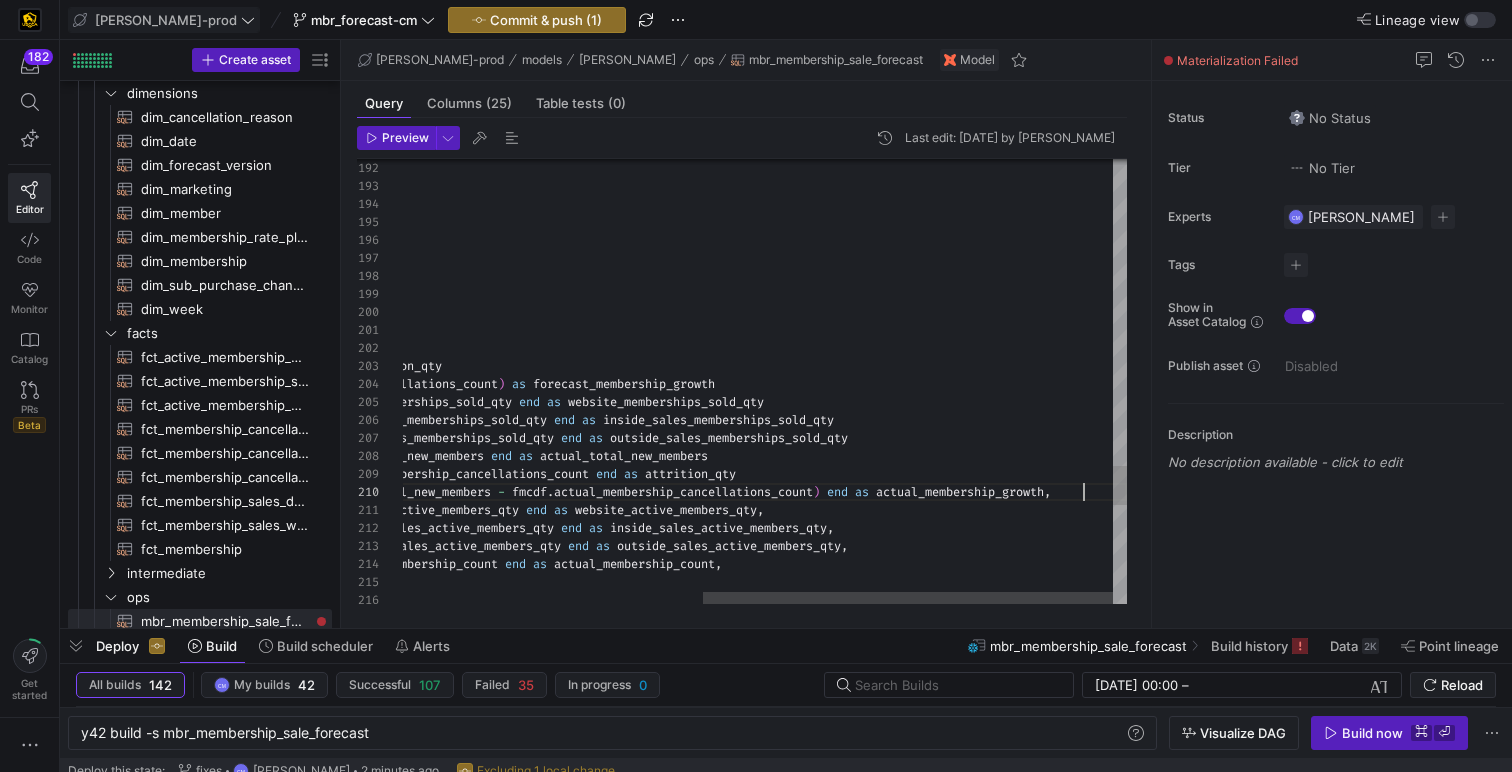 click on ",   dsc . forecast_total_new_members          ,   fmcdf . forecast_membership_cancellations_count   as   forecast_attrition_qty          ,   ( dsc . forecast_total_new_members   +   fmcdf . forecast_membership_cancellations_count )   as   forecast_membership_growth          ,   dsc . forecast_outside_sales_membership_sales_quantity          ,   dsc . forecast_inside_sales_membership_sales_quantity          ,   case   when   dd . date   >=   current_date   then   null   else   dsc . website_memberships_sold_qty   end   as   website_memberships_sold_qty          ,   case   when   dd . date   >=   current_date   then   null   else   dsc . inside_sales_memberships_sold_qty   end   as   inside_sales_memberships_sold_qty          ,   case   when   dd . date   >=   current_date   then   null   else   dsc . outside_sales_memberships_sold_qty   end   as   outside_sales_memberships_sold_qty ,   case" at bounding box center (501, -788) 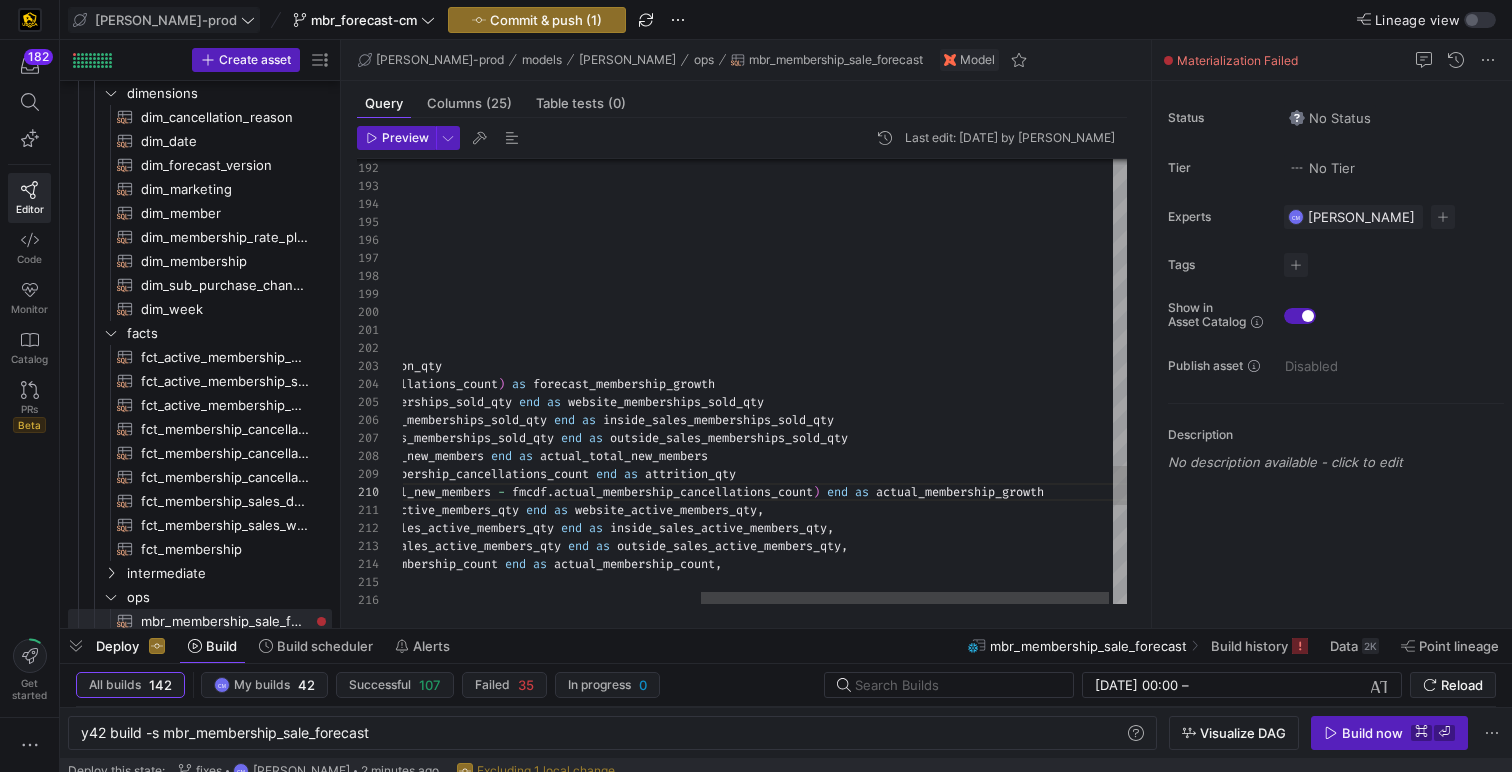 click on ",   dsc . forecast_total_new_members          ,   fmcdf . forecast_membership_cancellations_count   as   forecast_attrition_qty          ,   ( dsc . forecast_total_new_members   +   fmcdf . forecast_membership_cancellations_count )   as   forecast_membership_growth          ,   dsc . forecast_outside_sales_membership_sales_quantity          ,   dsc . forecast_inside_sales_membership_sales_quantity          ,   case   when   dd . date   >=   current_date   then   null   else   dsc . website_memberships_sold_qty   end   as   website_memberships_sold_qty          ,   case   when   dd . date   >=   current_date   then   null   else   dsc . inside_sales_memberships_sold_qty   end   as   inside_sales_memberships_sold_qty          ,   case   when   dd . date   >=   current_date   then   null   else   dsc . outside_sales_memberships_sold_qty   end   as   outside_sales_memberships_sold_qty ,   case" at bounding box center [504, -788] 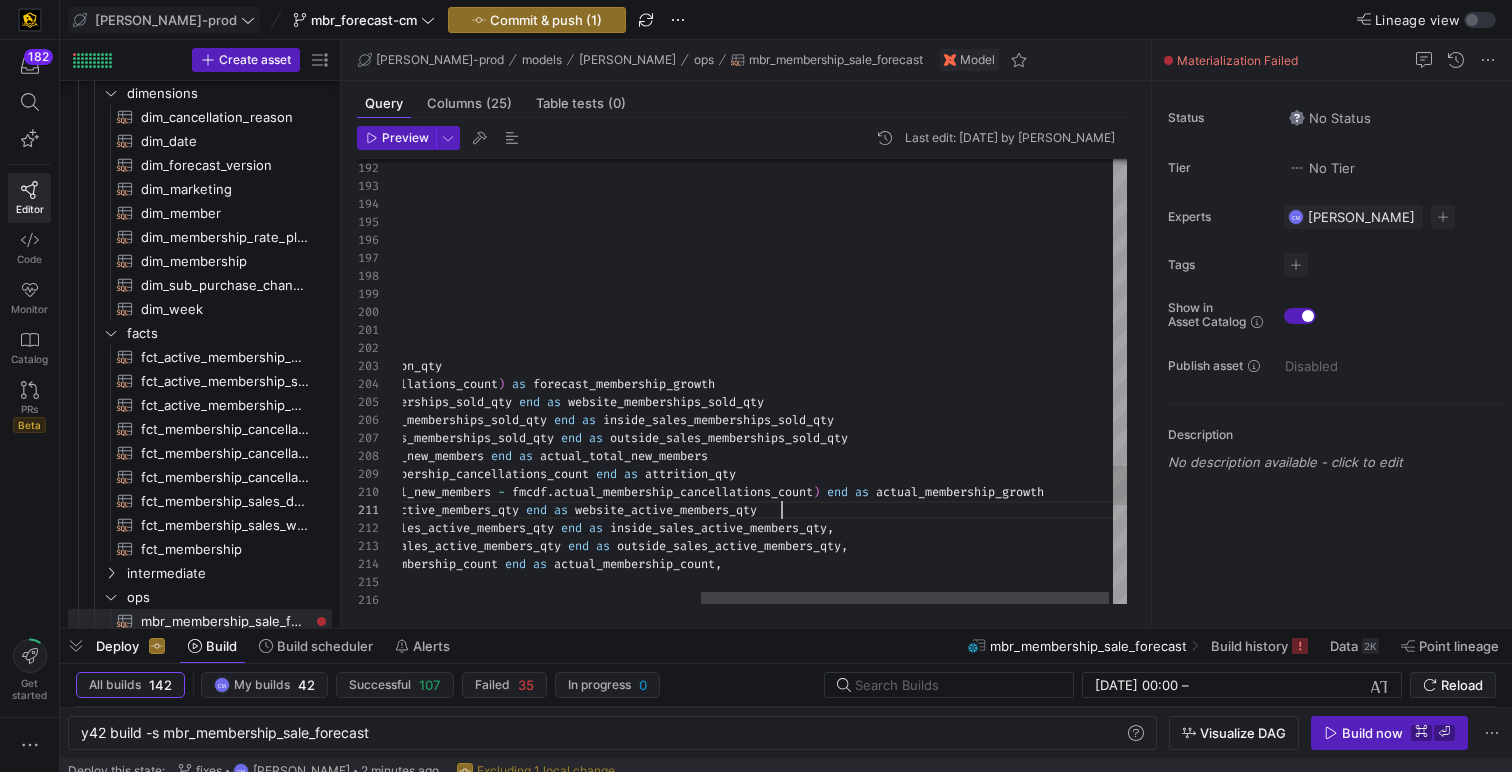 scroll, scrollTop: 0, scrollLeft: 907, axis: horizontal 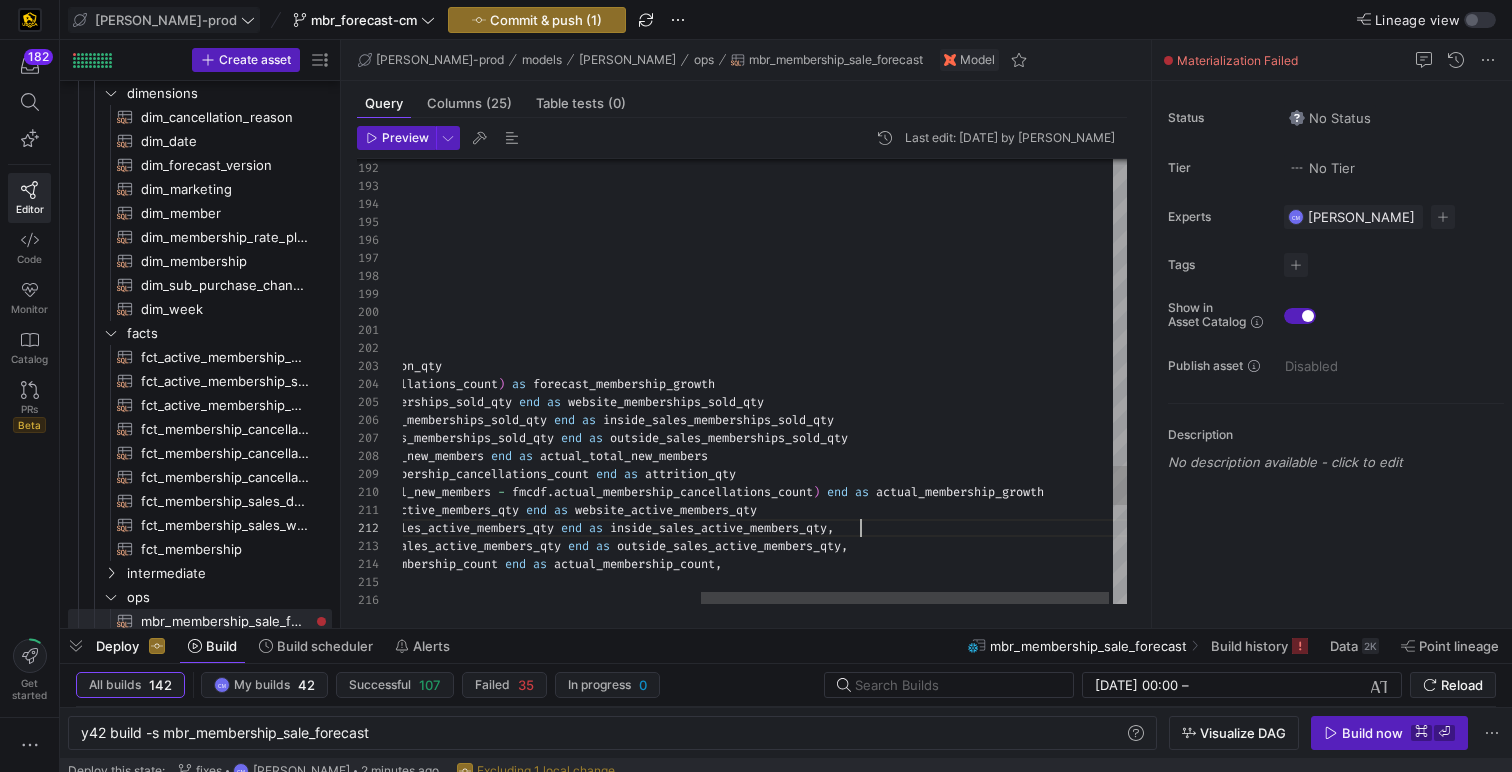 click on ",   dsc . forecast_total_new_members          ,   fmcdf . forecast_membership_cancellations_count   as   forecast_attrition_qty          ,   ( dsc . forecast_total_new_members   +   fmcdf . forecast_membership_cancellations_count )   as   forecast_membership_growth          ,   dsc . forecast_outside_sales_membership_sales_quantity          ,   dsc . forecast_inside_sales_membership_sales_quantity          ,   case   when   dd . date   >=   current_date   then   null   else   dsc . website_memberships_sold_qty   end   as   website_memberships_sold_qty          ,   case   when   dd . date   >=   current_date   then   null   else   dsc . inside_sales_memberships_sold_qty   end   as   inside_sales_memberships_sold_qty          ,   case   when   dd . date   >=   current_date   then   null   else   dsc . outside_sales_memberships_sold_qty   end   as   outside_sales_memberships_sold_qty ,   case" at bounding box center (504, -788) 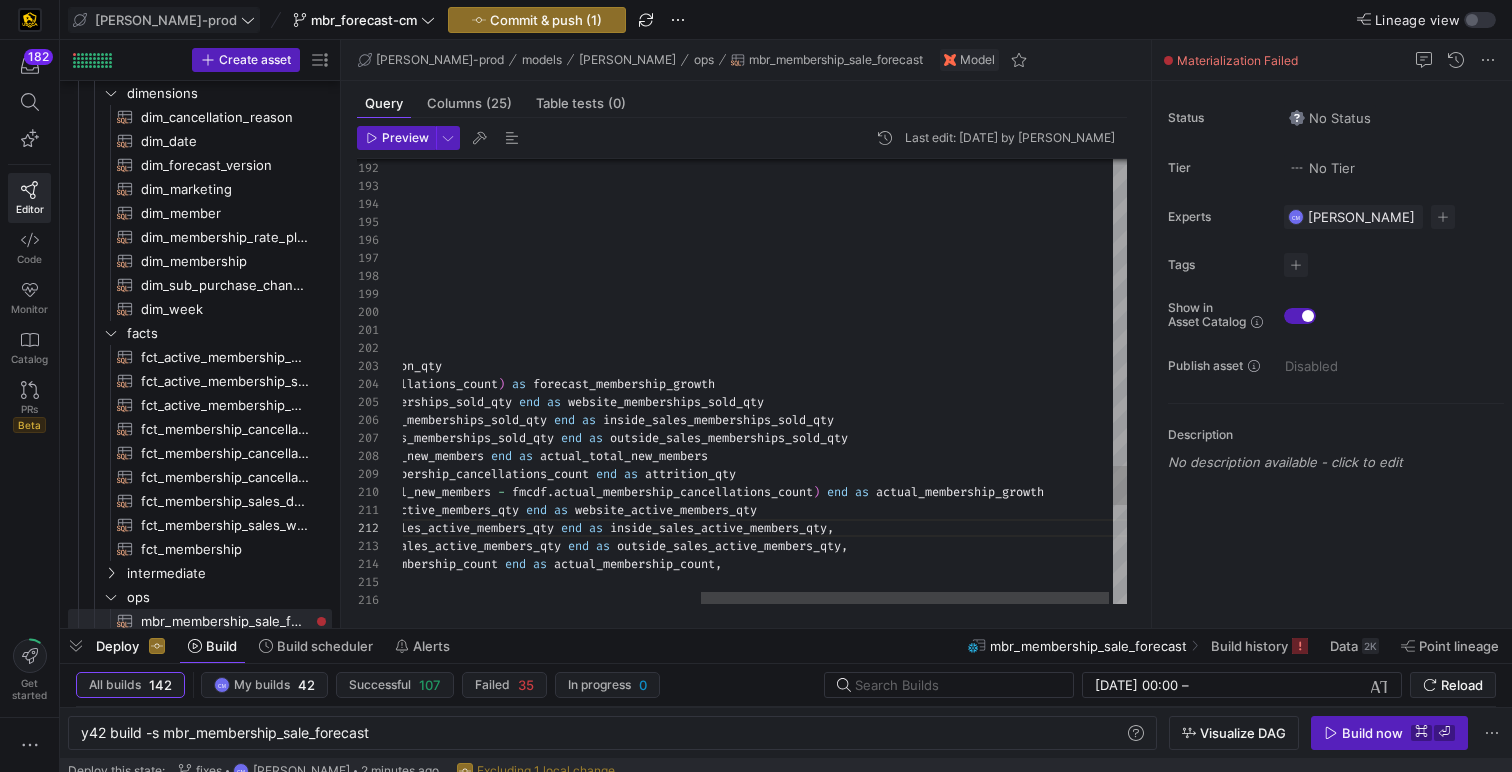 scroll, scrollTop: 18, scrollLeft: 979, axis: both 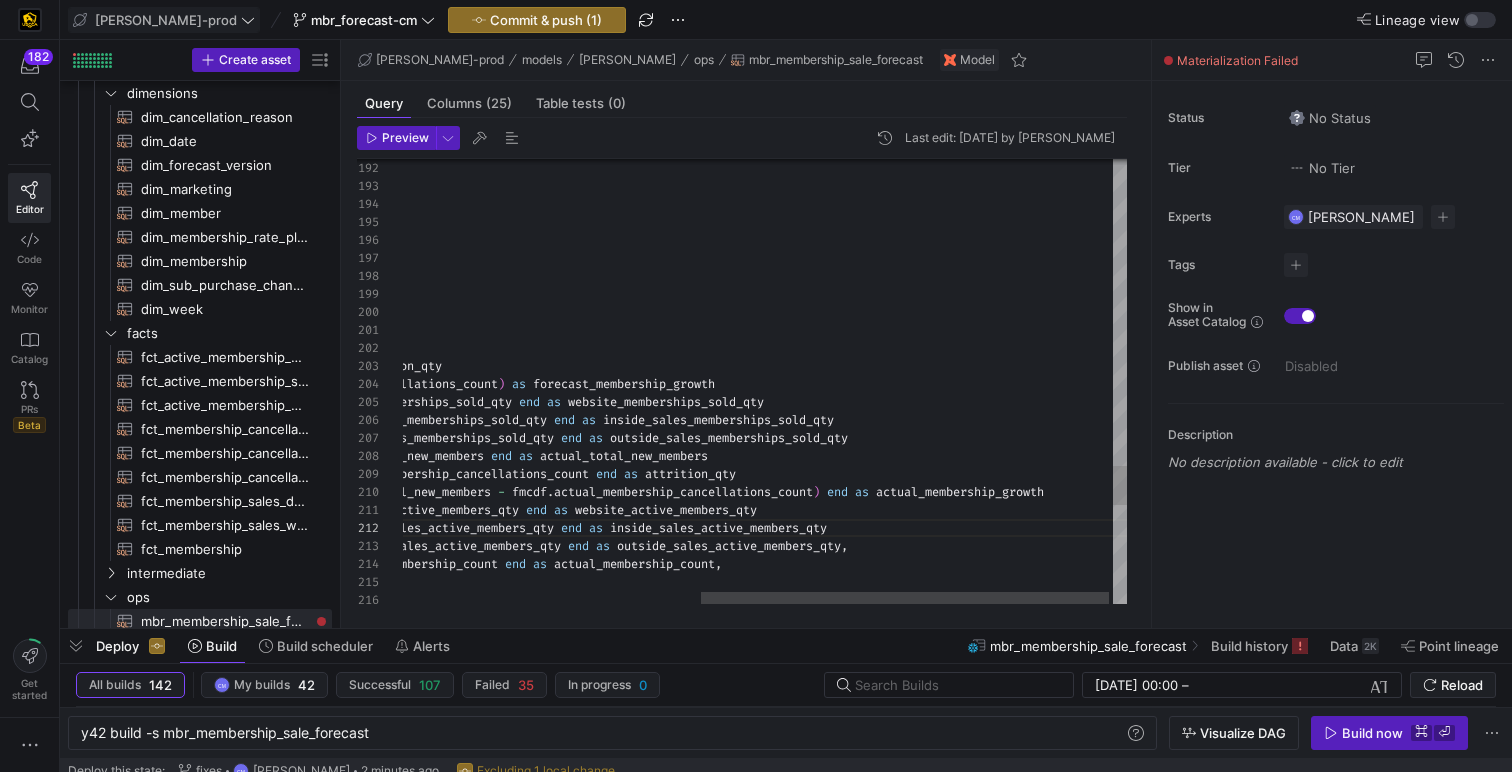 click on ",   dsc . forecast_total_new_members          ,   fmcdf . forecast_membership_cancellations_count   as   forecast_attrition_qty          ,   ( dsc . forecast_total_new_members   +   fmcdf . forecast_membership_cancellations_count )   as   forecast_membership_growth          ,   dsc . forecast_outside_sales_membership_sales_quantity          ,   dsc . forecast_inside_sales_membership_sales_quantity          ,   case   when   dd . date   >=   current_date   then   null   else   dsc . website_memberships_sold_qty   end   as   website_memberships_sold_qty          ,   case   when   dd . date   >=   current_date   then   null   else   dsc . inside_sales_memberships_sold_qty   end   as   inside_sales_memberships_sold_qty          ,   case   when   dd . date   >=   current_date   then   null   else   dsc . outside_sales_memberships_sold_qty   end   as   outside_sales_memberships_sold_qty ,   case" at bounding box center (504, -788) 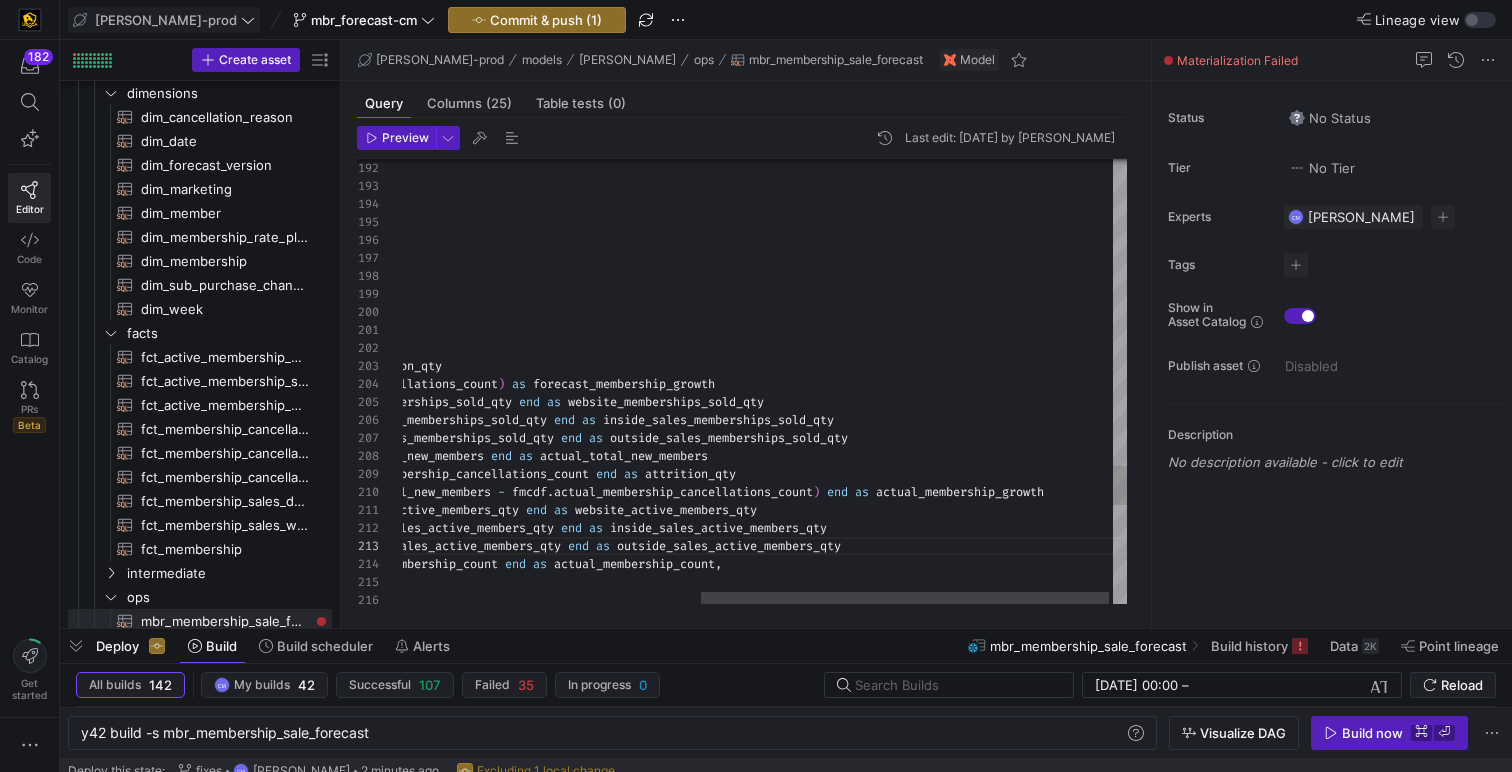 click on ",   dsc . forecast_total_new_members          ,   fmcdf . forecast_membership_cancellations_count   as   forecast_attrition_qty          ,   ( dsc . forecast_total_new_members   +   fmcdf . forecast_membership_cancellations_count )   as   forecast_membership_growth          ,   dsc . forecast_outside_sales_membership_sales_quantity          ,   dsc . forecast_inside_sales_membership_sales_quantity          ,   case   when   dd . date   >=   current_date   then   null   else   dsc . website_memberships_sold_qty   end   as   website_memberships_sold_qty          ,   case   when   dd . date   >=   current_date   then   null   else   dsc . inside_sales_memberships_sold_qty   end   as   inside_sales_memberships_sold_qty          ,   case   when   dd . date   >=   current_date   then   null   else   dsc . outside_sales_memberships_sold_qty   end   as   outside_sales_memberships_sold_qty ,   case" at bounding box center (504, -788) 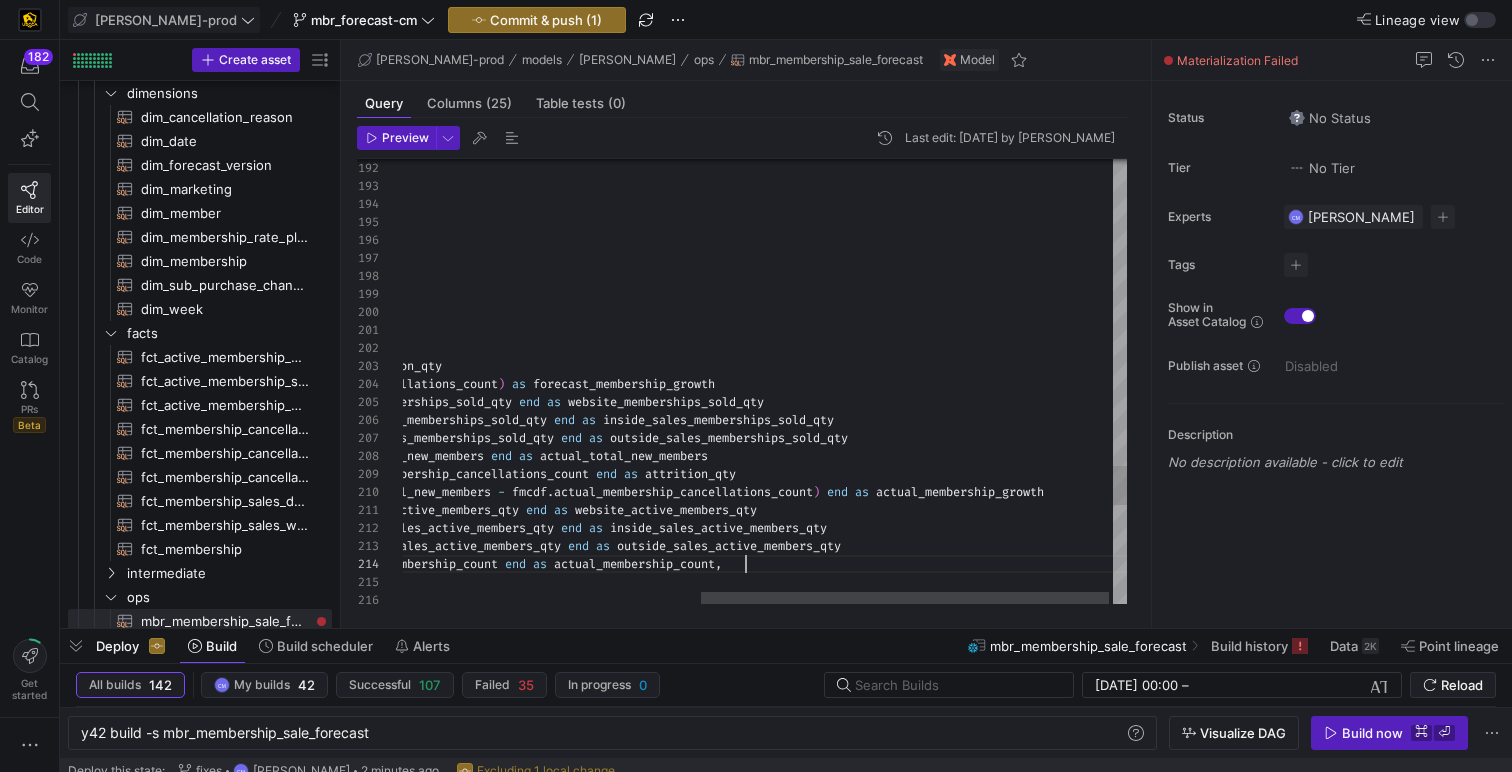 type on "date >= current_date then null else [DOMAIN_NAME]_active_members_qty end as website_active_members_qty
, case when [DOMAIN_NAME] >= current_date then null else famsdf.inside_sales_active_members_qty end as inside_sales_active_members_qty
, case when [DOMAIN_NAME] >= current_date then null else famsdf.outside_sales_active_members_qty end as outside_sales_active_members_qty
, case when [DOMAIN_NAME] >= current_date then null else famsdf.actual_membership_count end as actual_membership_count
, asf.forecast_active_membership_count
, wsc.weekly_forecast_website_membership_sales_quantity
, wsc.weekly_forecast_inside_sales_membership_sales_quantity
, wsc.weekly_forecast_outside_sales_membership_sales_quantity
, fmccwf.forecast_membership_cancellations_count as weekly_forecast_attrition_qty
, dd.last_day_of_month_ind" 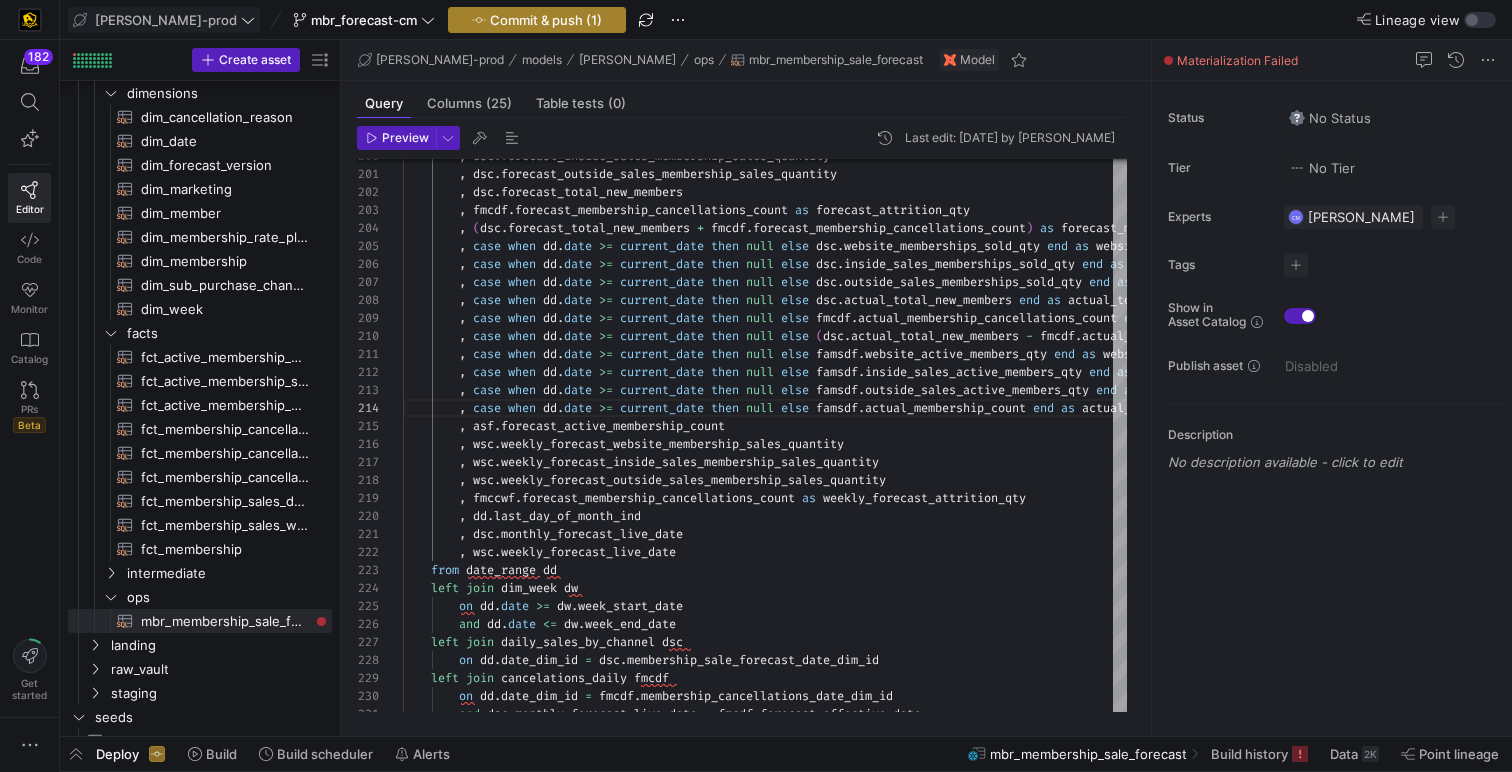 click at bounding box center [537, 20] 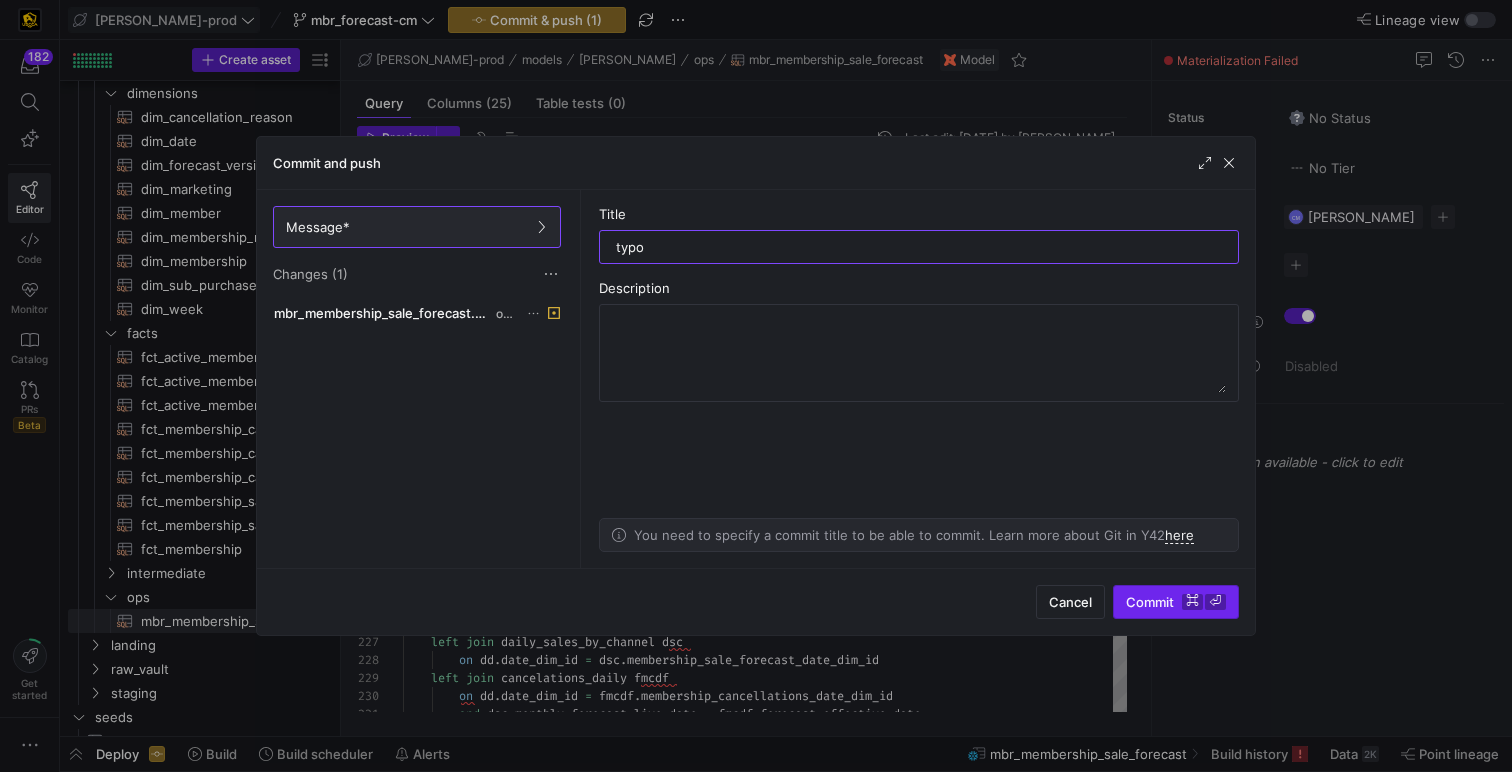 type on "typo" 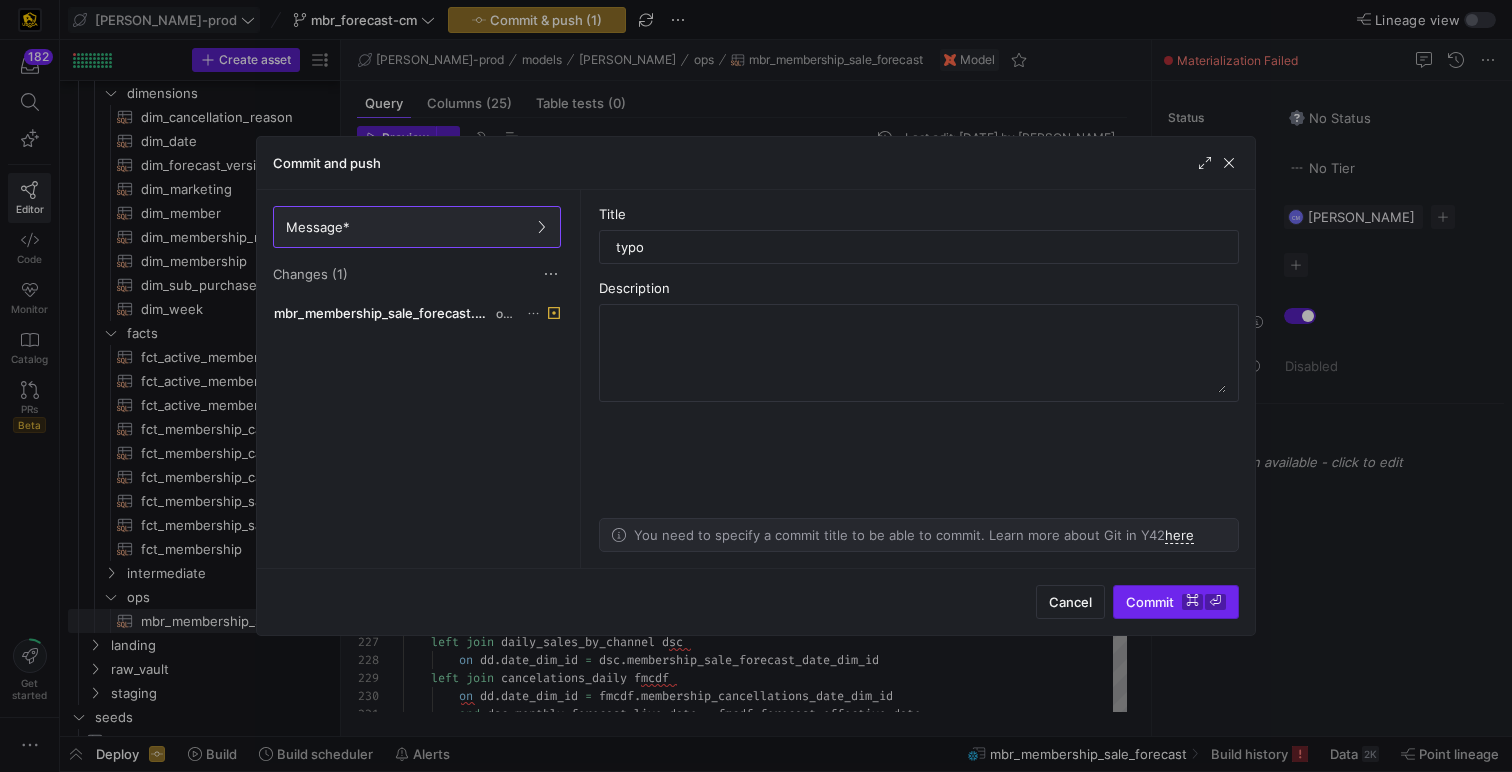 click on "⌘" at bounding box center [1192, 602] 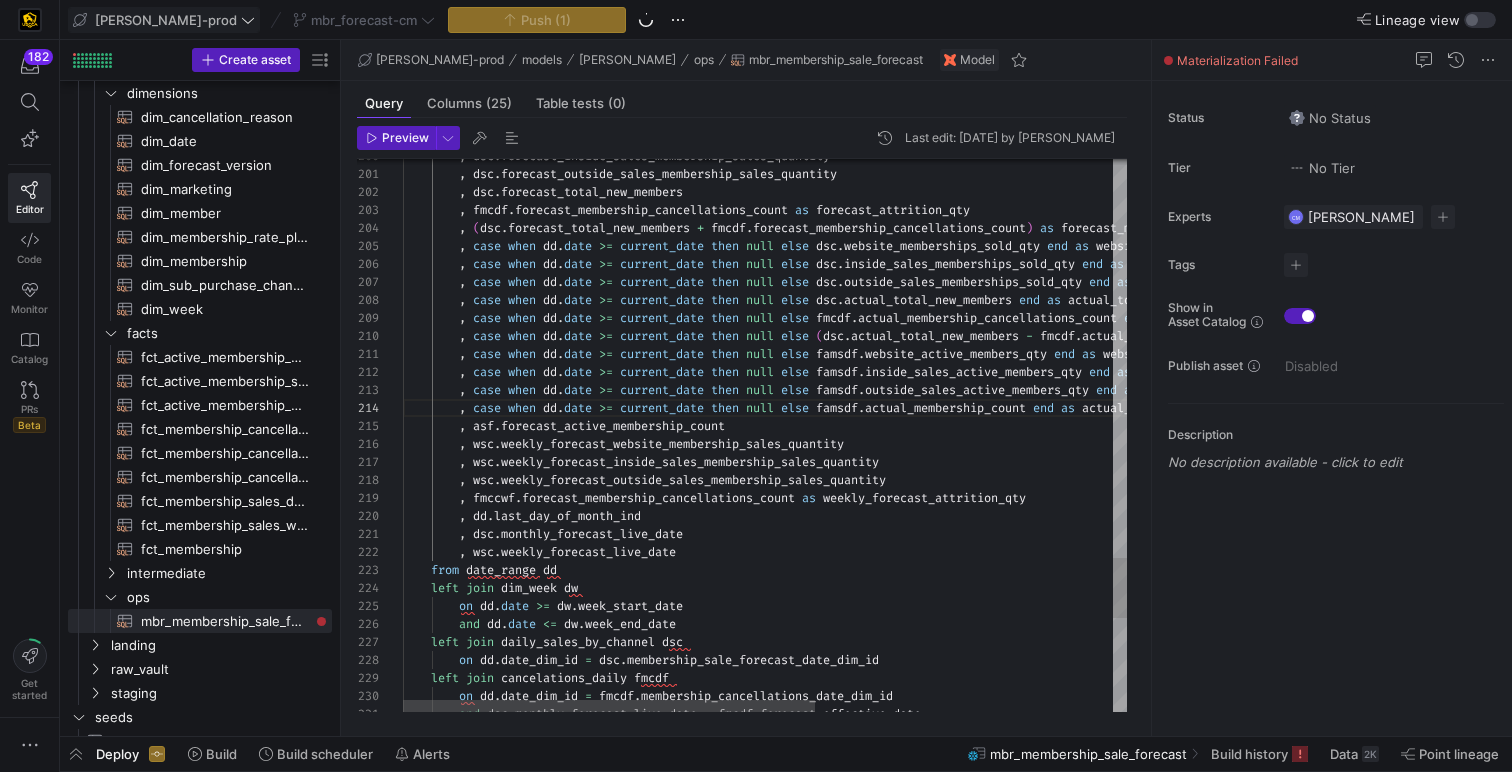 scroll, scrollTop: 36, scrollLeft: 158, axis: both 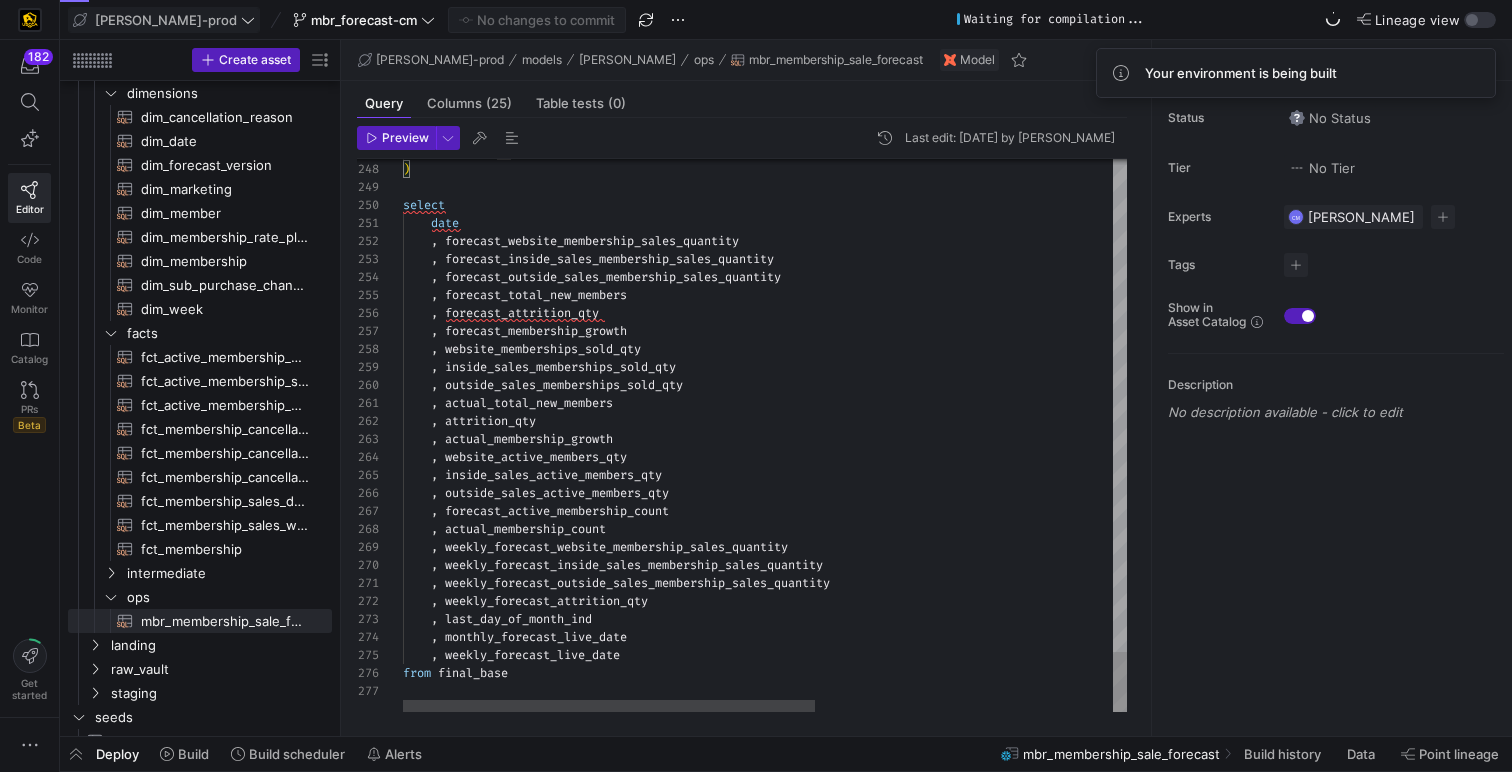 type on ", weekly_forecast_outside_sales_membership_sales_quantity
, weekly_forecast_attrition_qty
, last_day_of_month_ind
, monthly_forecast_live_date
, weekly_forecast_live_date
from final_base" 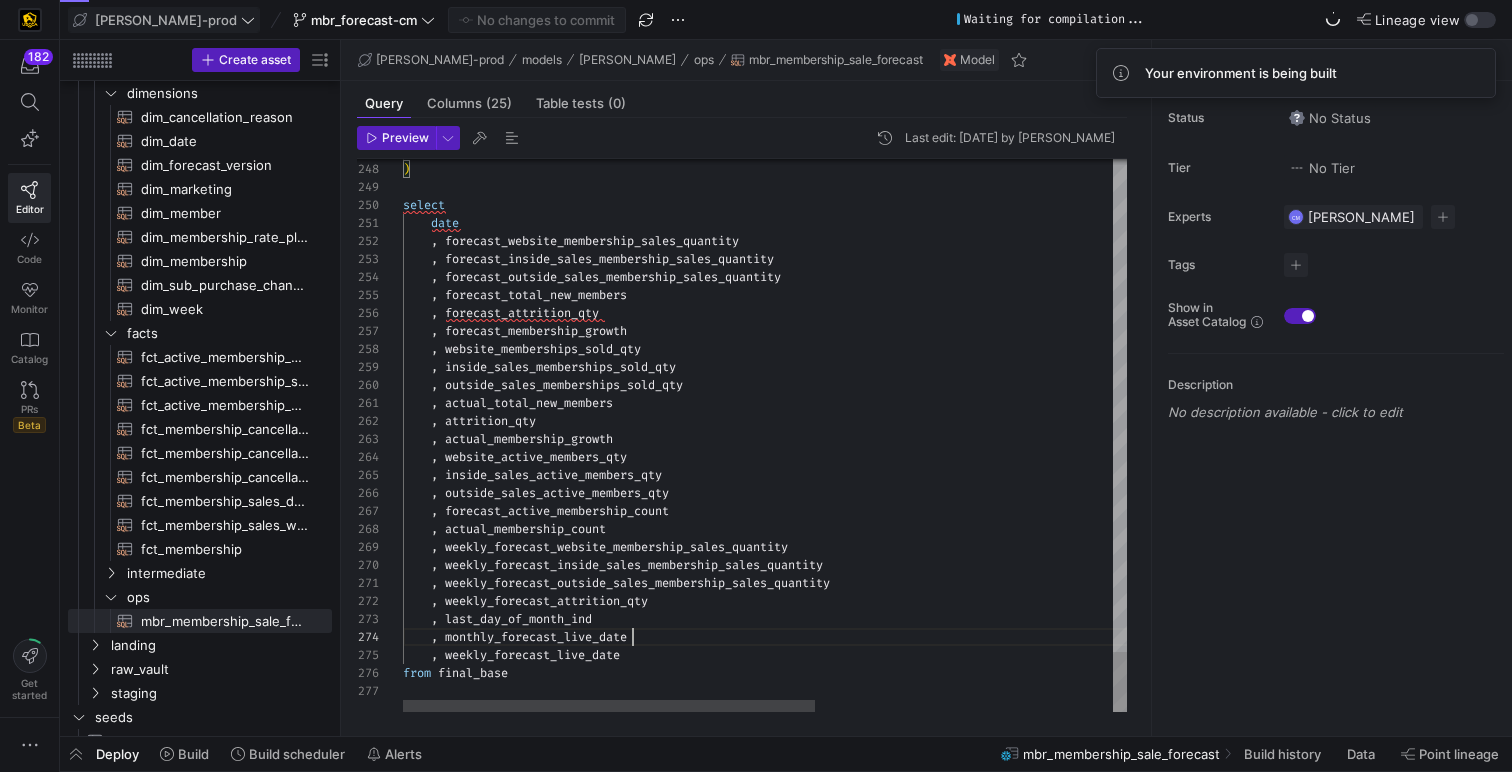 scroll, scrollTop: 54, scrollLeft: 230, axis: both 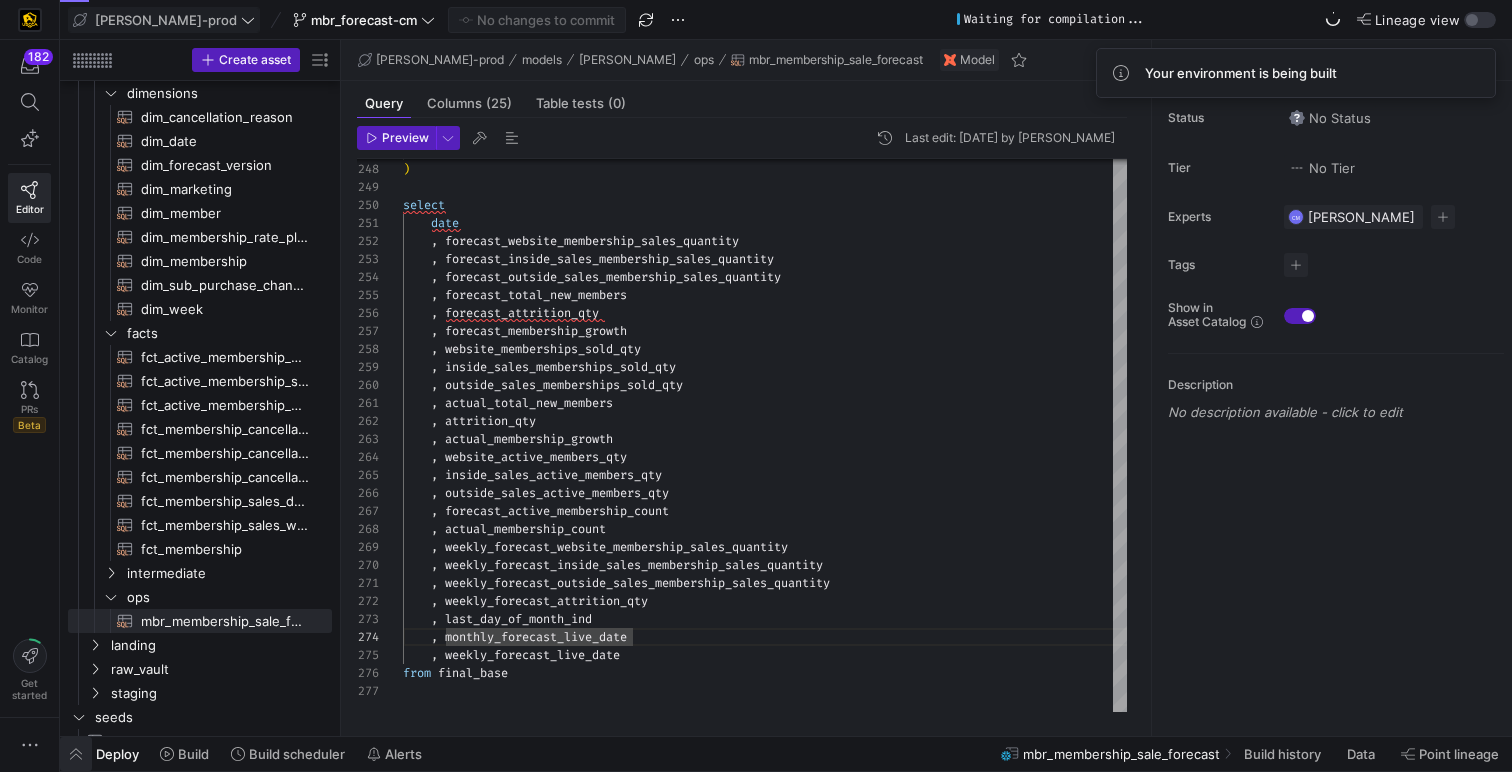 click 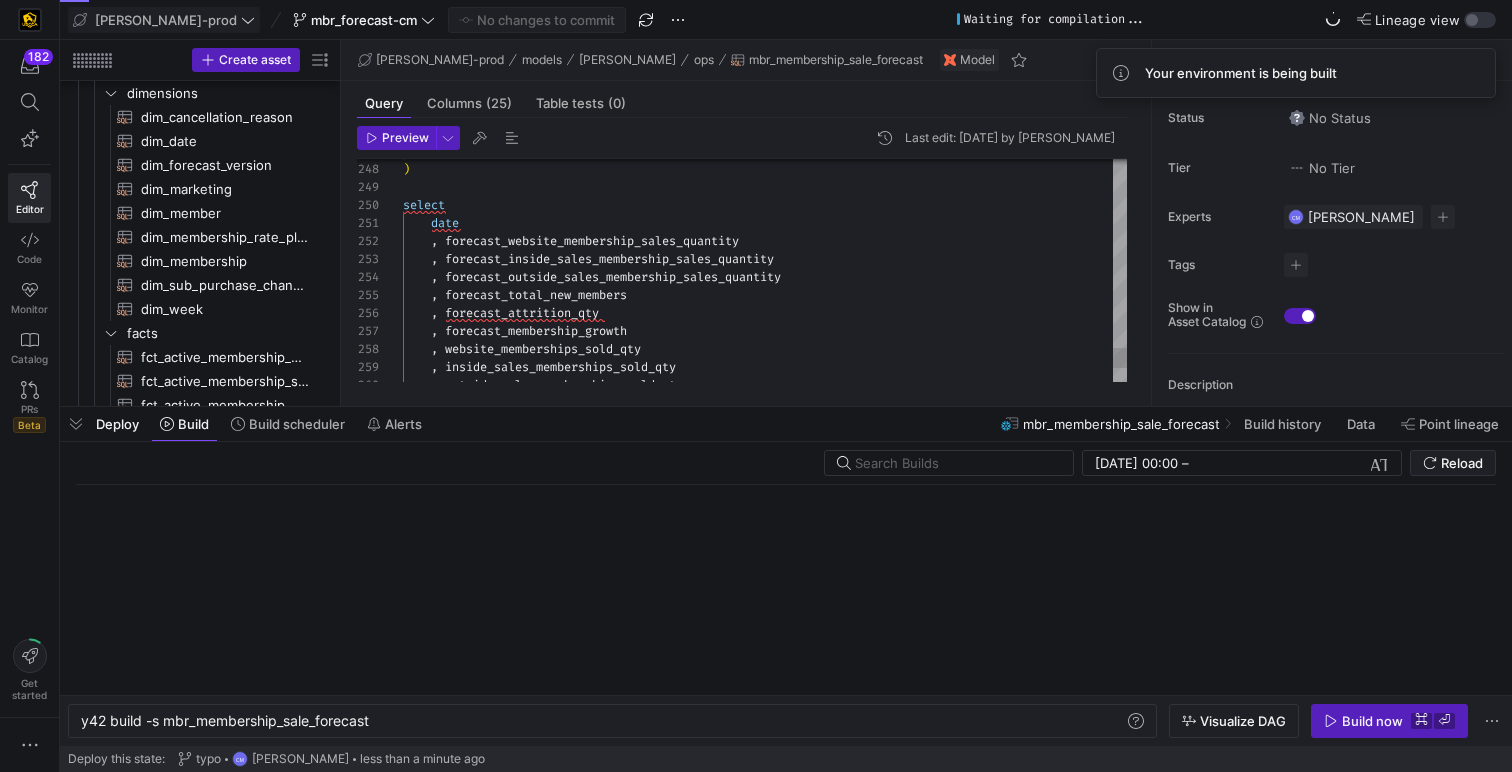 scroll, scrollTop: 0, scrollLeft: 290, axis: horizontal 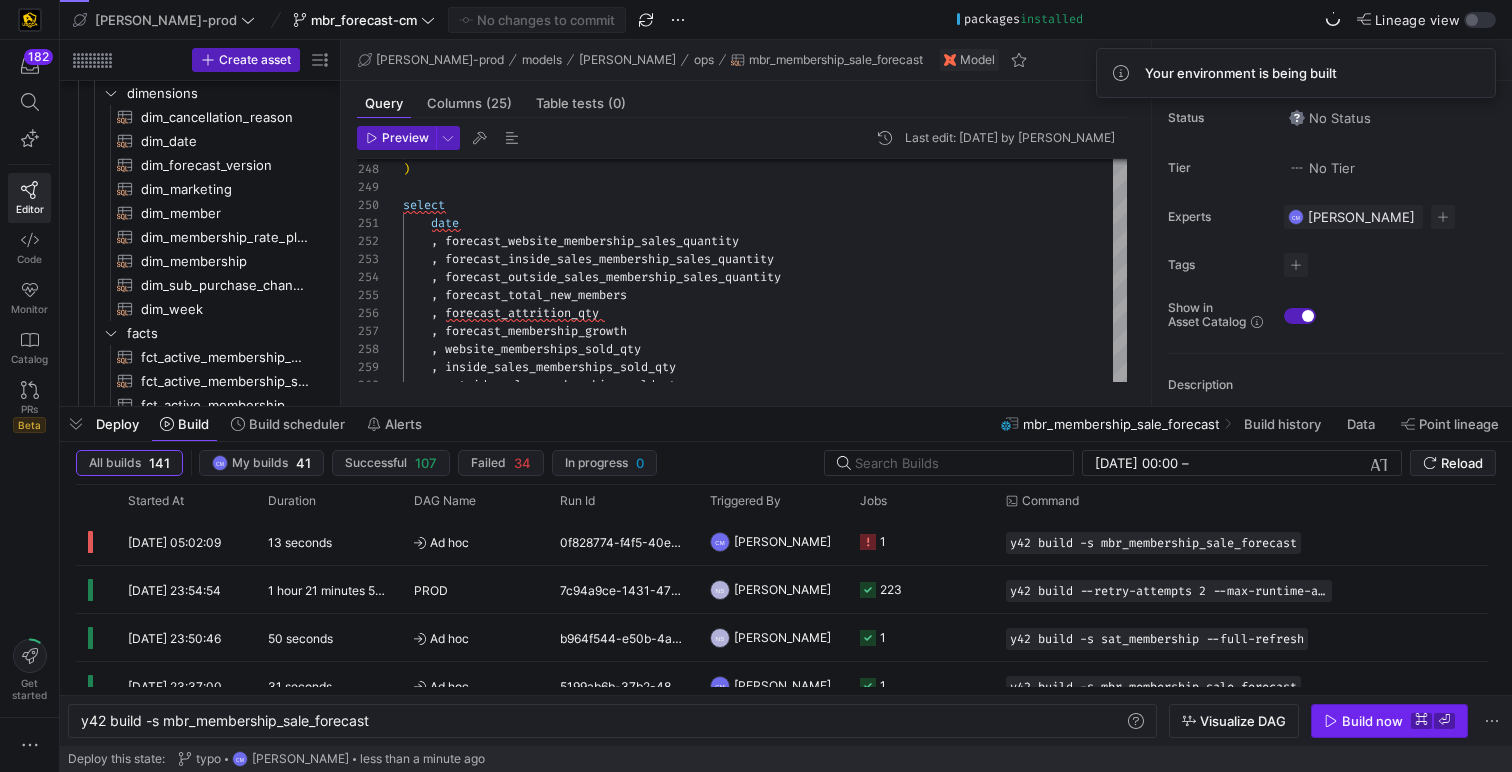 click at bounding box center (1389, 721) 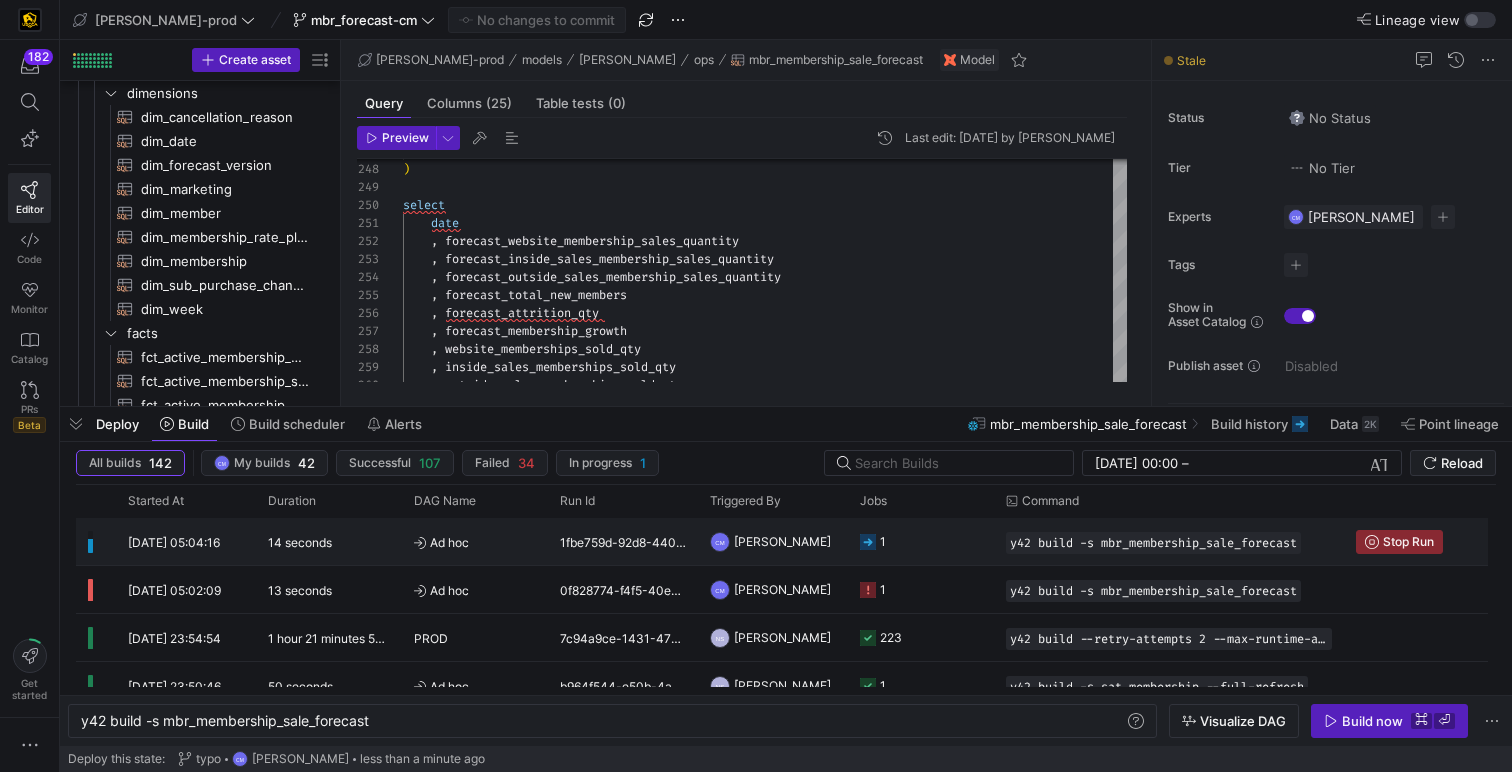 click on "1" 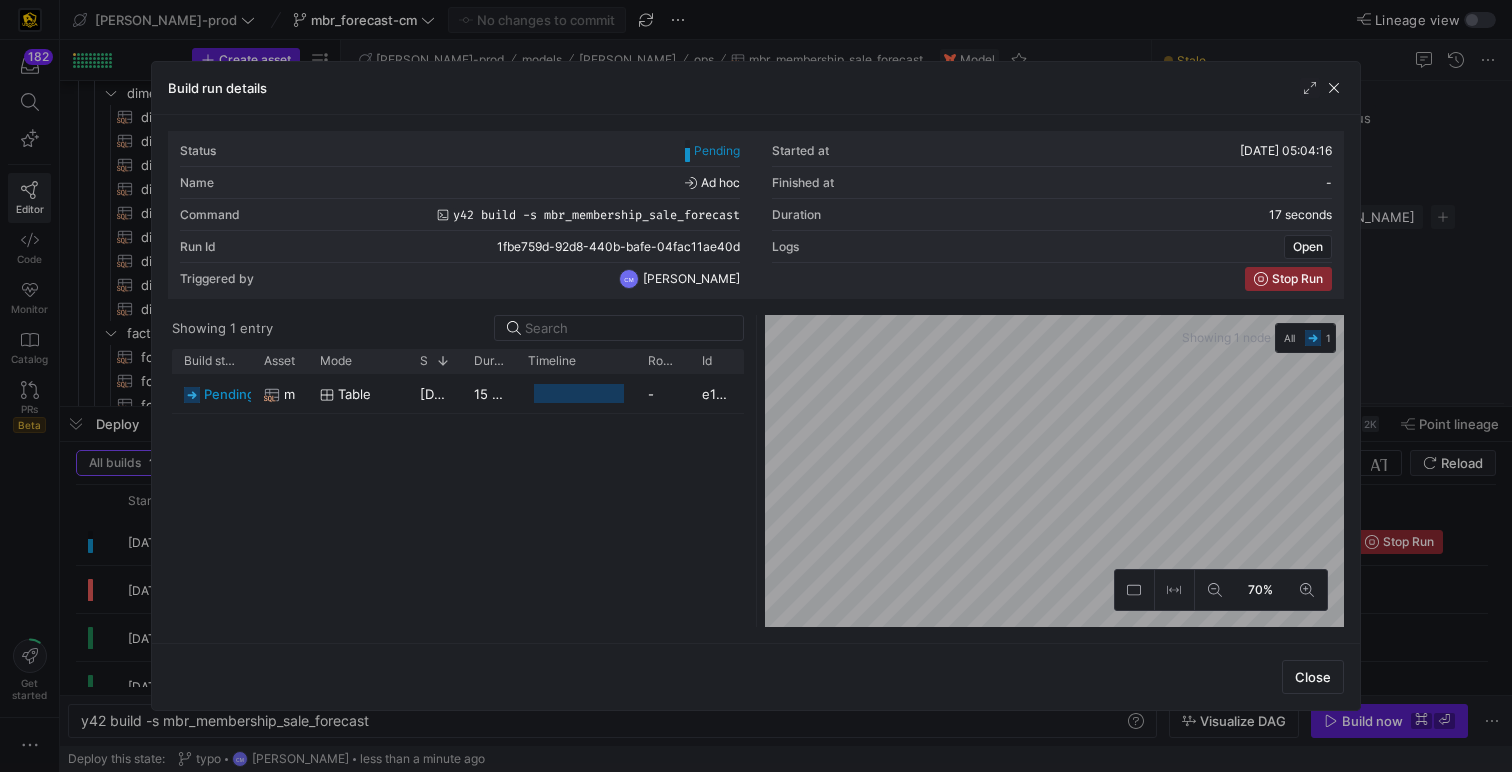 click at bounding box center (756, 386) 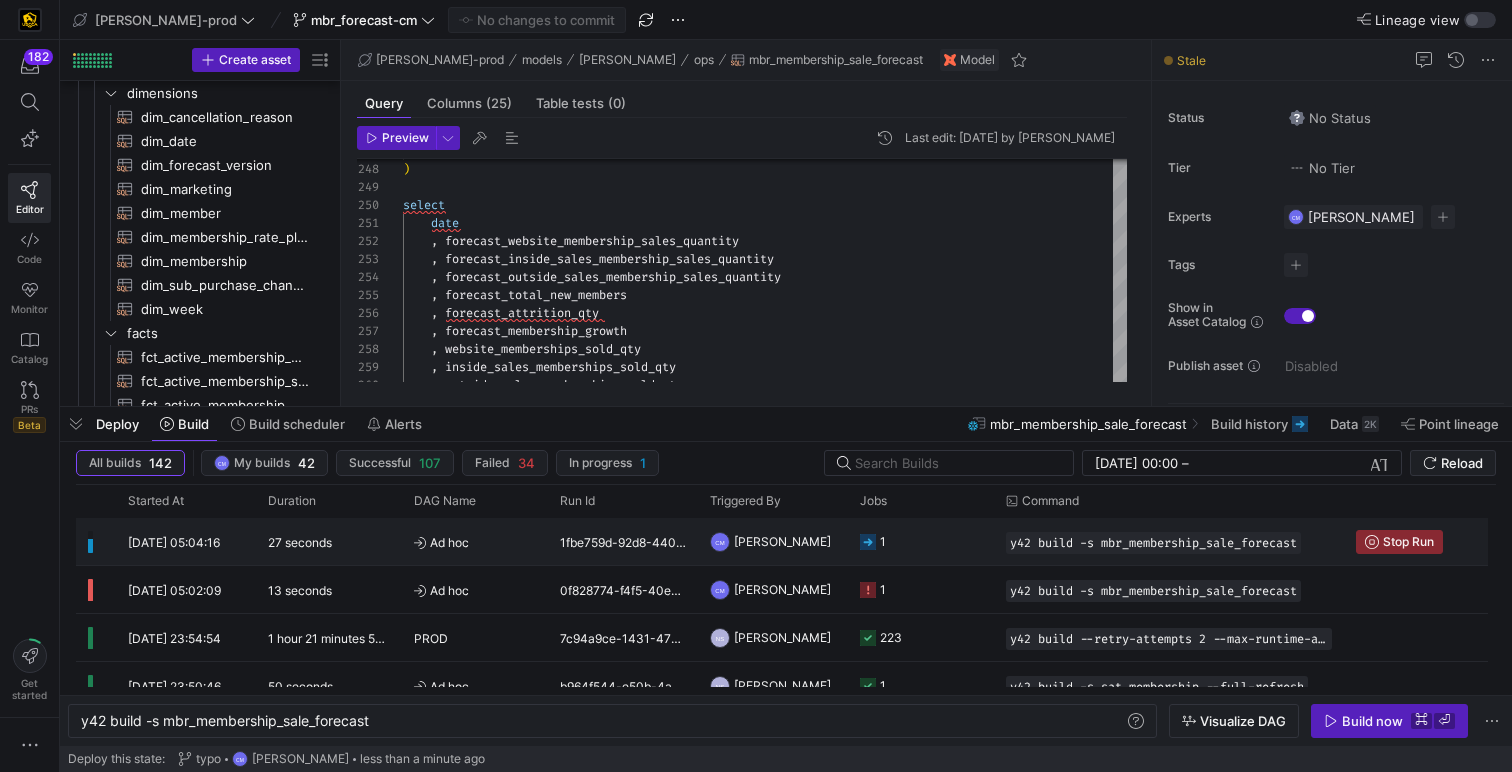 click on "CM  Caden Miller" 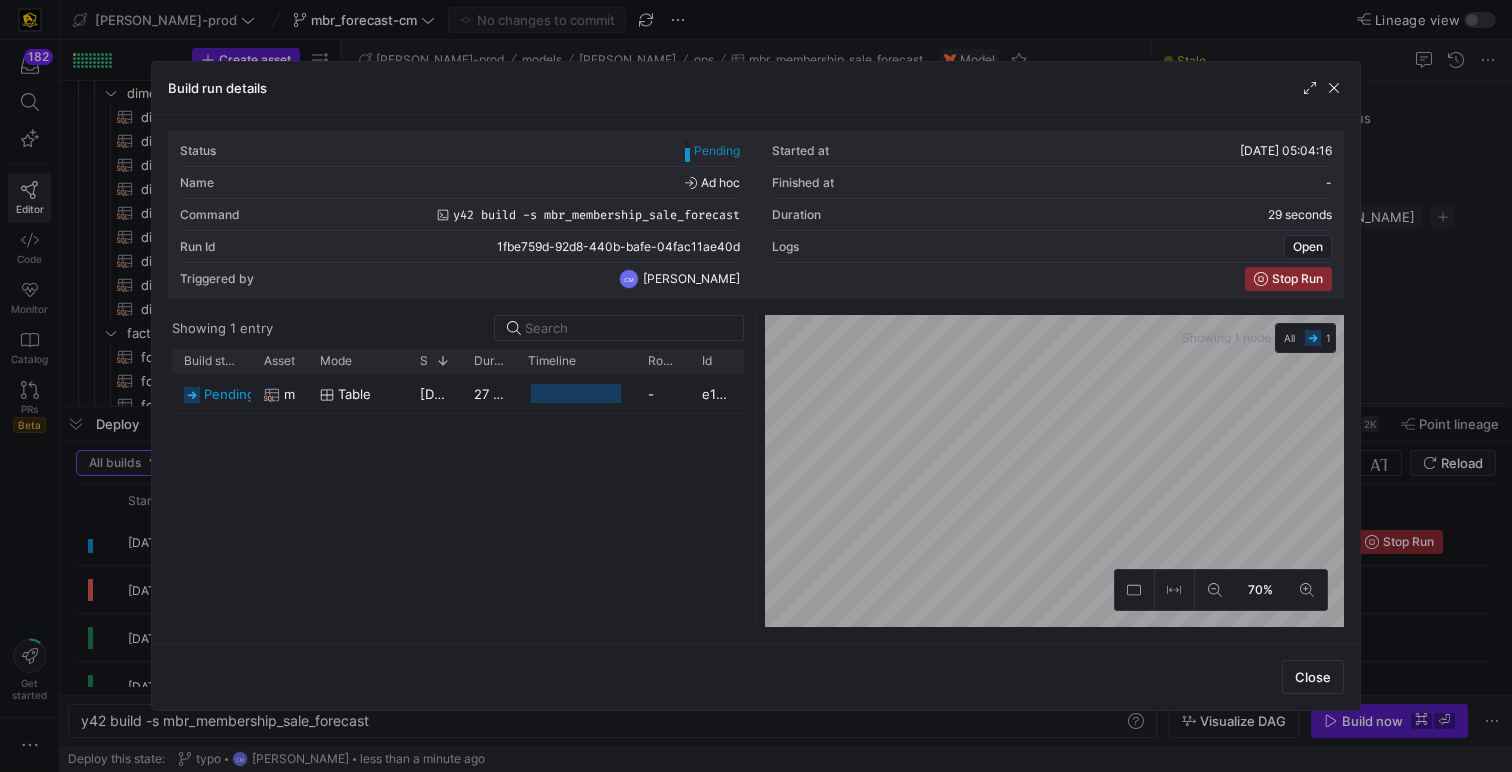 click at bounding box center [756, 386] 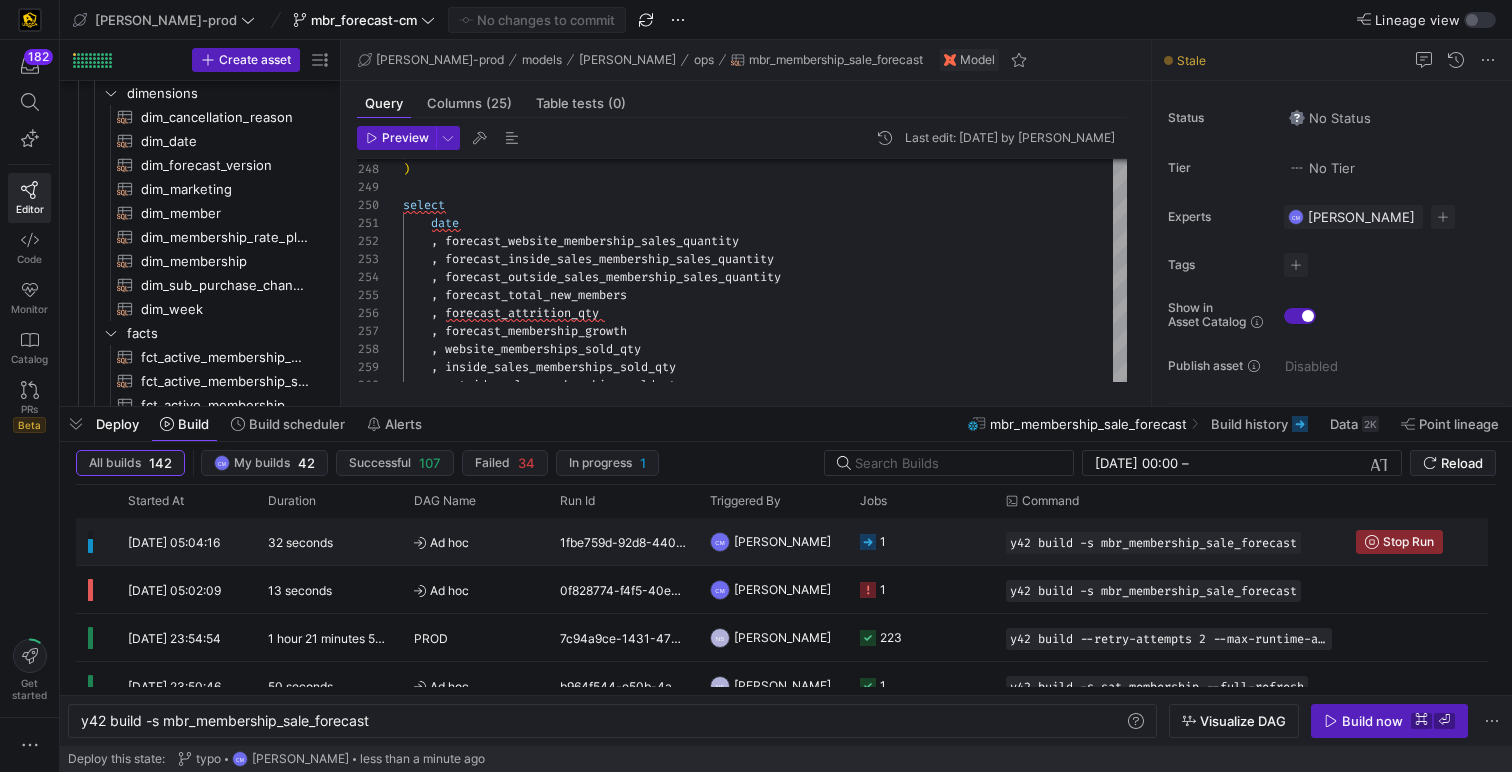 click on "1" 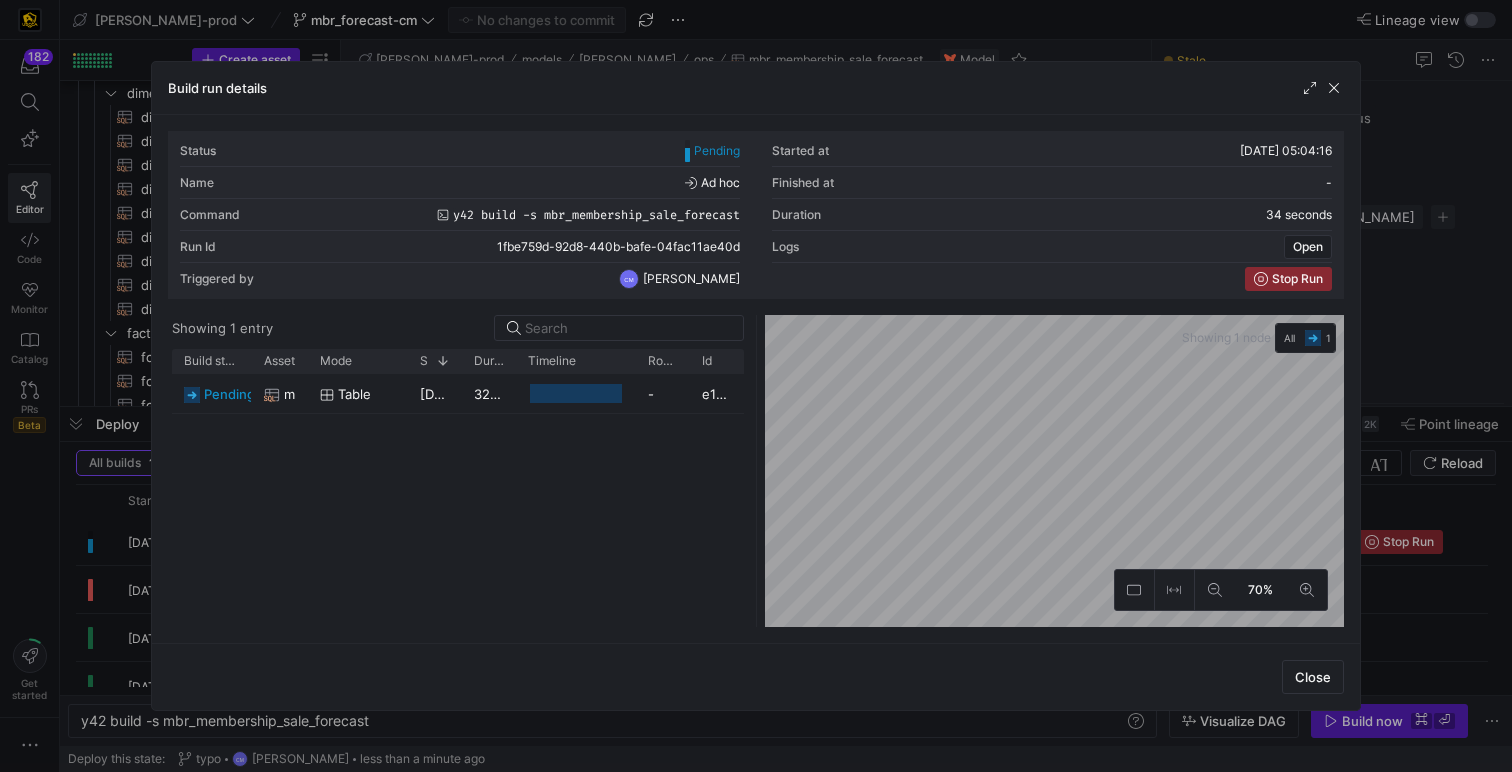click at bounding box center (756, 386) 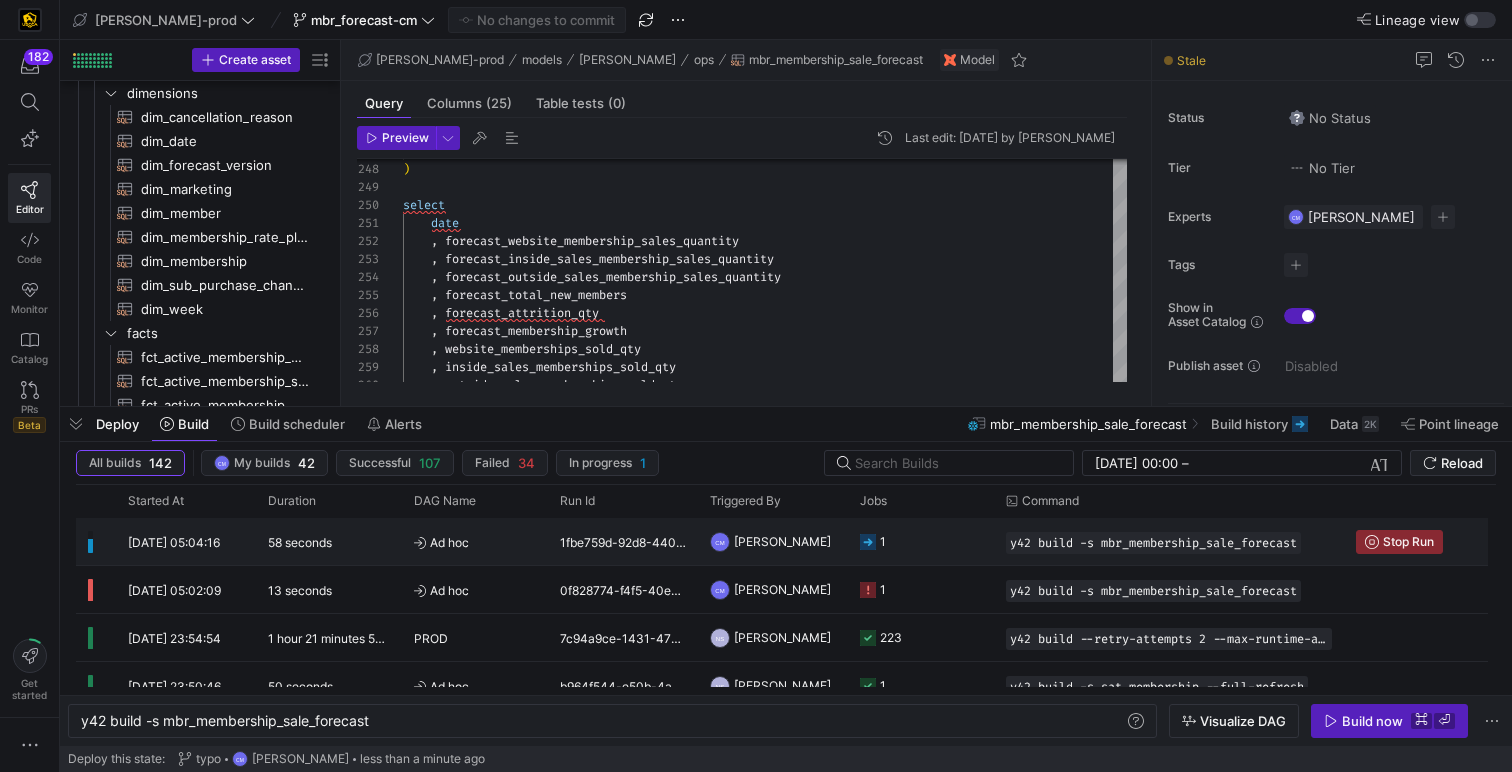 click on "1fbe759d-92d8-440b-bafe-04fac11ae40d" 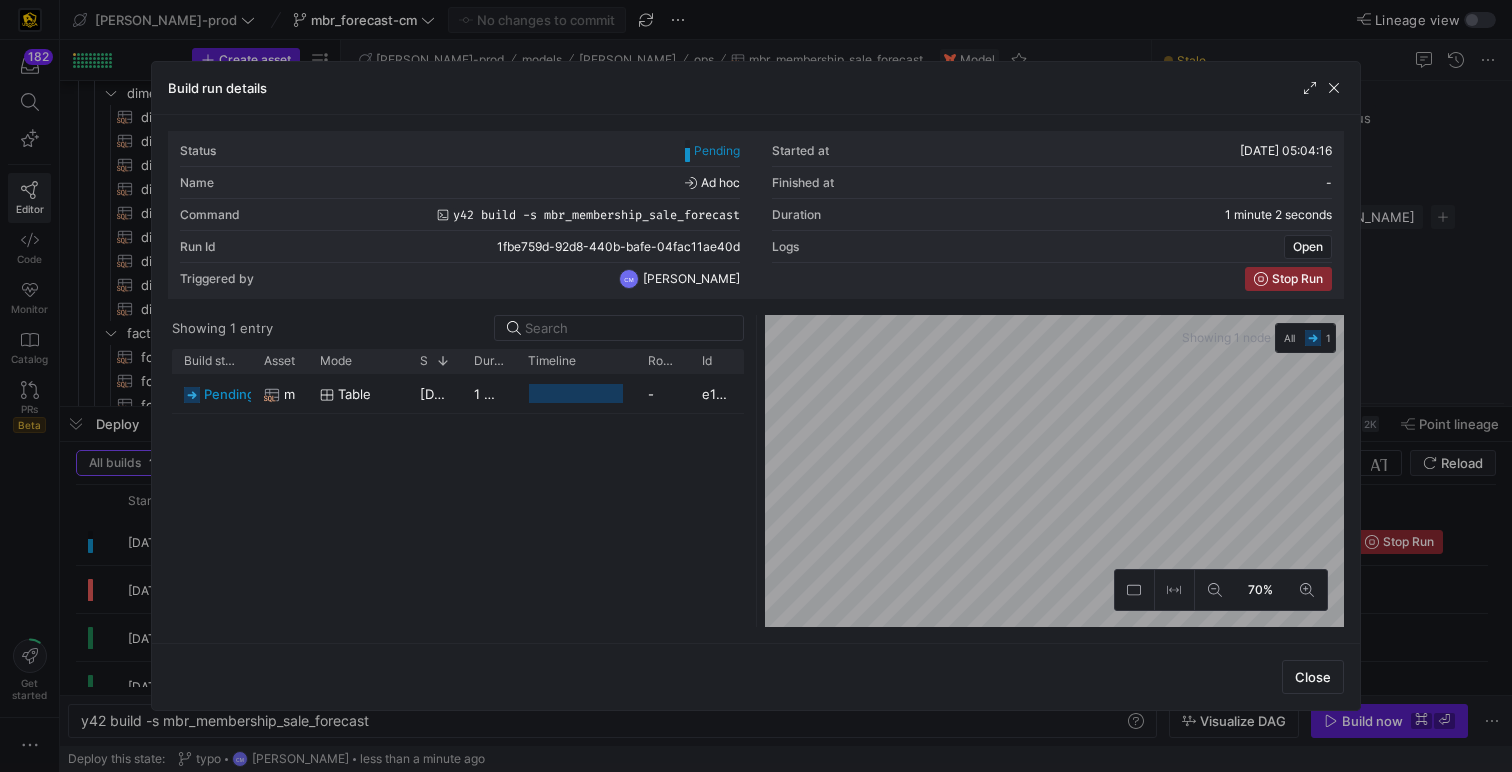 click at bounding box center (756, 386) 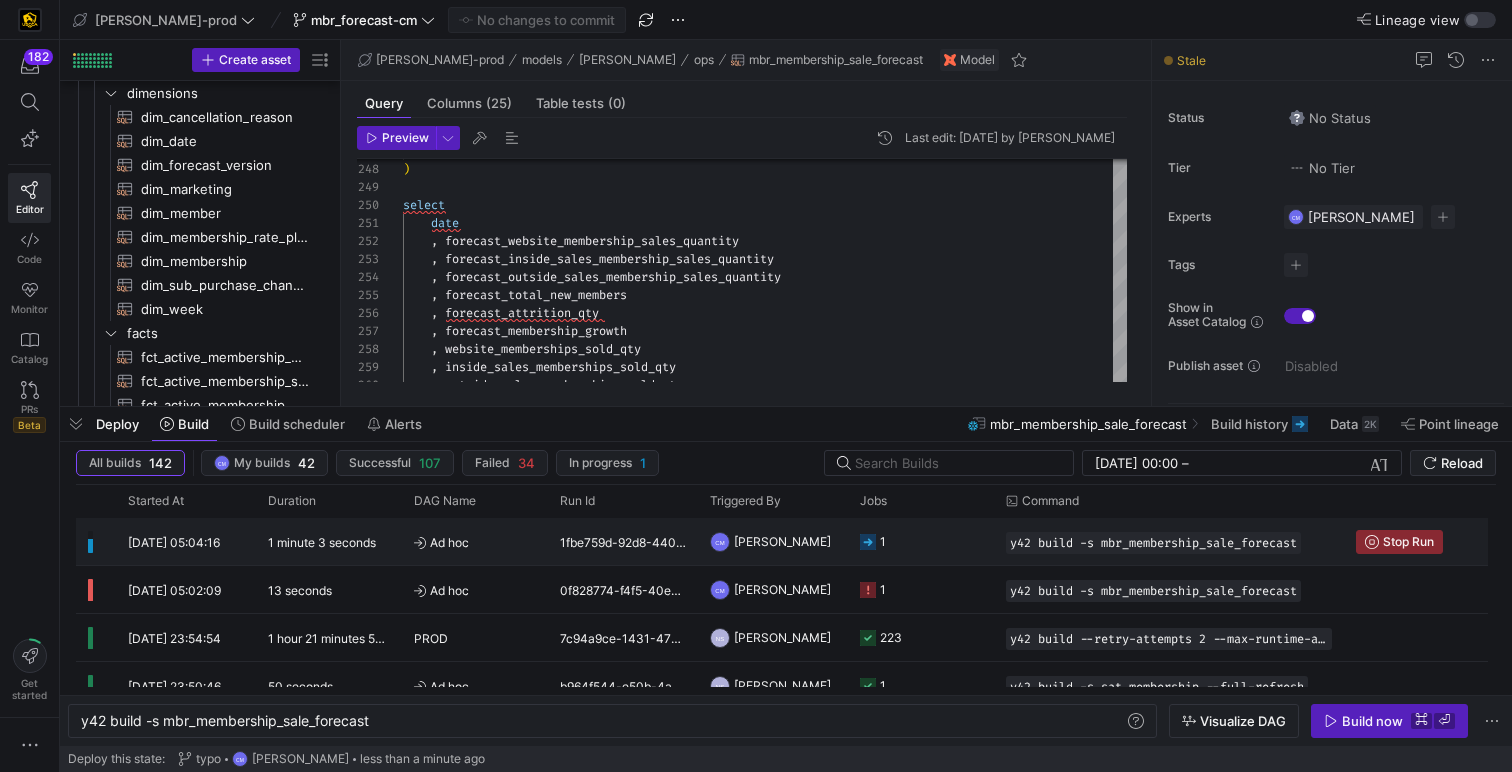 click on "1fbe759d-92d8-440b-bafe-04fac11ae40d" 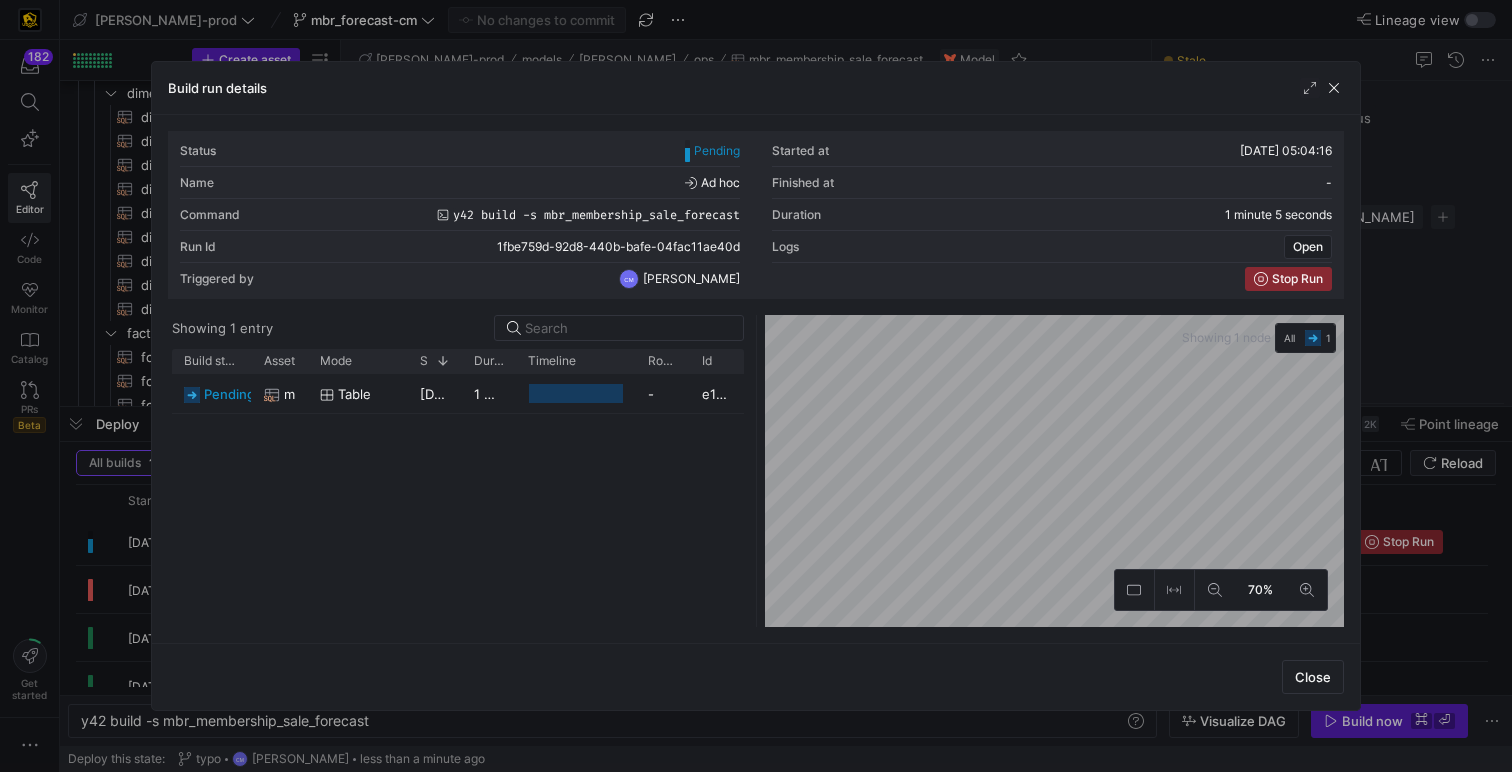 click at bounding box center [756, 386] 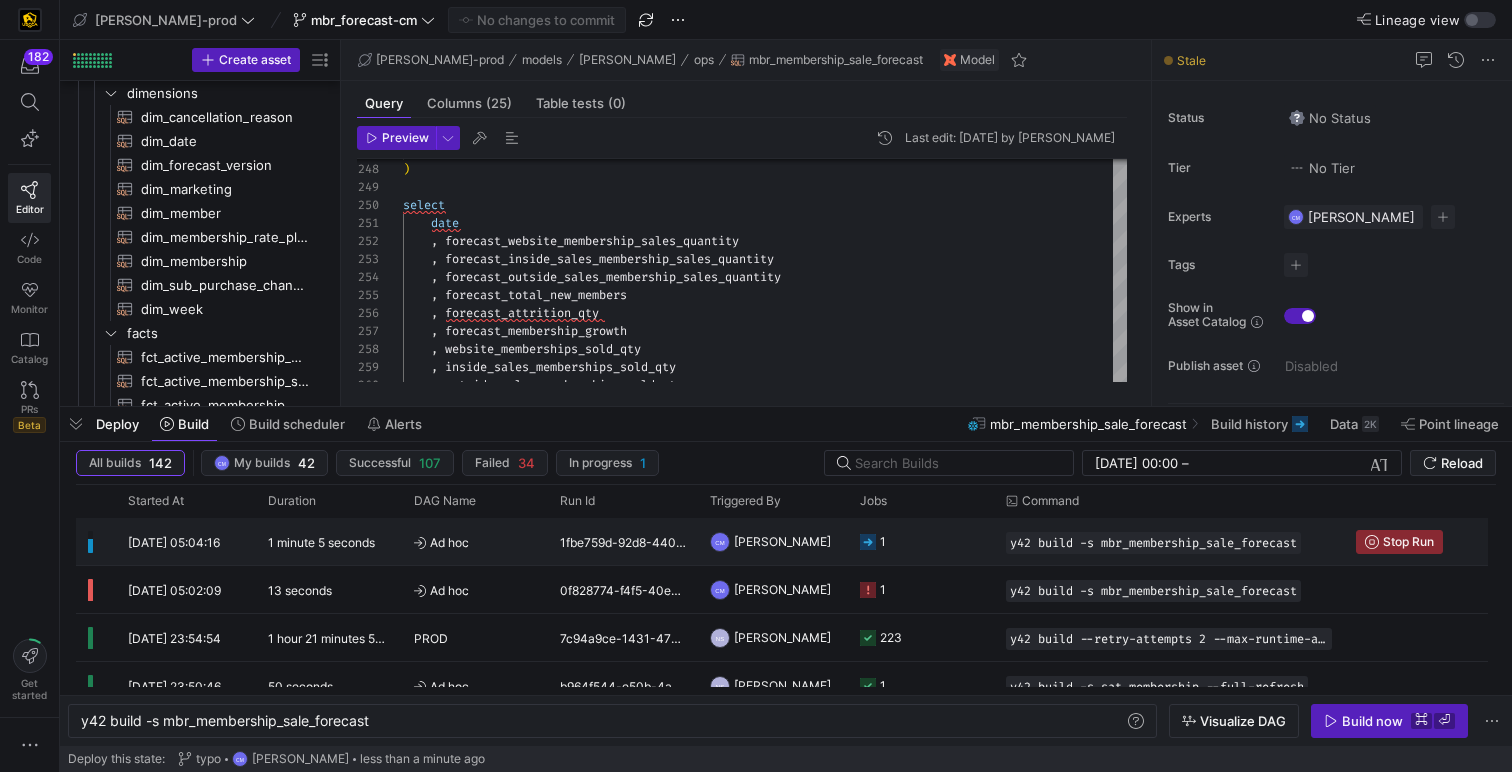 click on "1fbe759d-92d8-440b-bafe-04fac11ae40d" 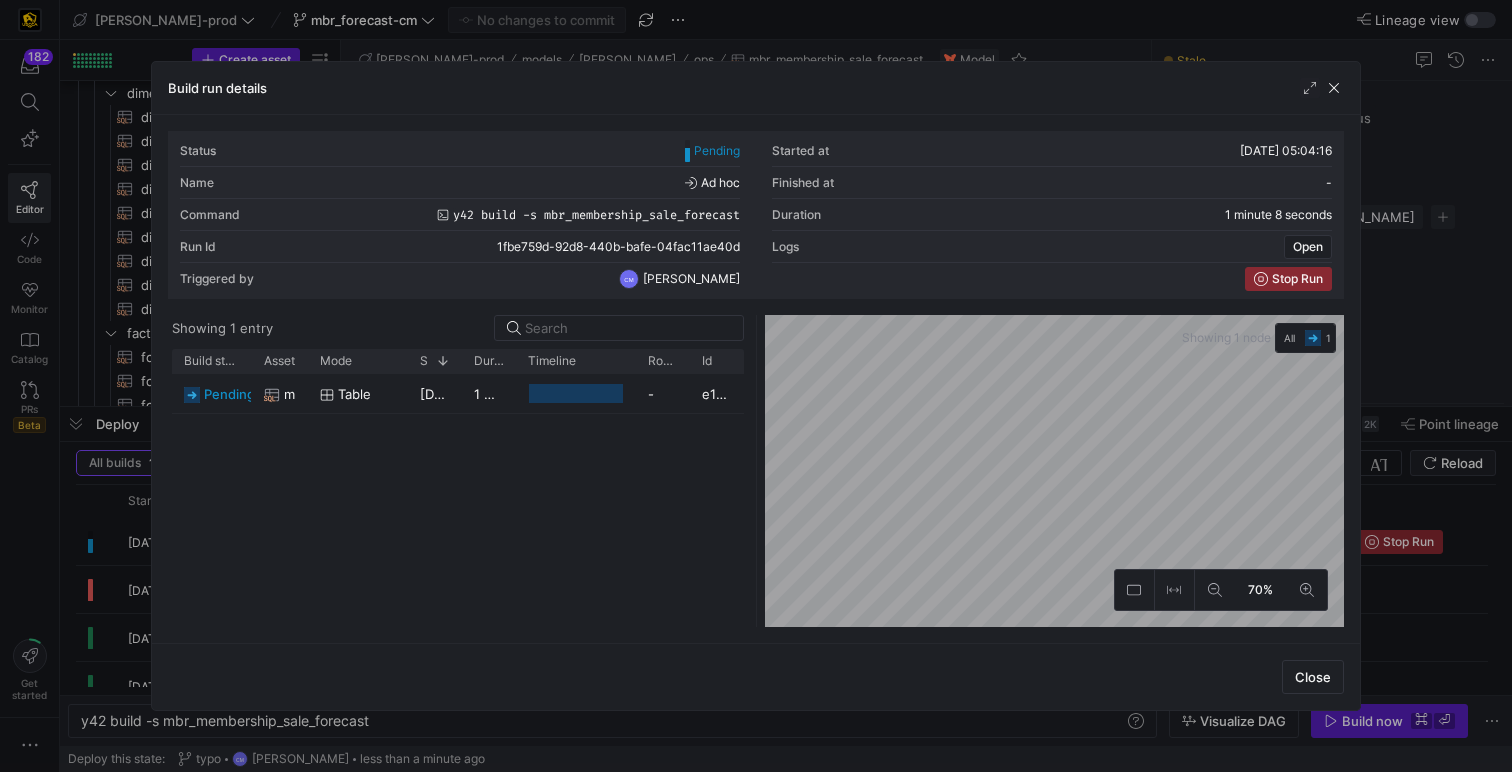 click at bounding box center [756, 386] 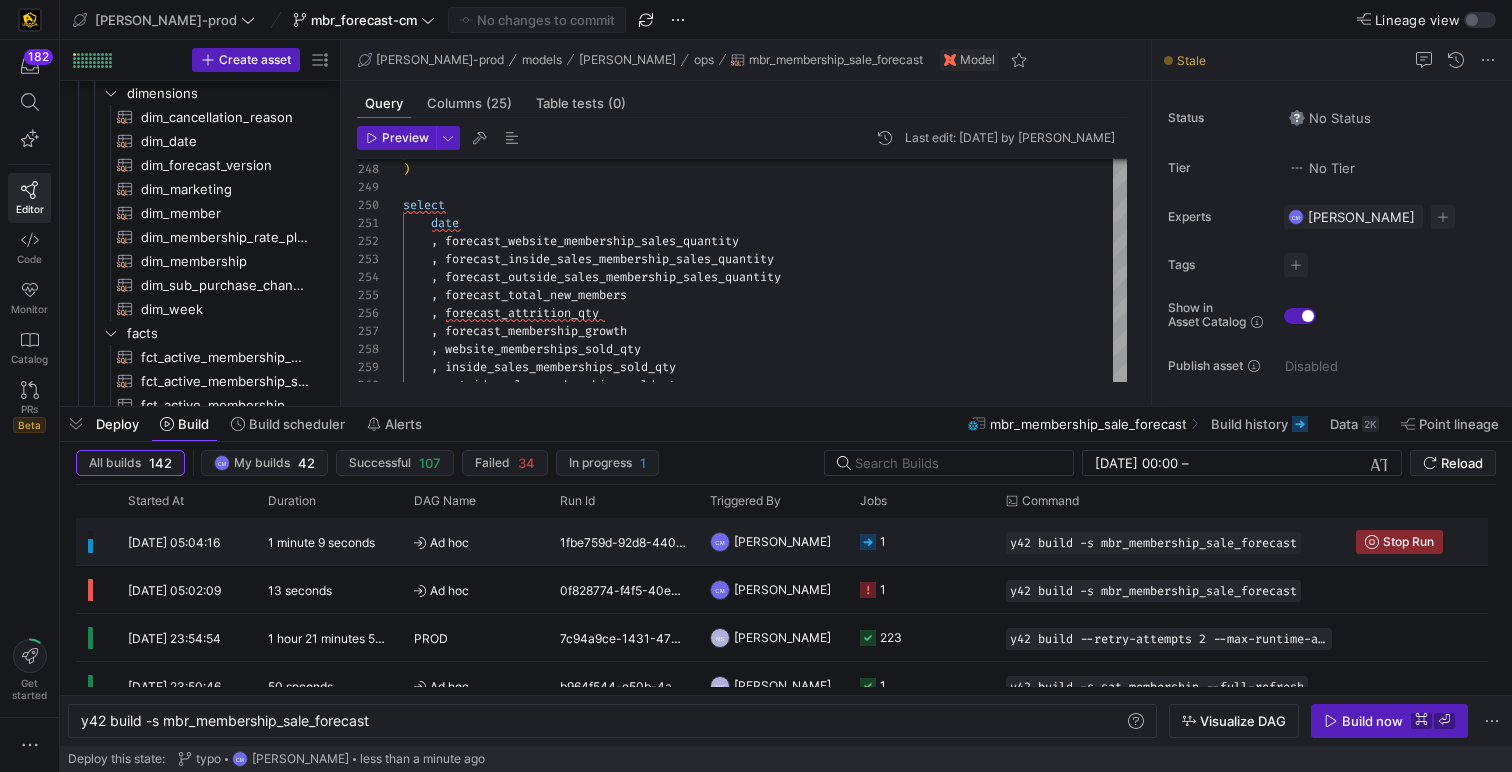 click on "Ad hoc" 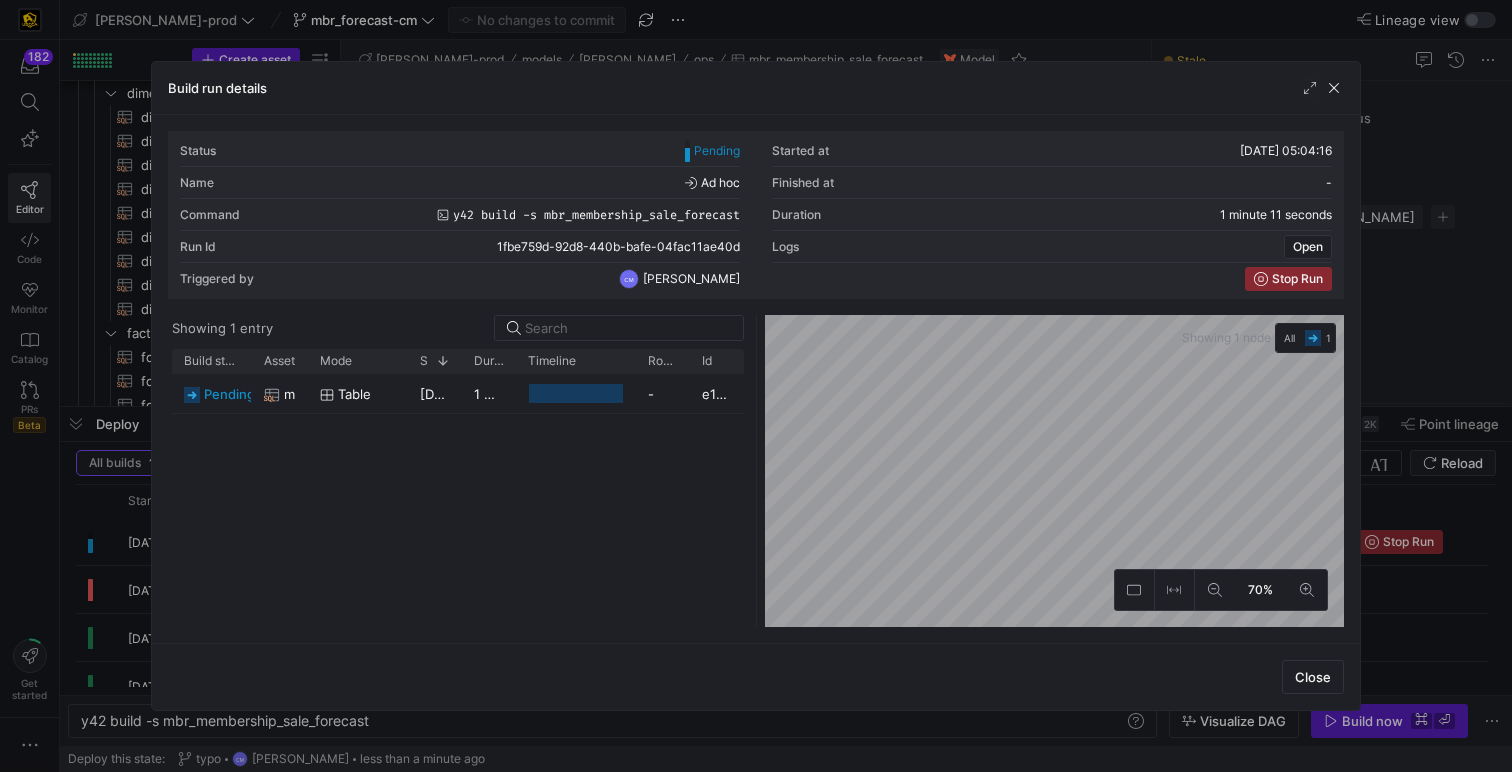 click at bounding box center (756, 386) 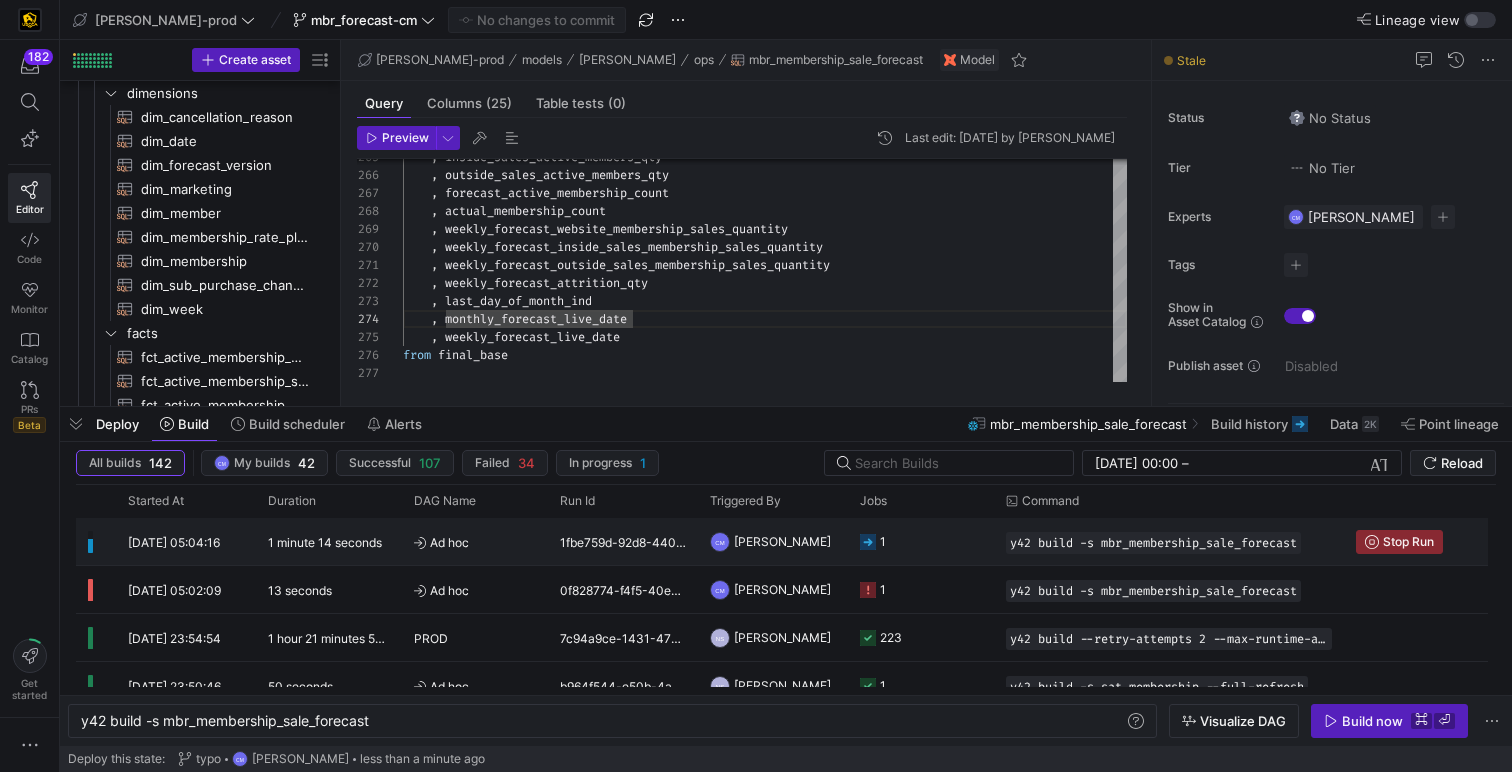 click on "CM" 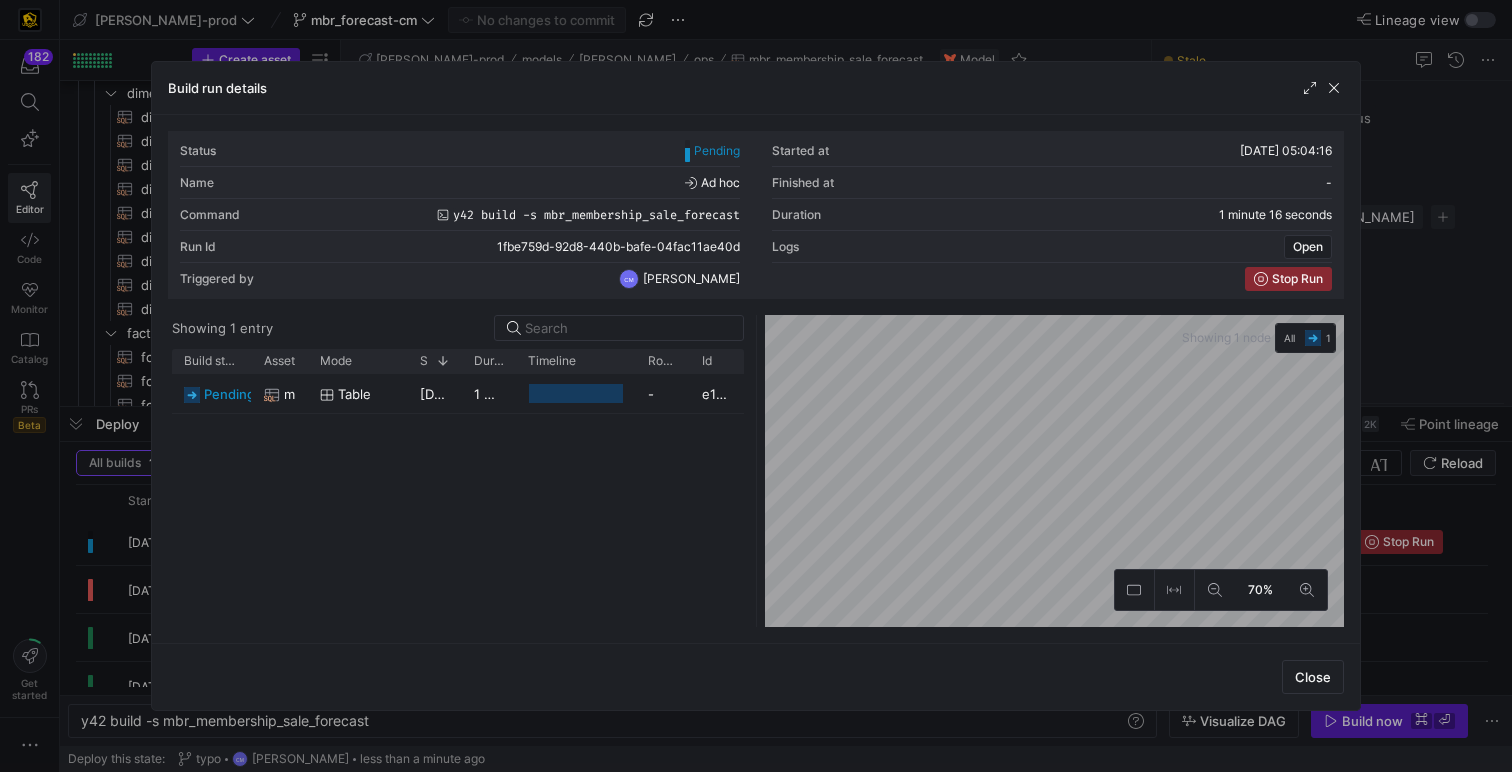 click at bounding box center [756, 386] 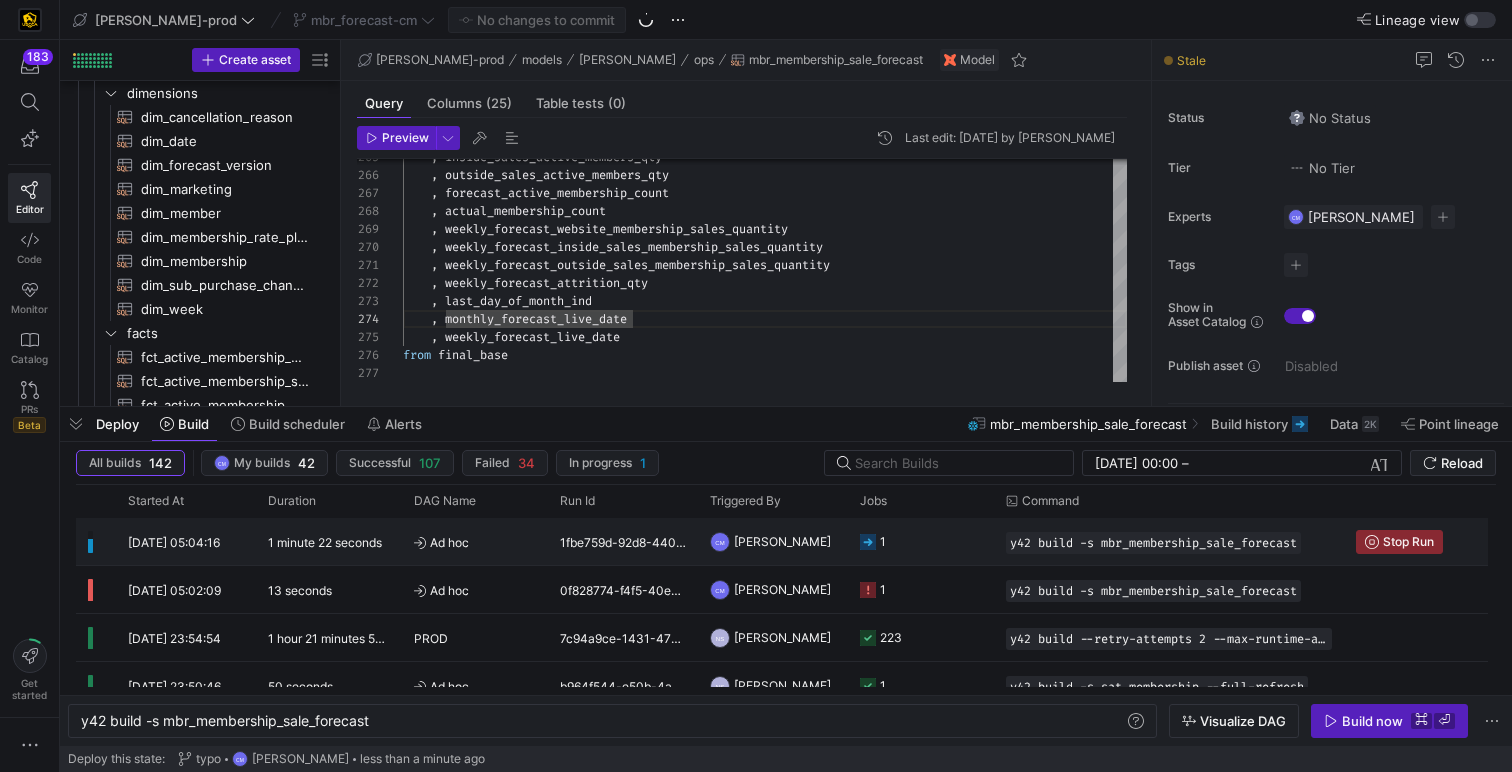click on "1fbe759d-92d8-440b-bafe-04fac11ae40d" 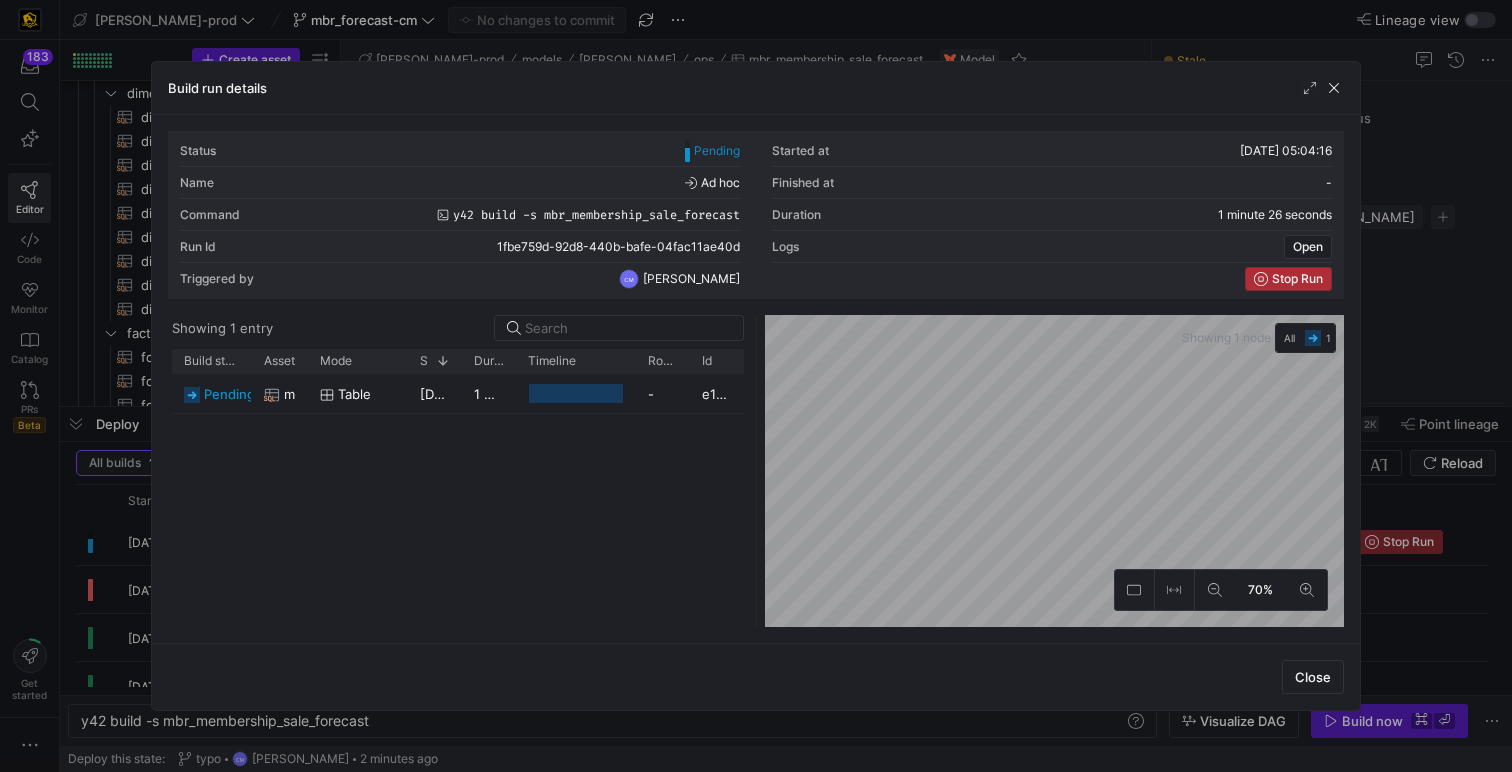click on "Stop Run" at bounding box center (1297, 279) 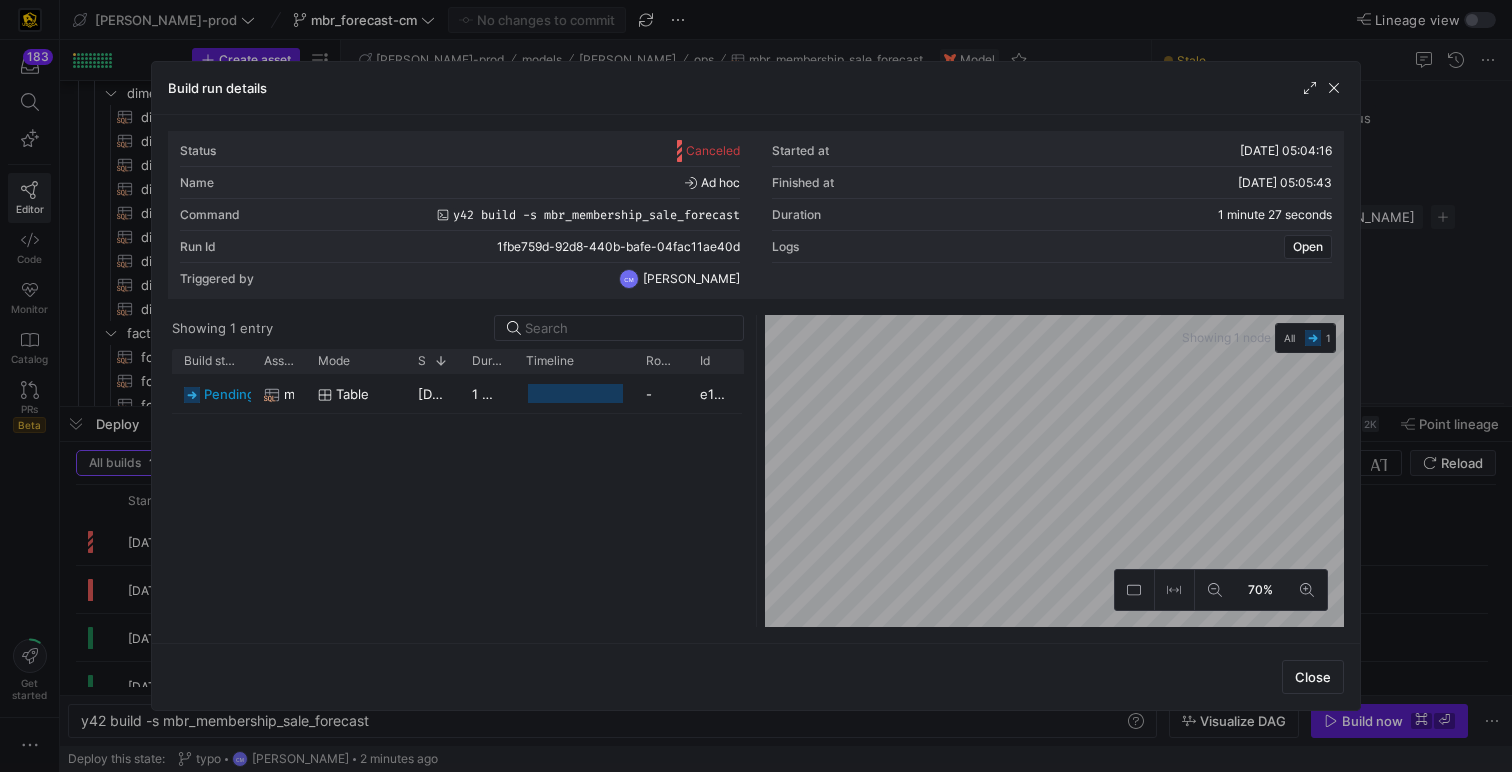 click at bounding box center (756, 386) 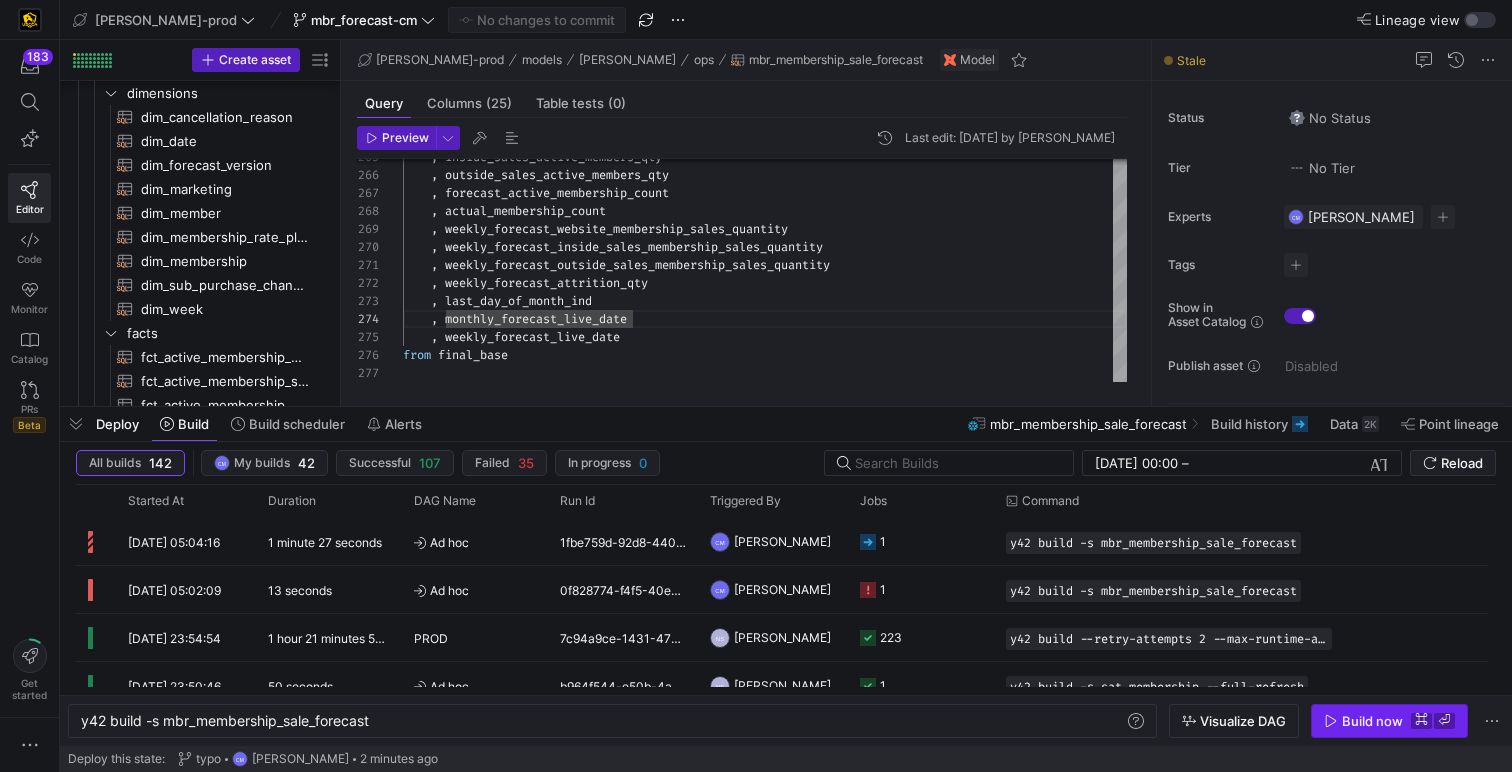 click at bounding box center (1389, 721) 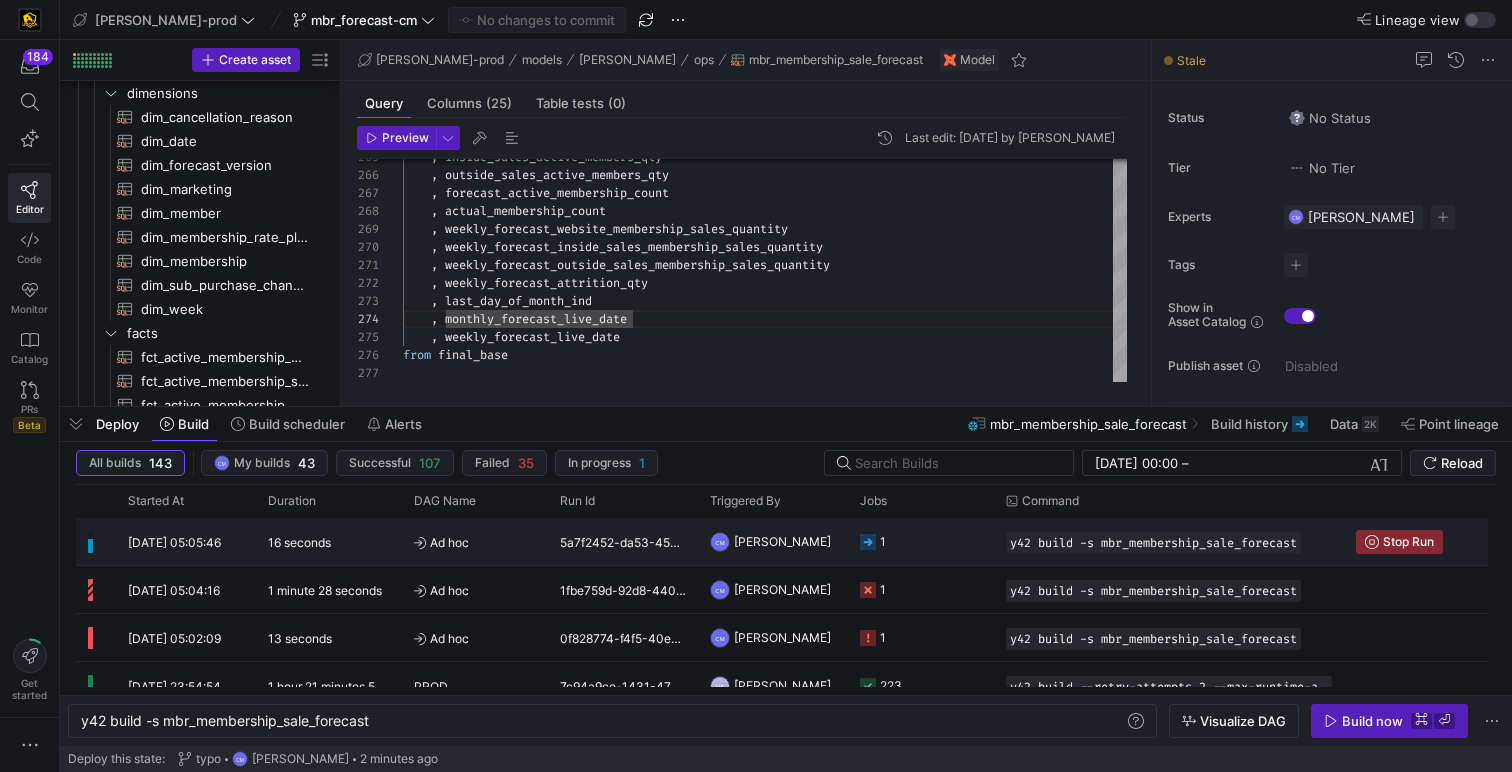 click on "CM  Caden Miller" 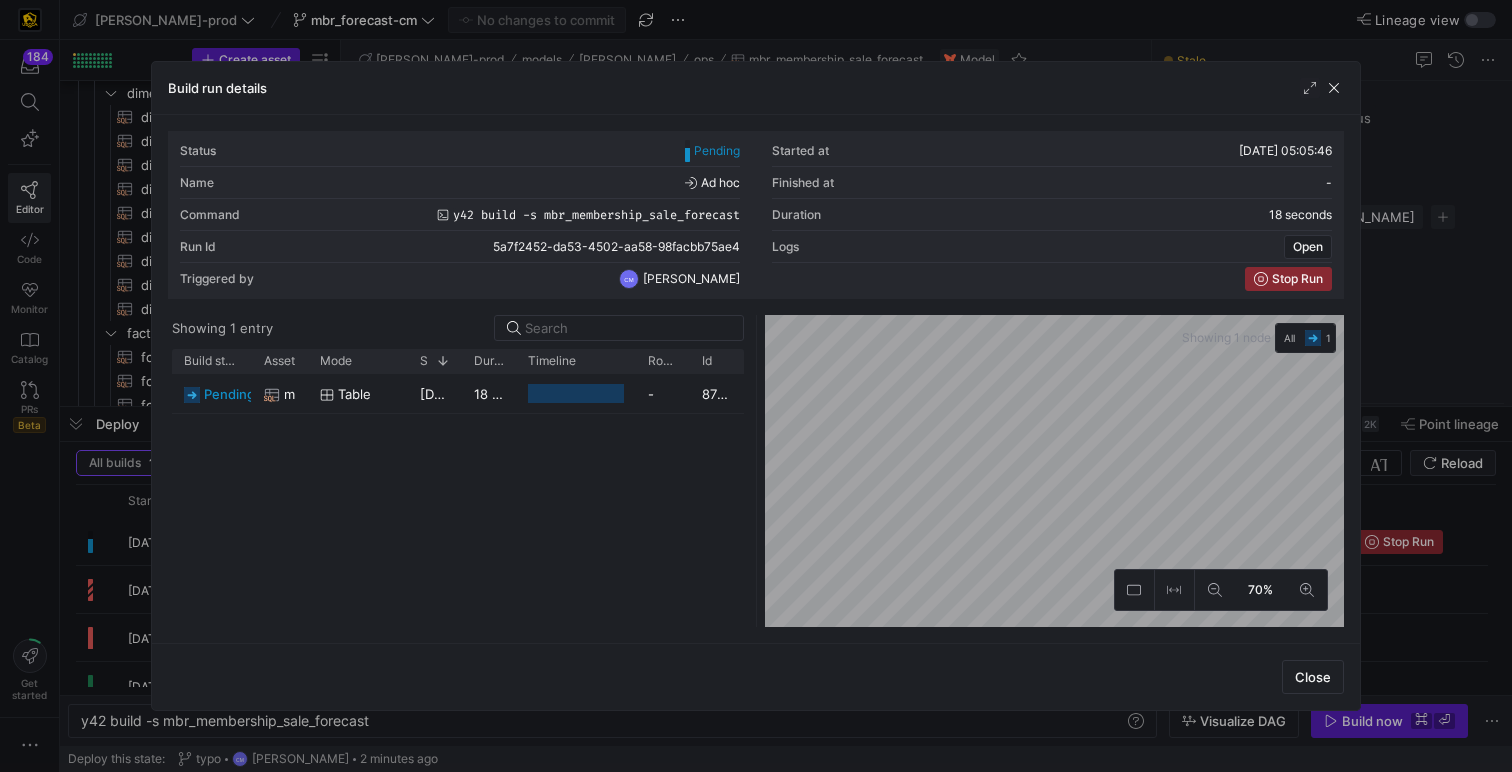 click at bounding box center [756, 386] 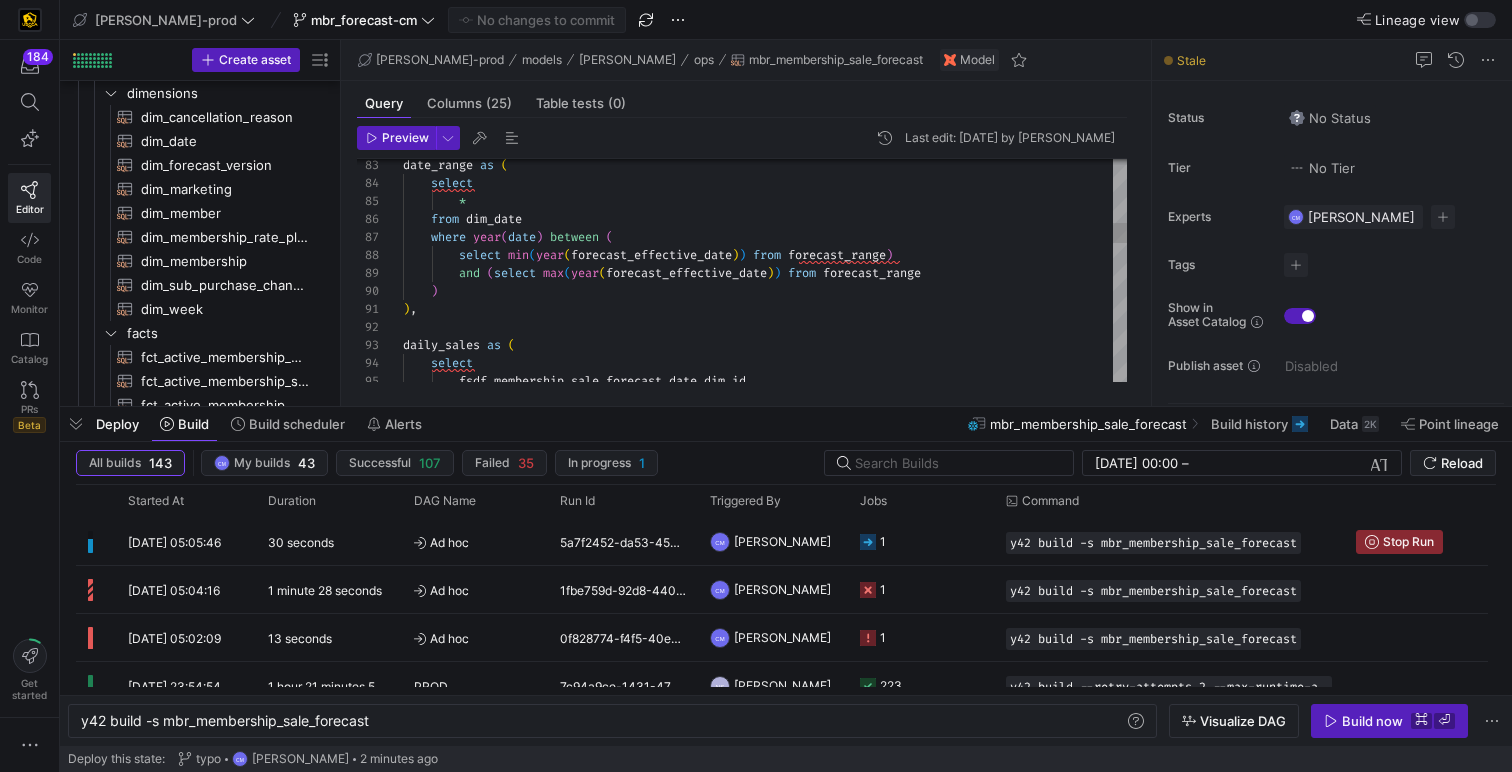 click on "date_range   as   (      select          *      from   dim_date      where   year ( date )   between   (          select   min ( year ( forecast_effective_date ) )   from   forecast_range )            and   ( select   max ( year ( forecast_effective_date ) )   from   forecast_range      ) ) , daily_sales   as   (      select            fsdf . membership_sale_forecast_date_dim_id" at bounding box center (765, 1165) 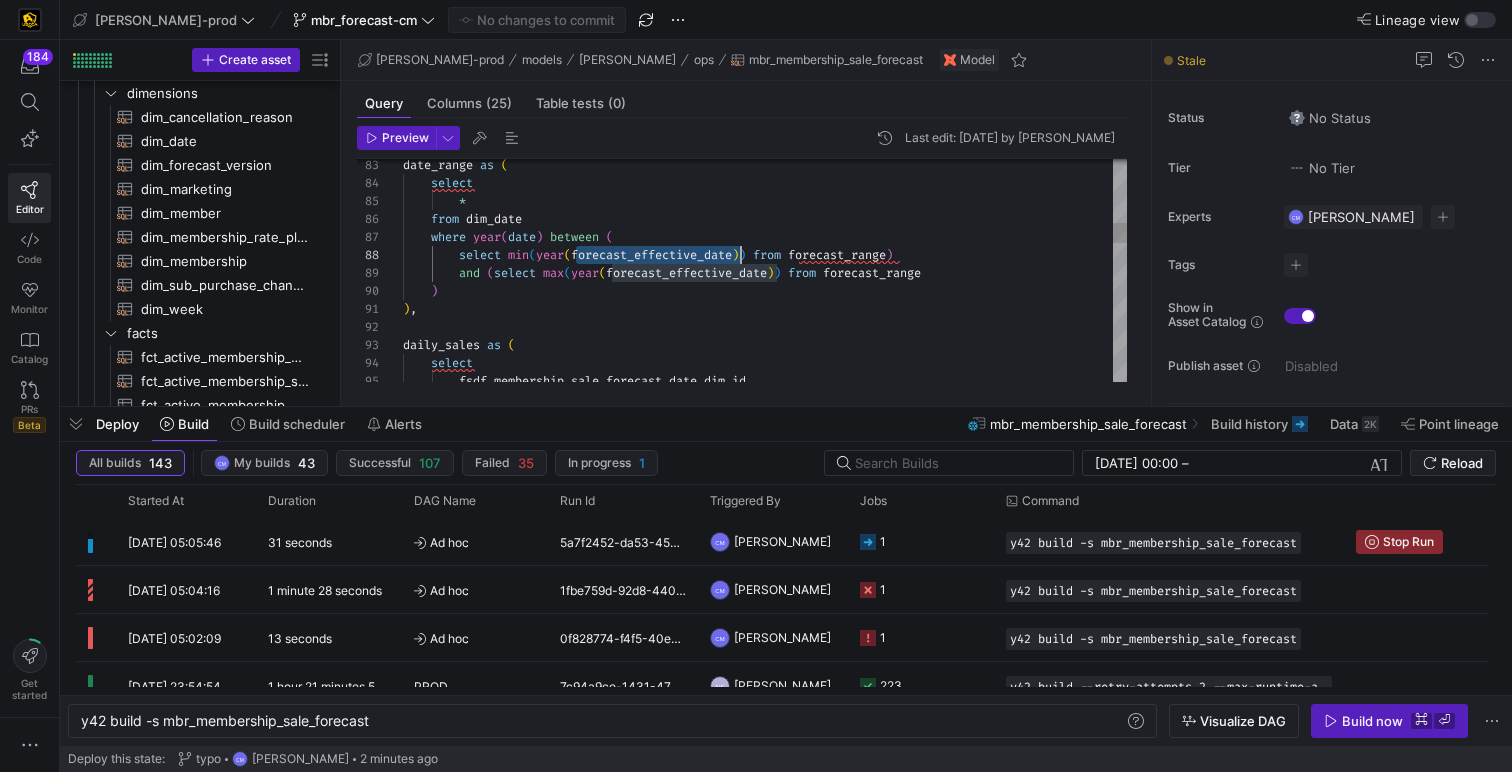 click on "date_range   as   (      select          *      from   dim_date      where   year ( date )   between   (          select   min ( year ( forecast_effective_date ) )   from   forecast_range )            and   ( select   max ( year ( forecast_effective_date ) )   from   forecast_range      ) ) , daily_sales   as   (      select            fsdf . membership_sale_forecast_date_dim_id" at bounding box center (765, 1165) 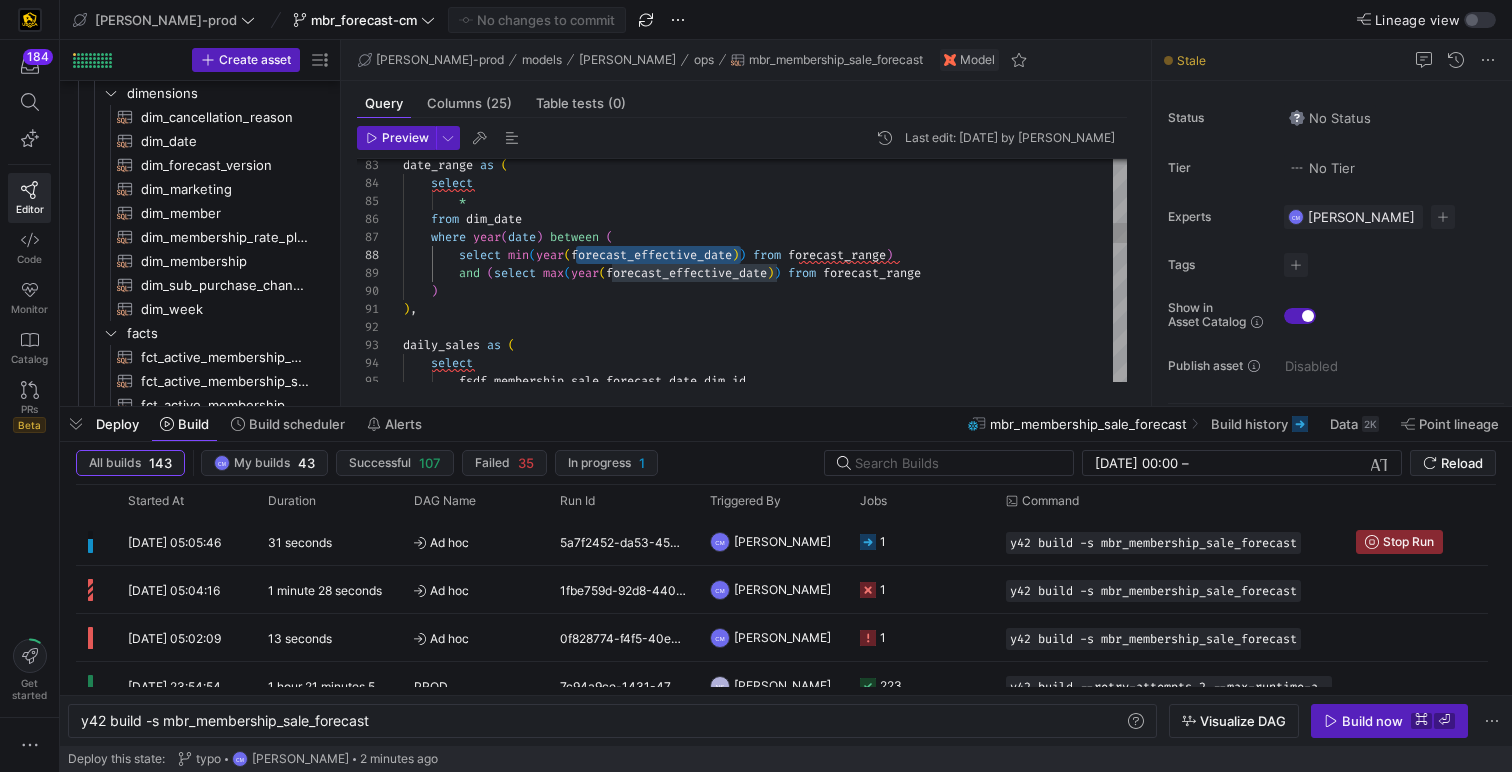 click on "date_range   as   (      select          *      from   dim_date      where   year ( date )   between   (          select   min ( year ( forecast_effective_date ) )   from   forecast_range )            and   ( select   max ( year ( forecast_effective_date ) )   from   forecast_range      ) ) , daily_sales   as   (      select            fsdf . membership_sale_forecast_date_dim_id" at bounding box center (765, 1165) 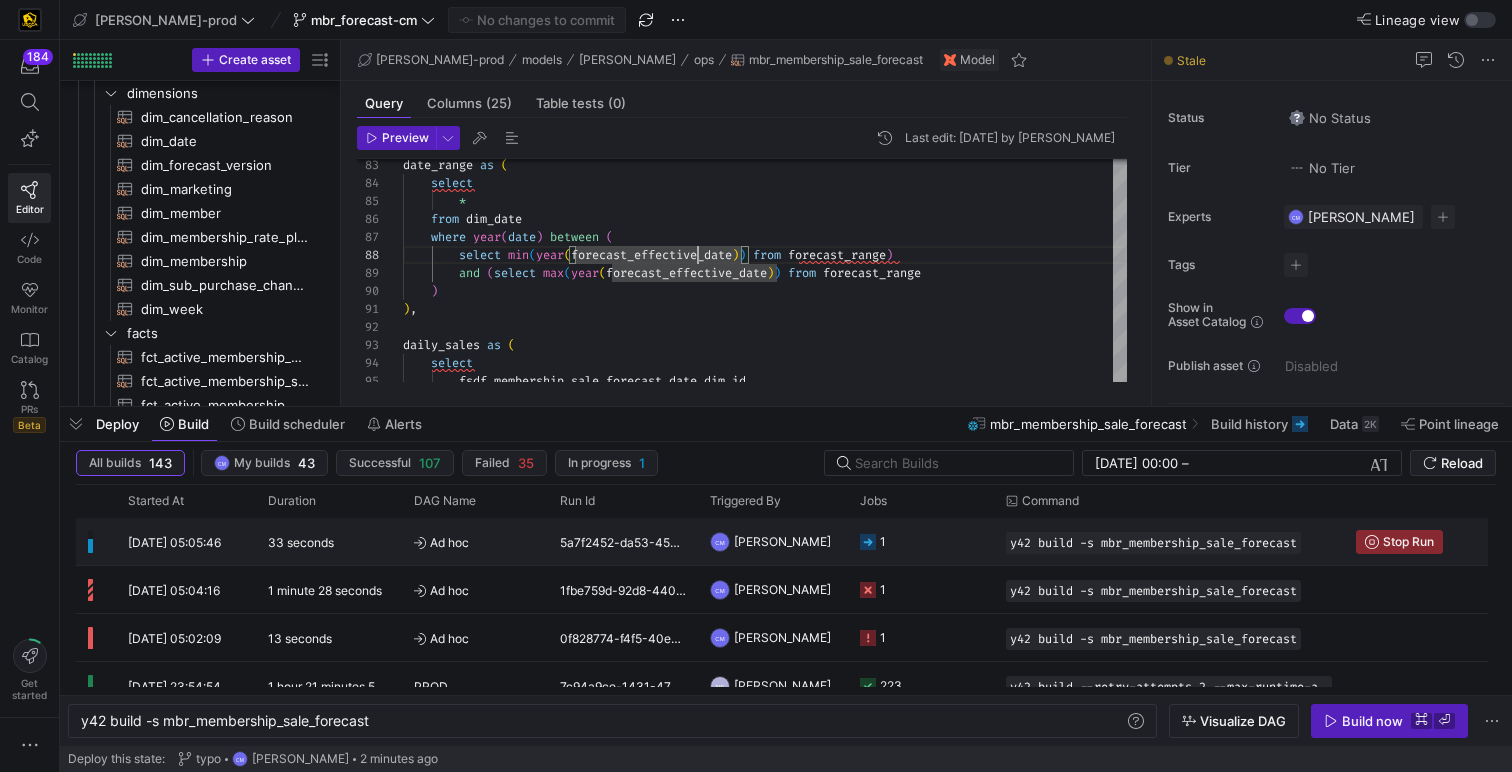 click on "5a7f2452-da53-4502-aa58-98facbb75ae4" 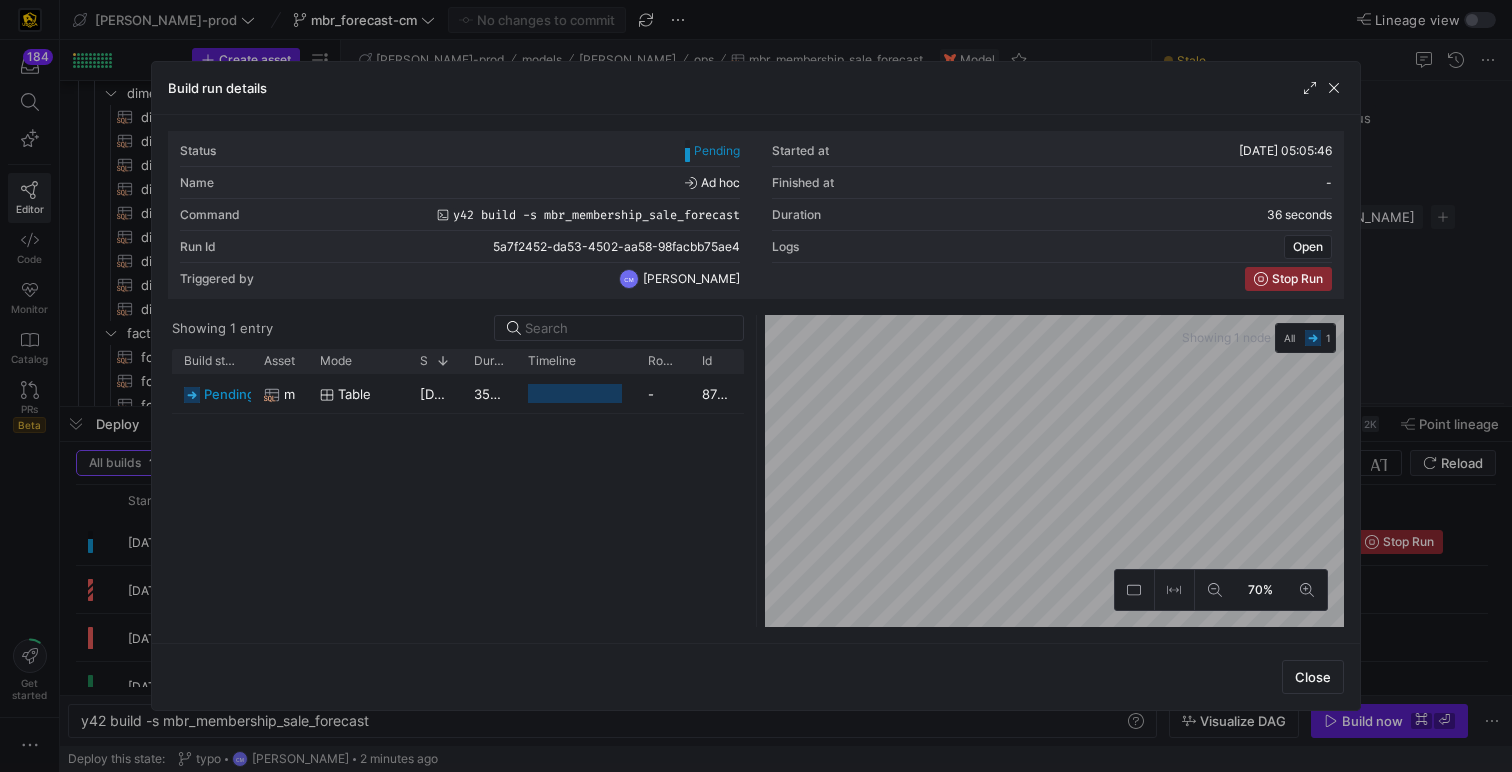 click at bounding box center (756, 386) 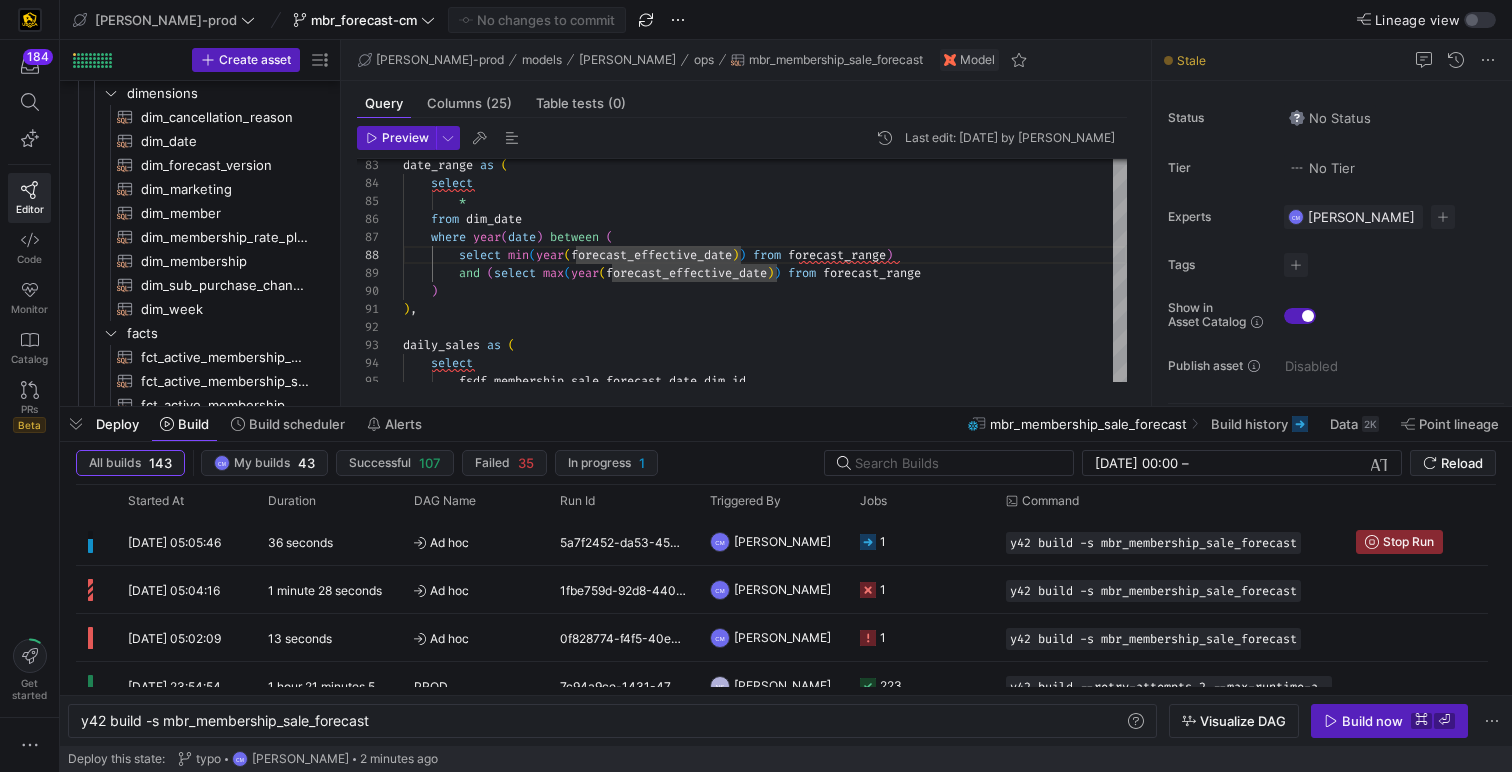 scroll, scrollTop: 36, scrollLeft: 115, axis: both 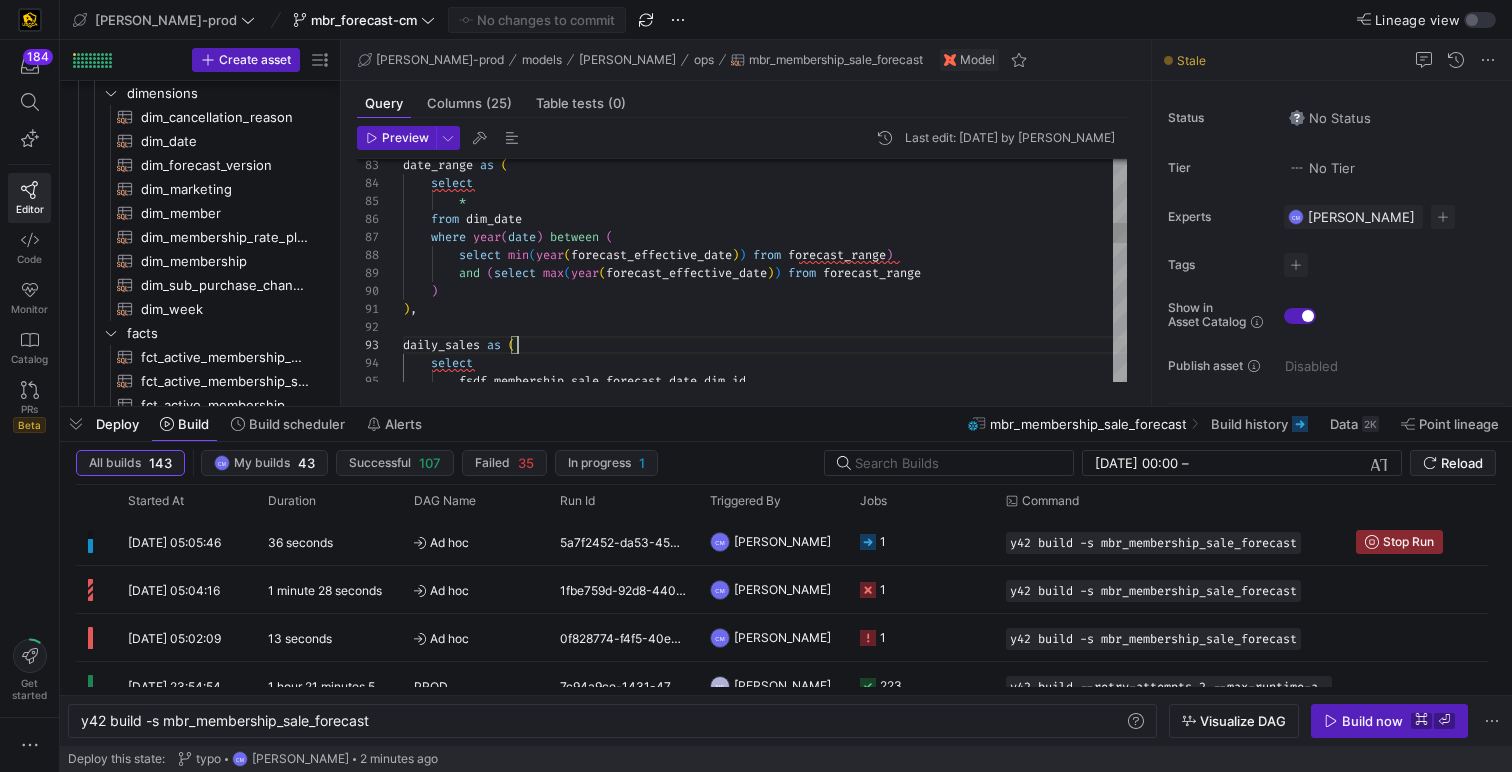 click on "date_range   as   (      select          *      from   dim_date      where   year ( date )   between   (          select   min ( year ( forecast_effective_date ) )   from   forecast_range )            and   ( select   max ( year ( forecast_effective_date ) )   from   forecast_range      ) ) , daily_sales   as   (      select            fsdf . membership_sale_forecast_date_dim_id" at bounding box center [765, 1165] 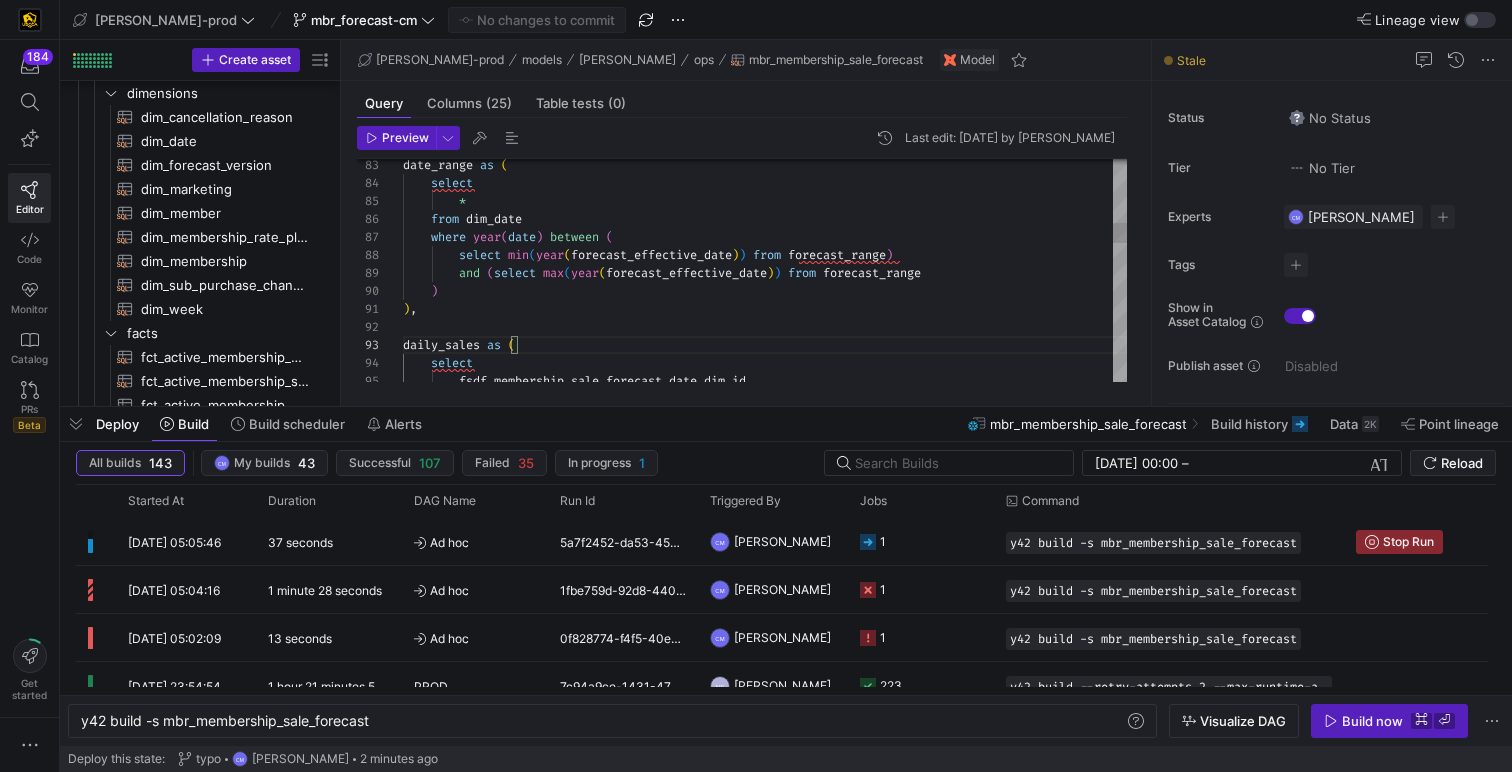 type on "with
dim_date as (
select
*
from {{ ref('dim_date') }}
),
dim_week as (
select
…    , weekly_forecast_outside_sales_membership_sales_quantity
, weekly_forecast_attrition_qty
, last_day_of_month_ind
, monthly_forecast_live_date
, weekly_forecast_live_date
from final_base" 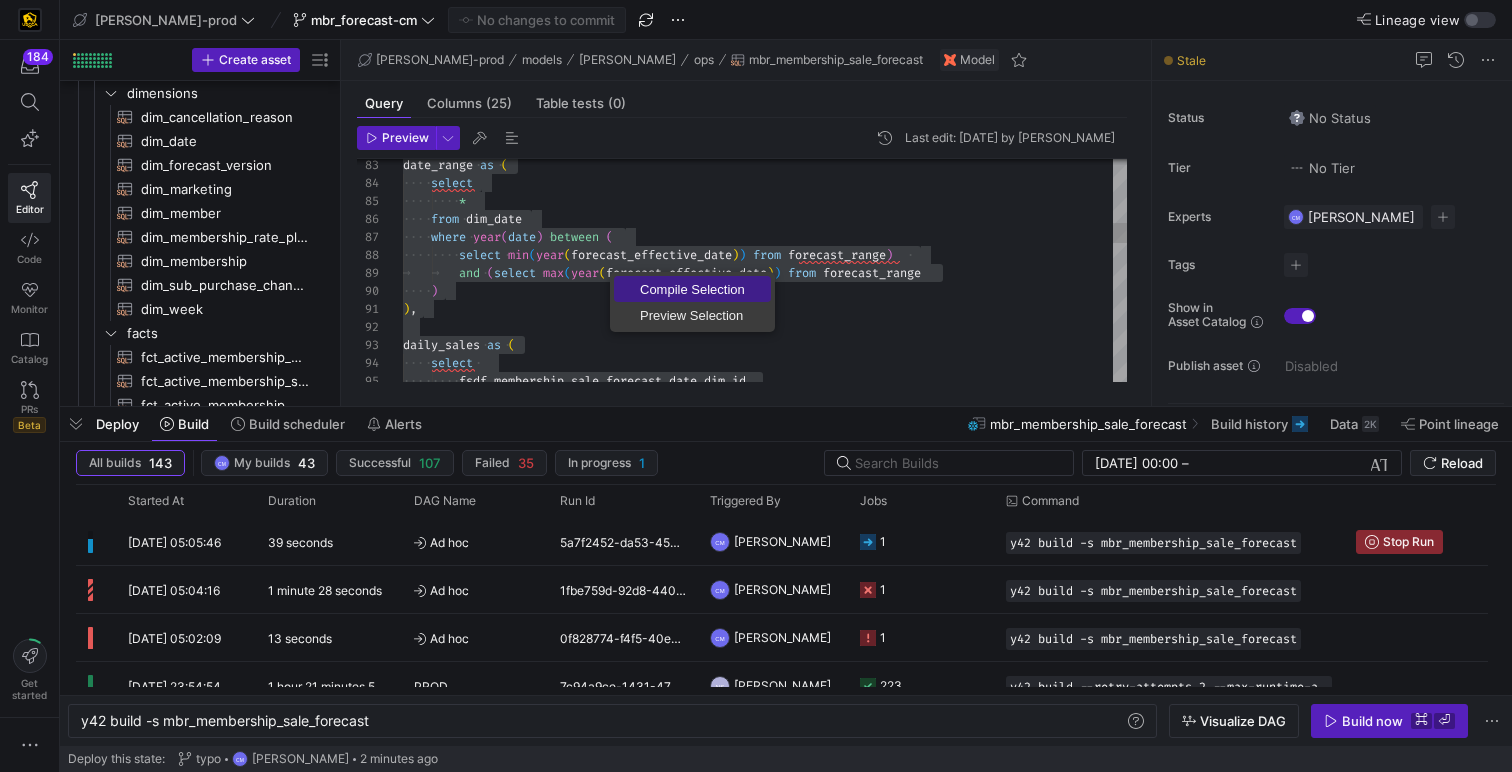 click on "Compile Selection" at bounding box center (692, 289) 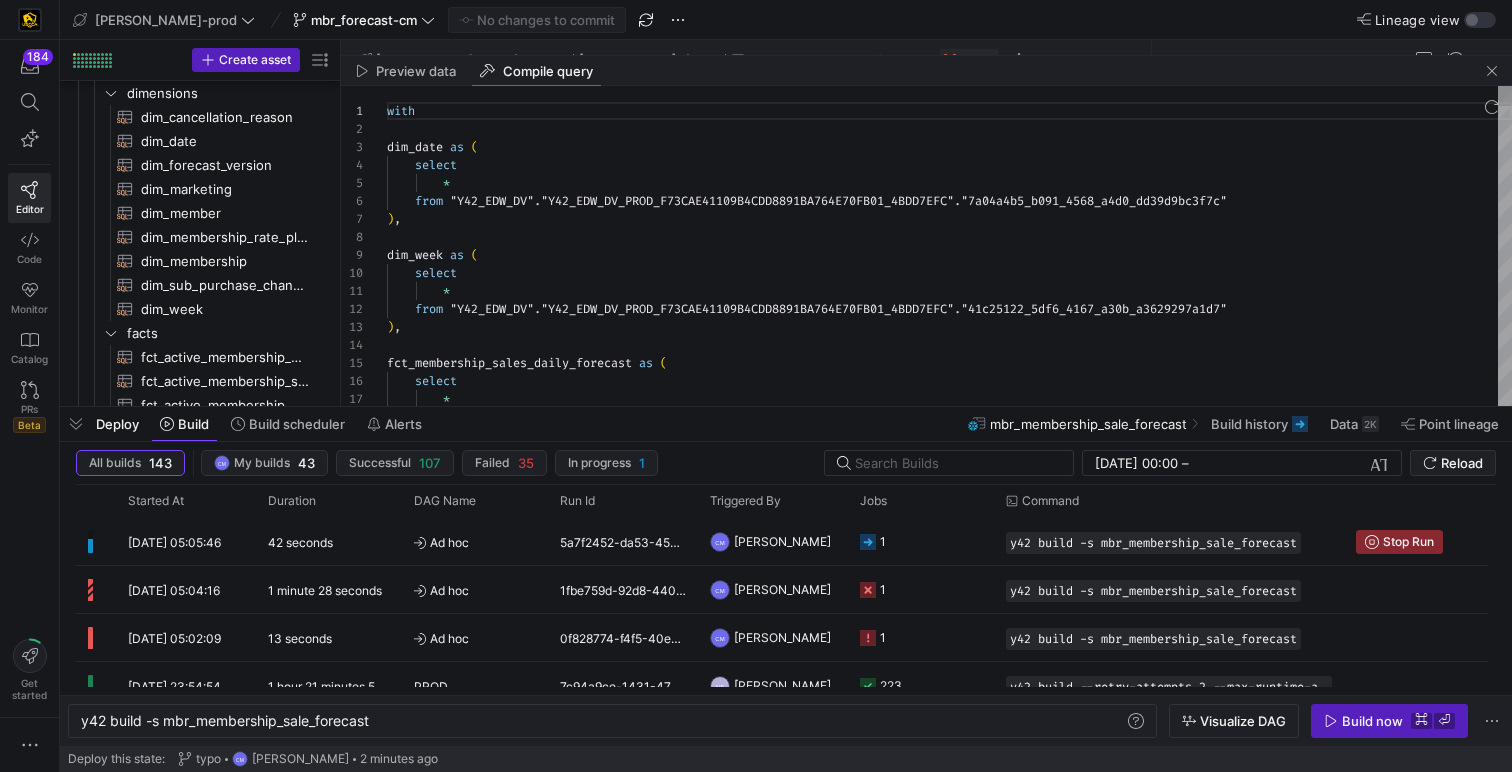 scroll, scrollTop: 180, scrollLeft: 0, axis: vertical 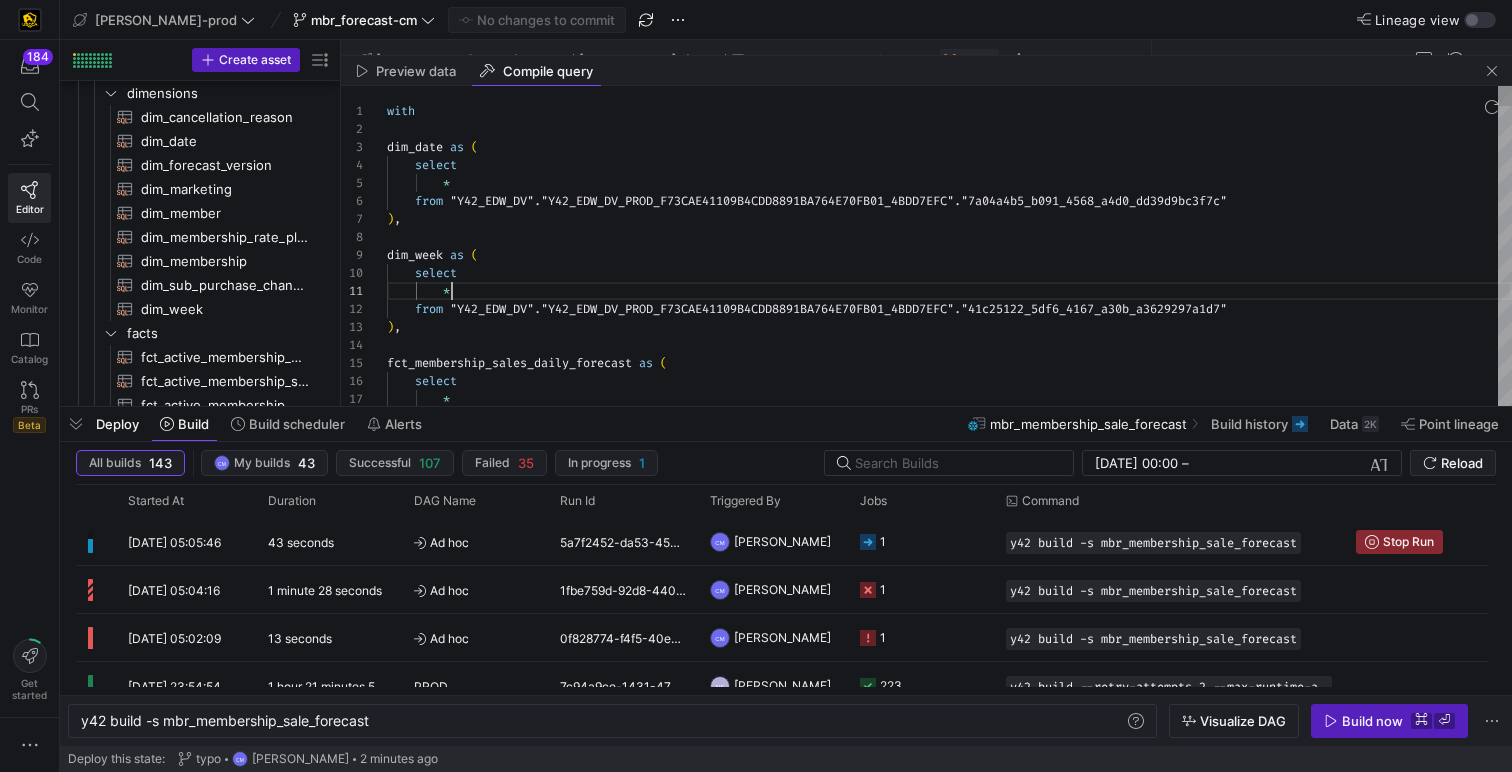 click on "with   dim_date   as   (      select            *      from   "Y42_EDW_DV" . "Y42_EDW_DV_PROD_F73CAE41109B4CDD8891BA764E70FB01_ 4BDD7EFC" . "7a04a4b5_b091_4568_a4d0_dd39d9bc3f7c" ) , dim_week   as   (      select            *      from   "Y42_EDW_DV" . "Y42_EDW_DV_PROD_F73CAE41109B4CDD8891BA764E70FB01_ 4BDD7EFC" . "41c25122_5df6_4167_a30b_a3629297a1d7" ) , fct_membership_sales_daily_forecast   as   (      select            *" at bounding box center (949, 2578) 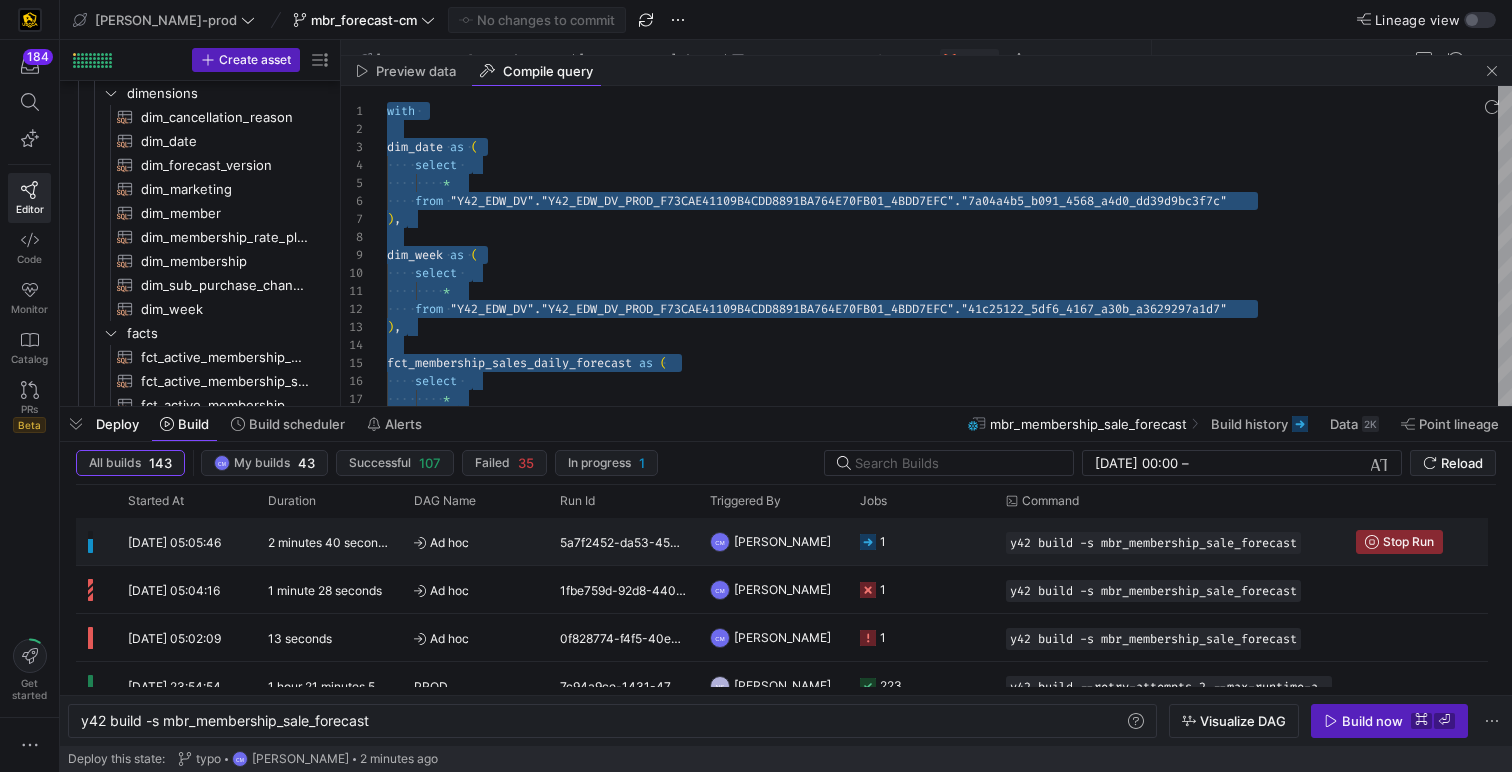 click on "CM  Caden Miller" 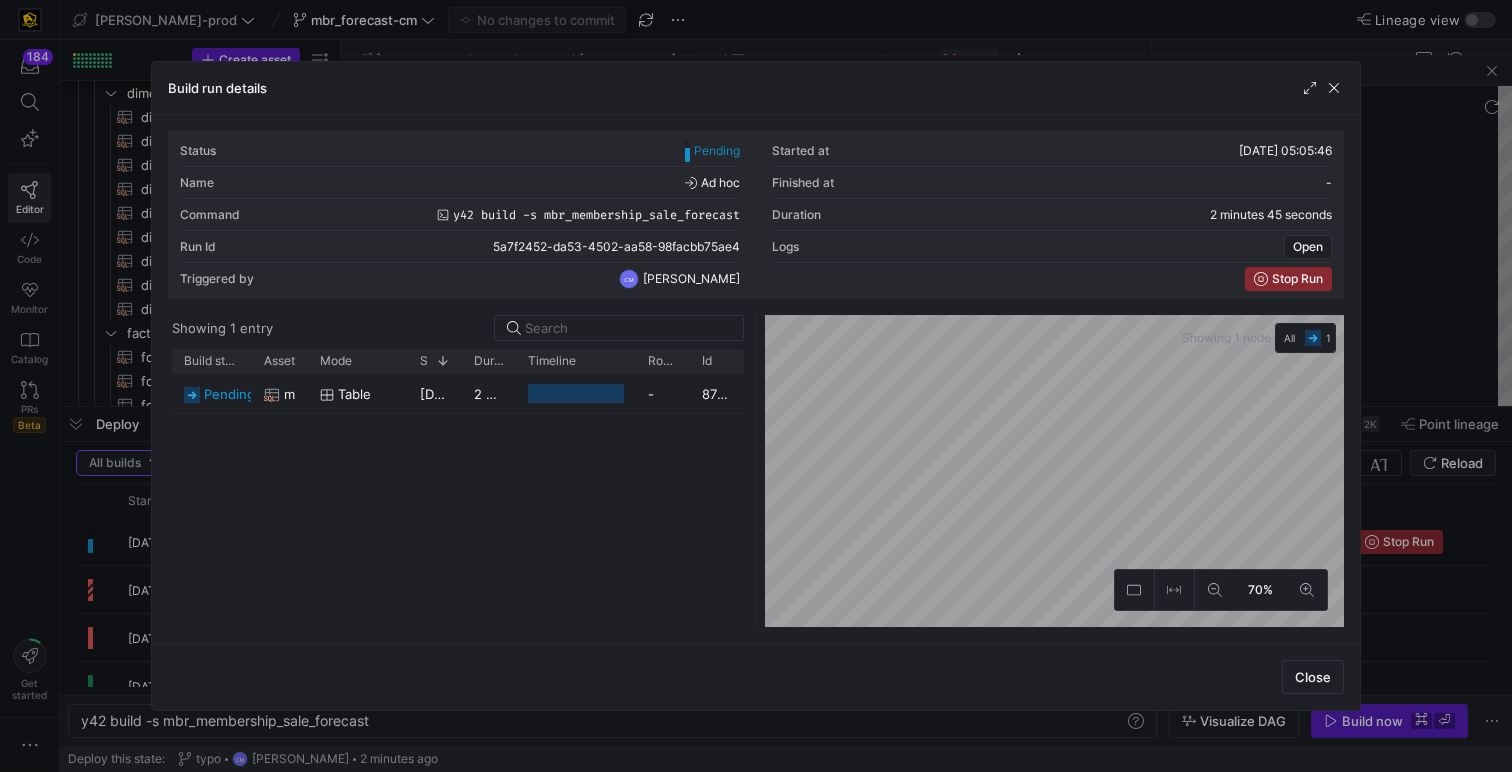 click at bounding box center (756, 386) 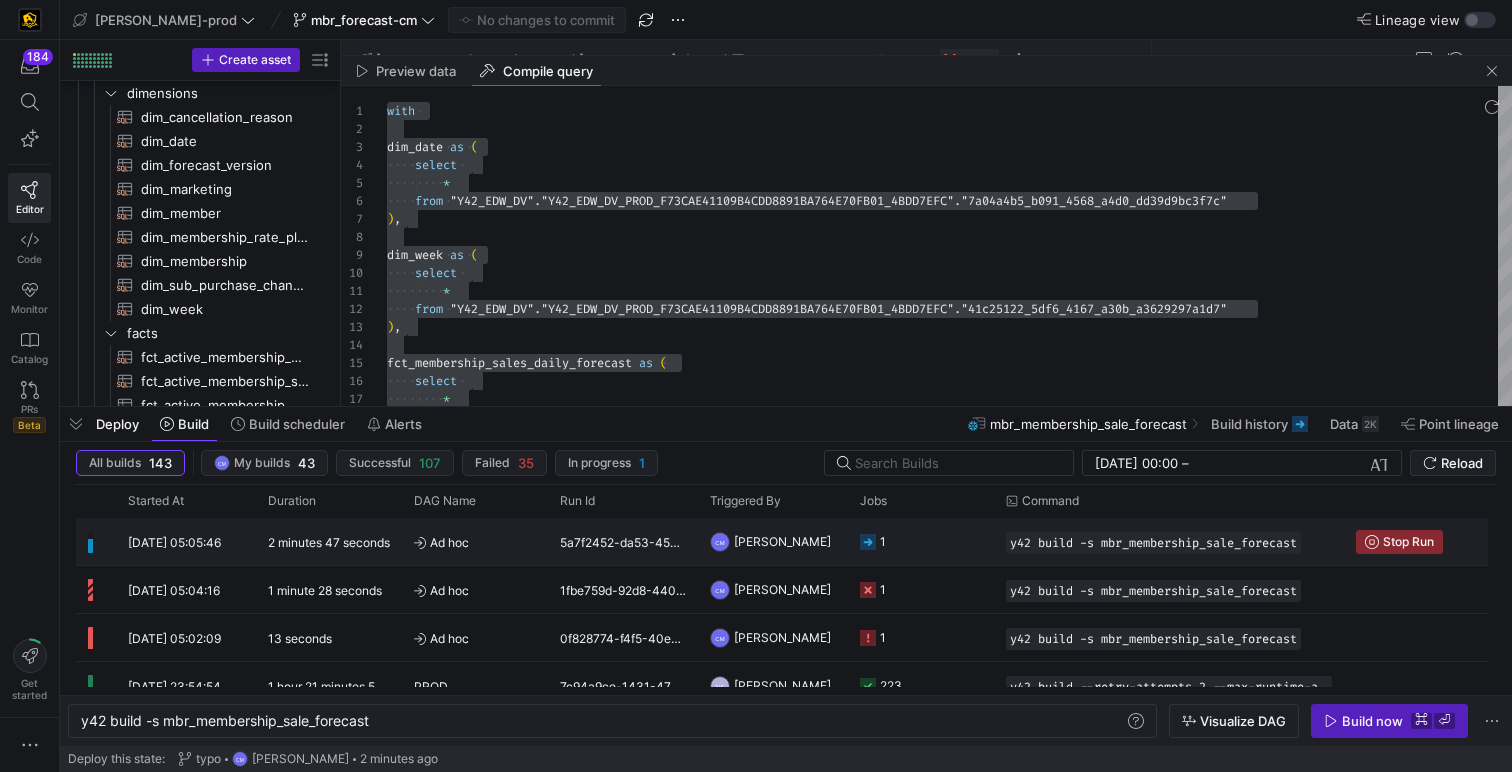 click on "1" 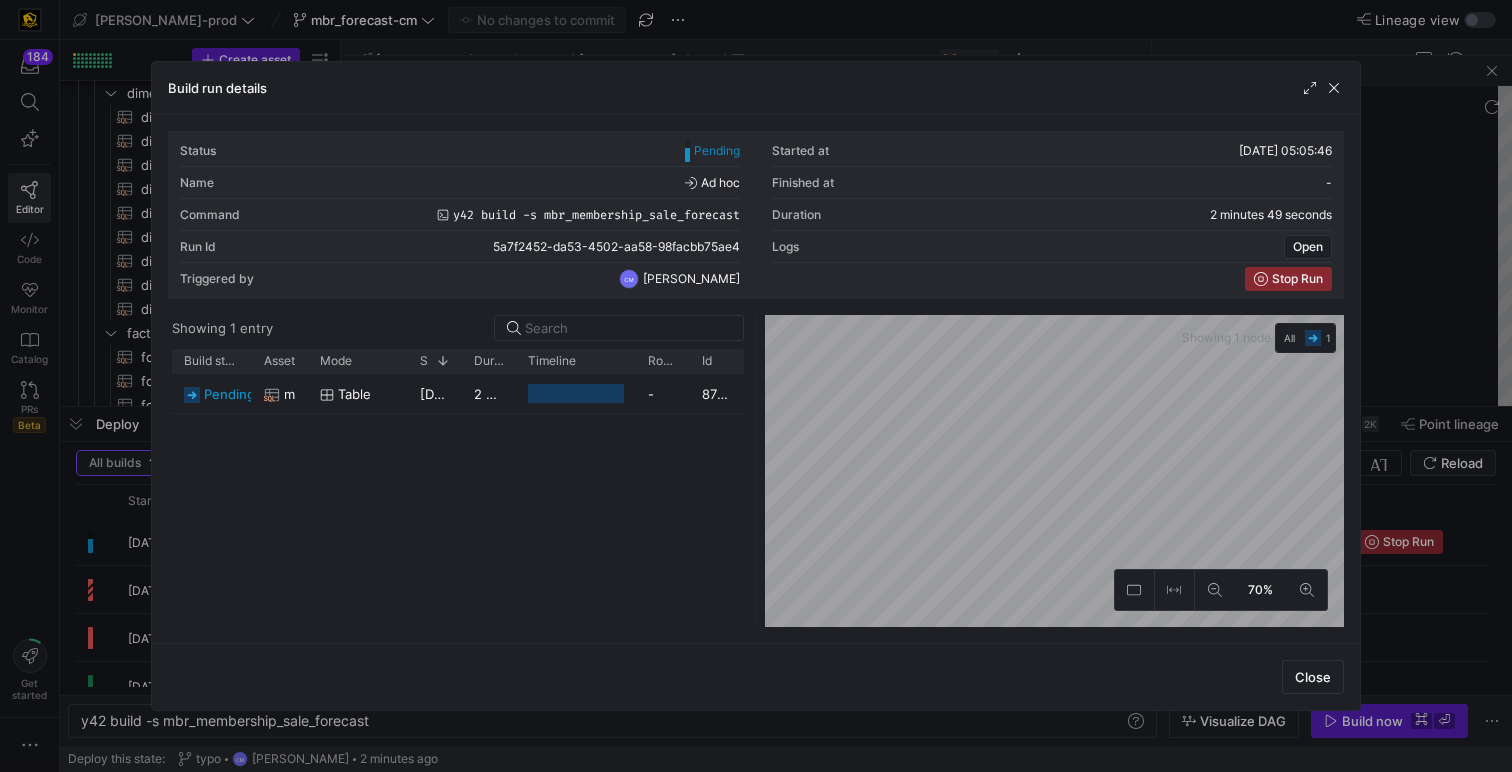 click at bounding box center [756, 386] 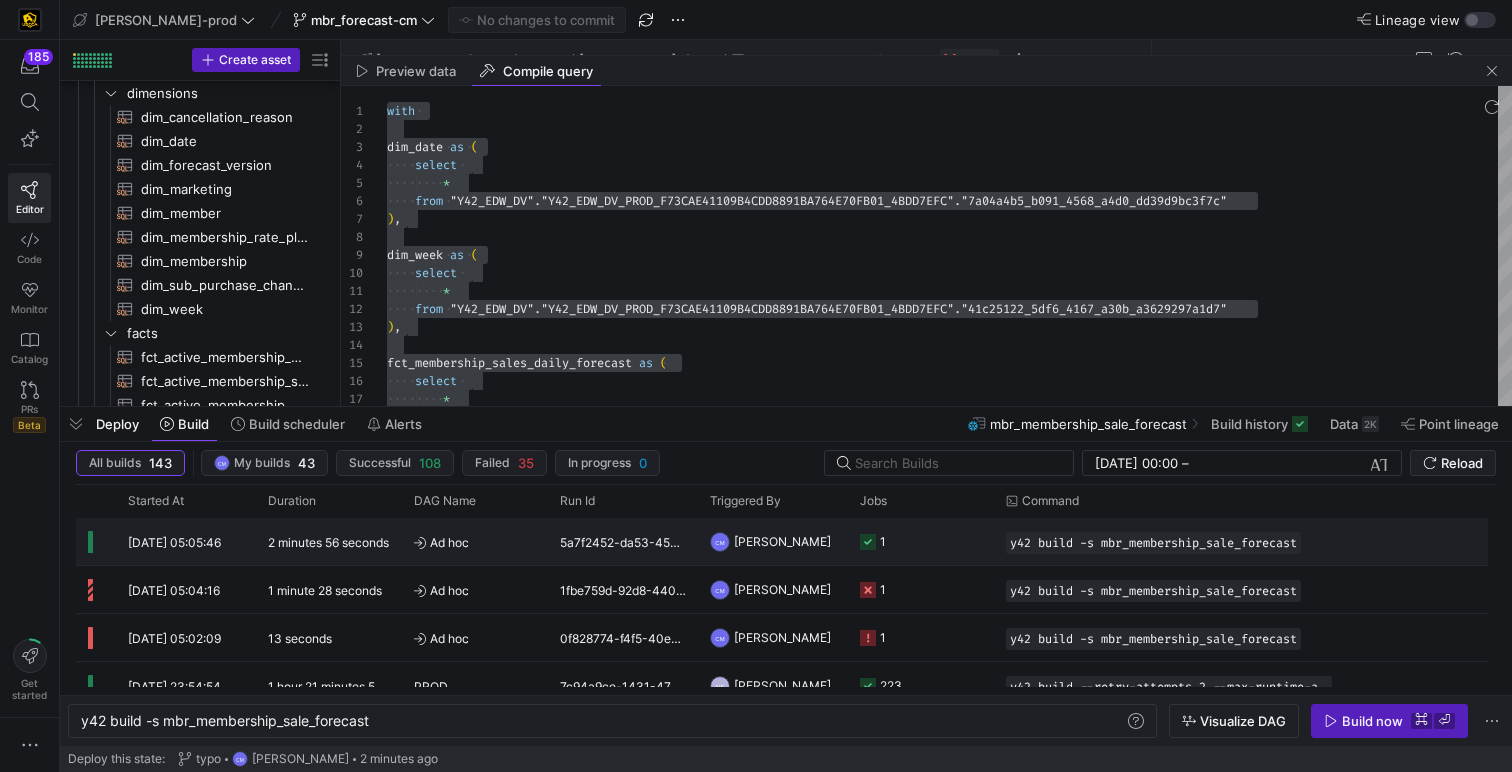 click on "1" 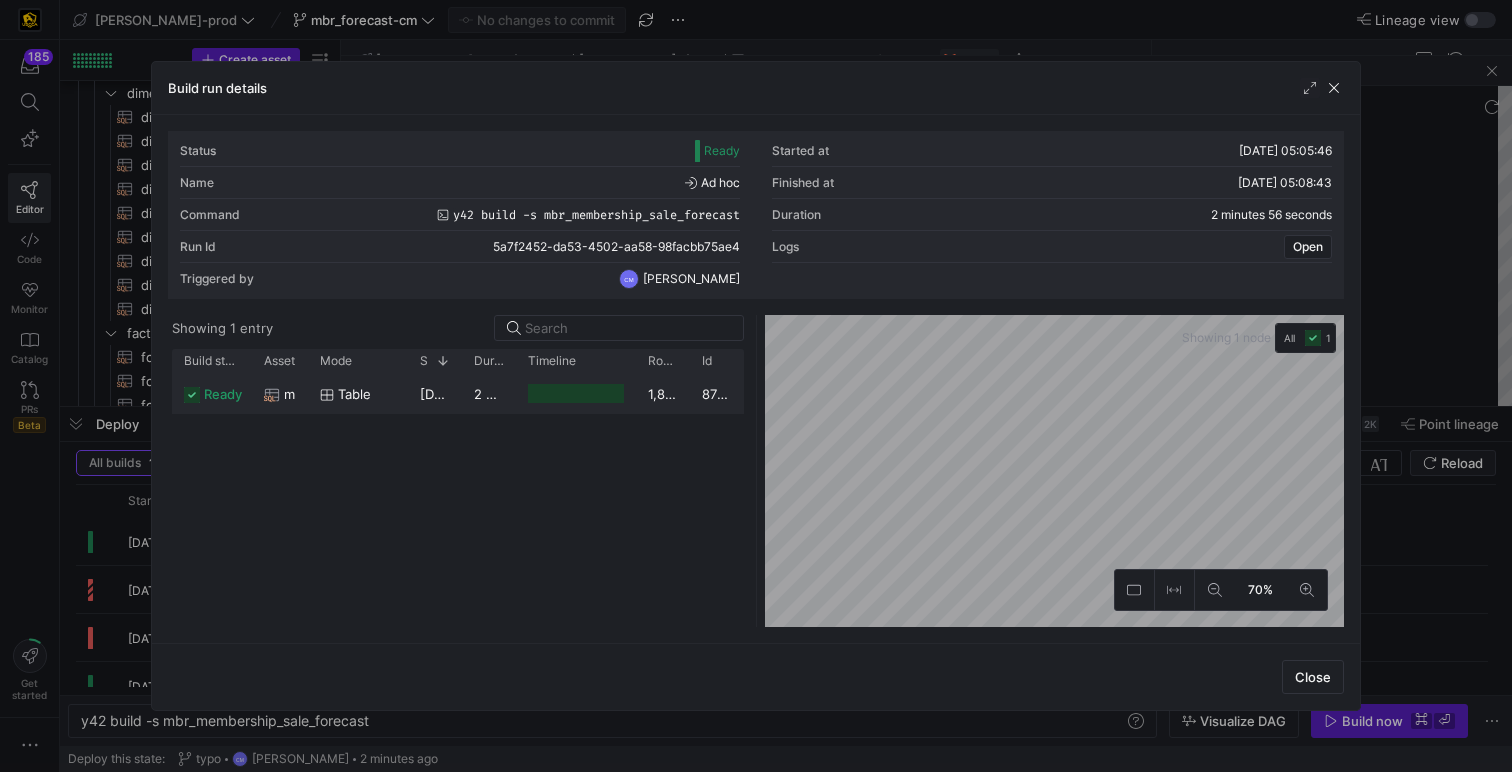 click on "2 minutes 56 seconds" 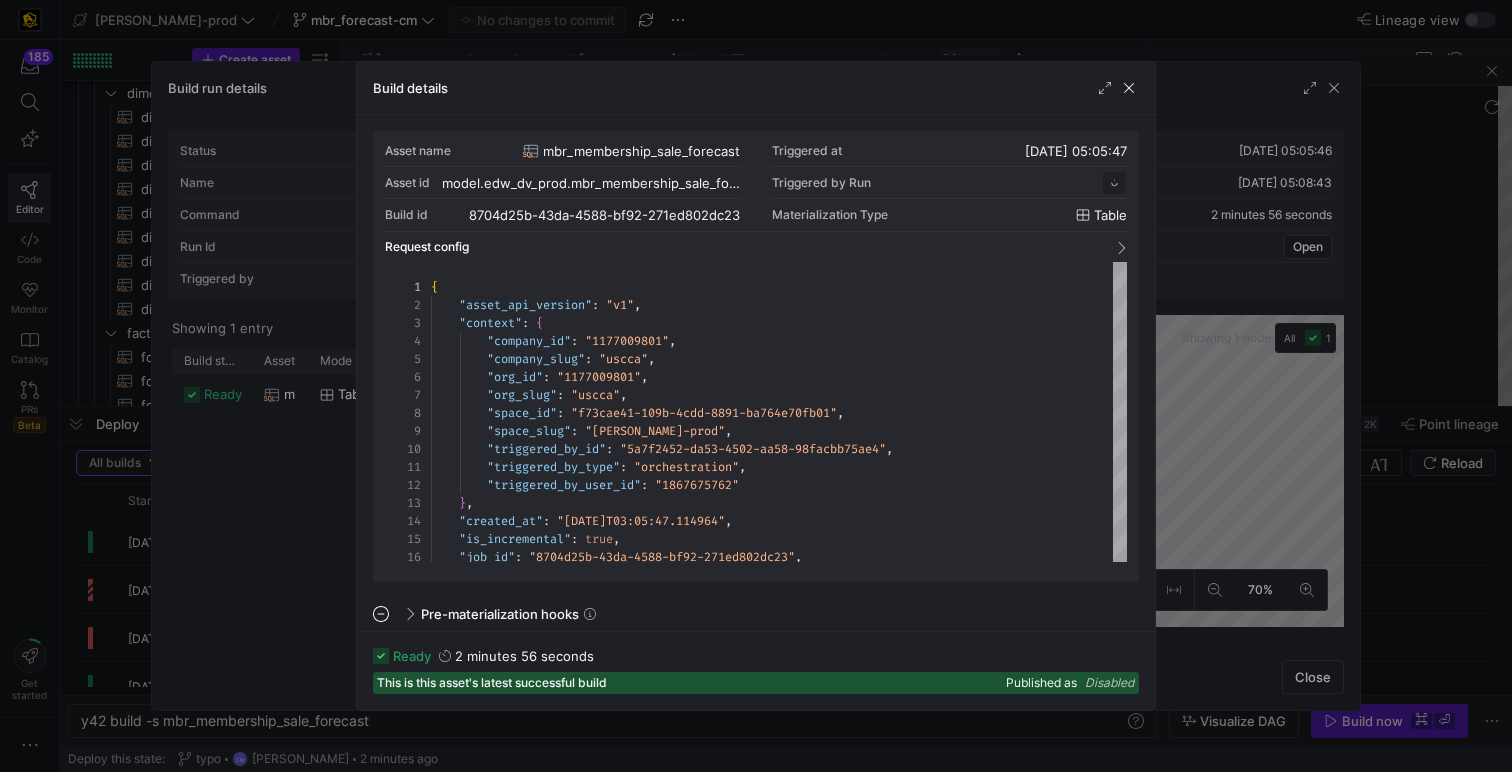 scroll, scrollTop: 180, scrollLeft: 0, axis: vertical 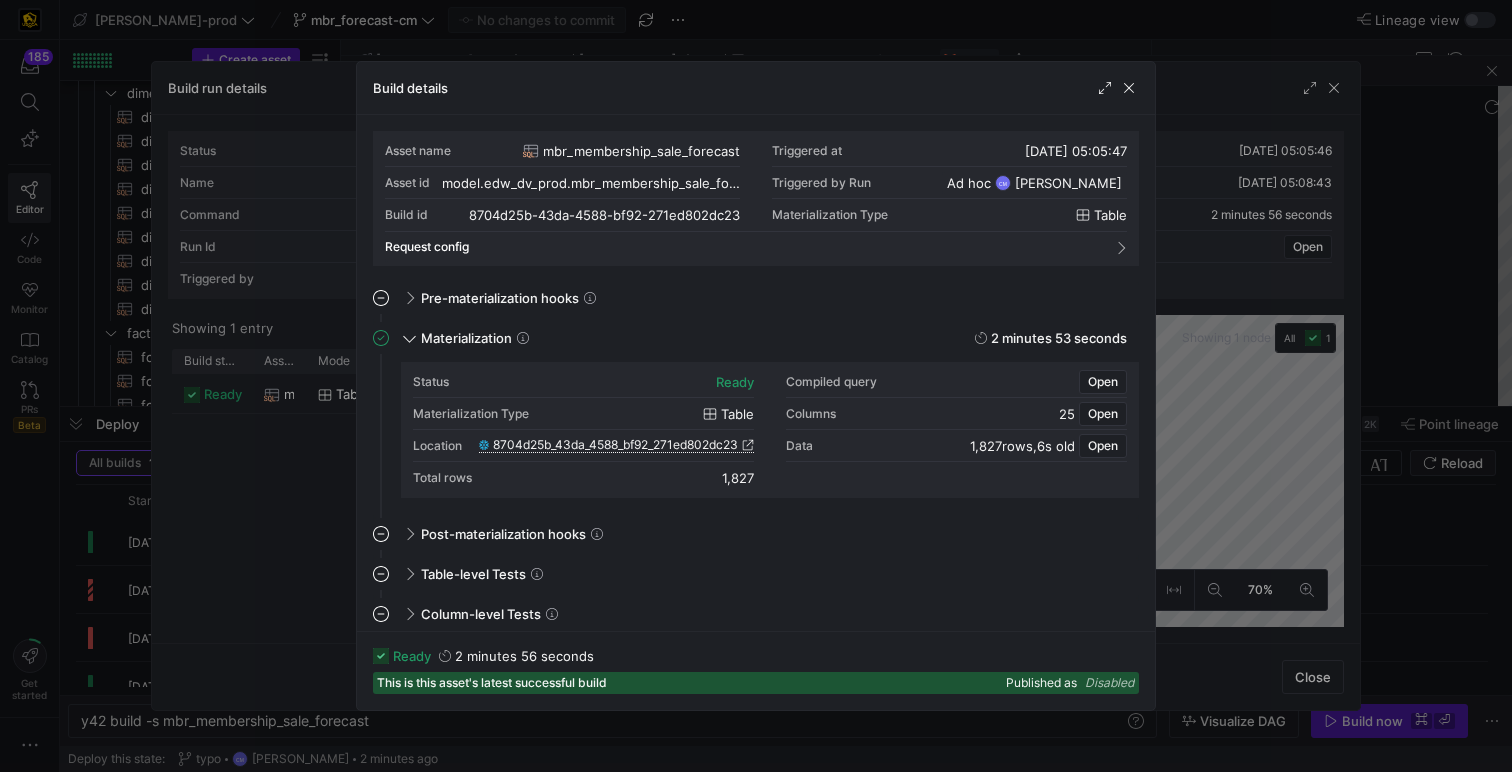 click on "8704d25b_43da_4588_bf92_271ed802dc23" at bounding box center [615, 445] 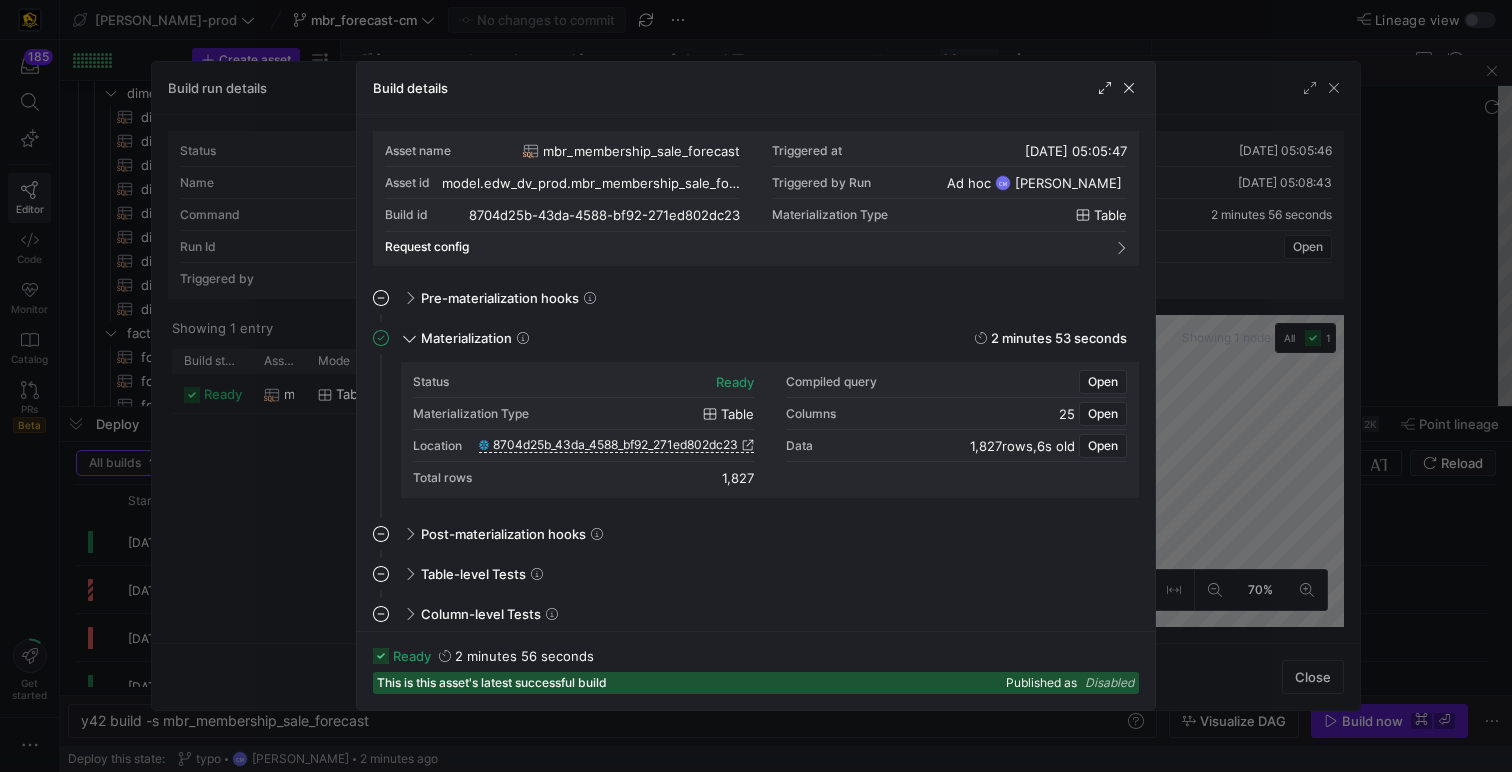click at bounding box center (756, 386) 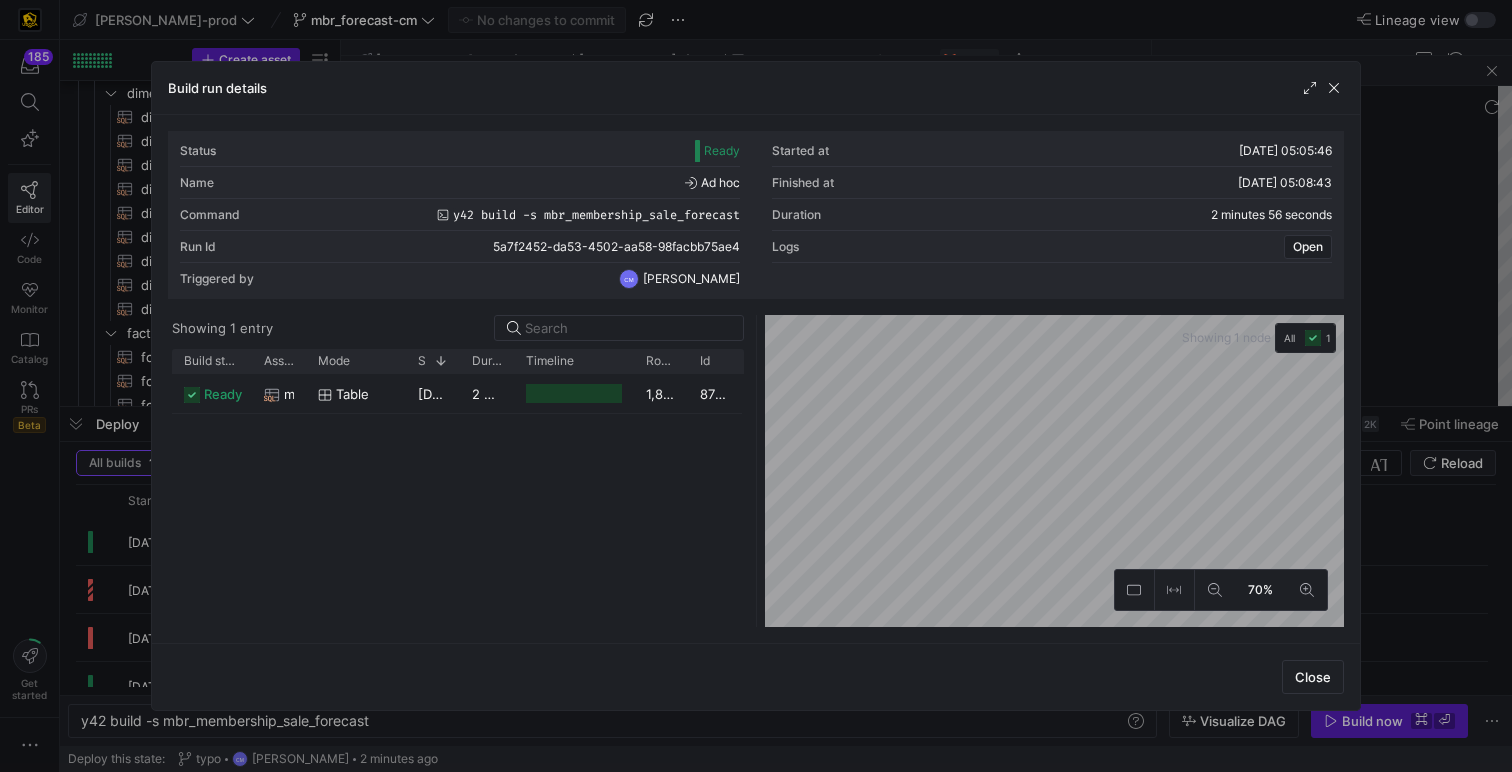 click at bounding box center [756, 386] 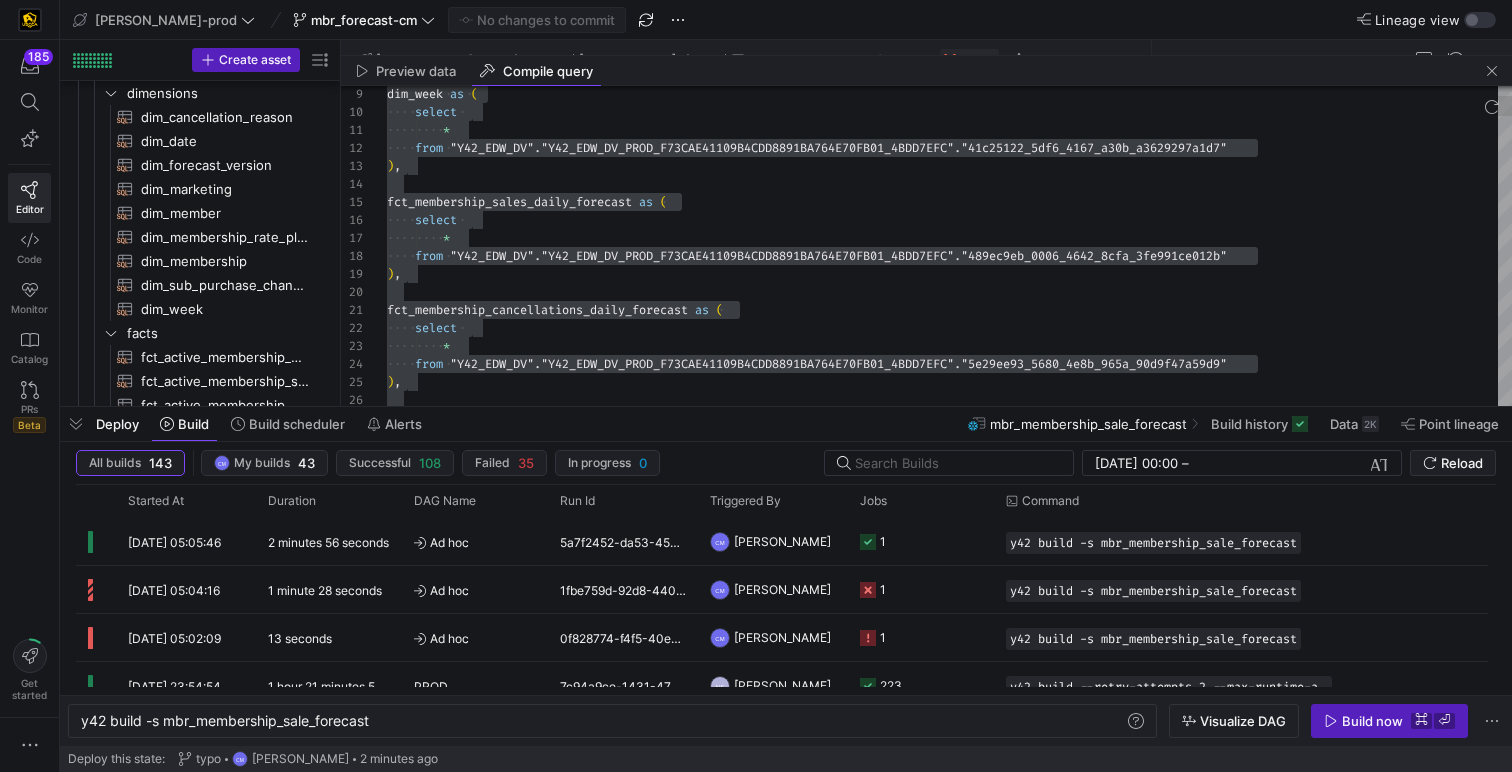 click on "dim_week   as   (      select            *      from   "Y42_EDW_DV" . "Y42_EDW_DV_PROD_F73CAE41109B4CDD8891BA764E70FB01_ 4BDD7EFC" . "41c25122_5df6_4167_a30b_a3629297a1d7" ) , fct_membership_sales_daily_forecast   as   (      select            *      from   "Y42_EDW_DV" . "Y42_EDW_DV_PROD_F73CAE41109B4CDD8891BA764E70FB01_ 4BDD7EFC" . "489ec9eb_0006_4642_8cfa_3fe991ce012b" ) , fct_membership_cancellations_daily_forecast   as   (      select            *      from   "Y42_EDW_DV" . "Y42_EDW_DV_PROD_F73CAE41109B4CDD8891BA764E70FB01_ 4BDD7EFC" . "5e29ee93_5680_4e8b_965a_90d9f47a59d9" ) ," at bounding box center (949, 2417) 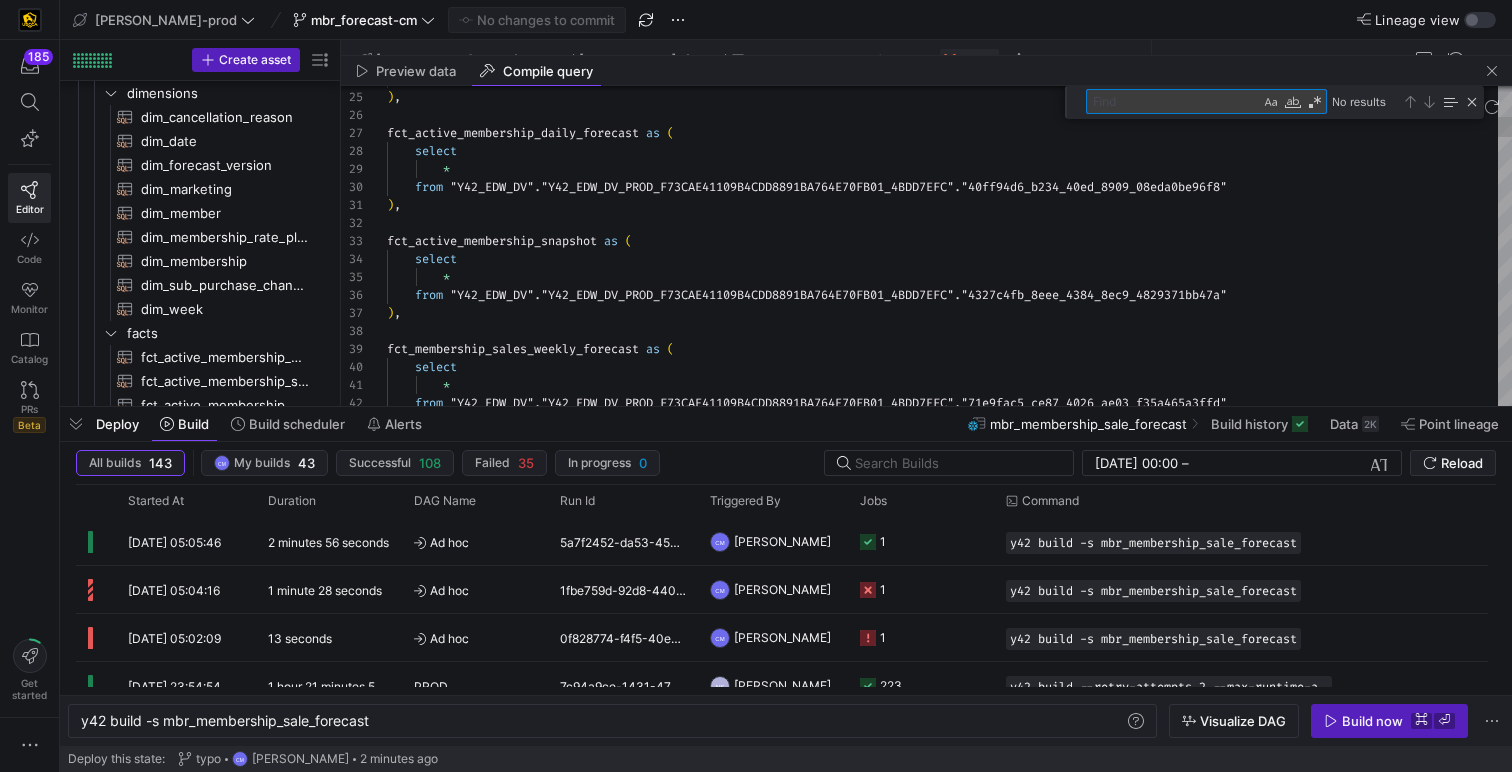type on "fct_membership_cancellations_daily_forecast as (
select
*
from "Y42_EDW_DV"."Y42_EDW_DV_PROD_F73CAE41109B4CDD8891BA764E70FB01_4BDD7EFC"."5e29ee93_5680_4e8b_965a_90d9f47a59d9"
),
fct_active_membership_daily_forecast as (
select
*
from "Y42_EDW_DV"."Y42_EDW_DV_PROD_F73CAE41109B4CDD8891BA764E70FB01_4BDD7EFC"."40ff94d6_b234_40ed_8909_08eda0be96f8"" 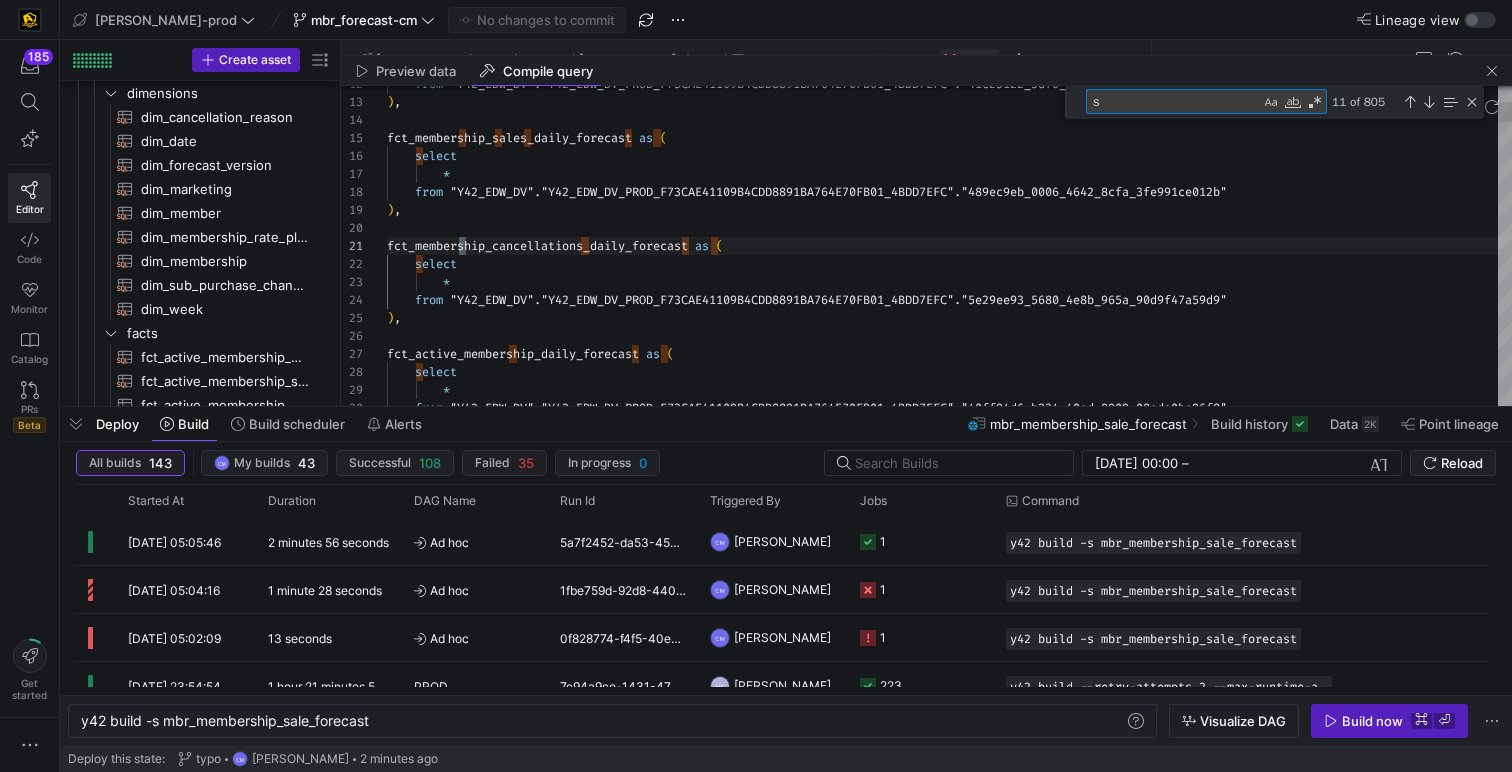 type on "),
fct_active_membership_snapshot as (
select
*
from "Y42_EDW_DV"."Y42_EDW_DV_PROD_F73CAE41109B4CDD8891BA764E70FB01_4BDD7EFC"."4327c4fb_8eee_4384_8ec9_4829371bb47a"
),
fct_membership_sales_weekly_forecast as (
select" 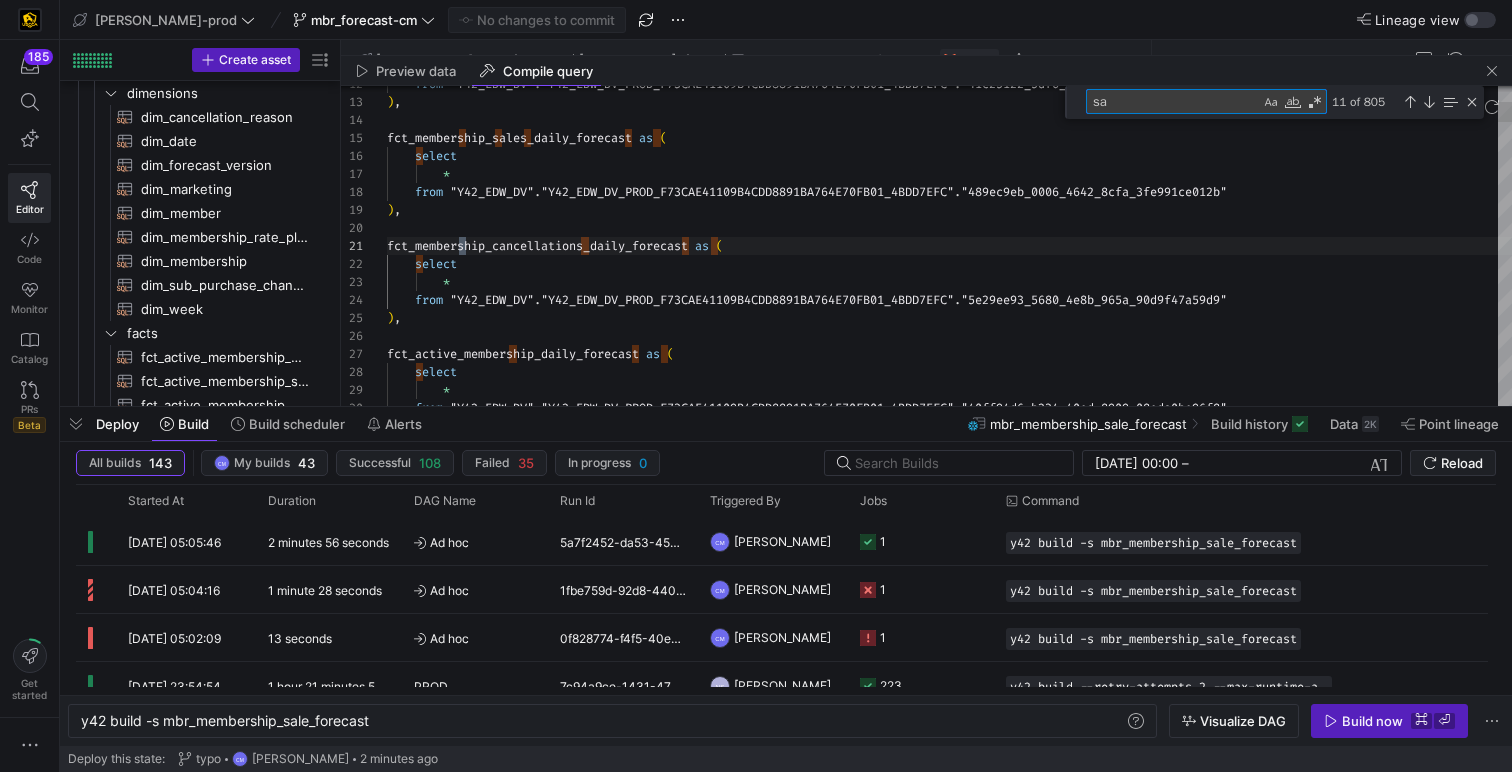 type on "),
sat_sub_purchase_channel_monthly_forecast as (
select
*
from "Y42_EDW_DV"."Y42_EDW_DV_PROD_F73CAE41109B4CDD8891BA764E70FB01_4BDD7EFC"."33ab8f1c_ce66_4768_8b58_8905e207c701"
),
sat_sub_purchase_channel_weekly_forecast as (
select" 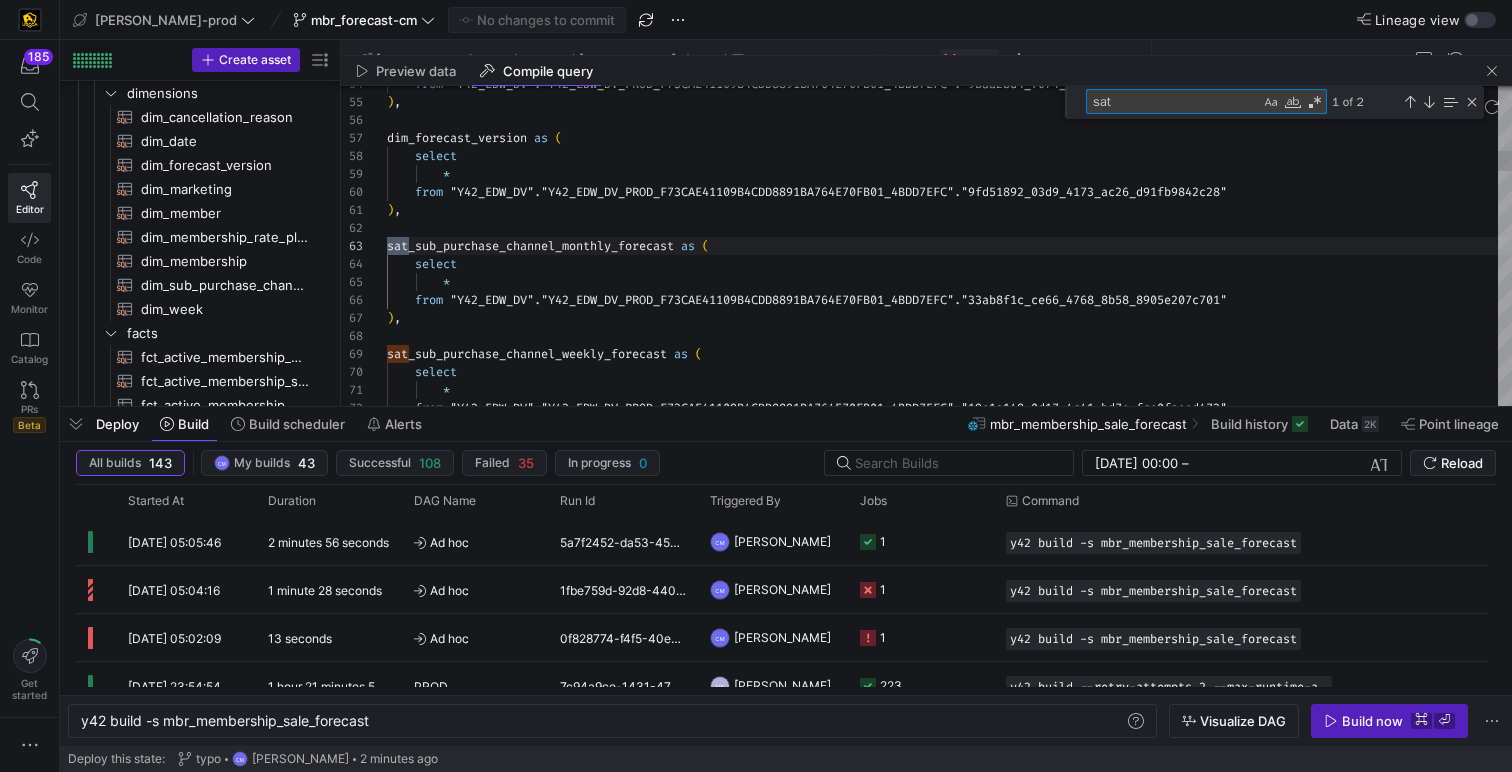 scroll, scrollTop: 180, scrollLeft: 22, axis: both 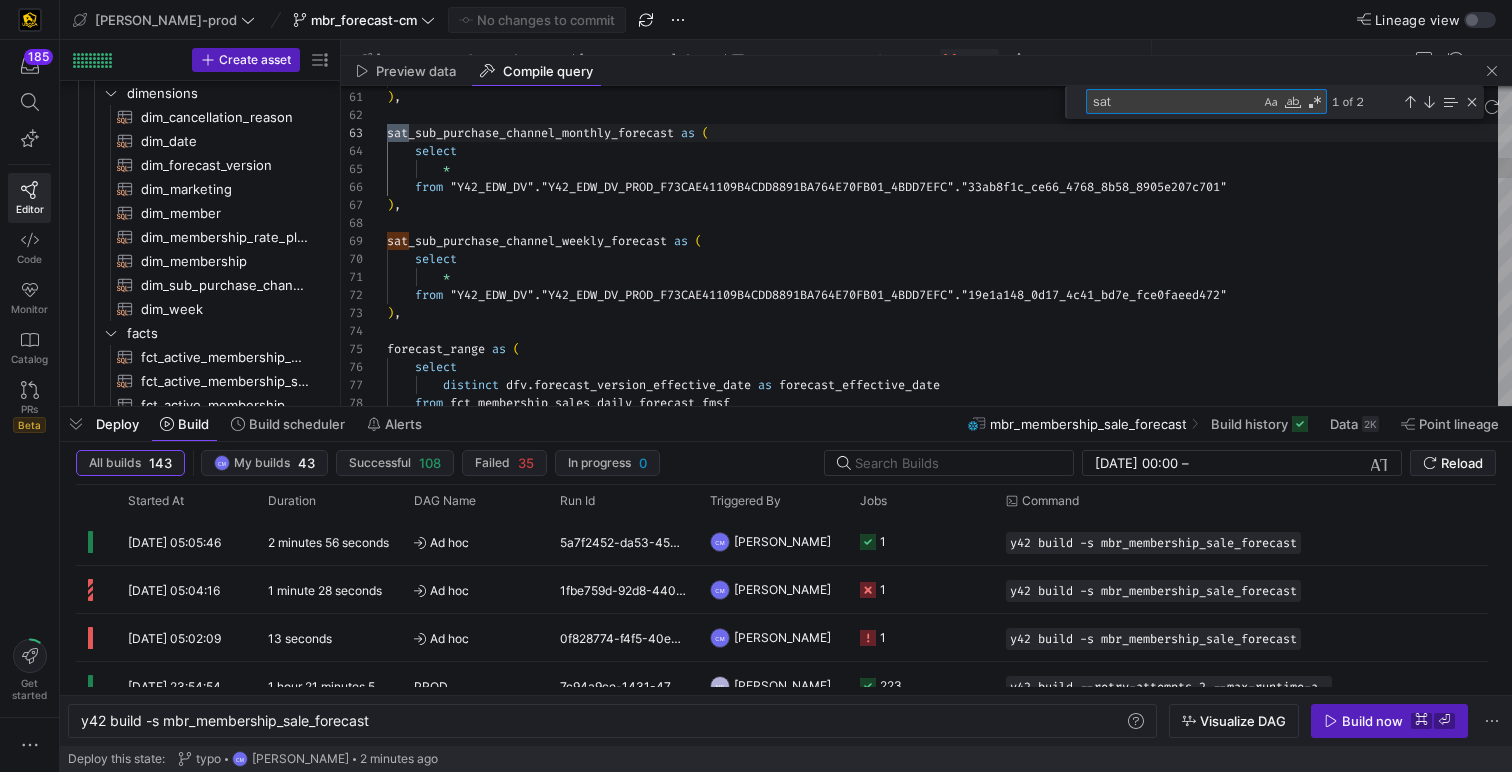 type on "sat" 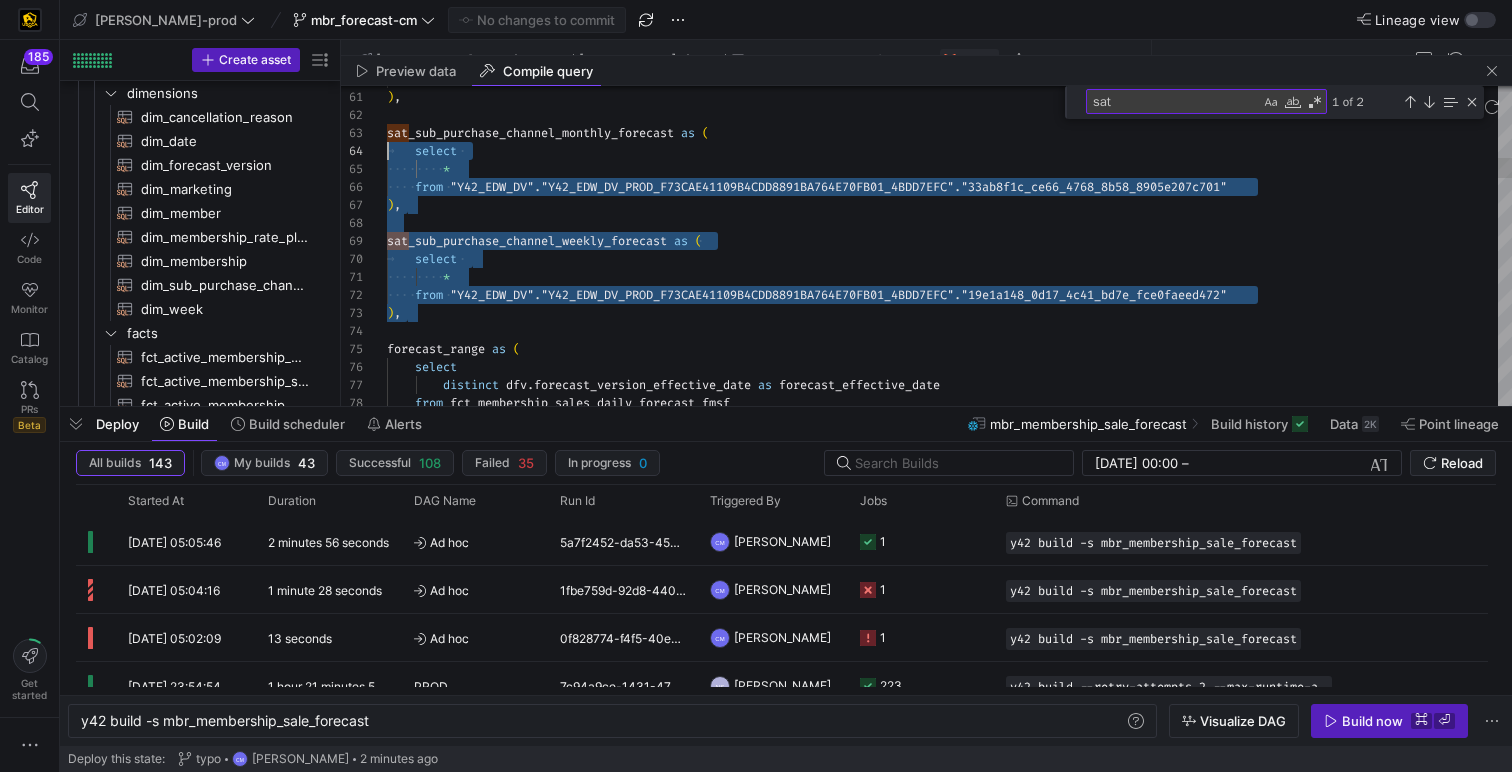 scroll, scrollTop: 36, scrollLeft: 0, axis: vertical 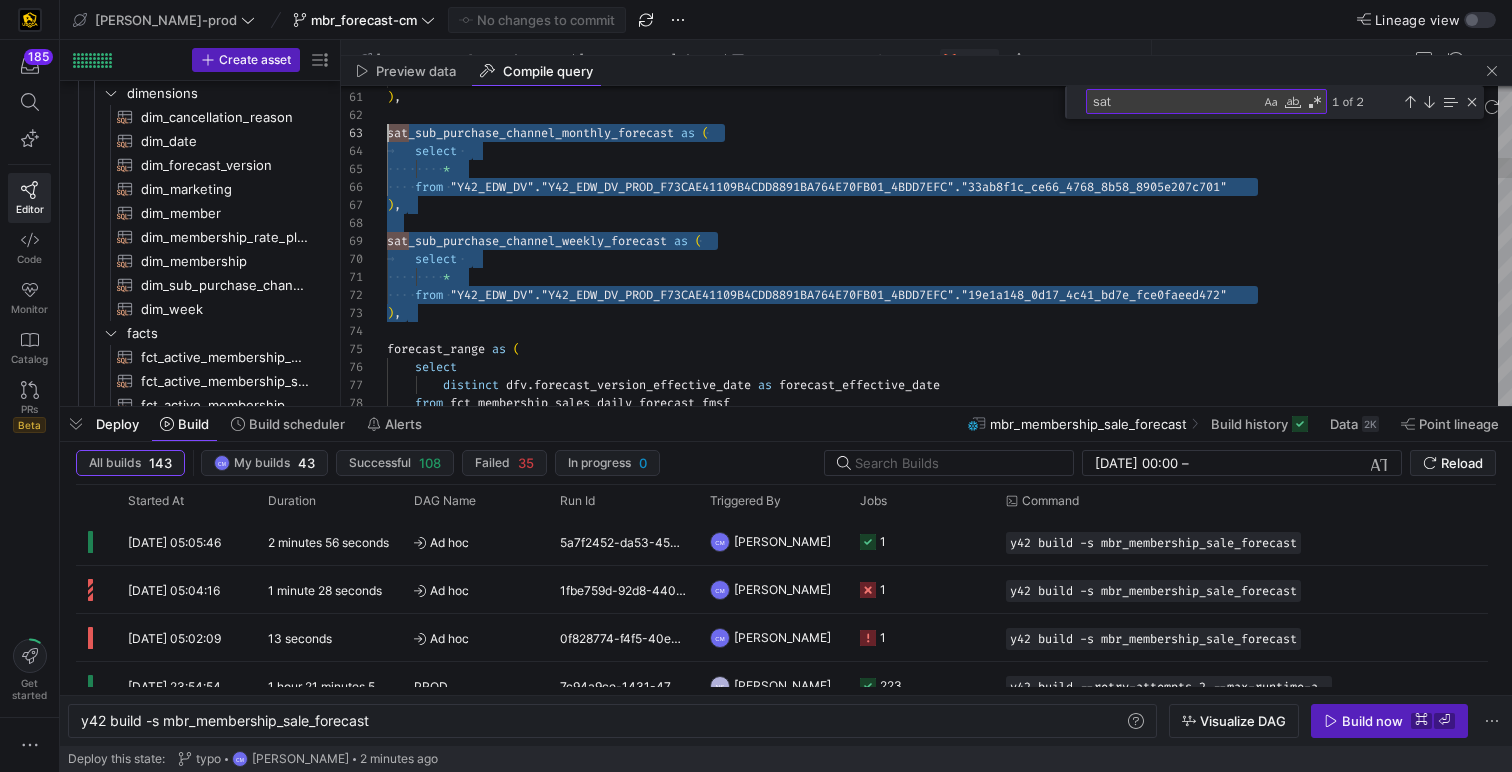drag, startPoint x: 486, startPoint y: 327, endPoint x: 339, endPoint y: 138, distance: 239.43684 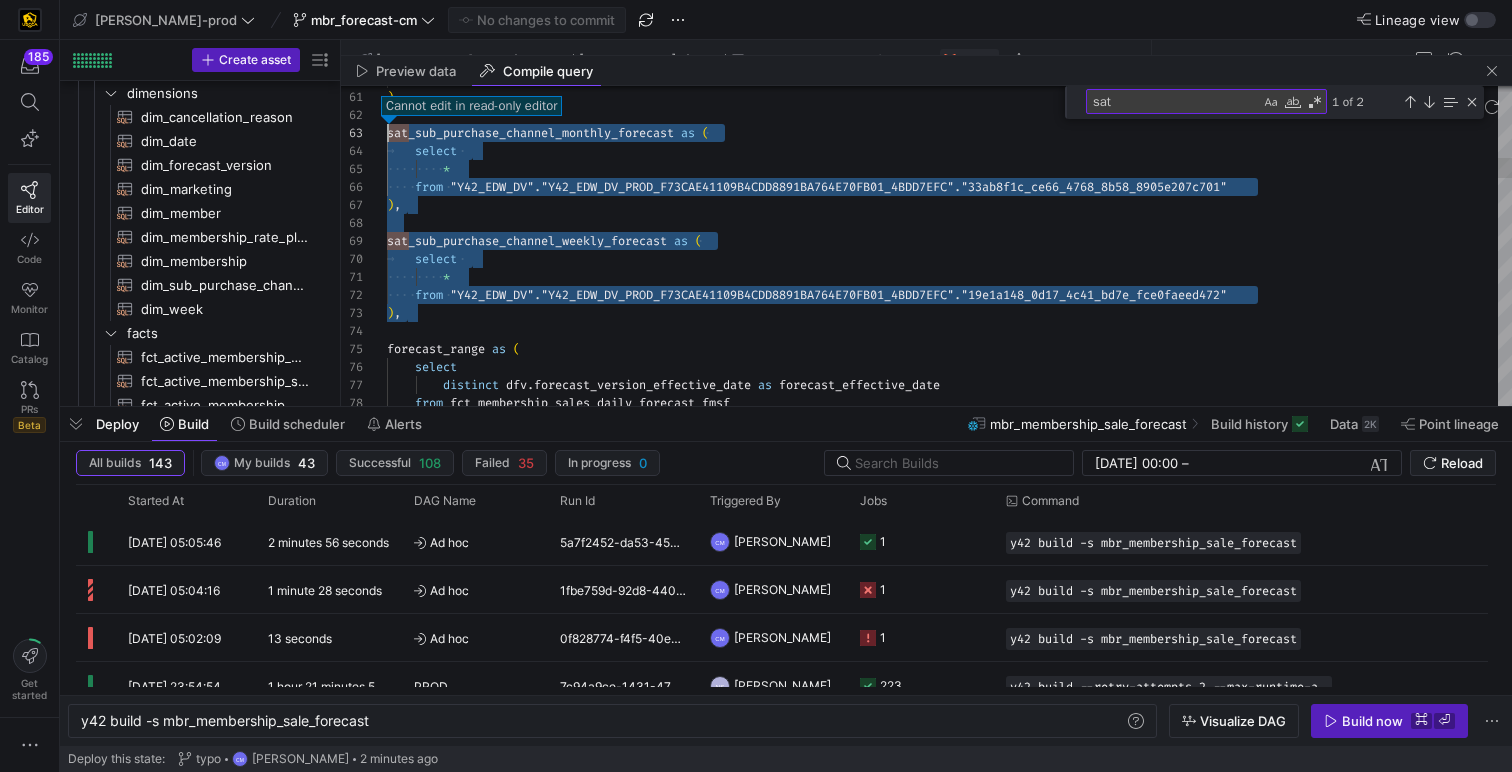 type on "),
sat_sub_purchase_channel_monthly_forecast as (
select
*
from "Y42_EDW_DV"."Y42_EDW_DV_PROD_F73CAE41109B4CDD8891BA764E70FB01_4BDD7EFC"."33ab8f1c_ce66_4768_8b58_8905e207c701"
),
sat_sub_purchase_channel_weekly_forecast as (
select" 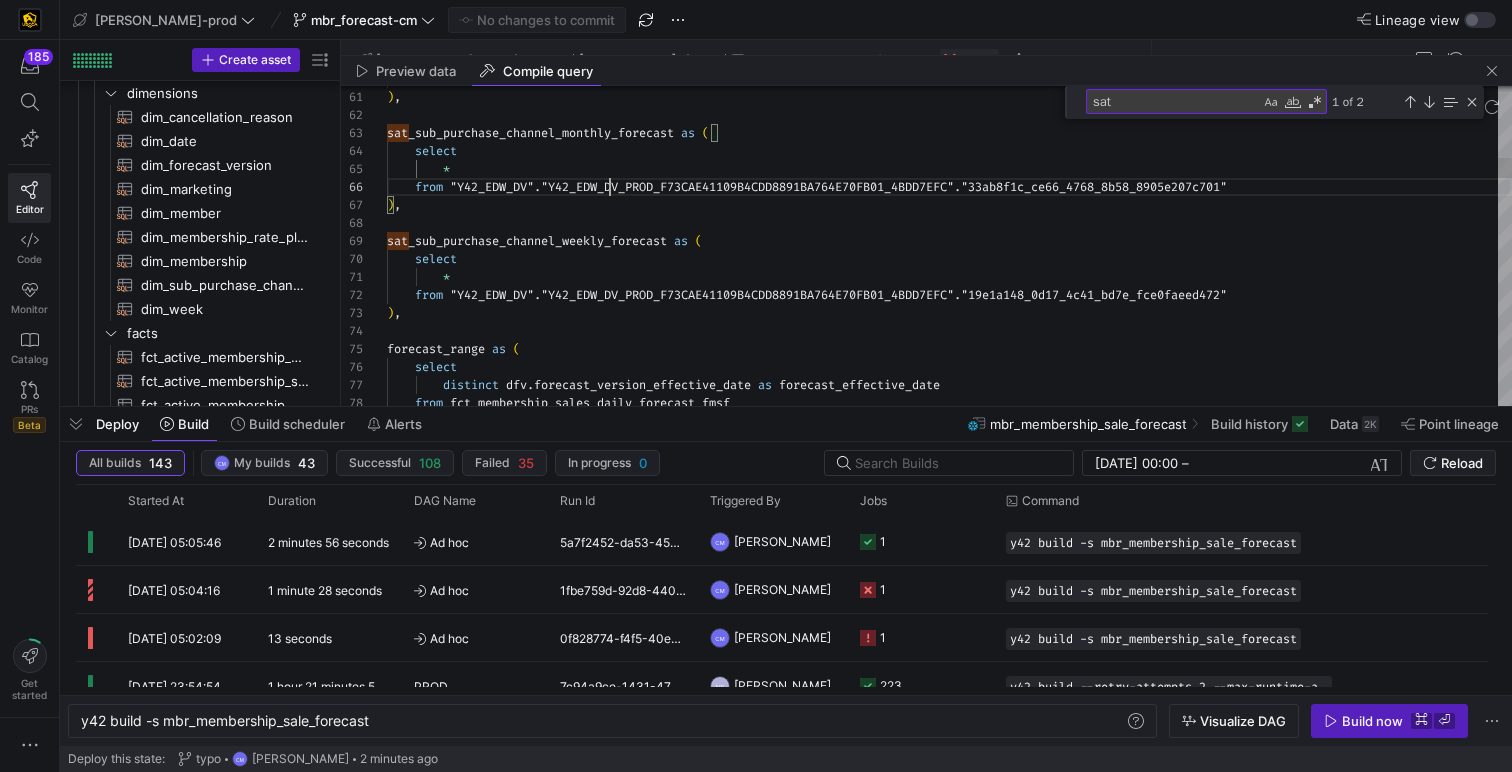 scroll, scrollTop: 90, scrollLeft: 223, axis: both 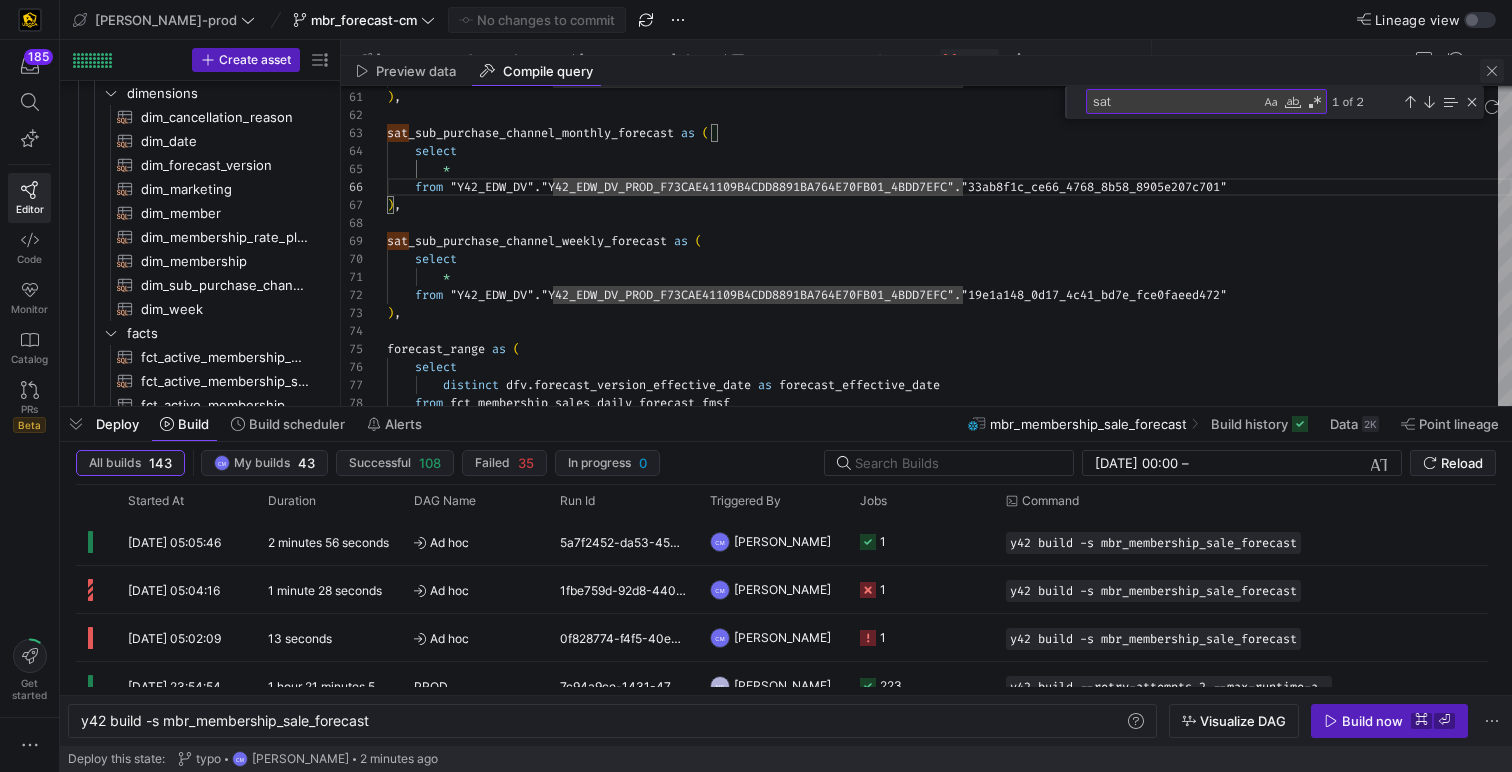 click 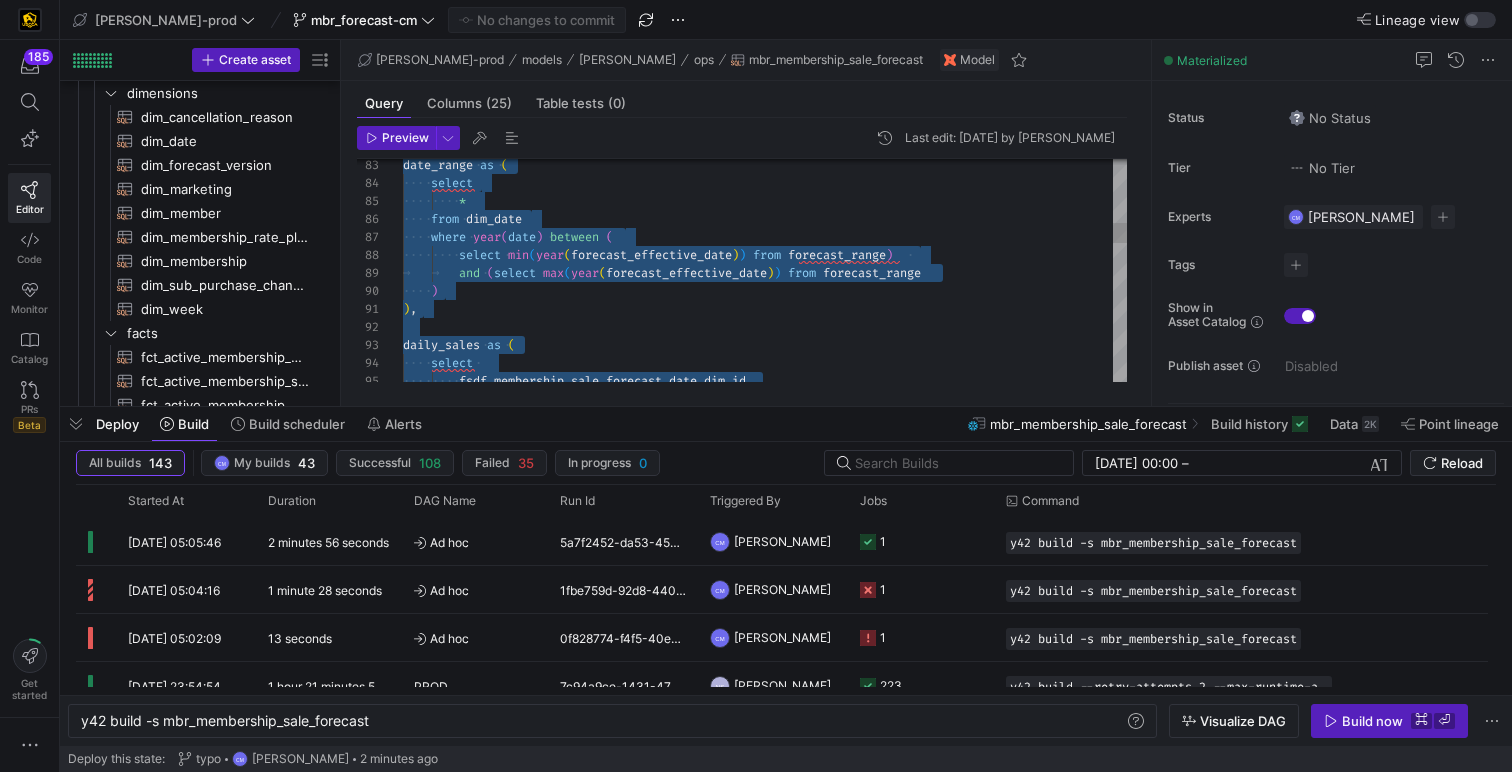 type on "),
date_range as (
select
*
from dim_date
where year(date) between (
select min(year(forecast_effective_date)) from forecast_range)
and (select max(year(forecast_effective_date)) from forecast_range
)" 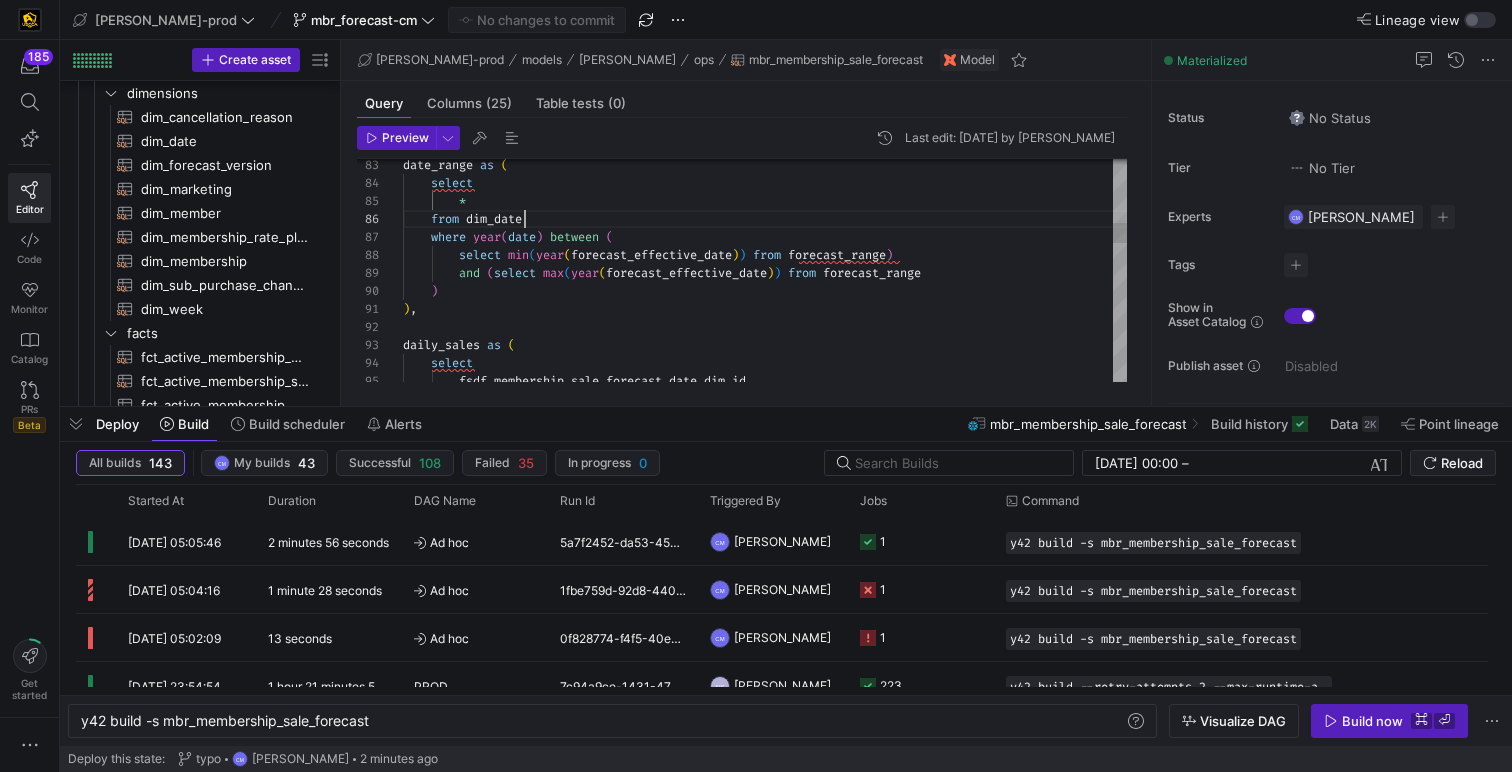 click on "date_range   as   (      select          *      from   dim_date      where   year ( date )   between   (          select   min ( year ( forecast_effective_date ) )   from   forecast_range )            and   ( select   max ( year ( forecast_effective_date ) )   from   forecast_range      ) ) , daily_sales   as   (      select            fsdf . membership_sale_forecast_date_dim_id" at bounding box center (765, 1165) 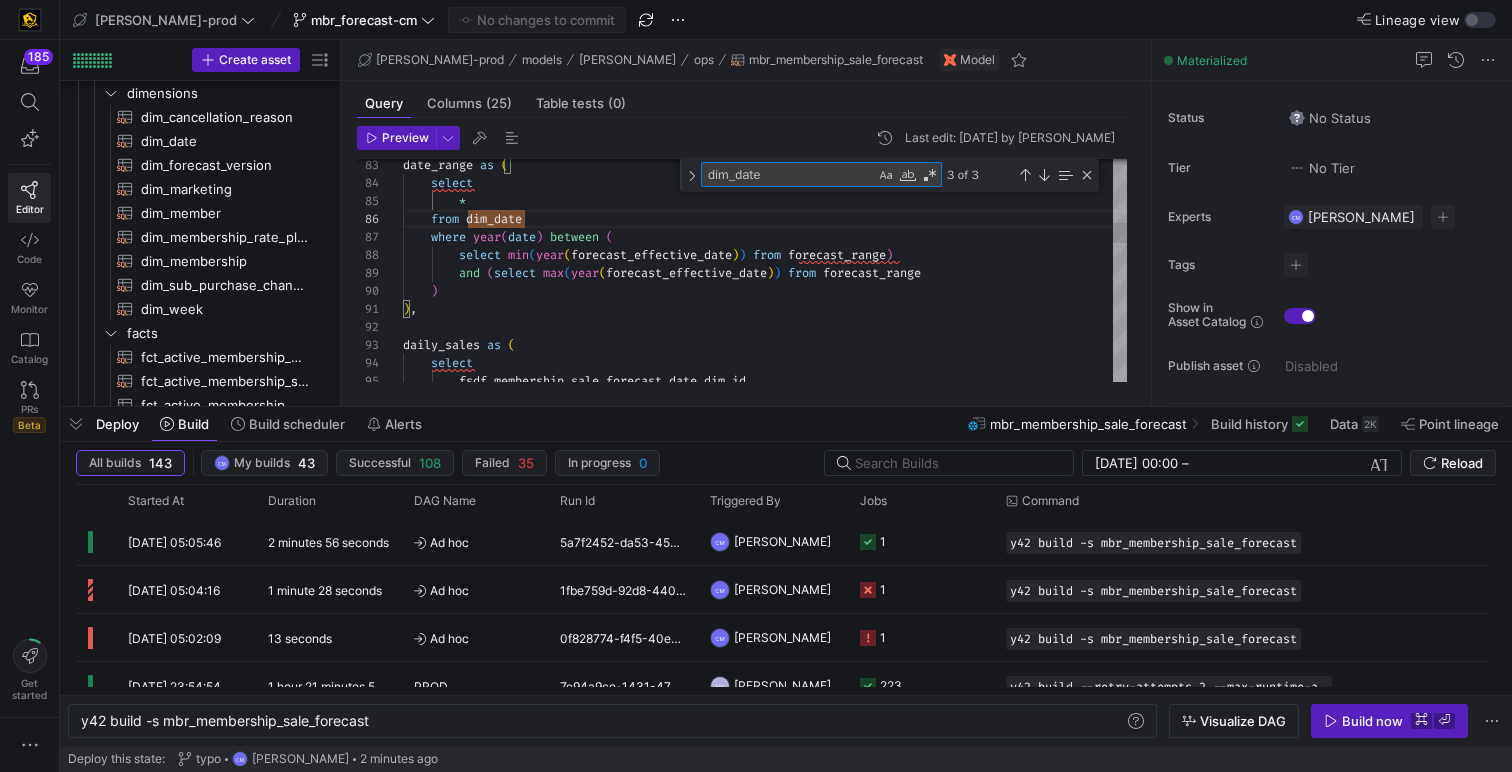 type on "s" 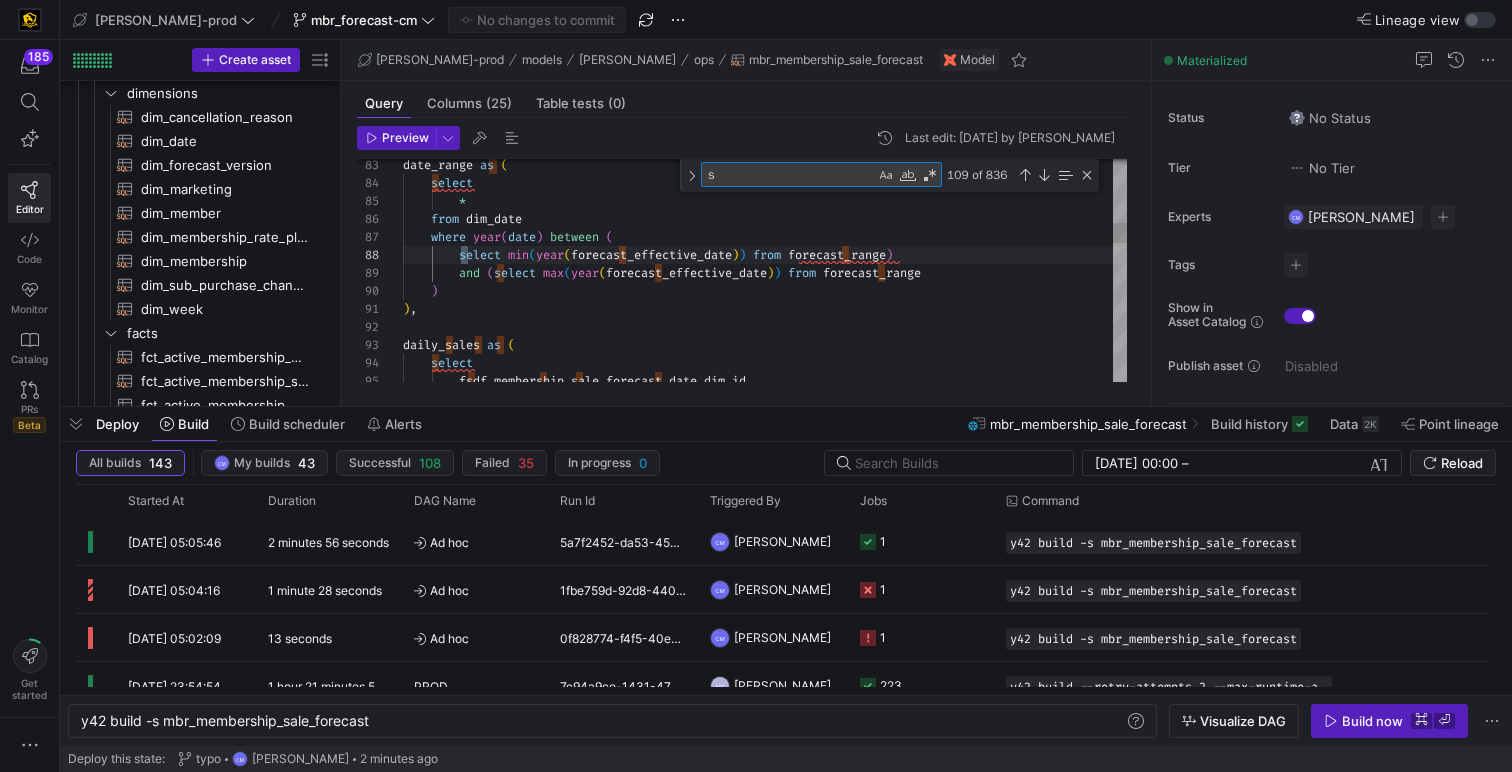 type on "),
daily_sales as (
select
fsdf.membership_sale_forecast_date_dim_id
, dfv.forecast_version_effective_date
, spc.purchase_channel_name
, fsdf.forecast_membership_sales_count
, fsdf.actual_membership_sales_count
from fct_membership_sales_daily_forecast fsdf" 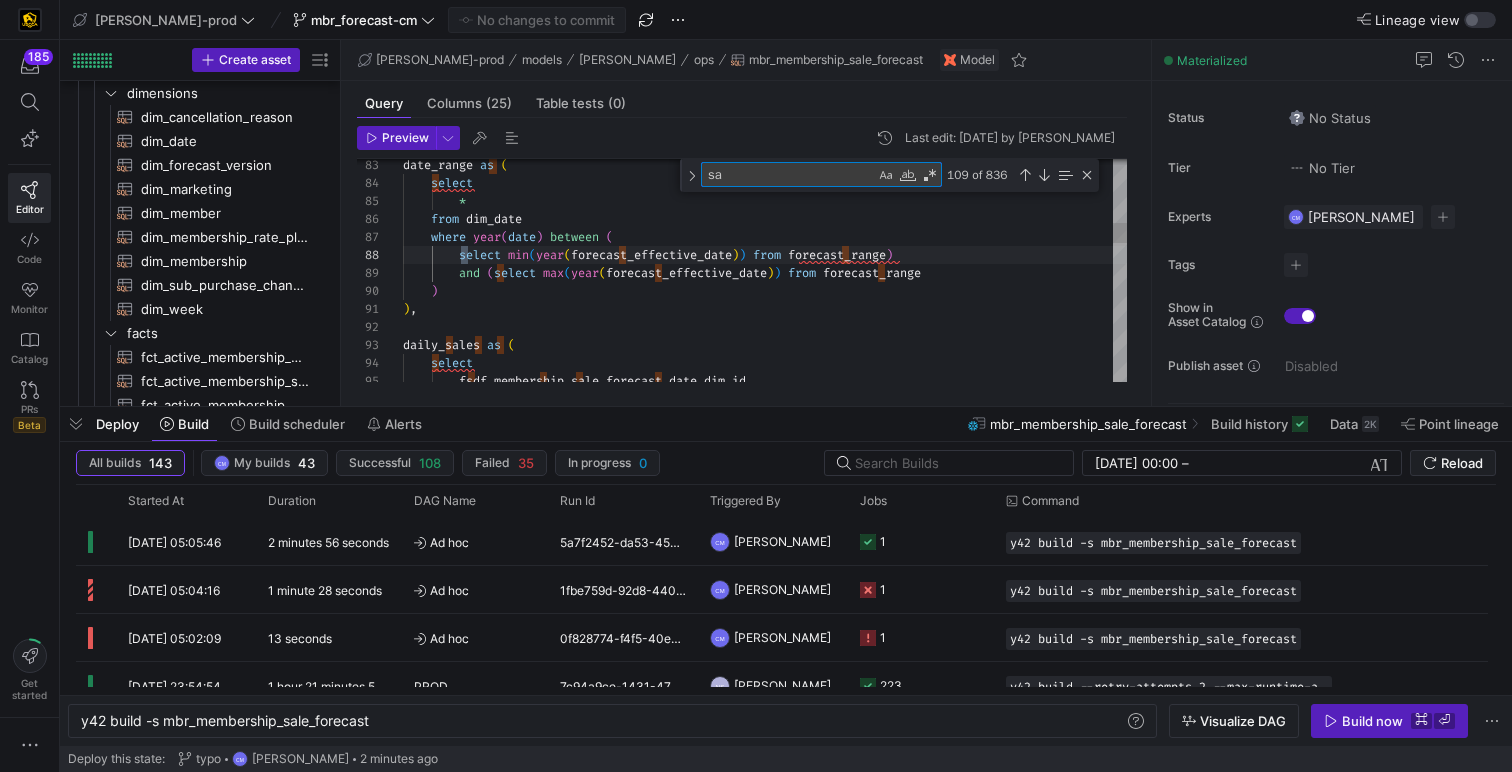 type on "),
sat_sub_purchase_channel_monthly_forecast as (
select
*
from {{ ref('sat_sub_purchase_channel_monthly_forecast') }}
),
sat_sub_purchase_channel_weekly_forecast as (
select" 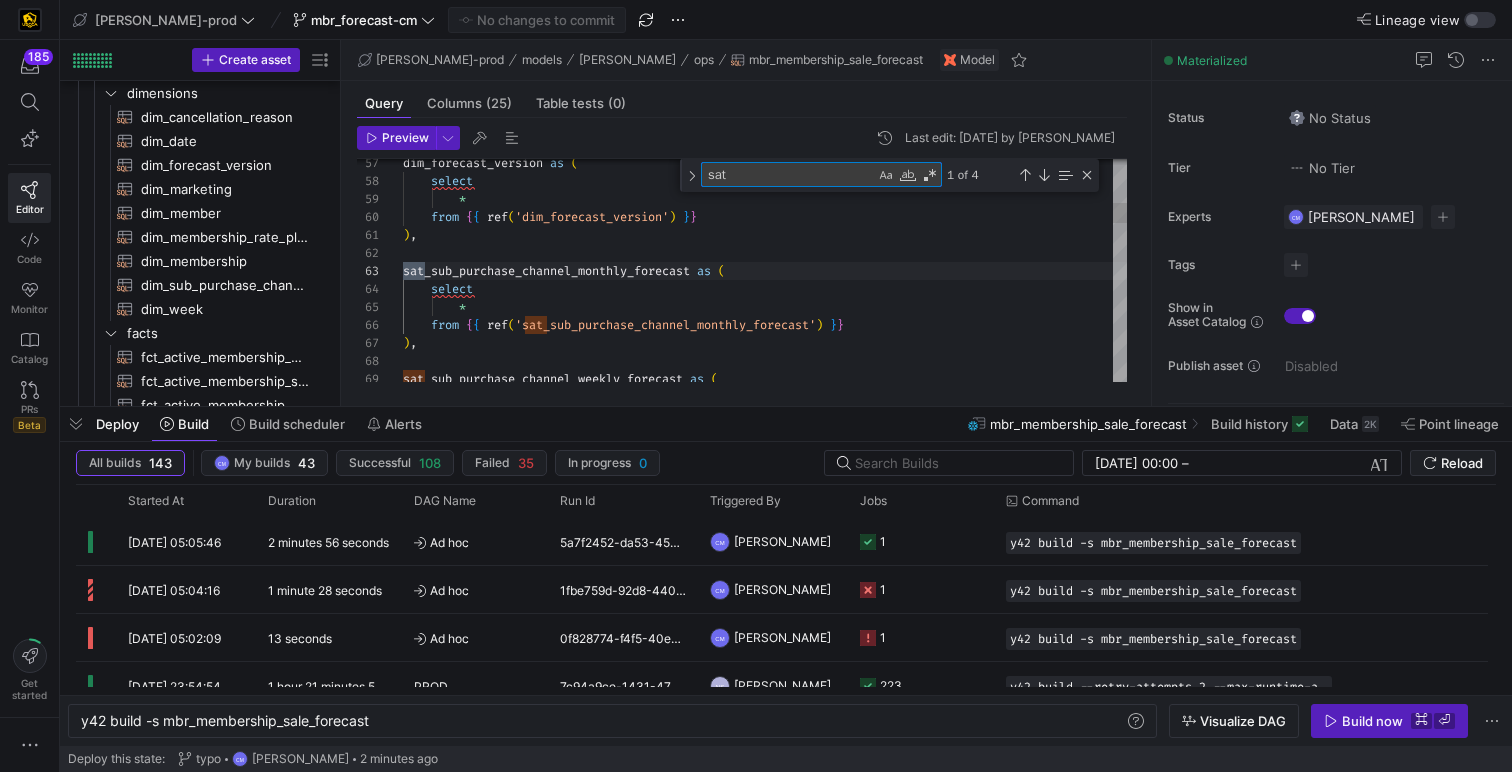 scroll, scrollTop: 180, scrollLeft: 22, axis: both 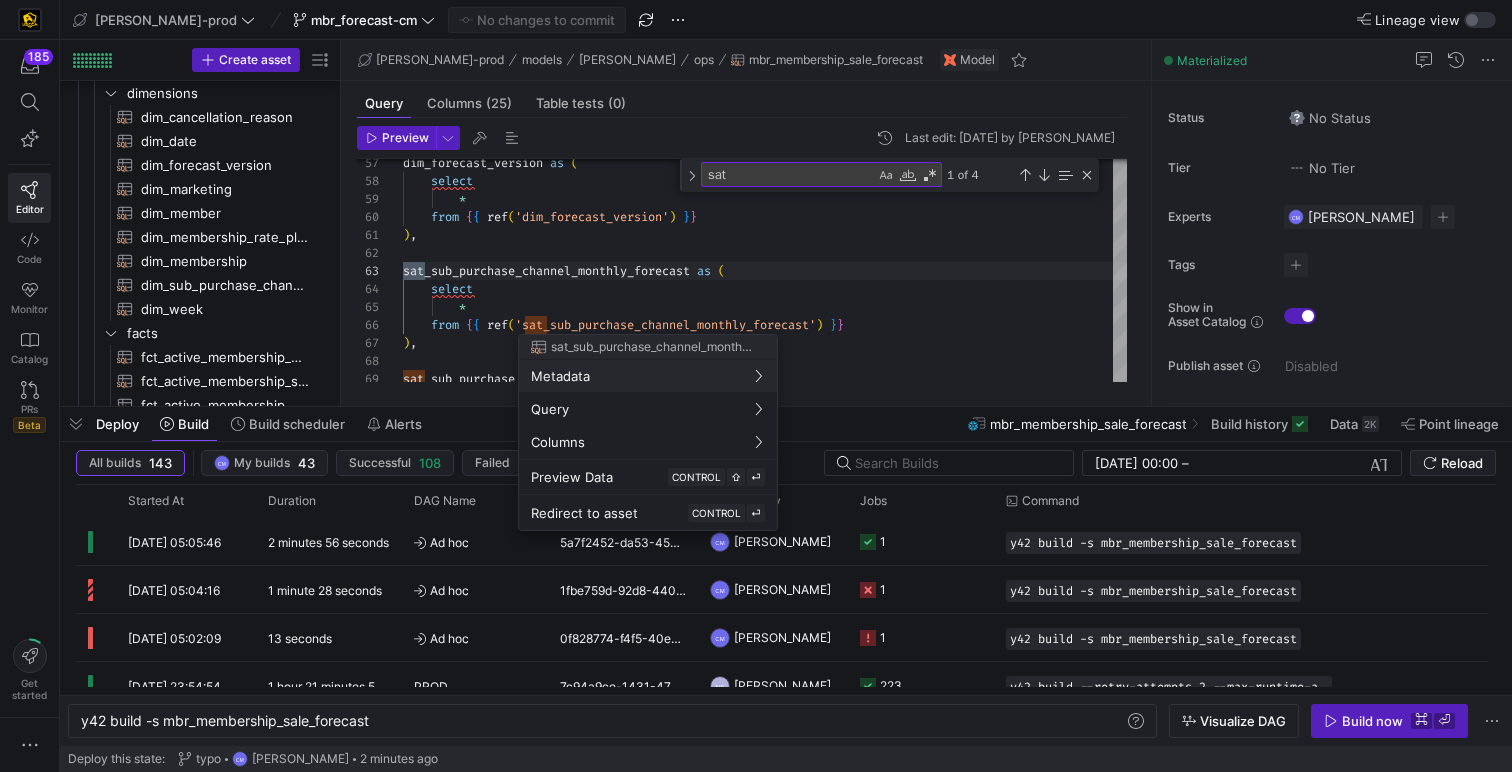 click at bounding box center (756, 386) 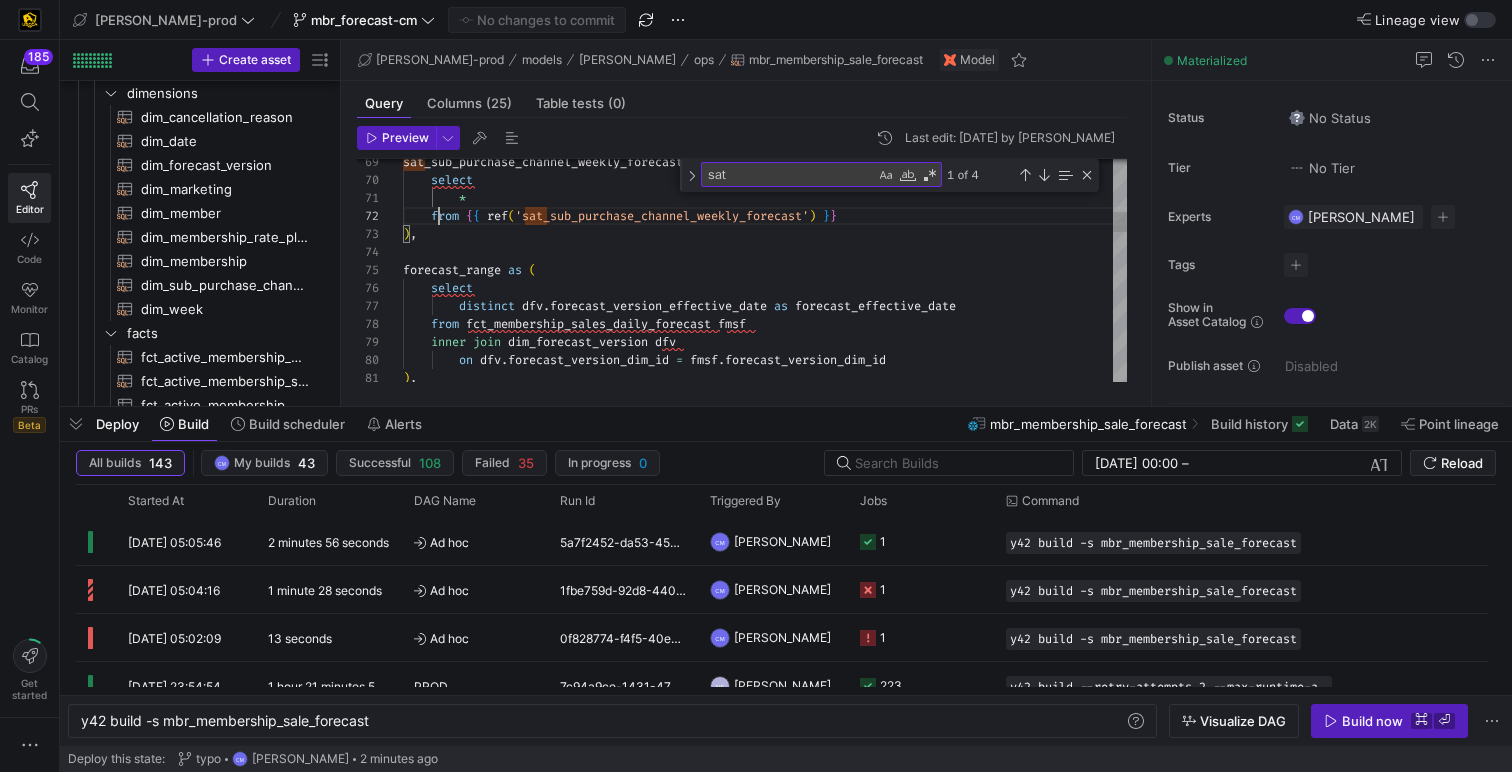 click on "sat_sub_purchase_channel_weekly_forecast   as   (      select            *      from   { {   ref ( 'sat_sub_purchase_channel_weekly_forecast' )   } } ) , forecast_range   as   (      select            distinct   dfv . forecast_version_effective_date   as   forecast_effective_date      from   fct_membership_sales_daily_forecast   fmsf      inner   join   dim_forecast_version   dfv          on   dfv . forecast_version_dim_id   =   fmsf . forecast_version_dim_id ) ," at bounding box center [765, 1405] 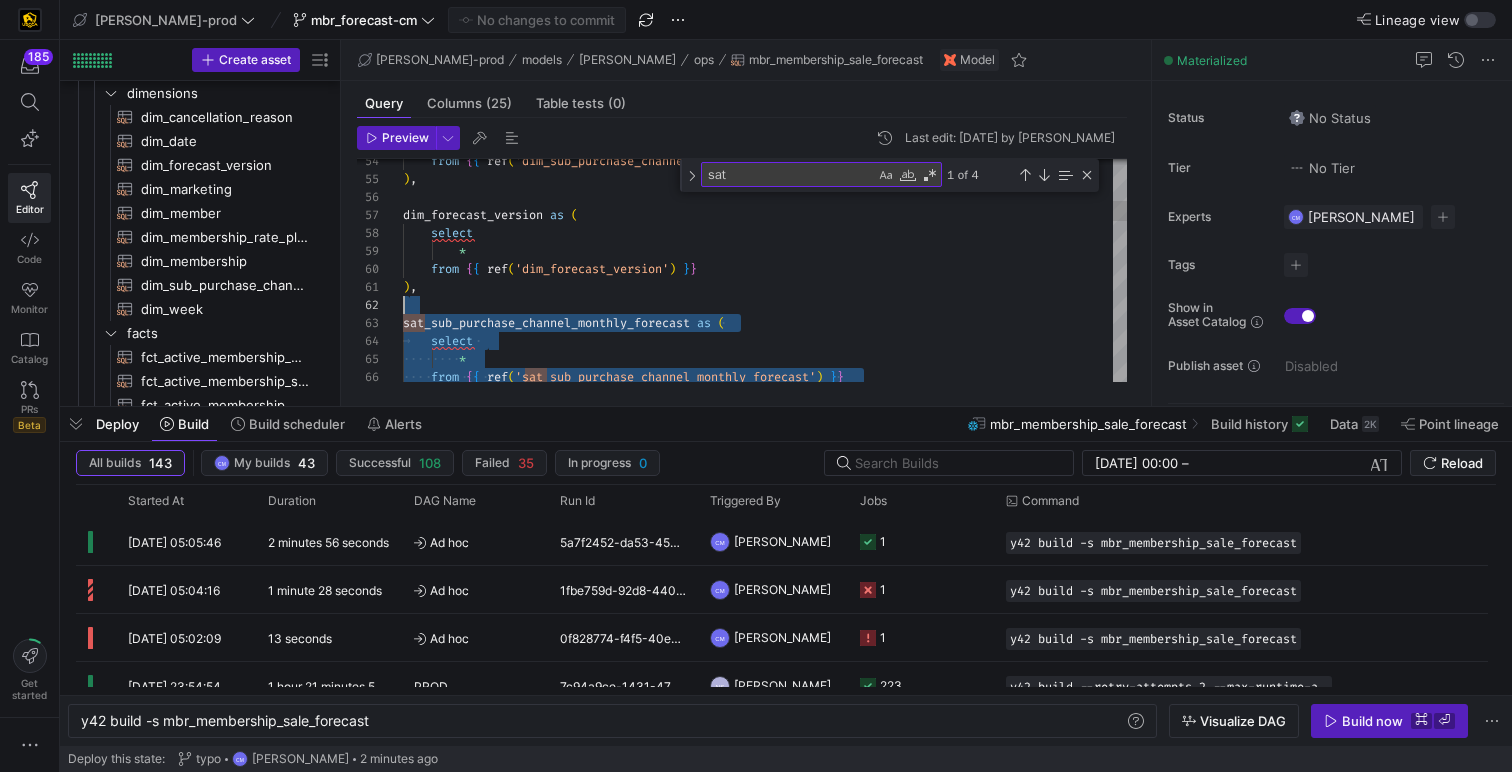 scroll, scrollTop: 36, scrollLeft: 0, axis: vertical 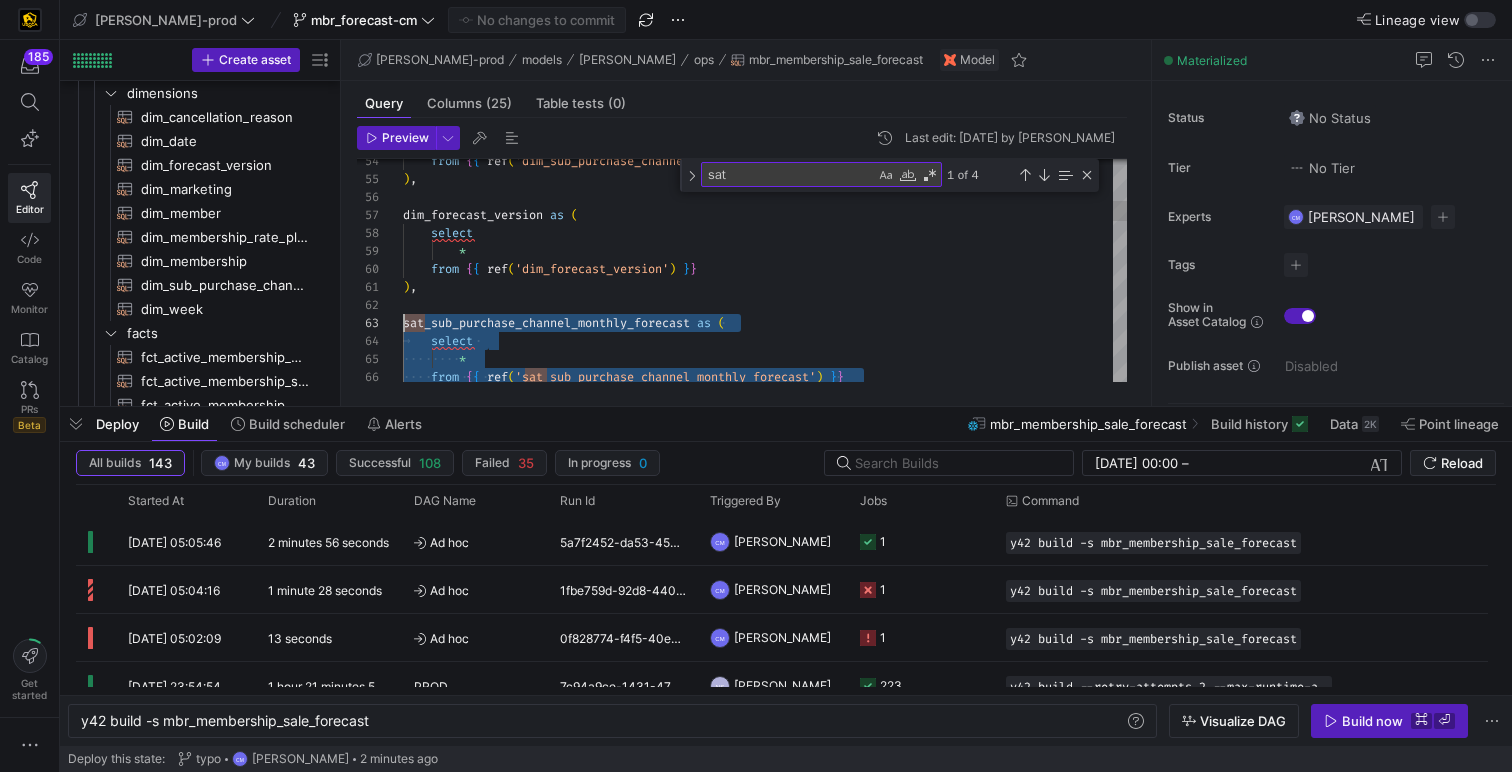 drag, startPoint x: 442, startPoint y: 230, endPoint x: 378, endPoint y: 319, distance: 109.62208 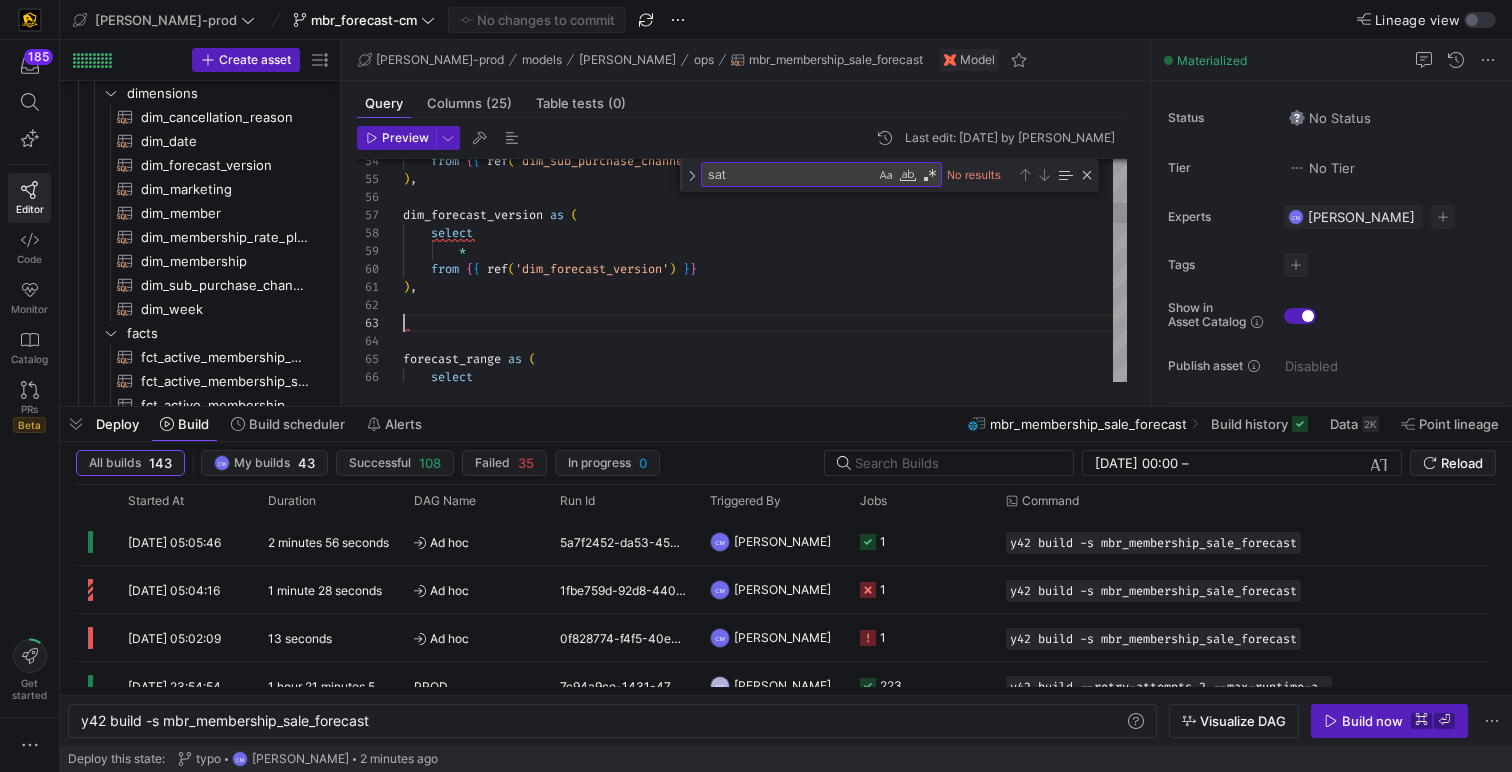 scroll, scrollTop: 18, scrollLeft: 0, axis: vertical 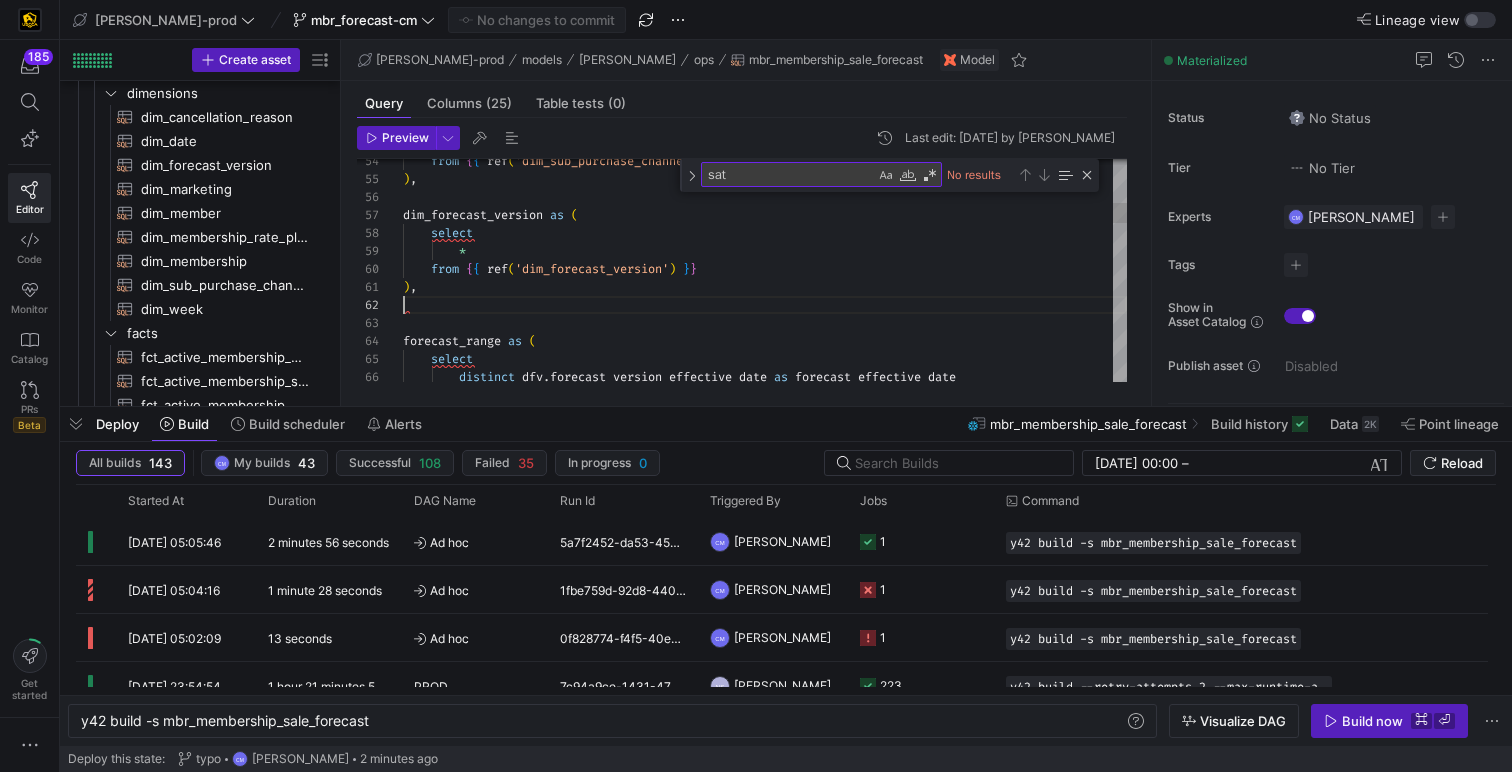 type on "),
forecast_range as (
select
distinct dfv.forecast_version_effective_date as forecast_effective_date
from fct_membership_sales_daily_forecast fmsf
inner join dim_forecast_version dfv
on dfv.forecast_version_dim_id = fmsf.forecast_version_dim_id
)," 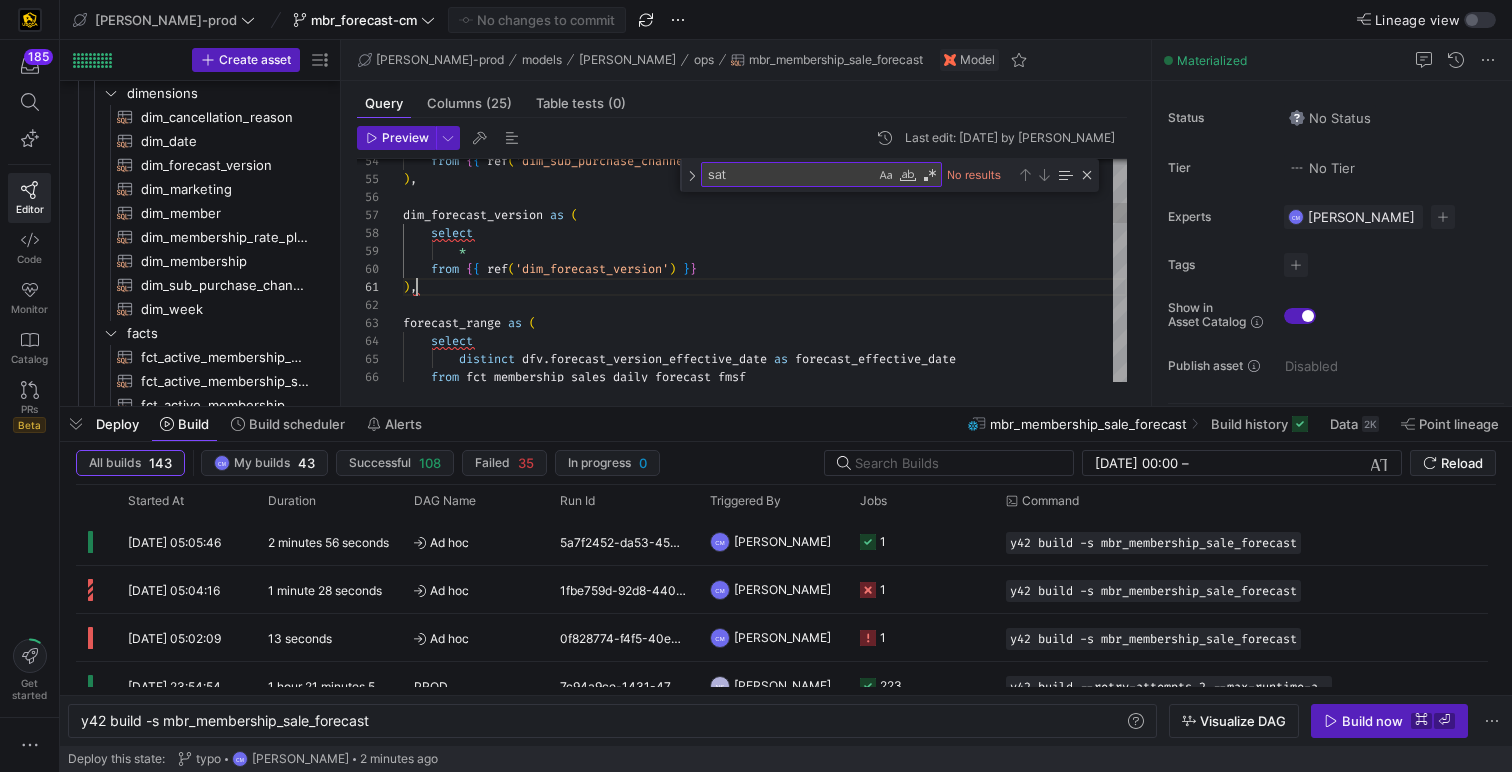 scroll, scrollTop: 0, scrollLeft: 14, axis: horizontal 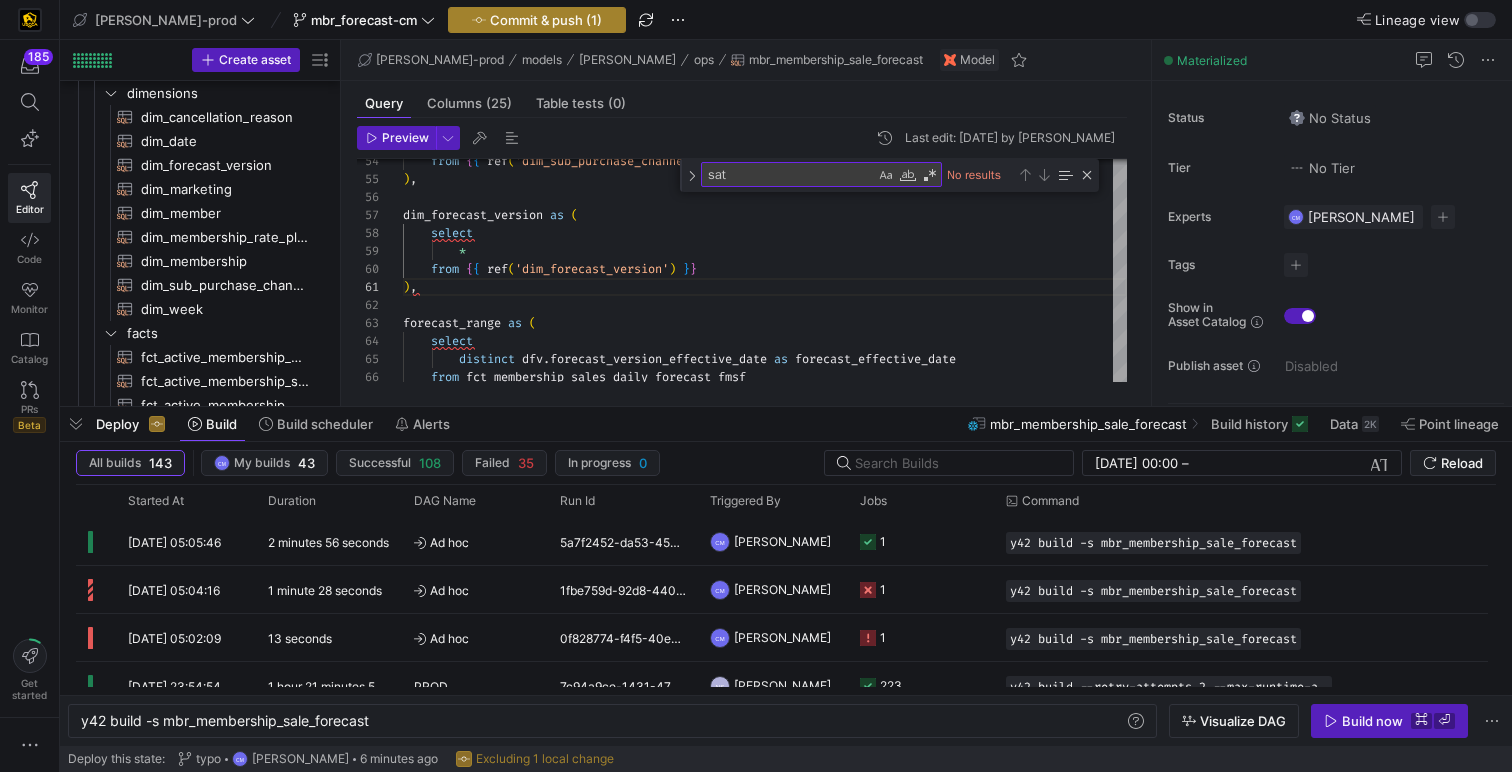 click at bounding box center [537, 20] 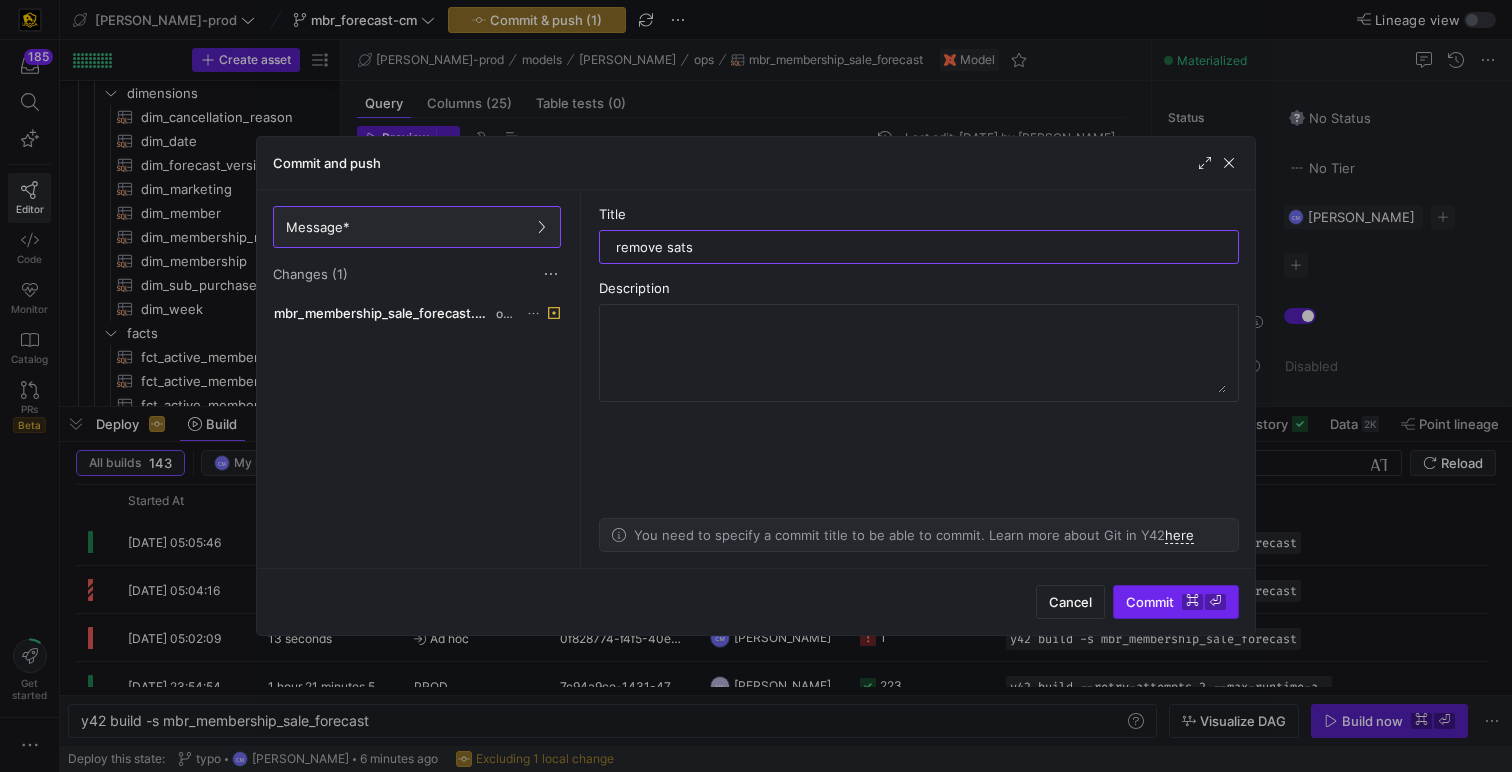 type on "remove sats" 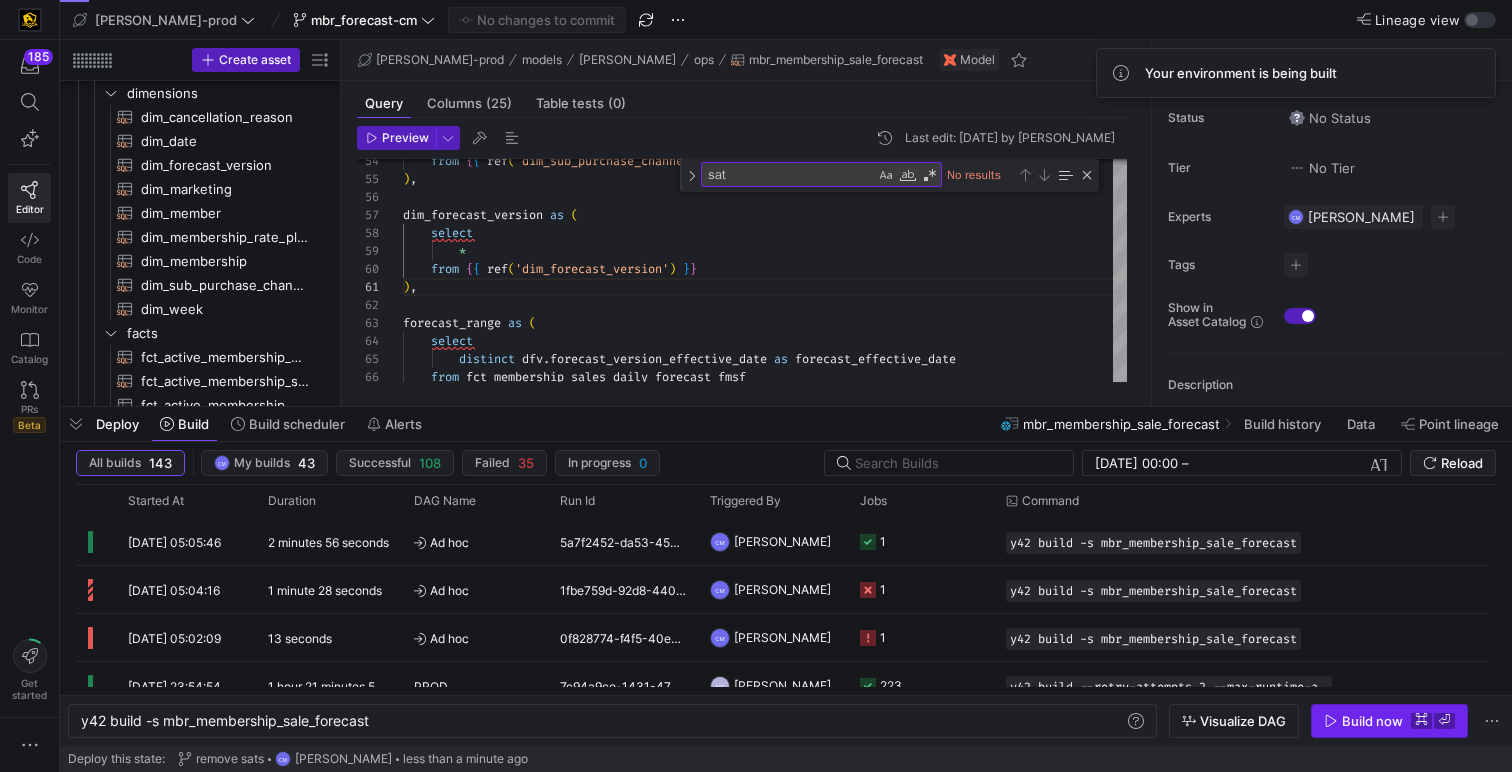 click 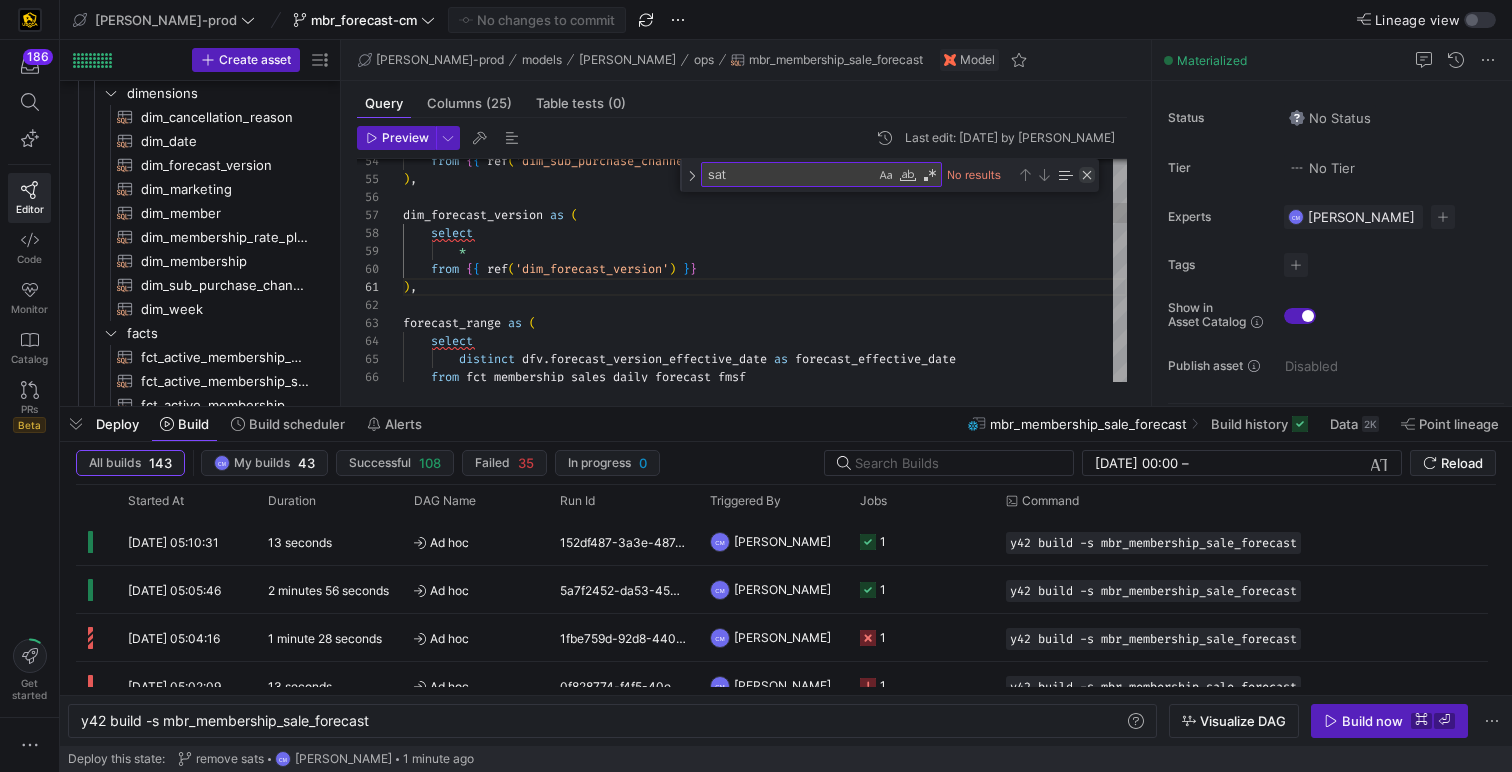 click at bounding box center [1087, 175] 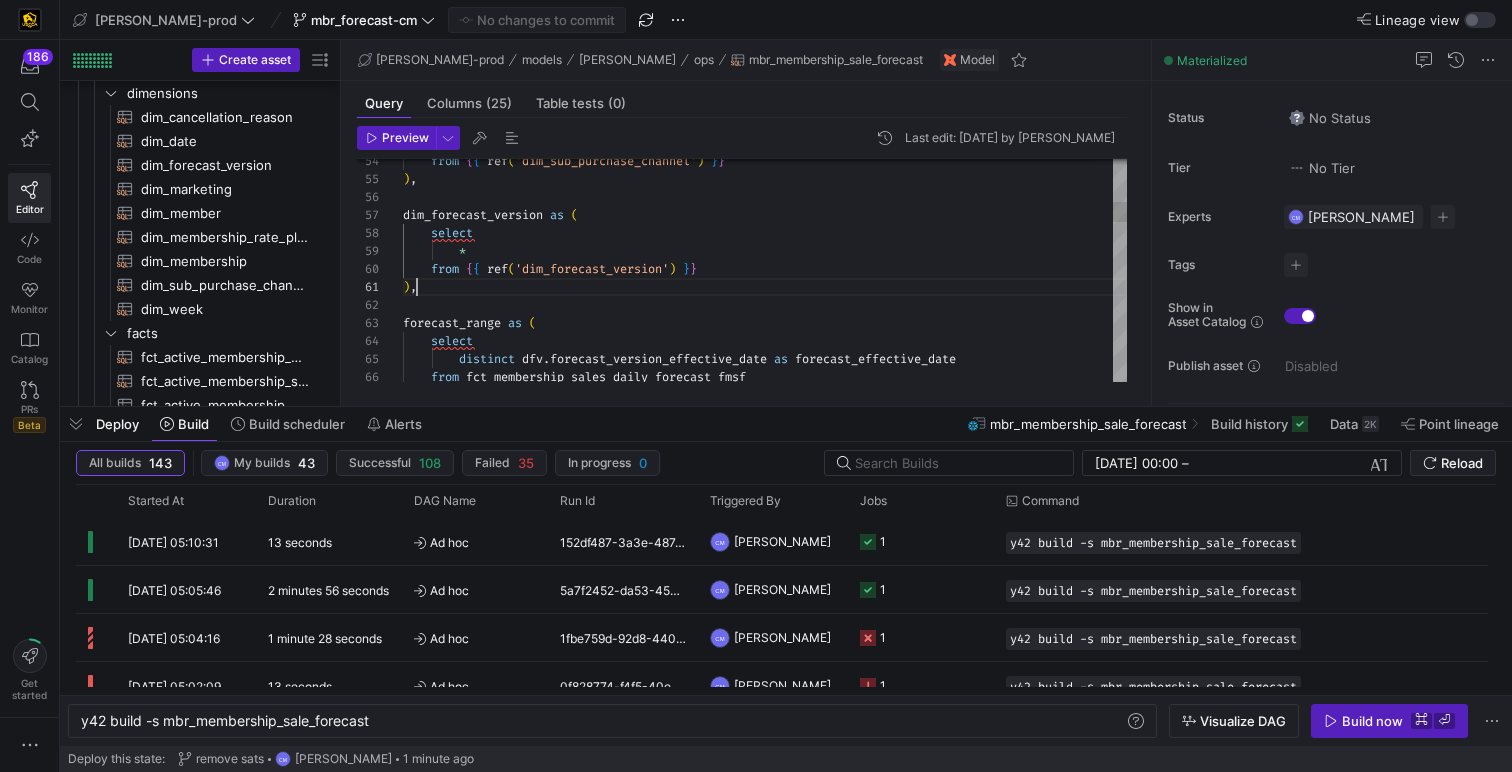 scroll, scrollTop: 0, scrollLeft: 14, axis: horizontal 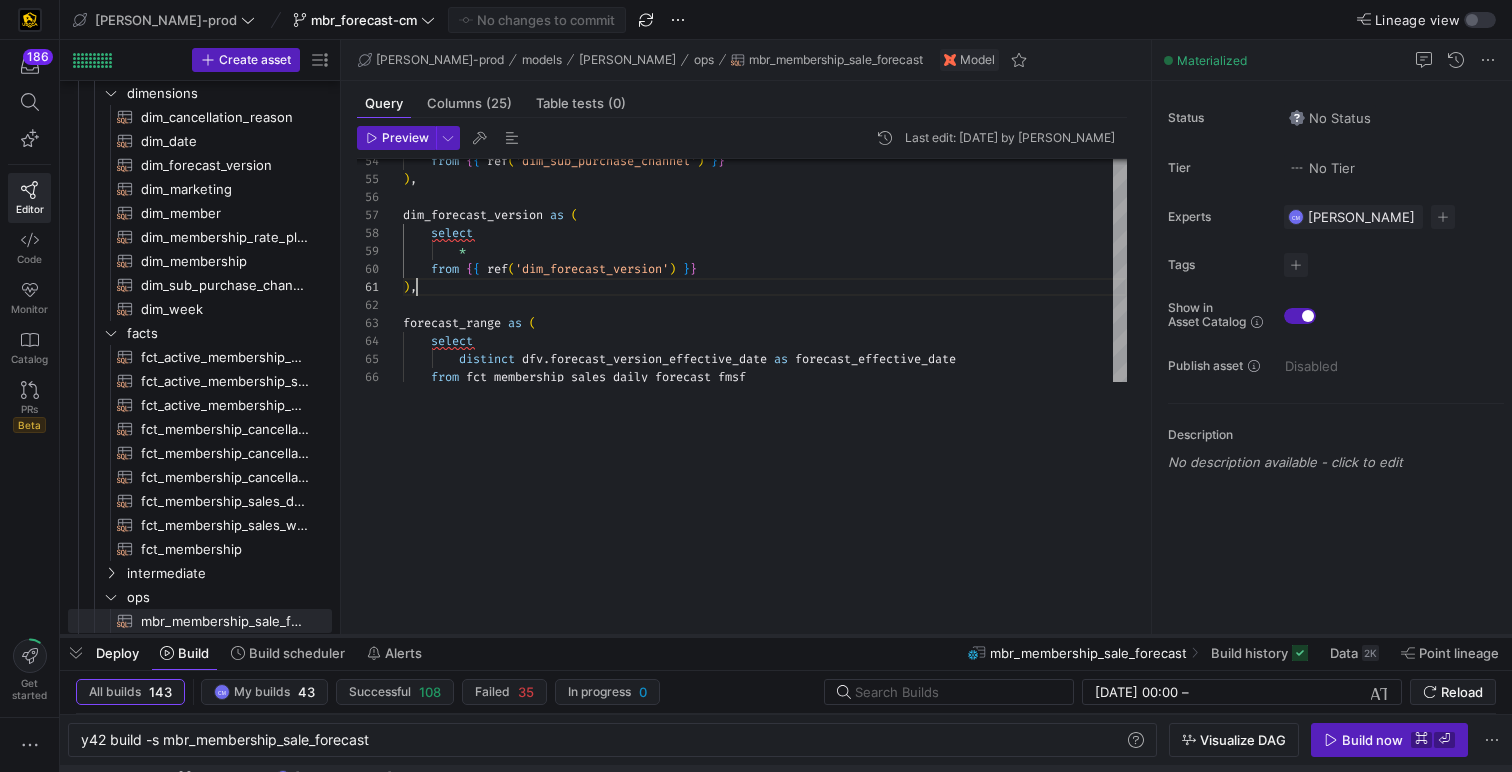 drag, startPoint x: 918, startPoint y: 409, endPoint x: 897, endPoint y: 638, distance: 229.96086 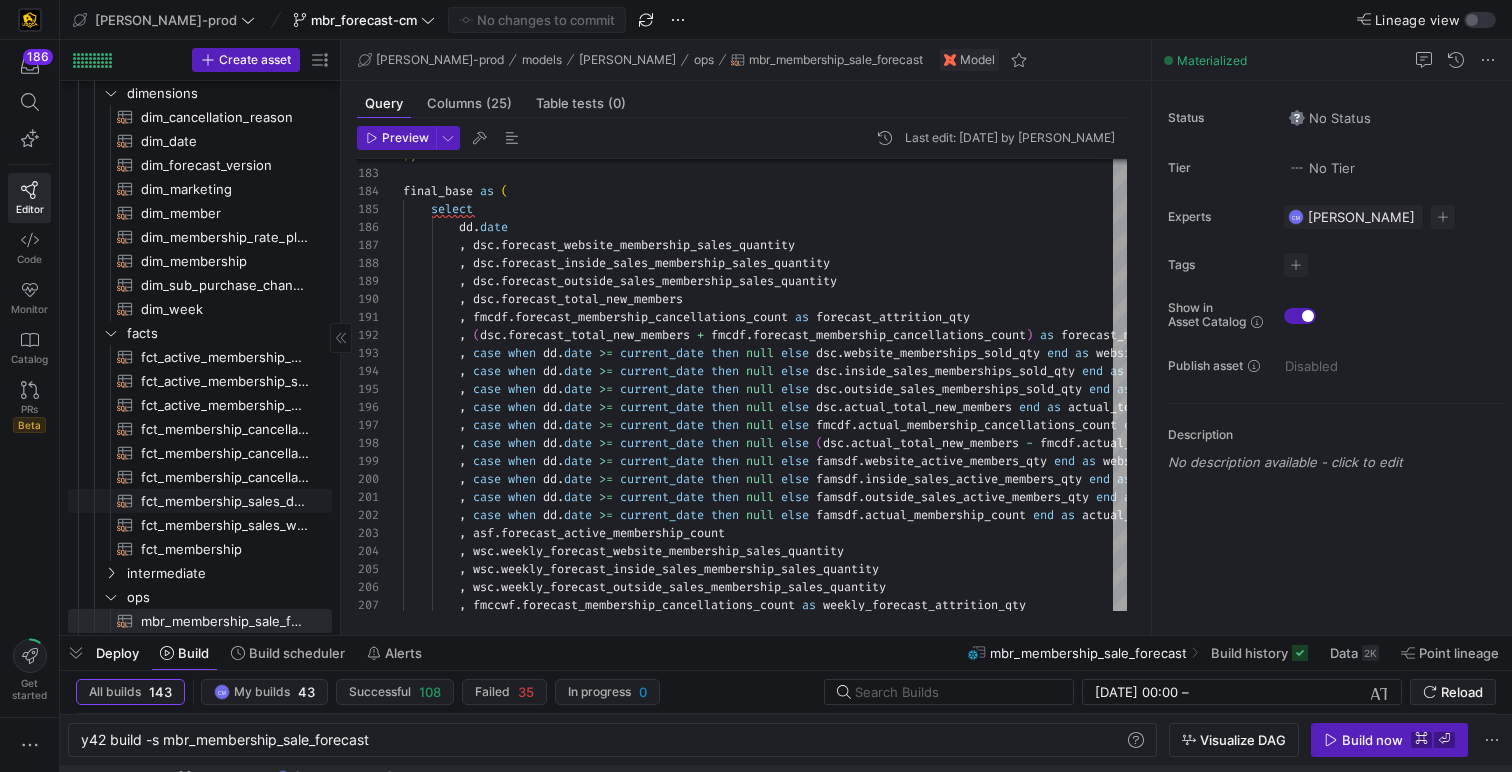 click on "fct_membership_sales_daily_forecast​​​​​​​​​​" 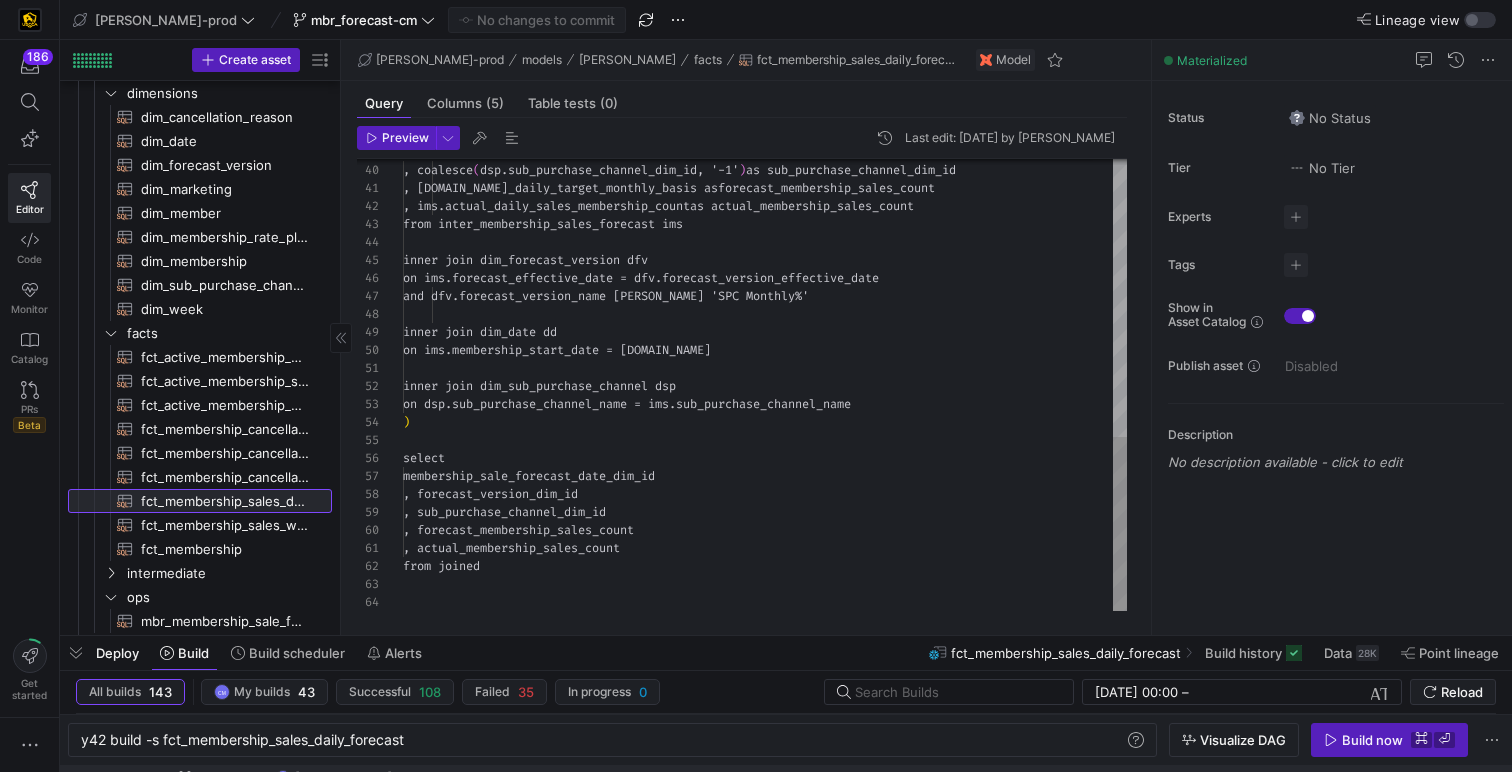 scroll, scrollTop: 0, scrollLeft: 0, axis: both 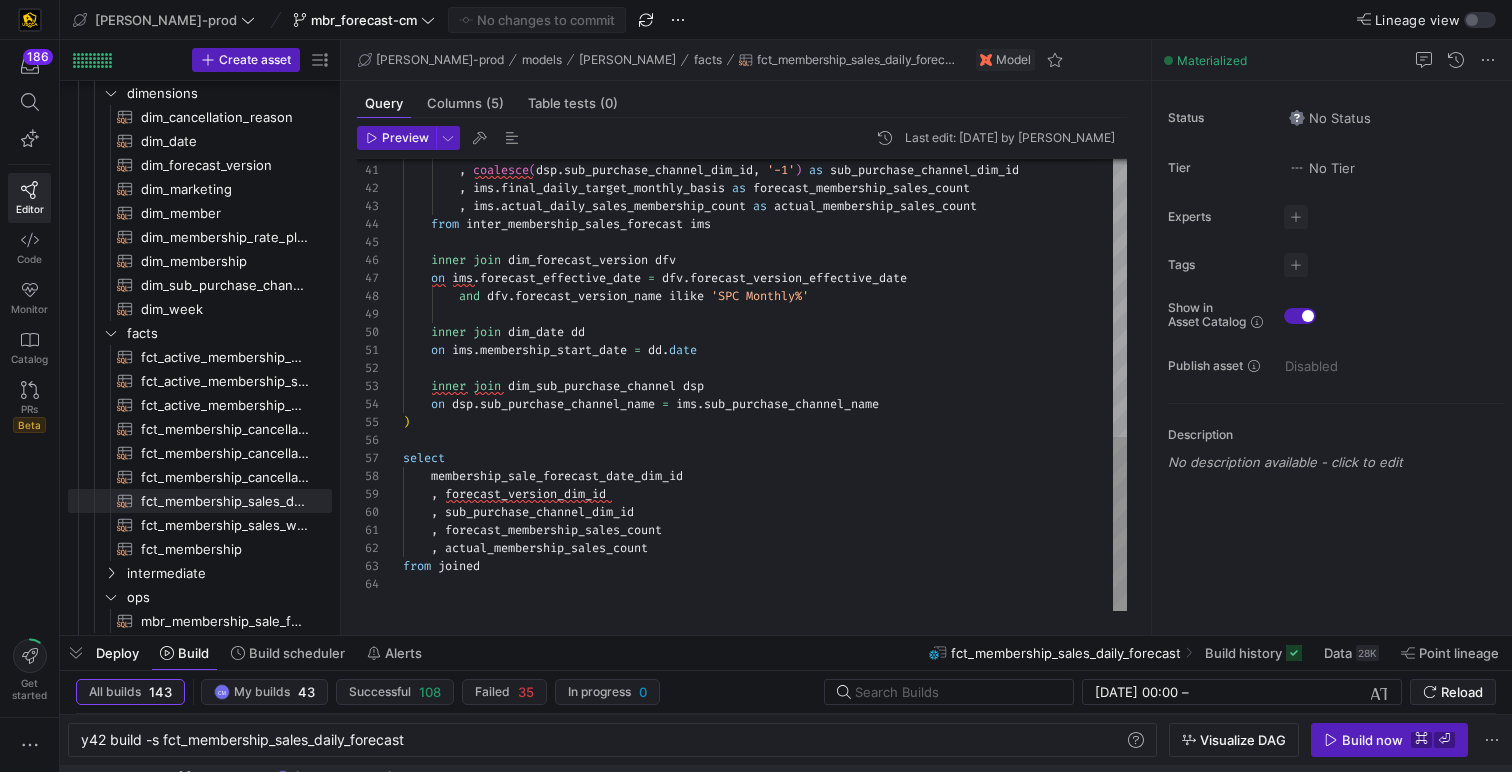 type on "inner join dim_sub_purchase_channel dsp
on dsp.sub_purchase_channel_name = ims.sub_purchase_channel_name
)
select
membership_sale_forecast_date_dim_id
, forecast_version_dim_id
, sub_purchase_channel_dim_id
, forecast_membership_sales_count" 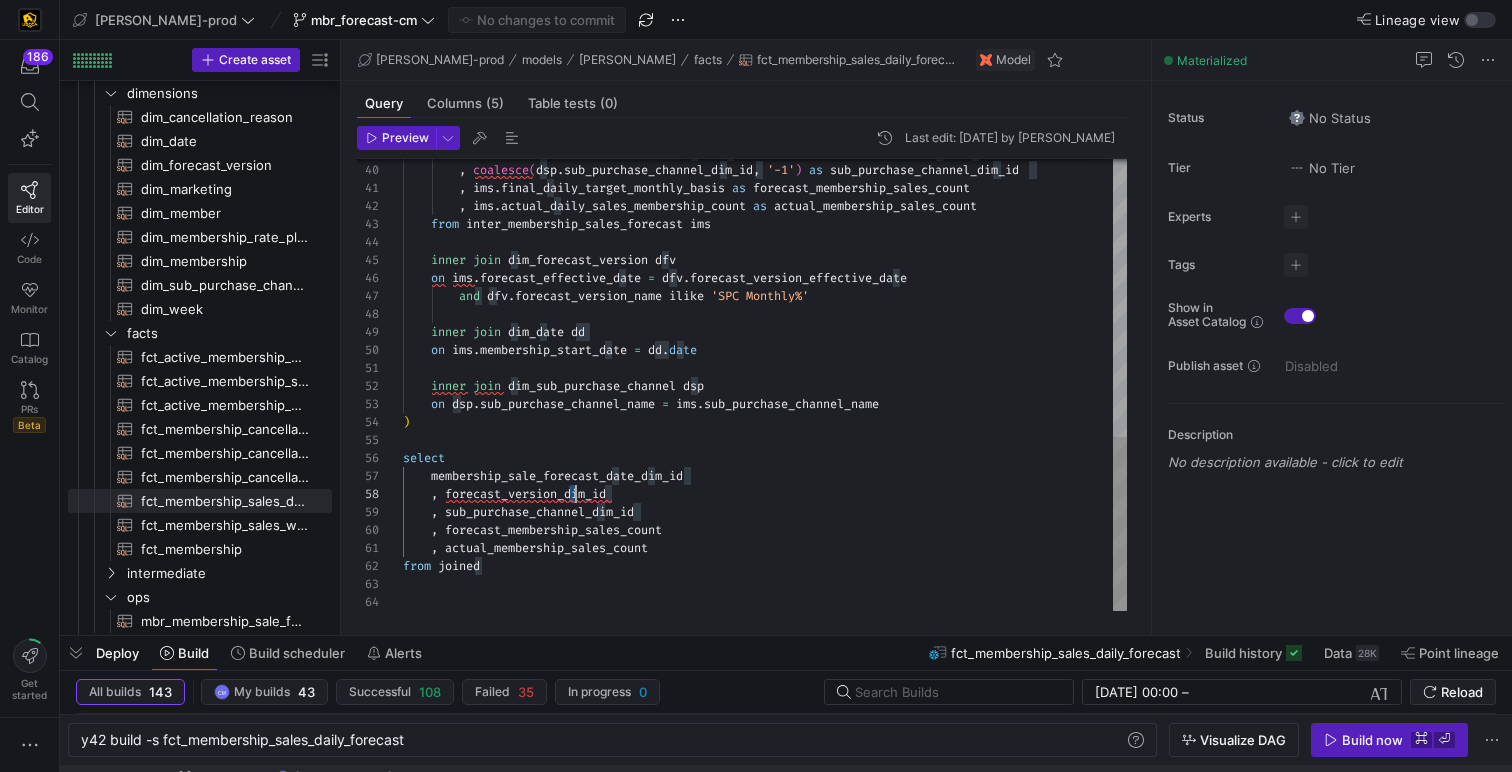 click on ",   coalesce ( dsp . sub_purchase_channel_dim_id ,   '-1' )   as   sub_purchase_channel_dim_id          ,   ims . final_daily_target_monthly_basis   as   forecast_membership_sales_count          ,   ims . actual_daily_sales_membership_count   as   actual_membership_sales_count      from   inter_membership_sales_forecast   ims      inner   join   dim_forecast_version   dfv      on   ims . forecast_effective_date   =   dfv . forecast_version_effective_date          and   dfv . forecast_version_name   ilike   'SPC Monthly%'      inner   join   dim_date   dd      on   ims . membership_start_date   =   dd . date      inner   join   dim_sub_purchase_channel   dsp        on   dsp . sub_purchase_channel_name   =   ims . sub_purchase_channel_name ) select      membership_sale_forecast_date_dim_id      ,   forecast_version_dim_id      ,   sub_purchase_channel_dim_id      ,        ,   from   ," at bounding box center (765, 27) 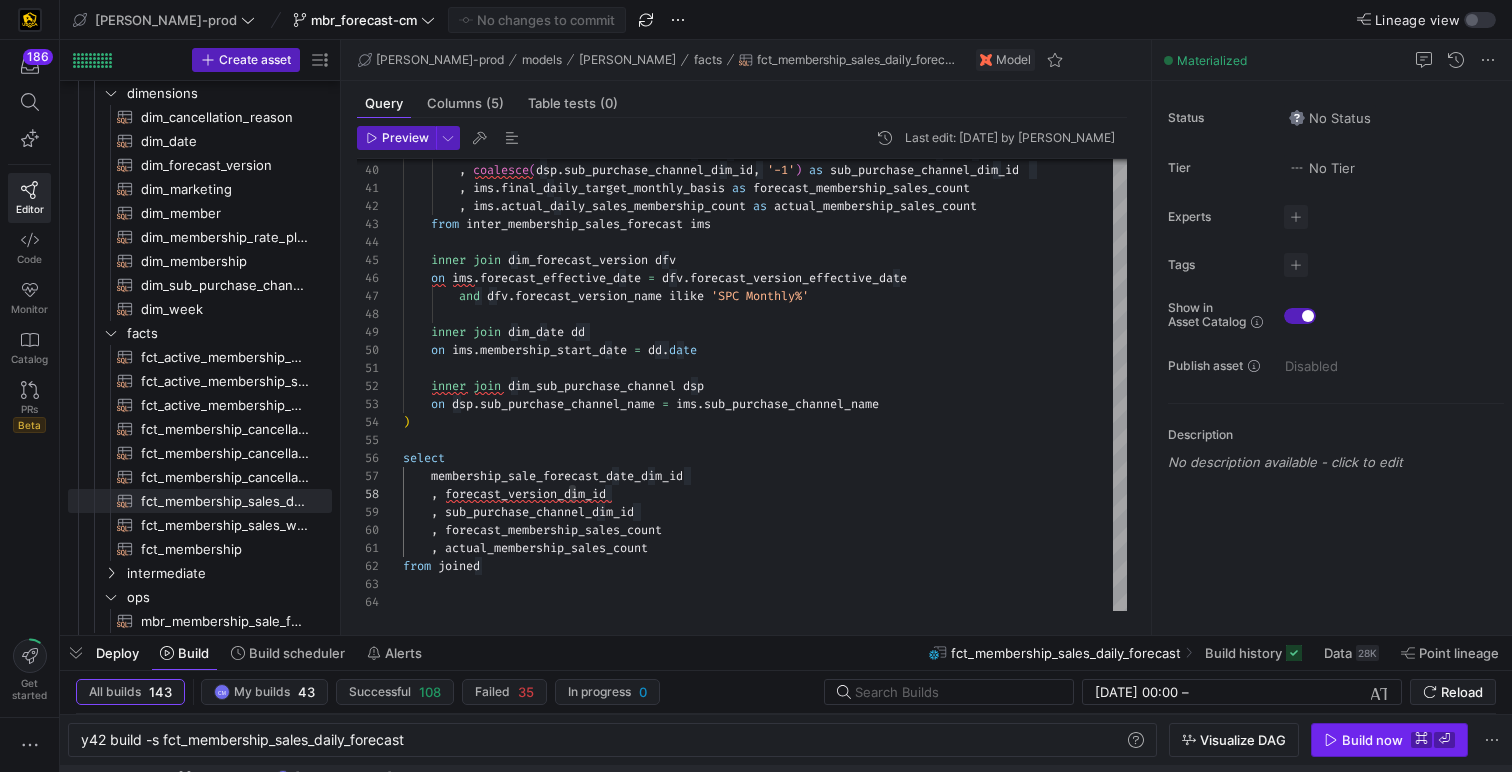 click on "Build now" at bounding box center [1372, 740] 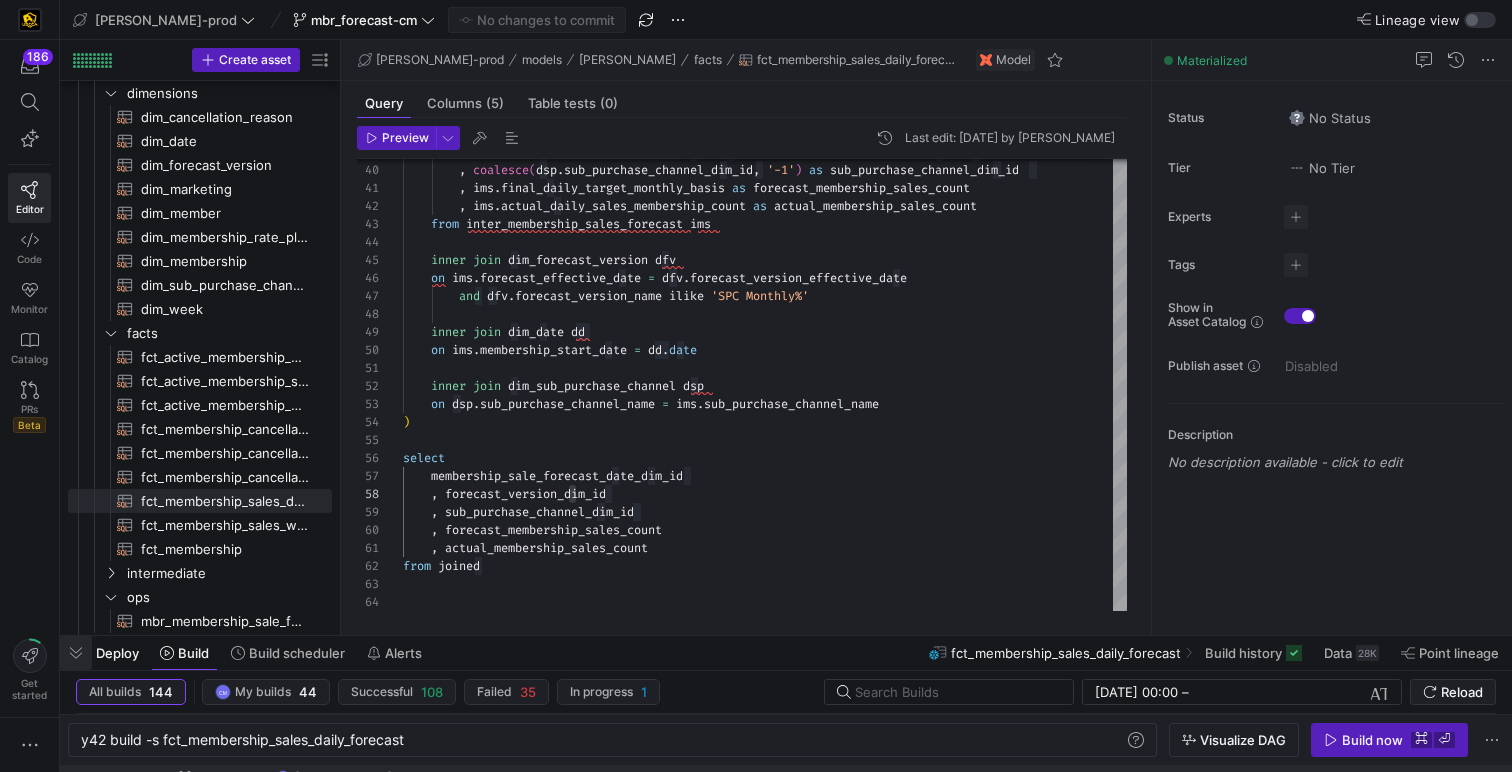 click 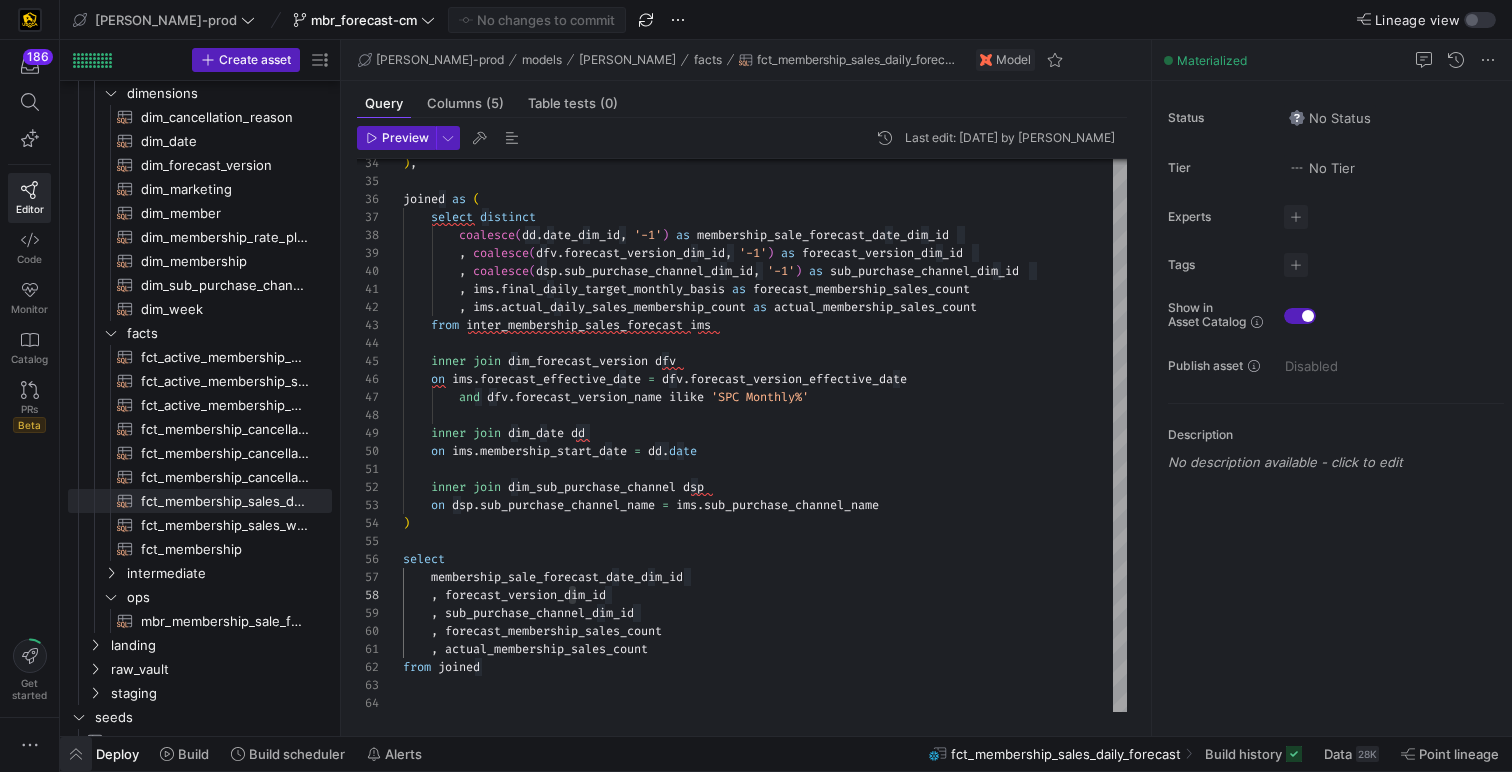 click 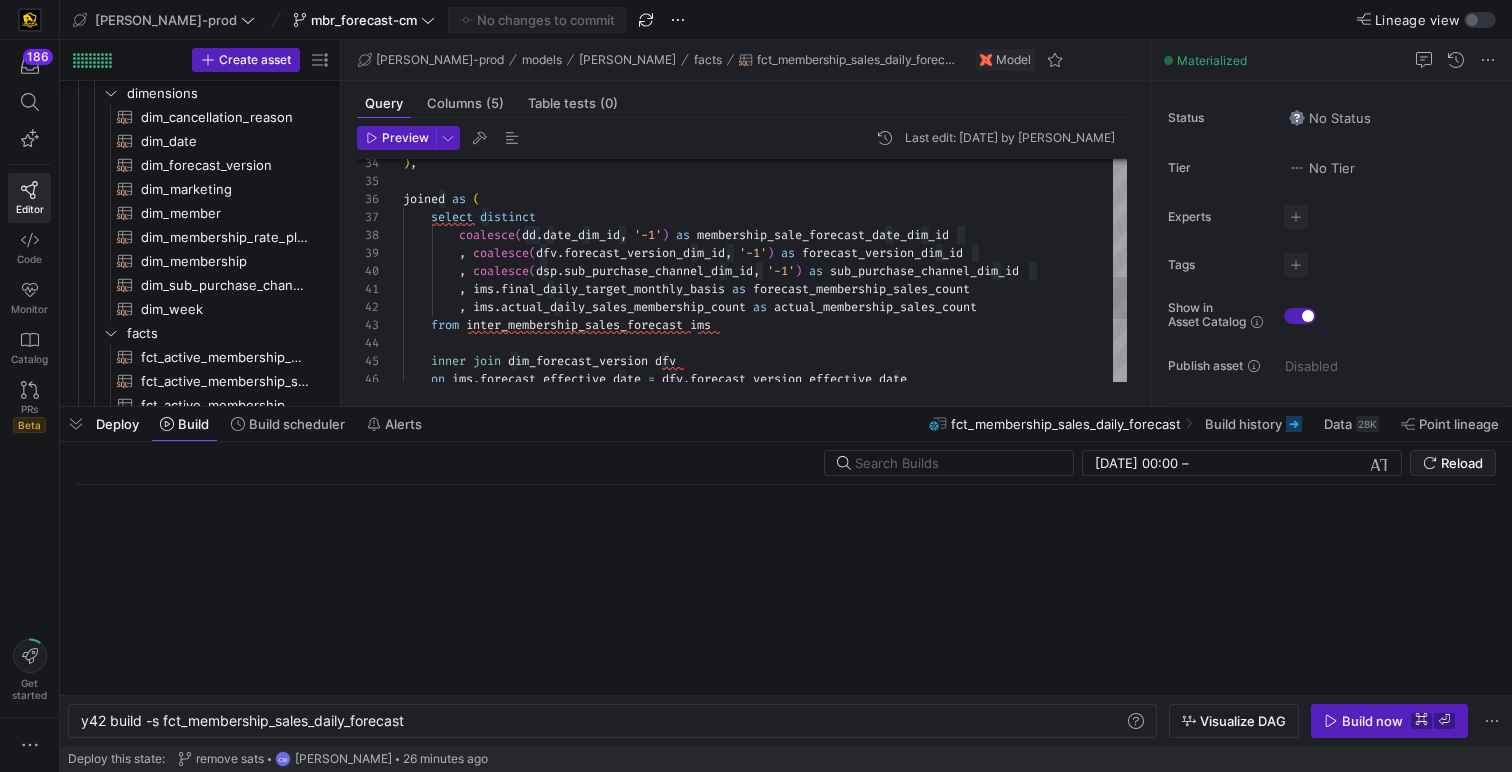 scroll, scrollTop: 0, scrollLeft: 326, axis: horizontal 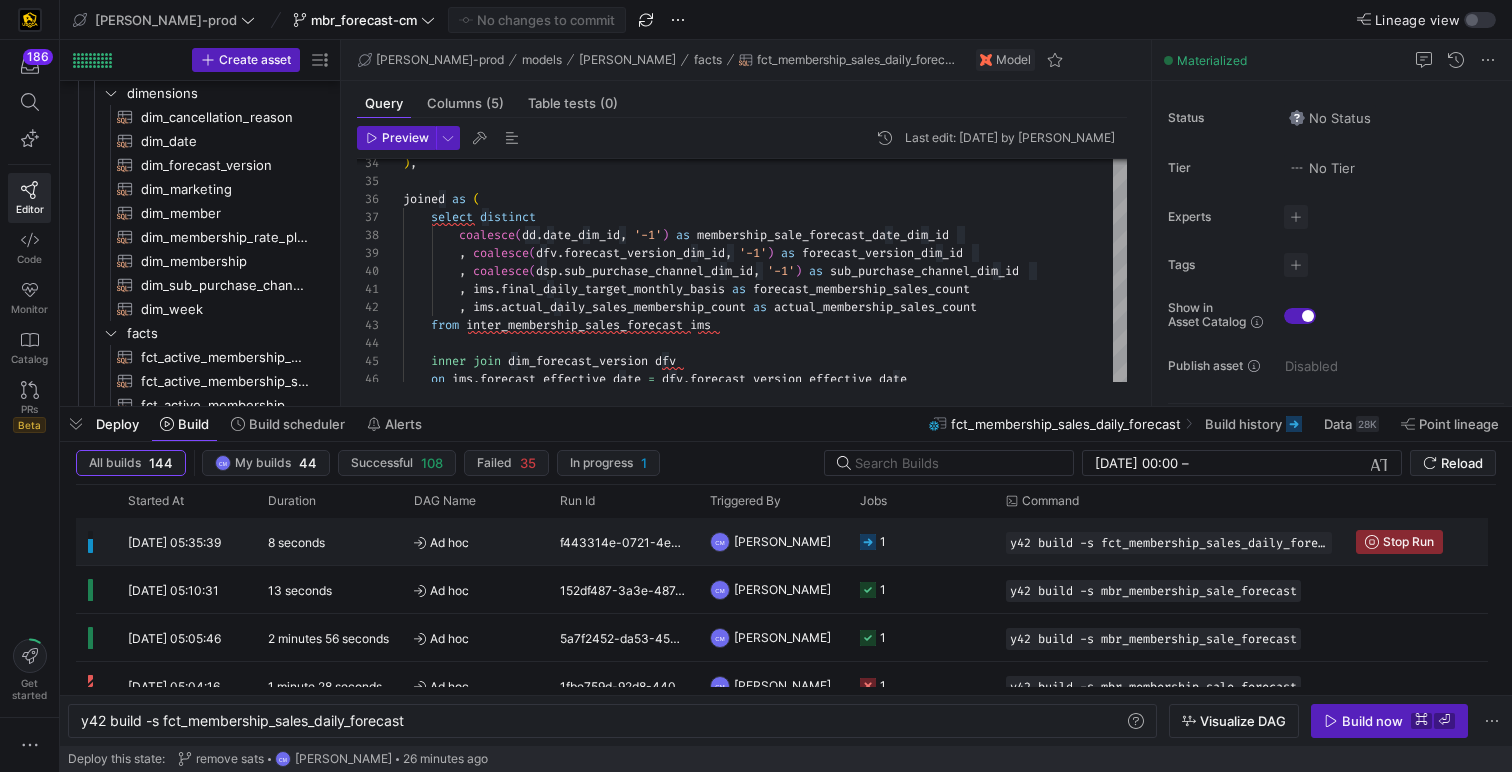 click on "CM  Caden Miller" 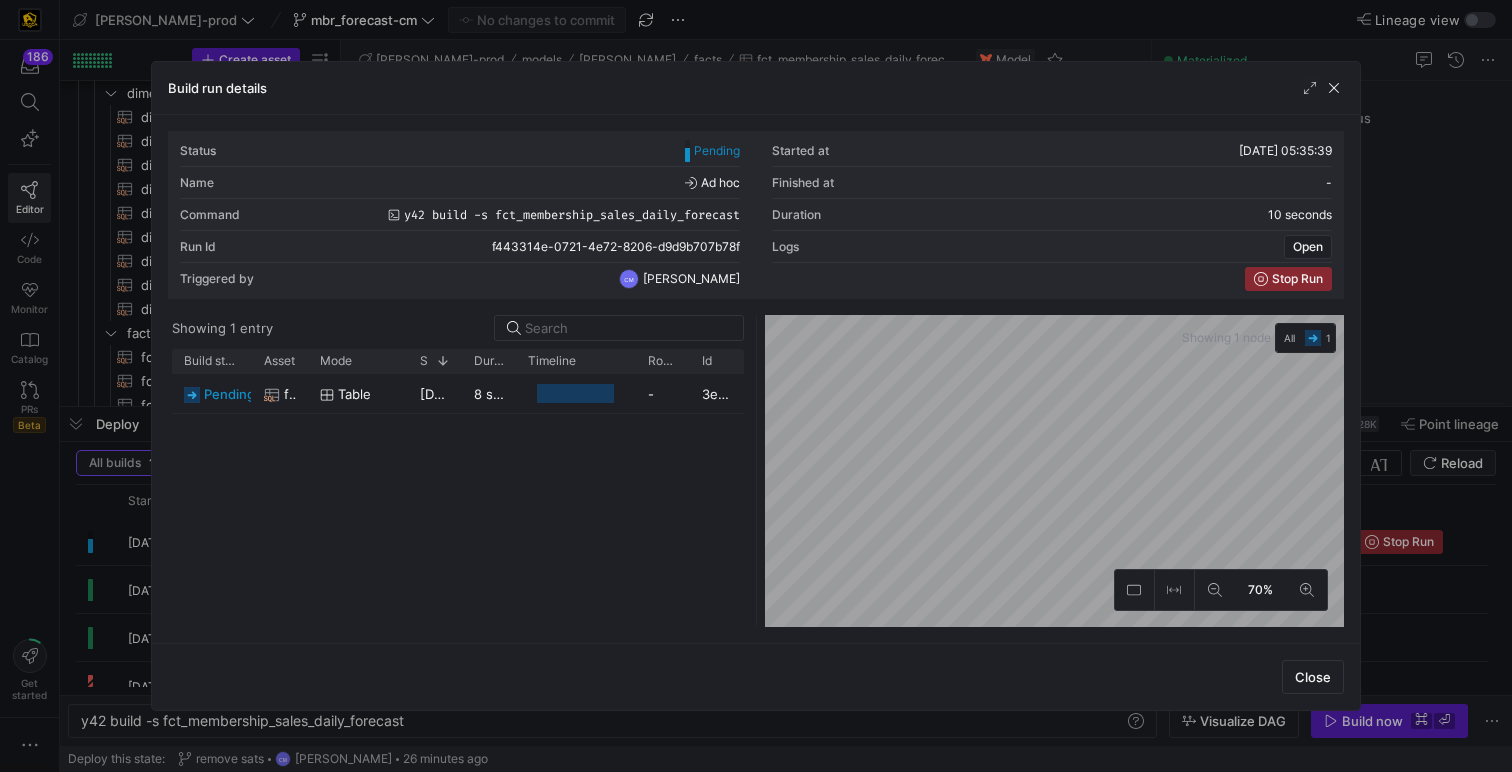 click at bounding box center (756, 386) 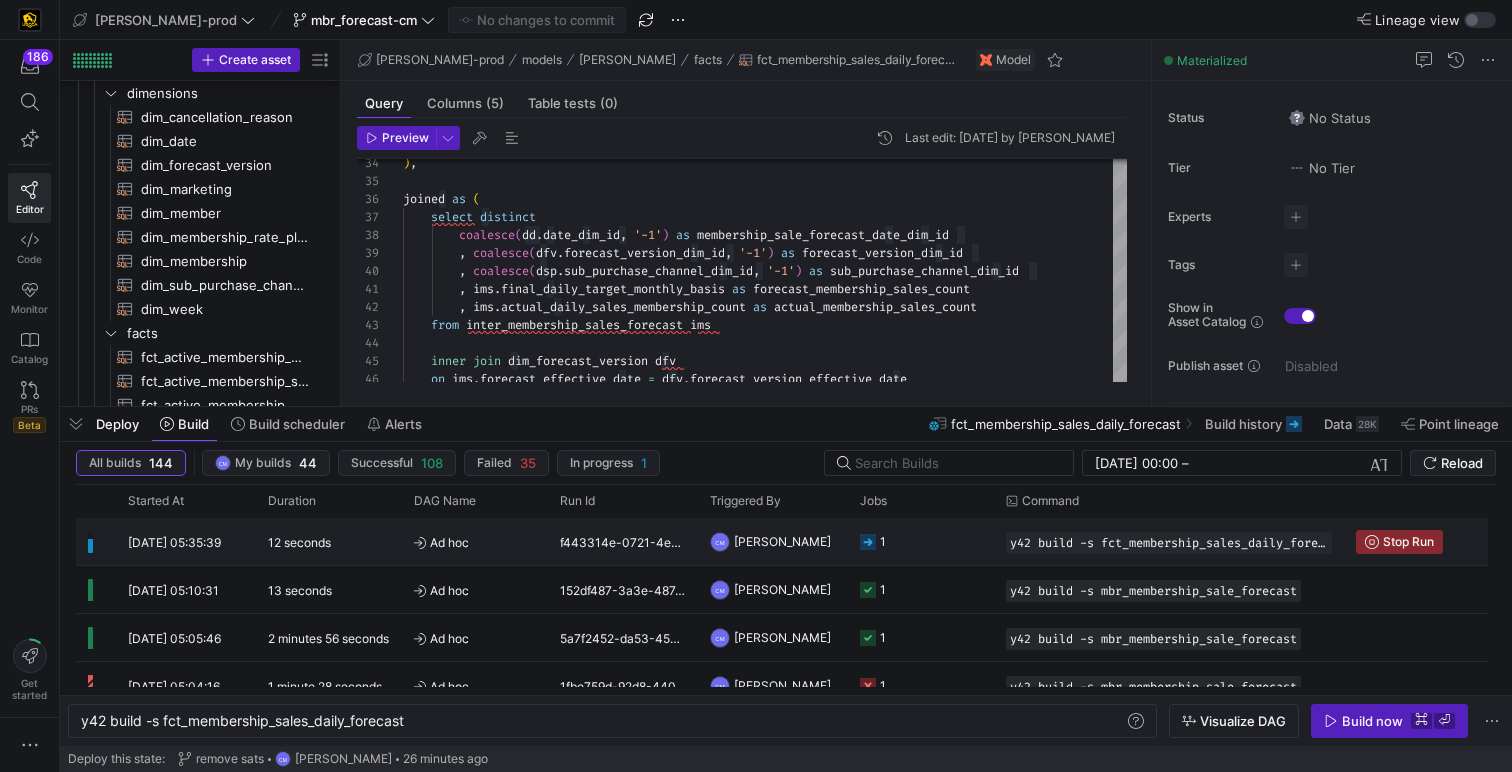 click on "[PERSON_NAME]" 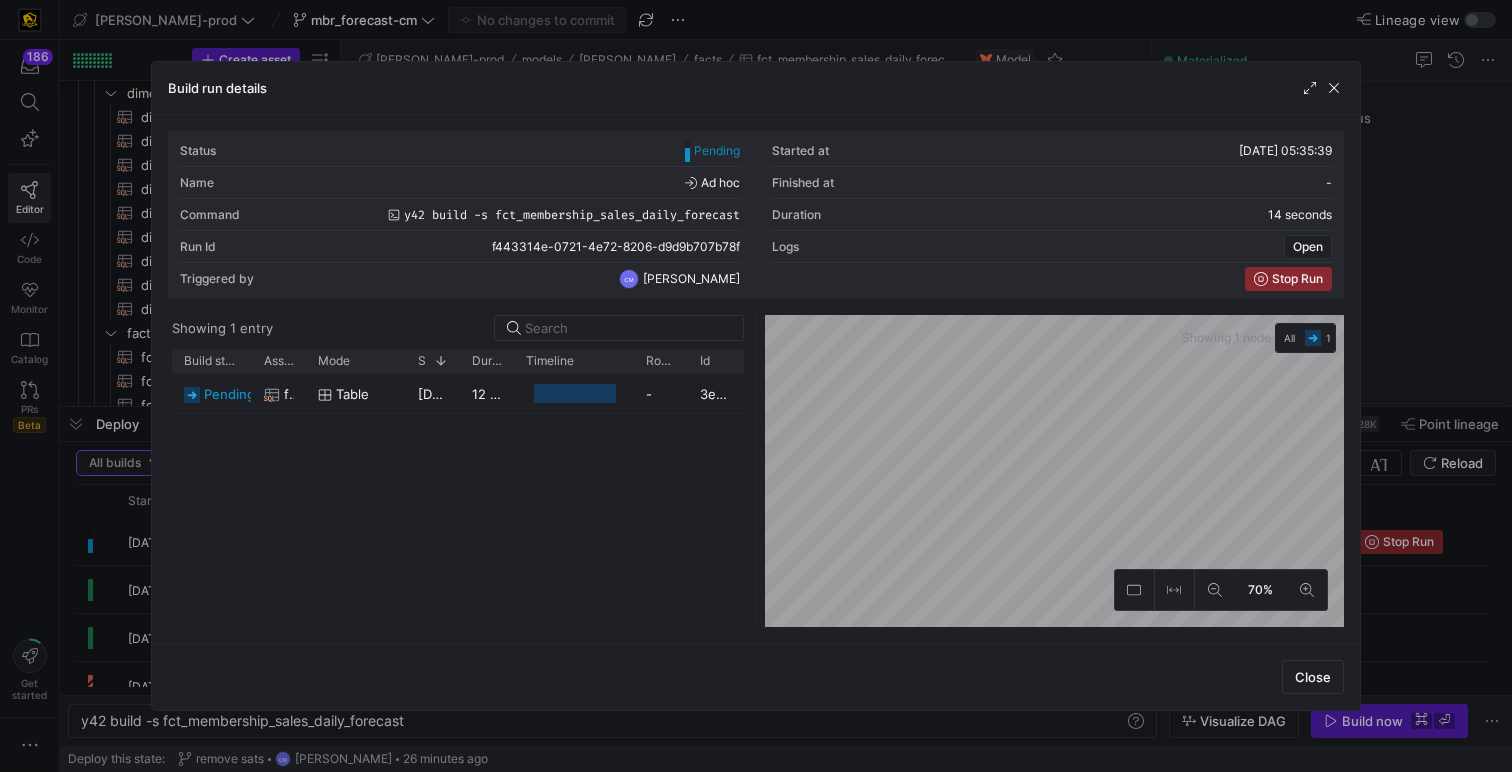 click at bounding box center [756, 386] 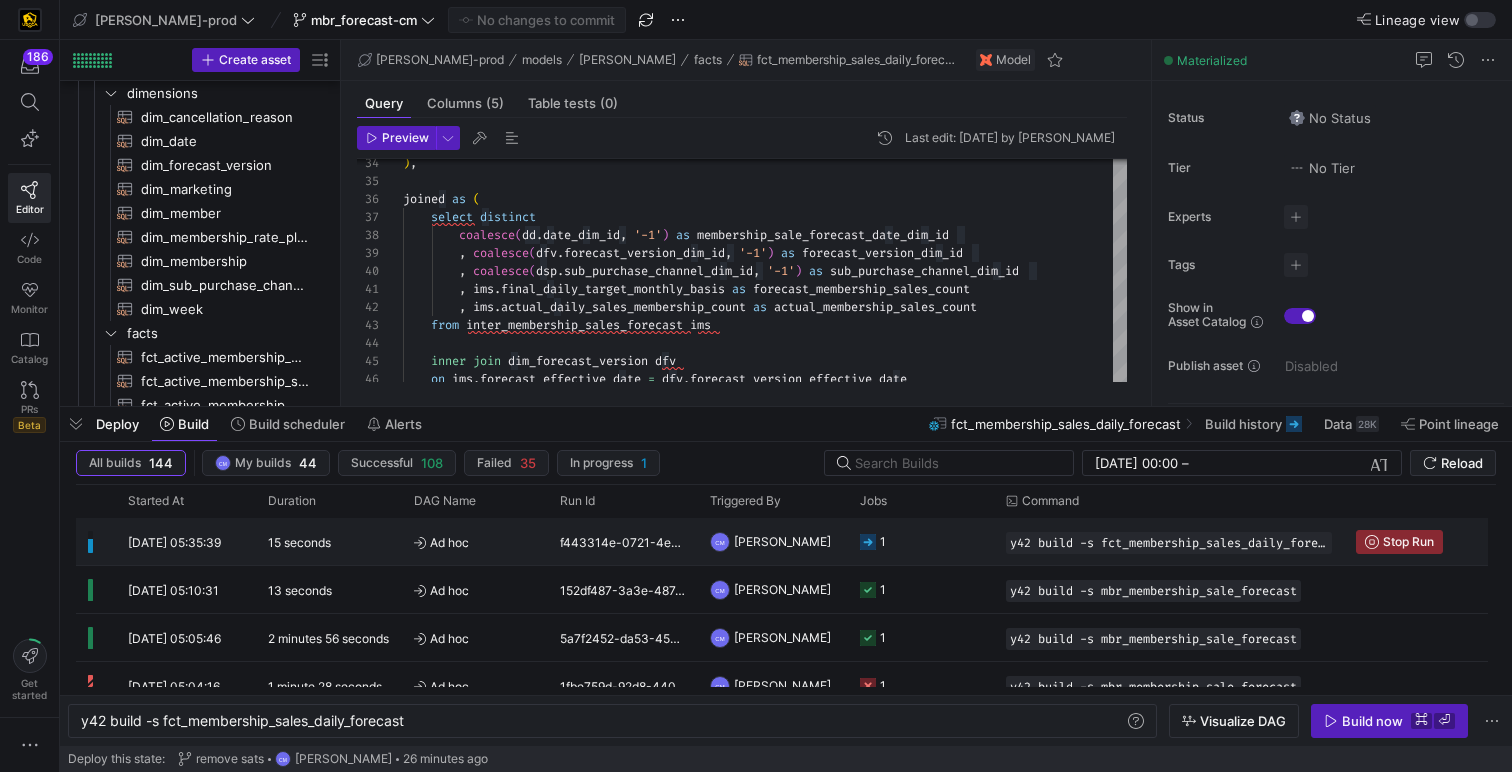 click on "1" 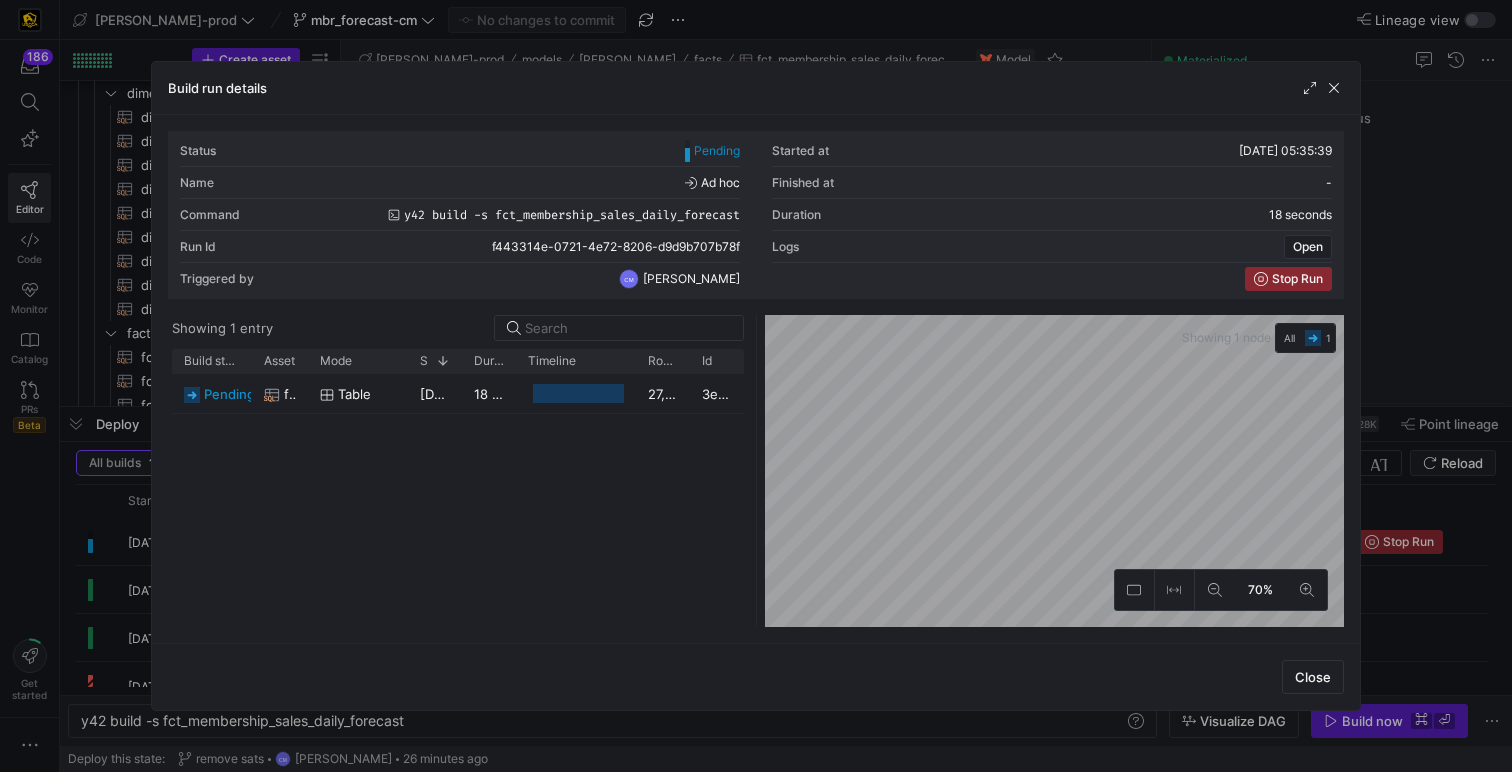 click at bounding box center [756, 386] 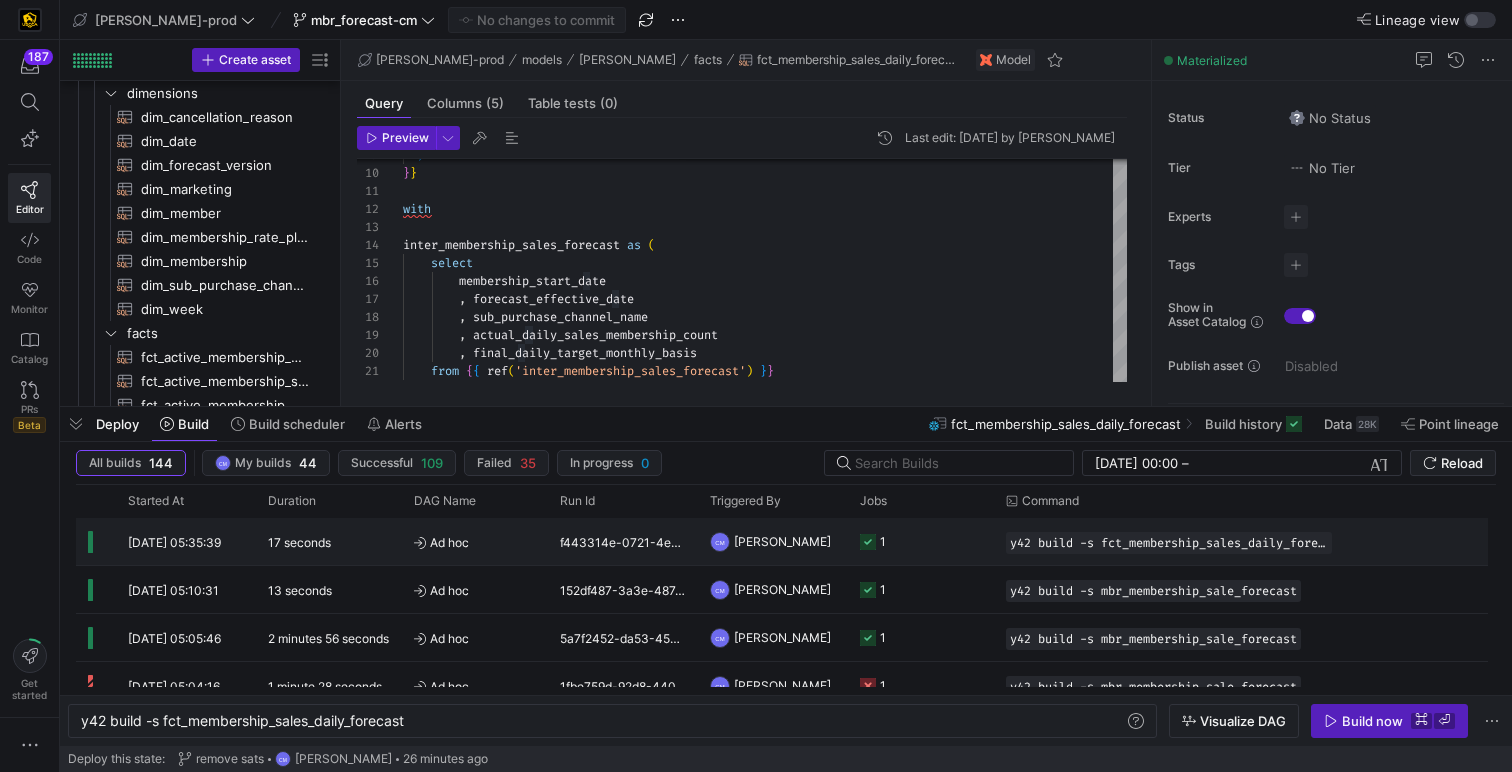 click on "1" 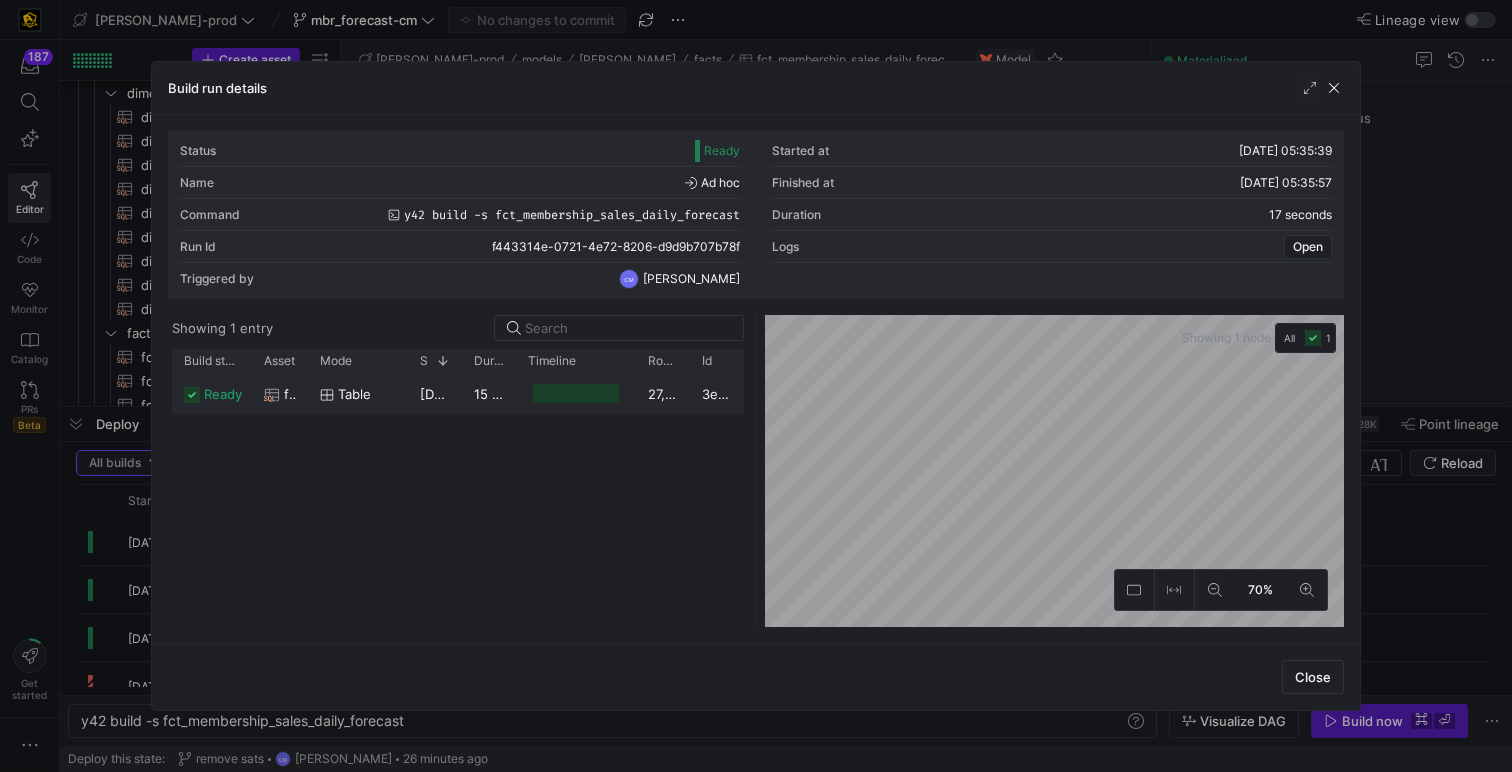 click on "16/07/25, 05:35:41" 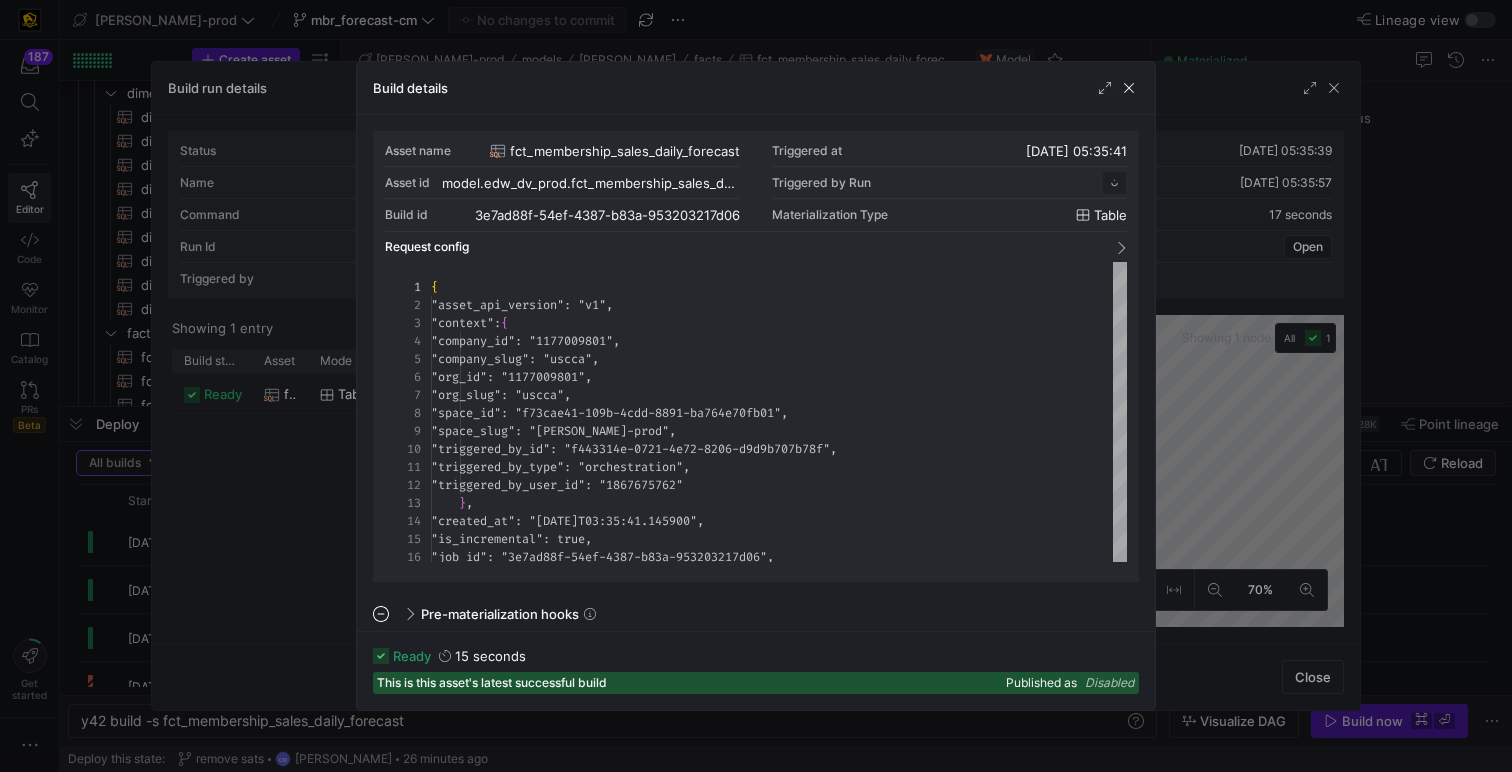 scroll, scrollTop: 180, scrollLeft: 0, axis: vertical 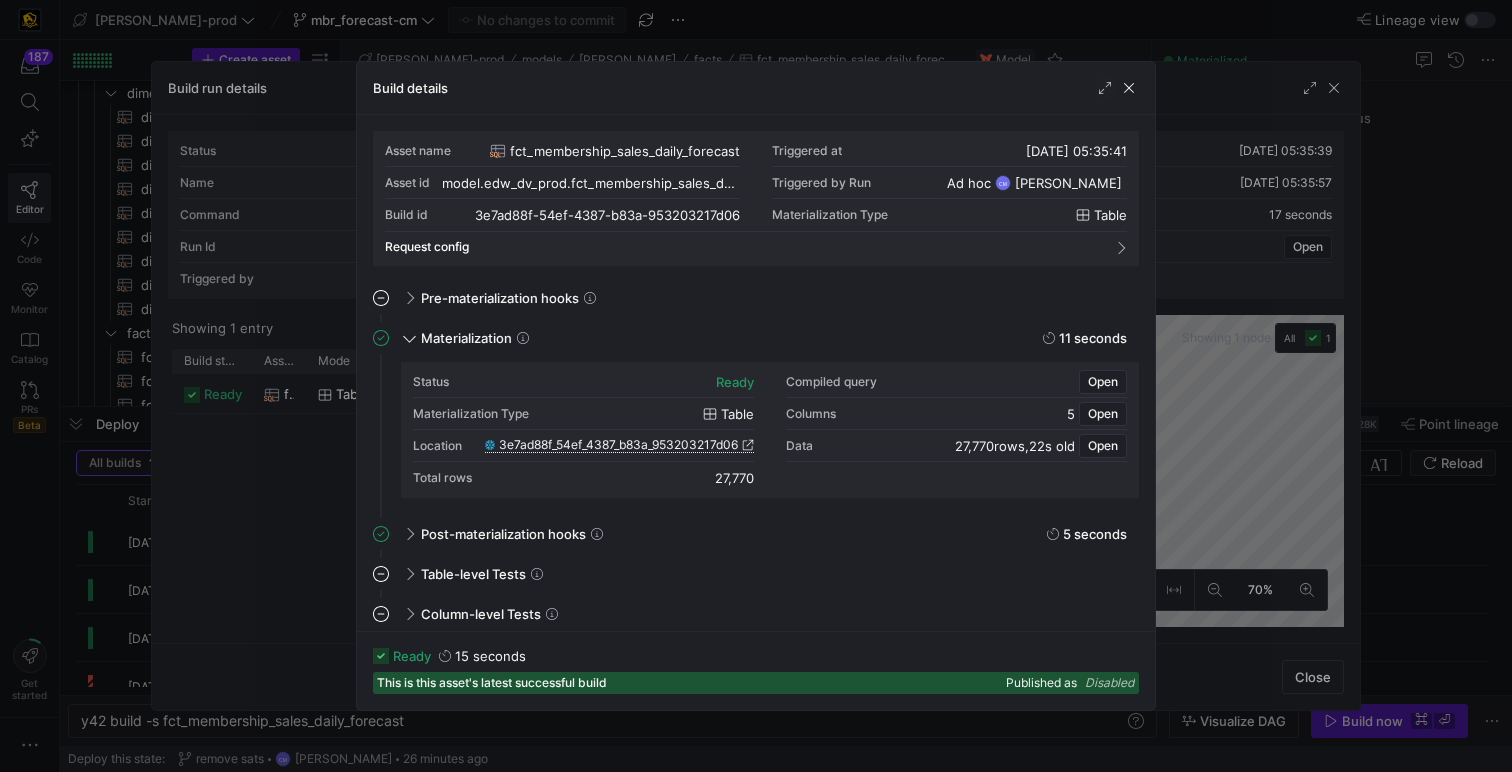 click on "3e7ad88f_54ef_4387_b83a_953203217d06" at bounding box center (618, 445) 